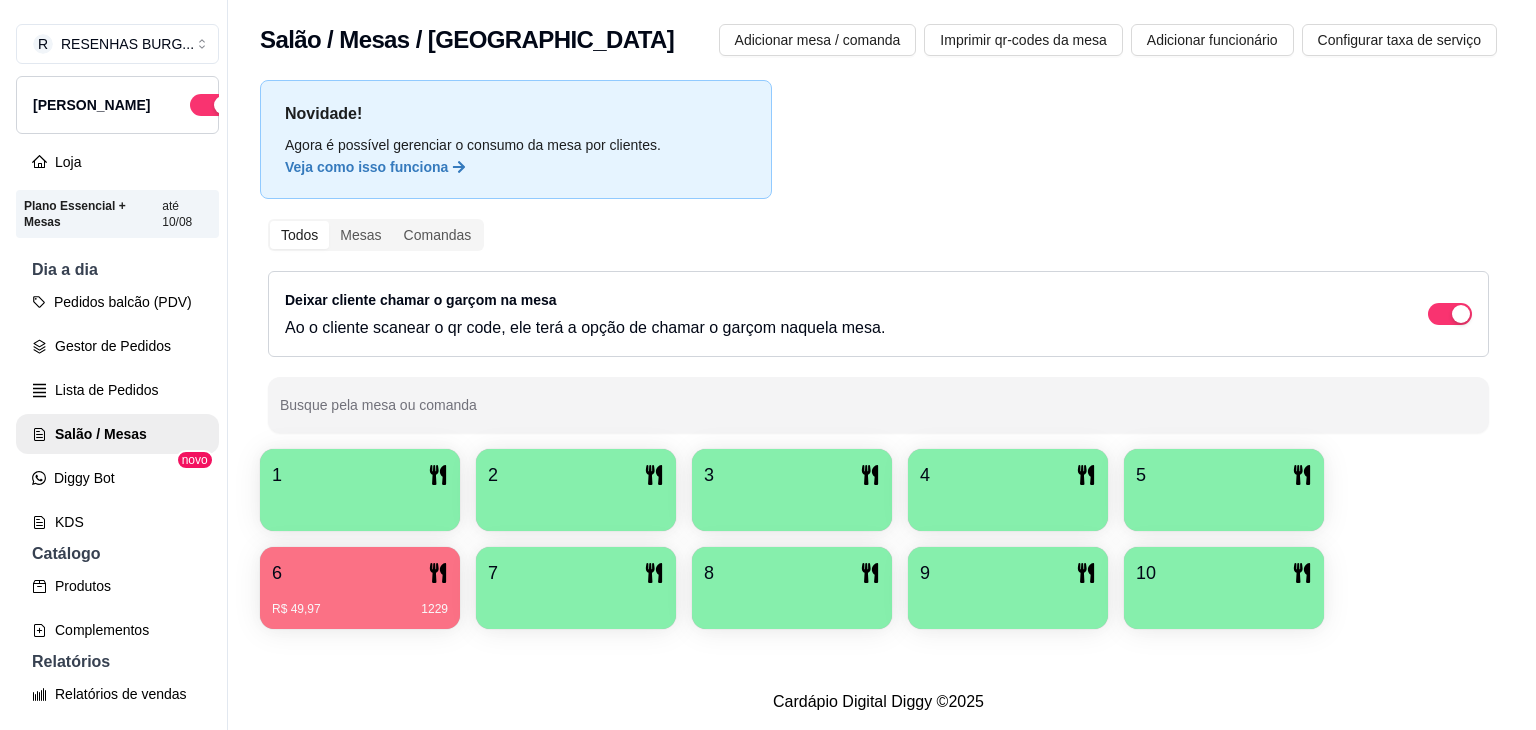 scroll, scrollTop: 0, scrollLeft: 0, axis: both 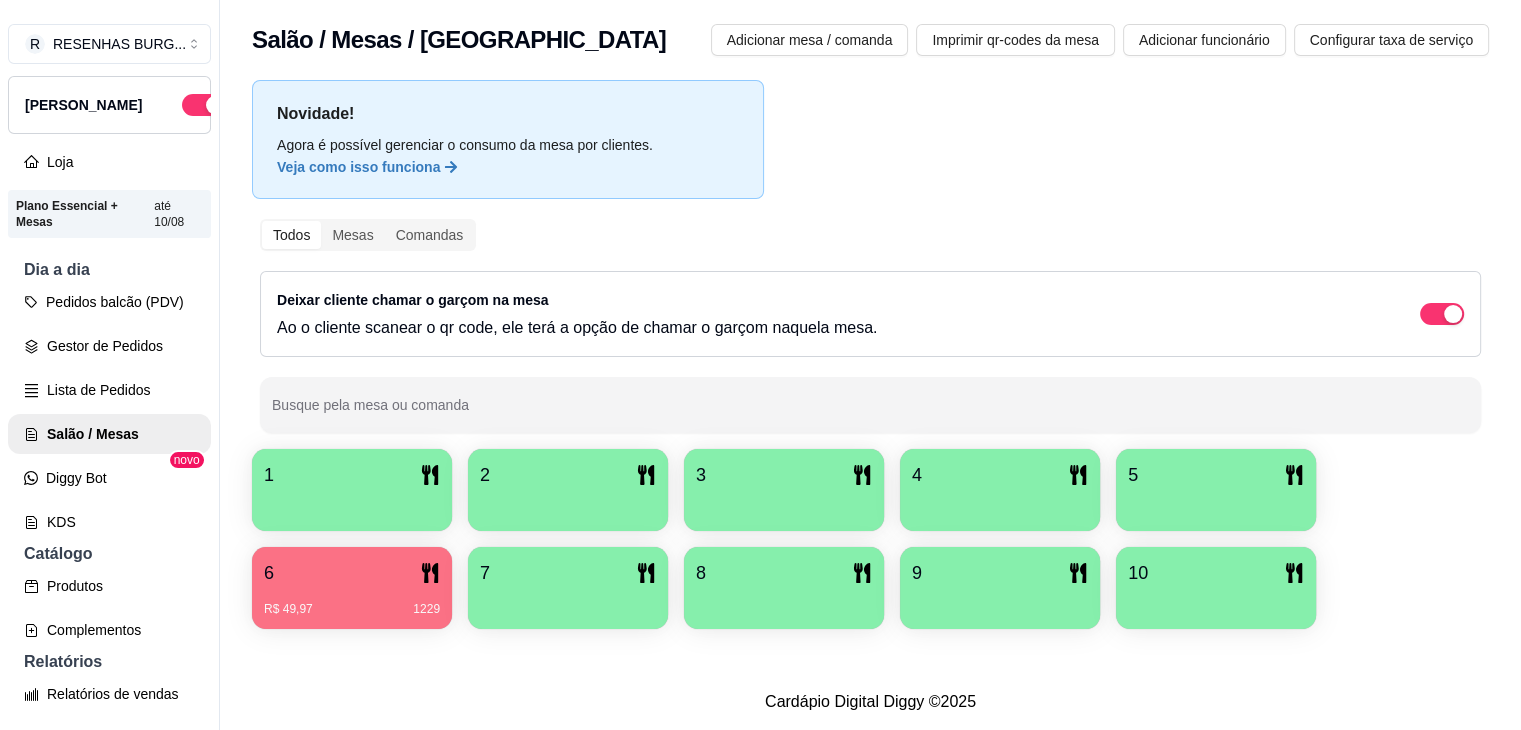 click on "1" at bounding box center [352, 475] 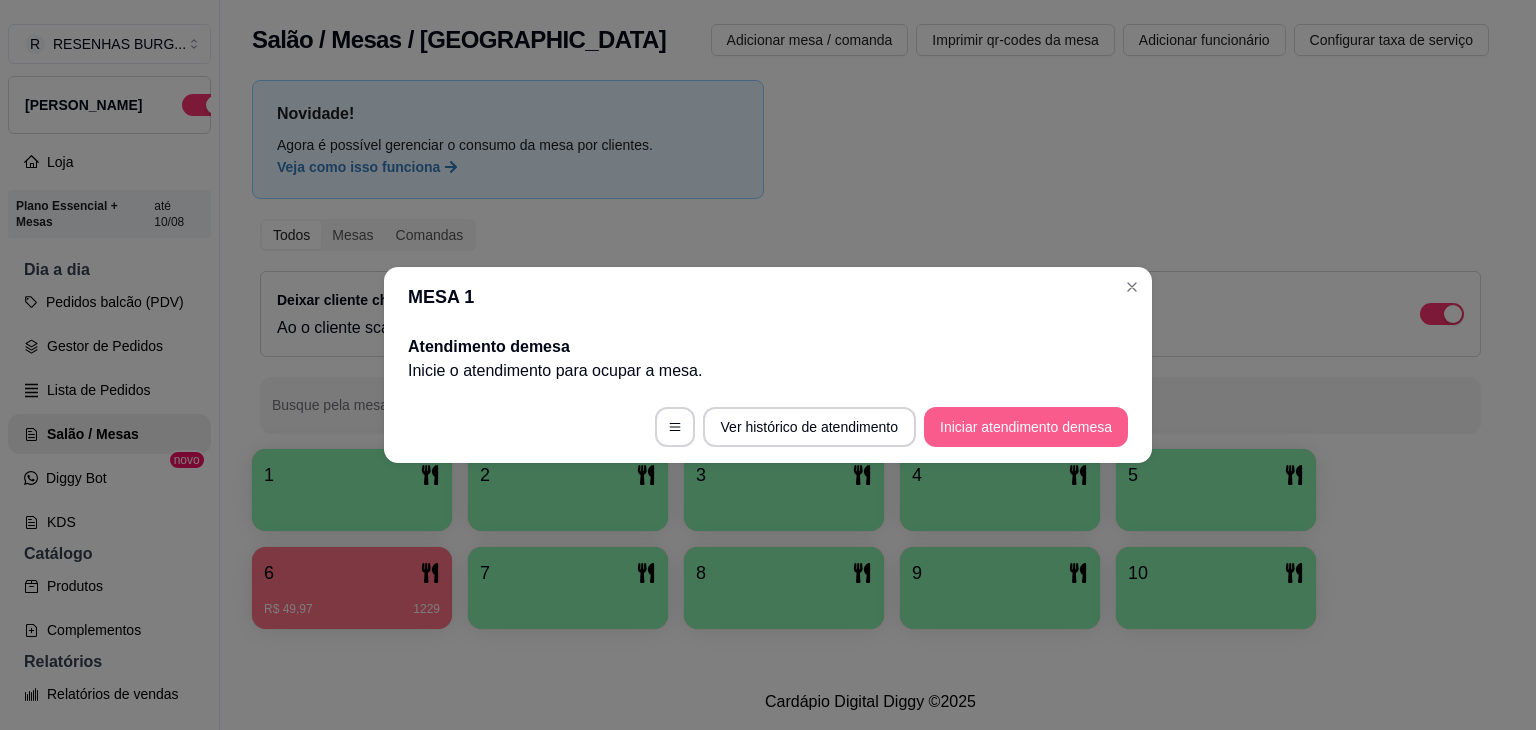 click on "Iniciar atendimento de  mesa" at bounding box center [1026, 427] 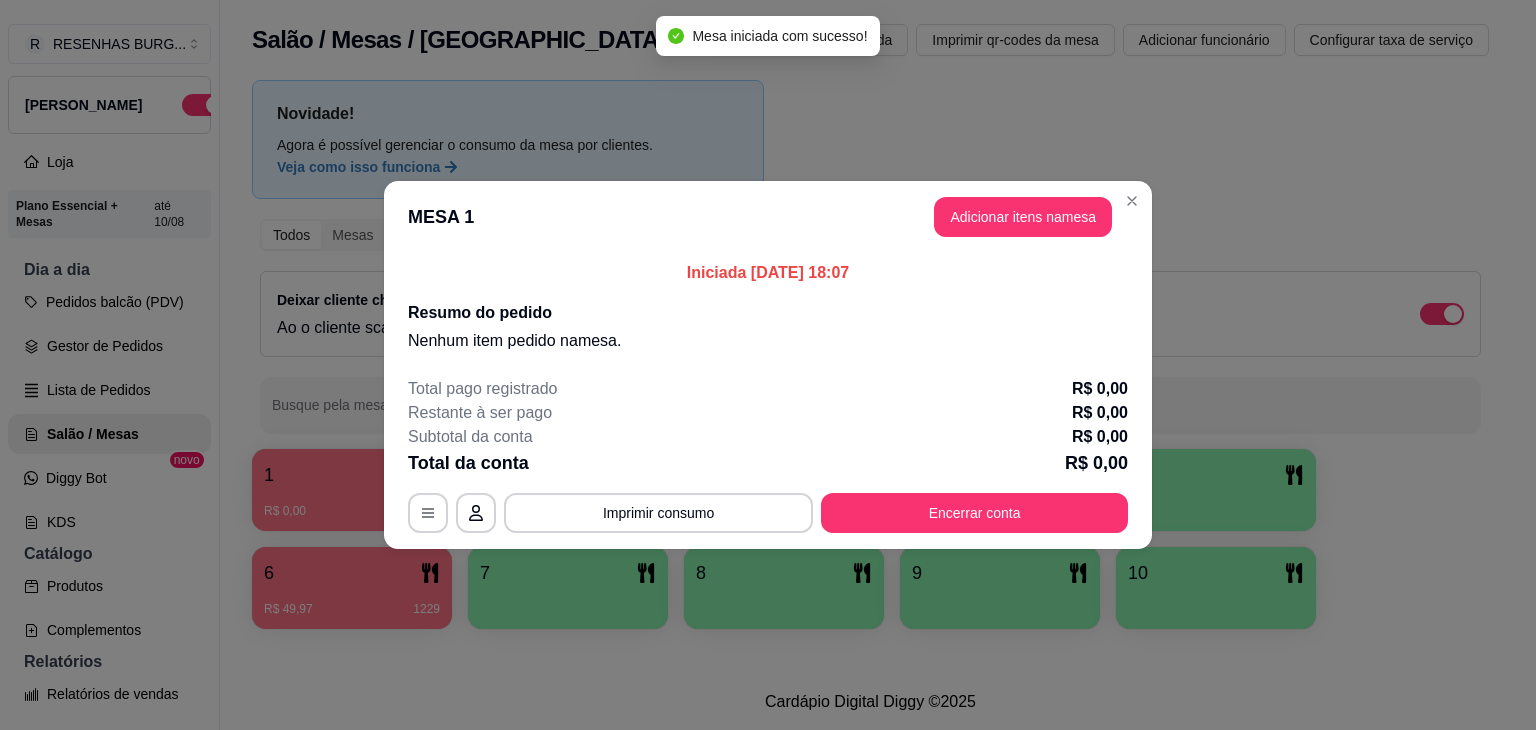 click on "Adicionar itens na  mesa" at bounding box center [1023, 217] 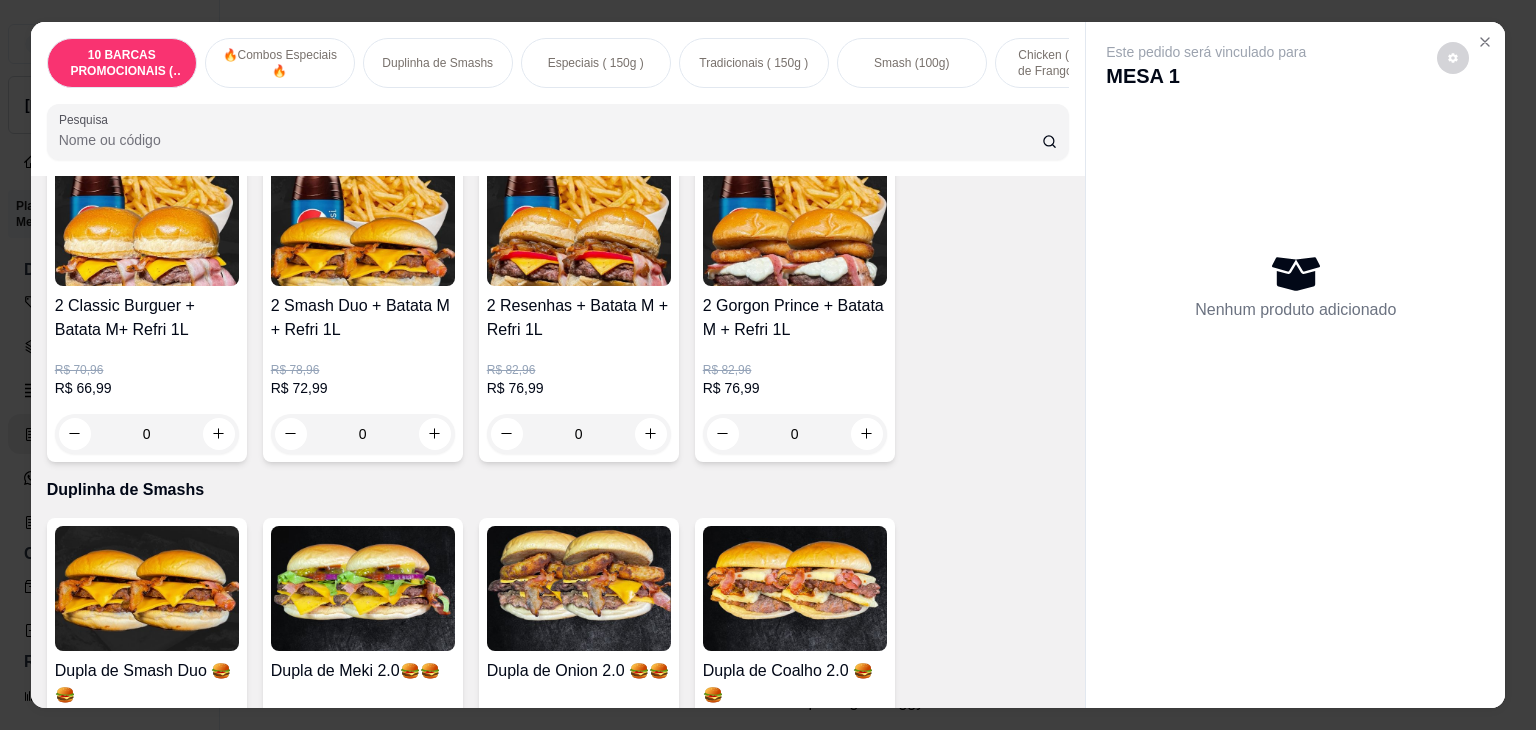 scroll, scrollTop: 500, scrollLeft: 0, axis: vertical 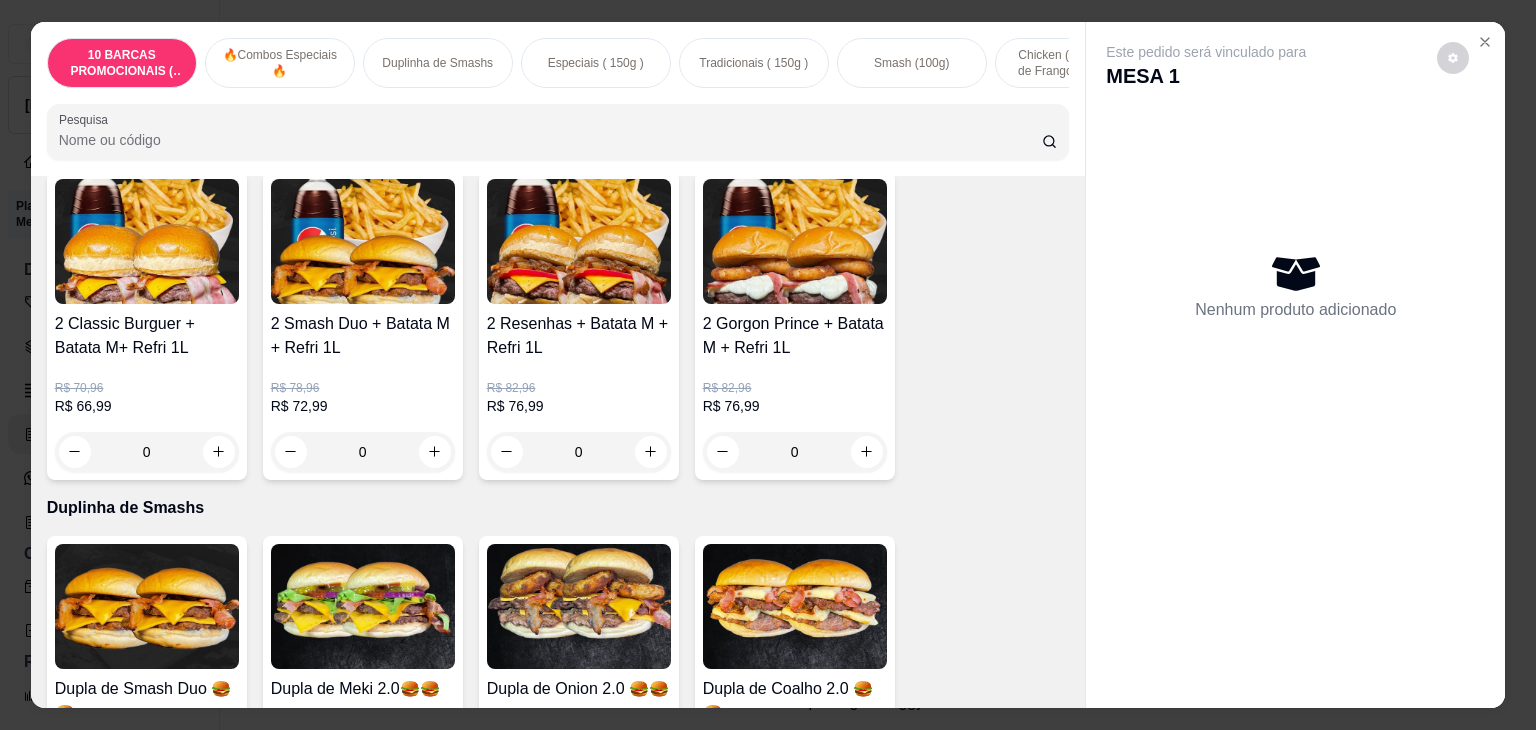 click at bounding box center (579, 241) 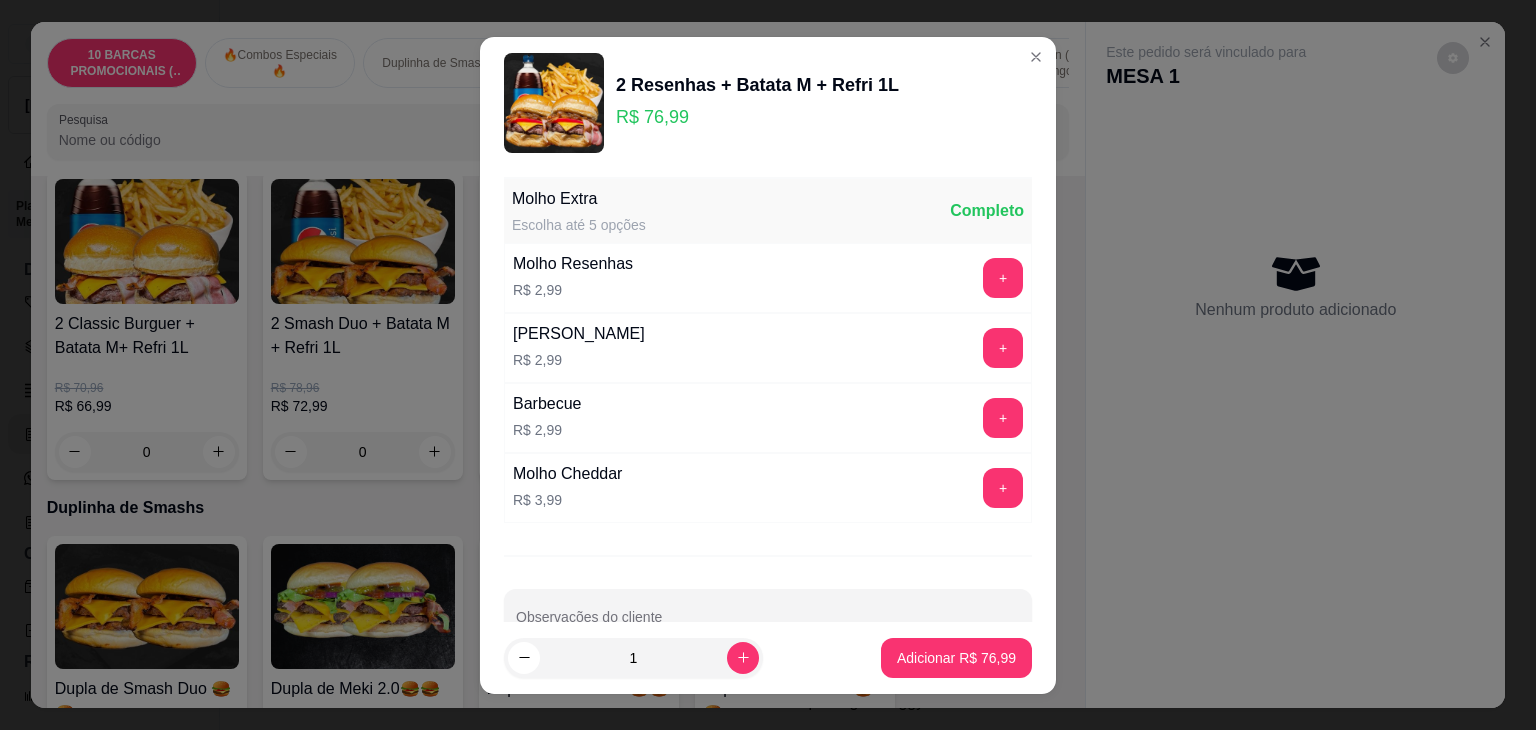 scroll, scrollTop: 48, scrollLeft: 0, axis: vertical 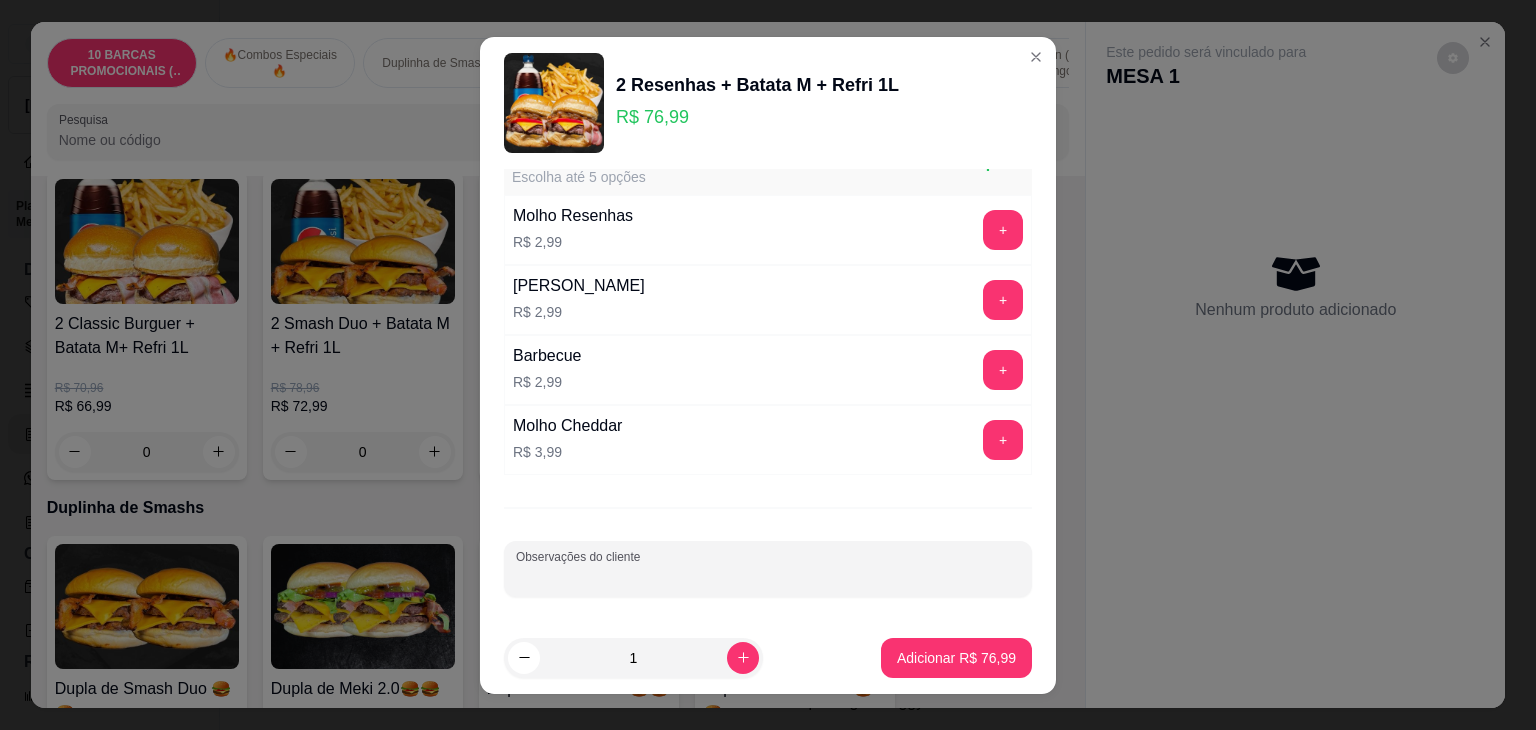 click on "Observações do cliente" at bounding box center [768, 577] 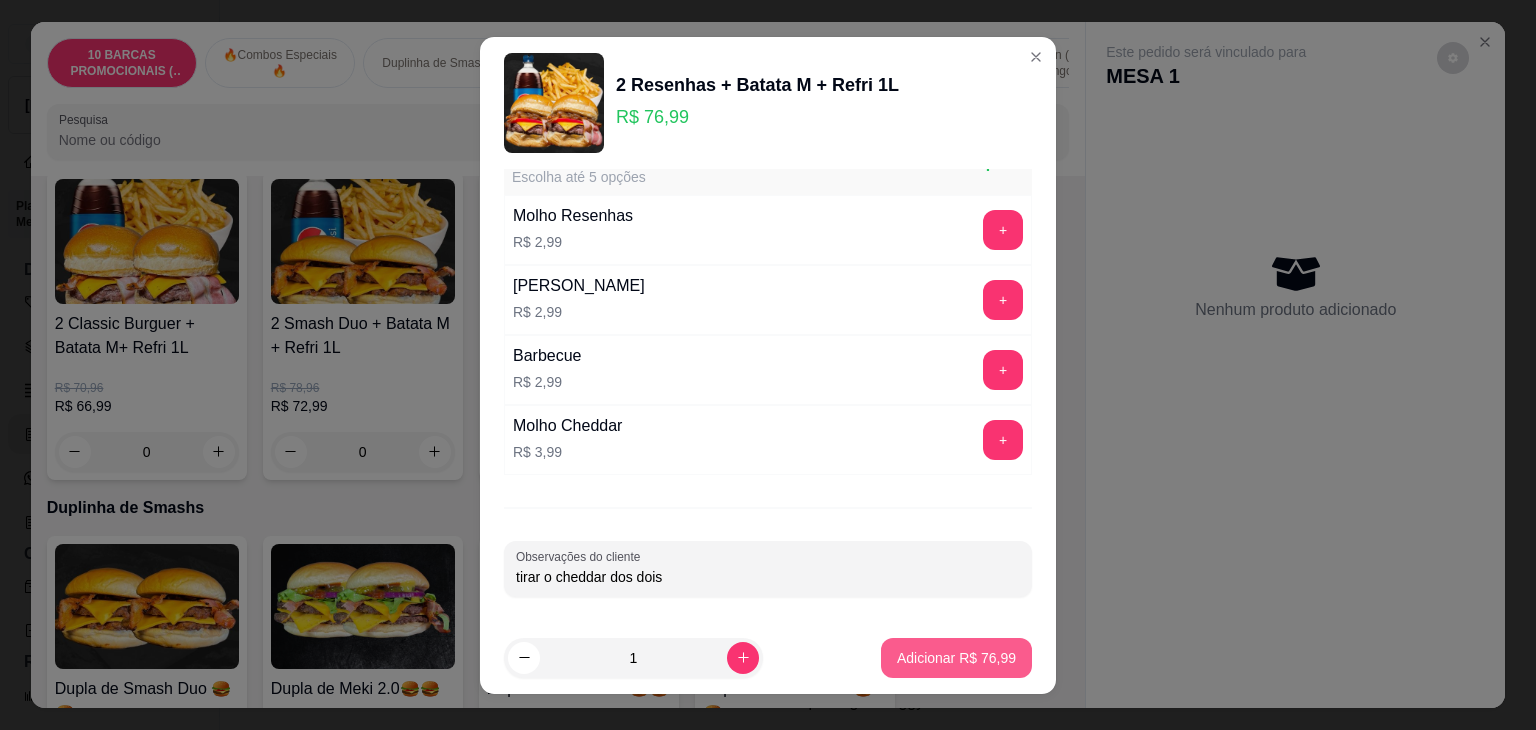 type on "tirar o cheddar dos dois" 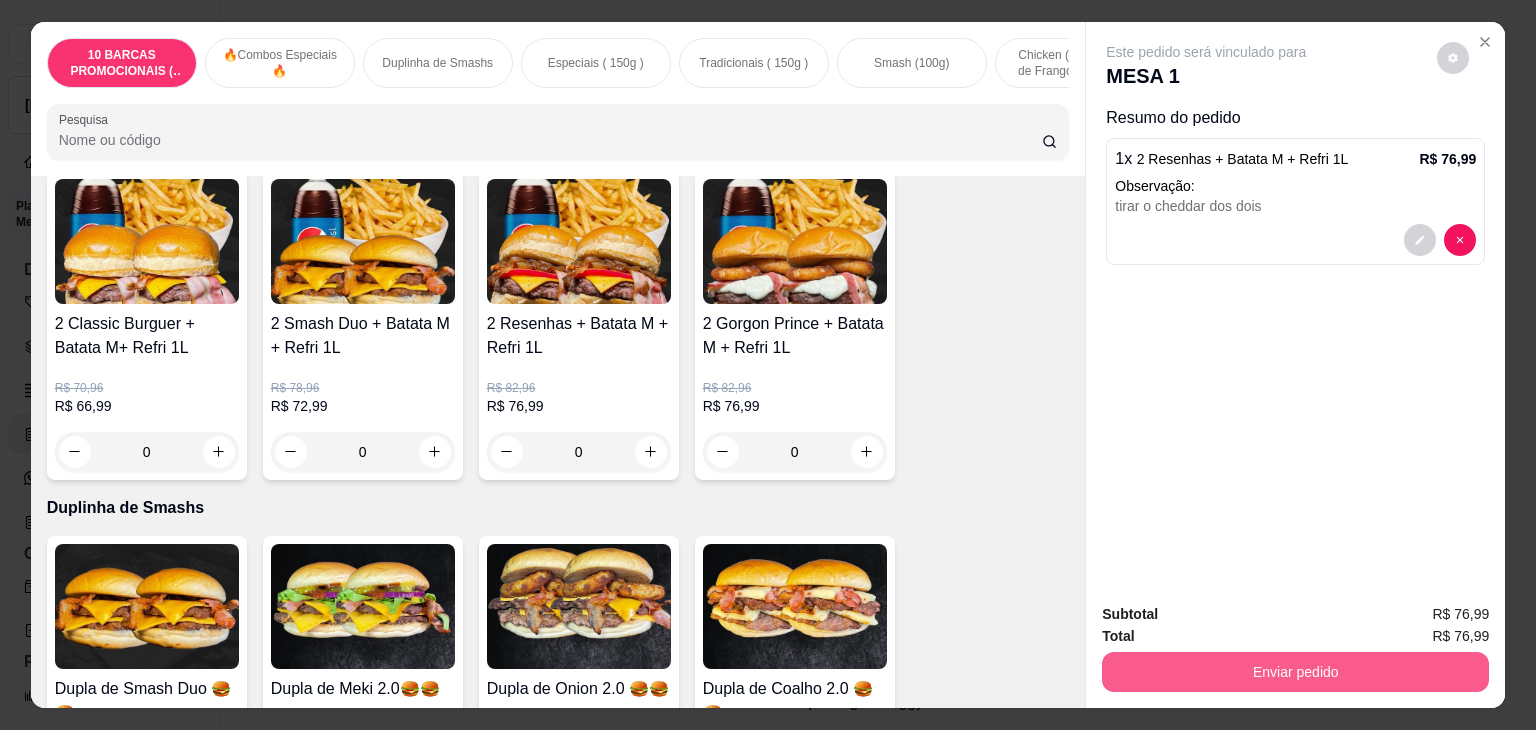 click on "Enviar pedido" at bounding box center [1295, 672] 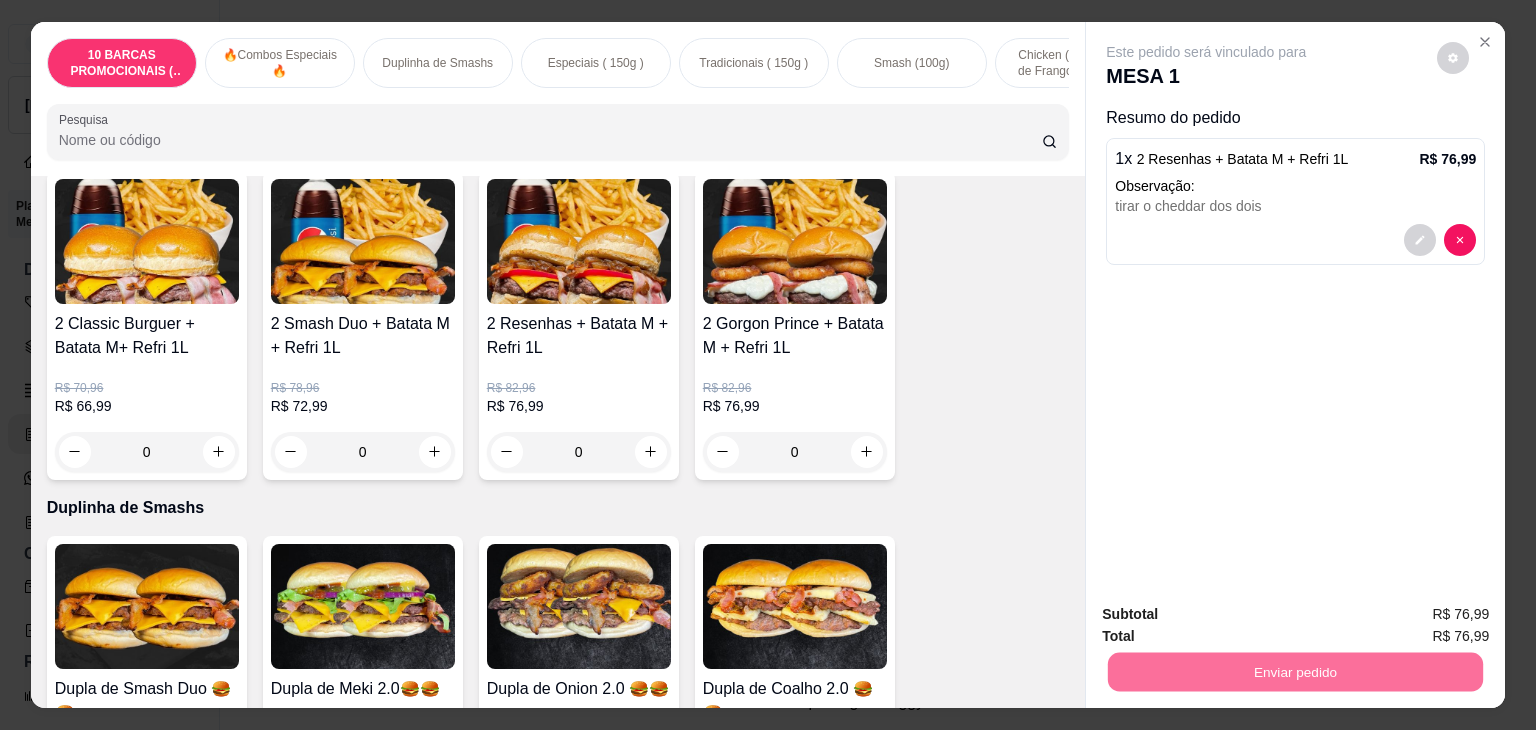 click on "Não registrar e enviar pedido" at bounding box center [1229, 615] 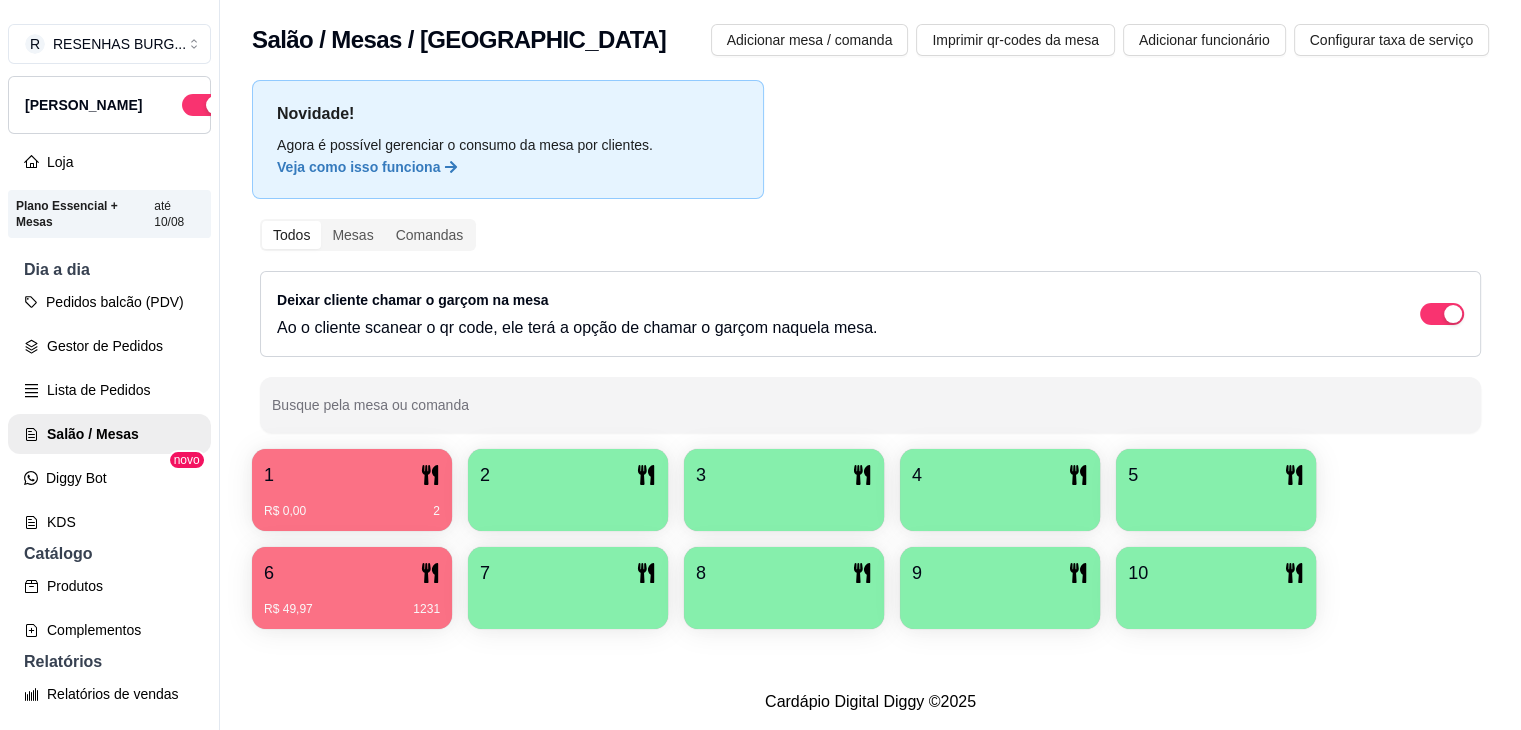 click on "R$ 49,97" at bounding box center (288, 609) 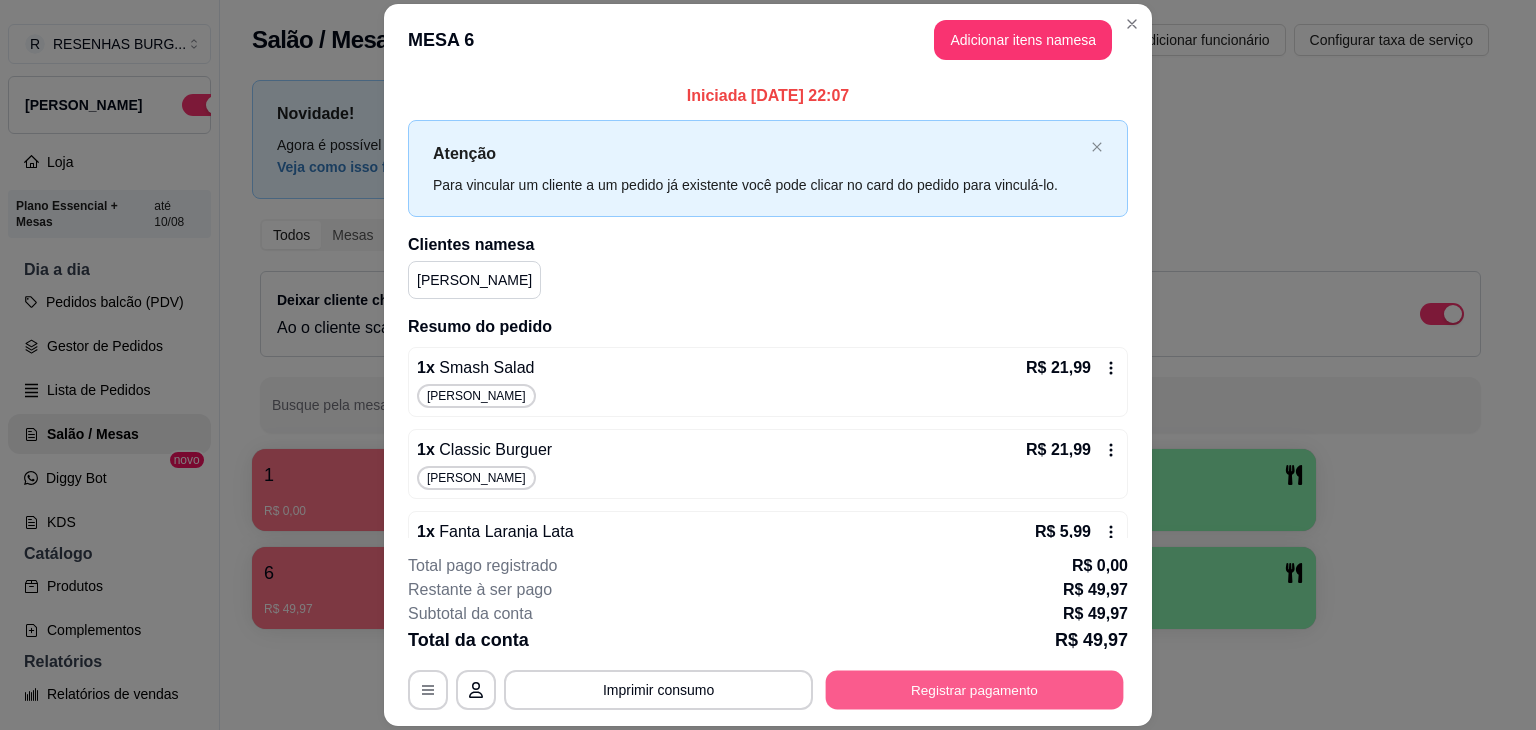 click on "Registrar pagamento" at bounding box center [975, 690] 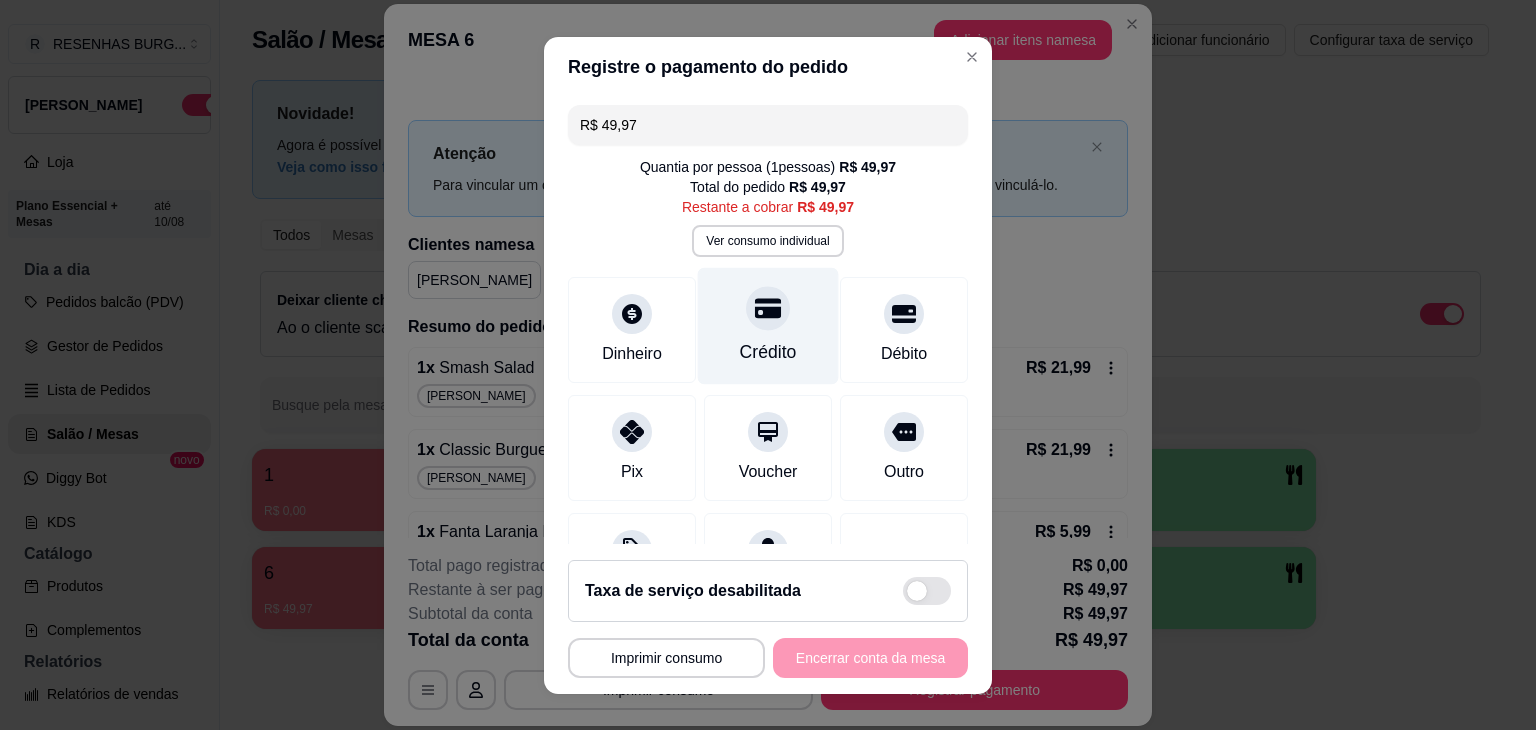 click on "Crédito" at bounding box center (768, 325) 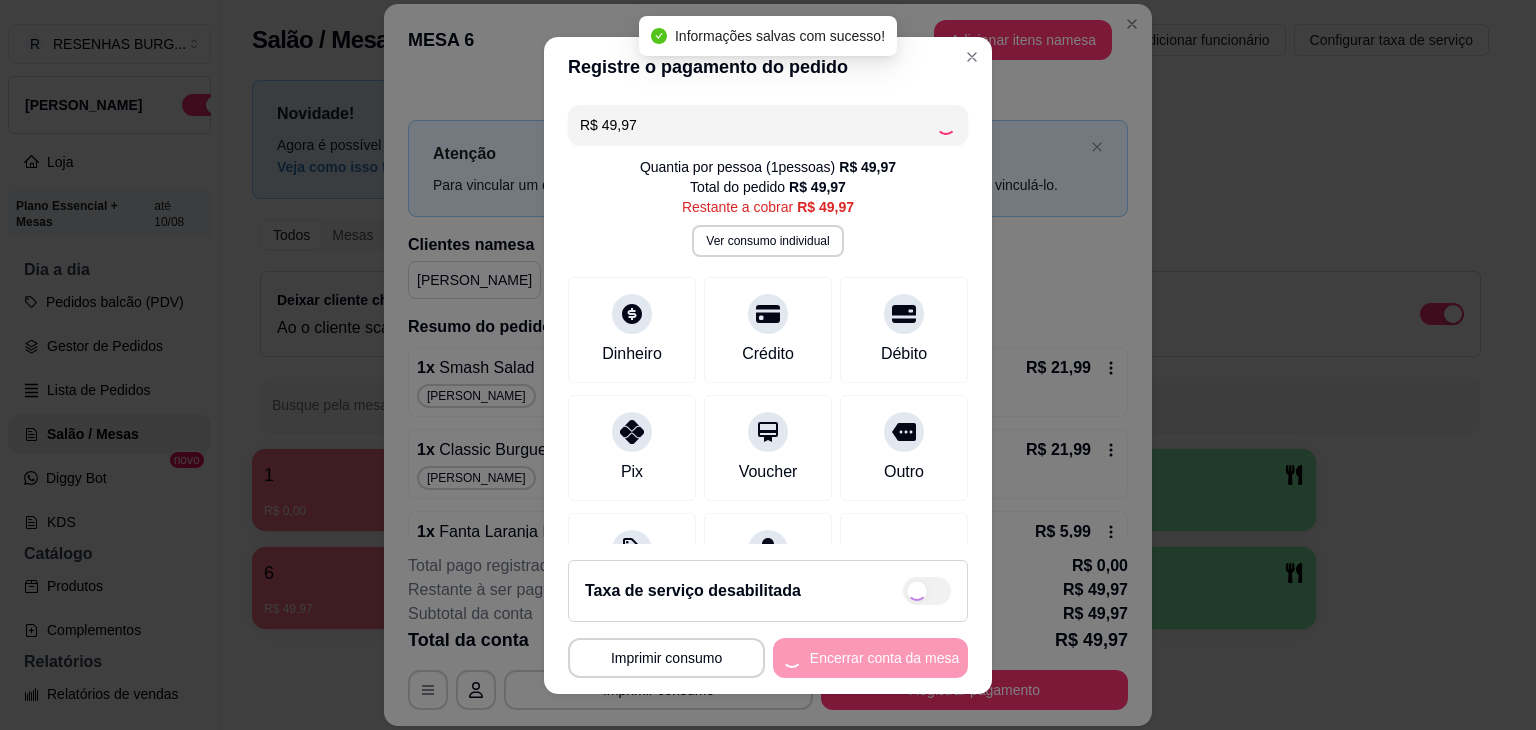 type on "R$ 0,00" 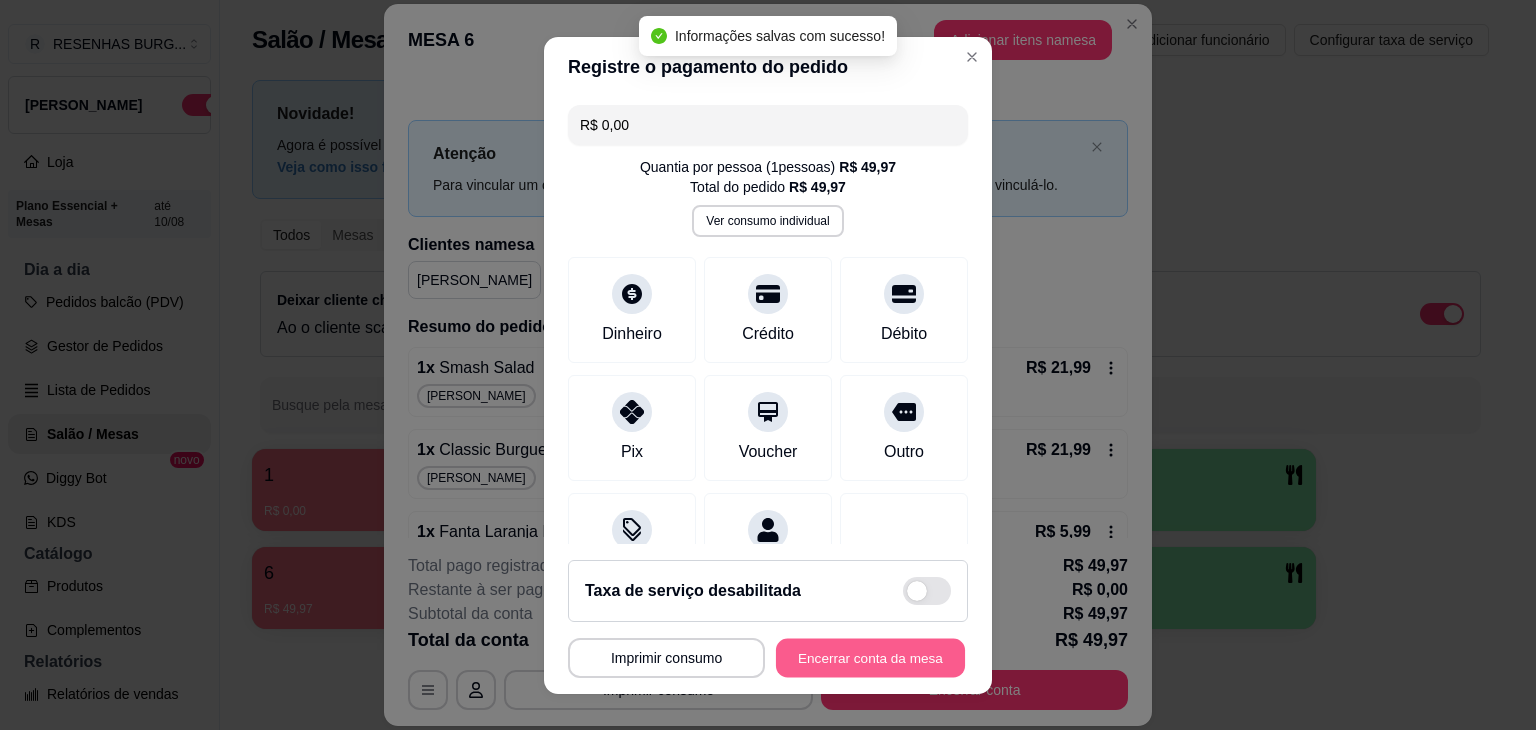 click on "Encerrar conta da mesa" at bounding box center (870, 657) 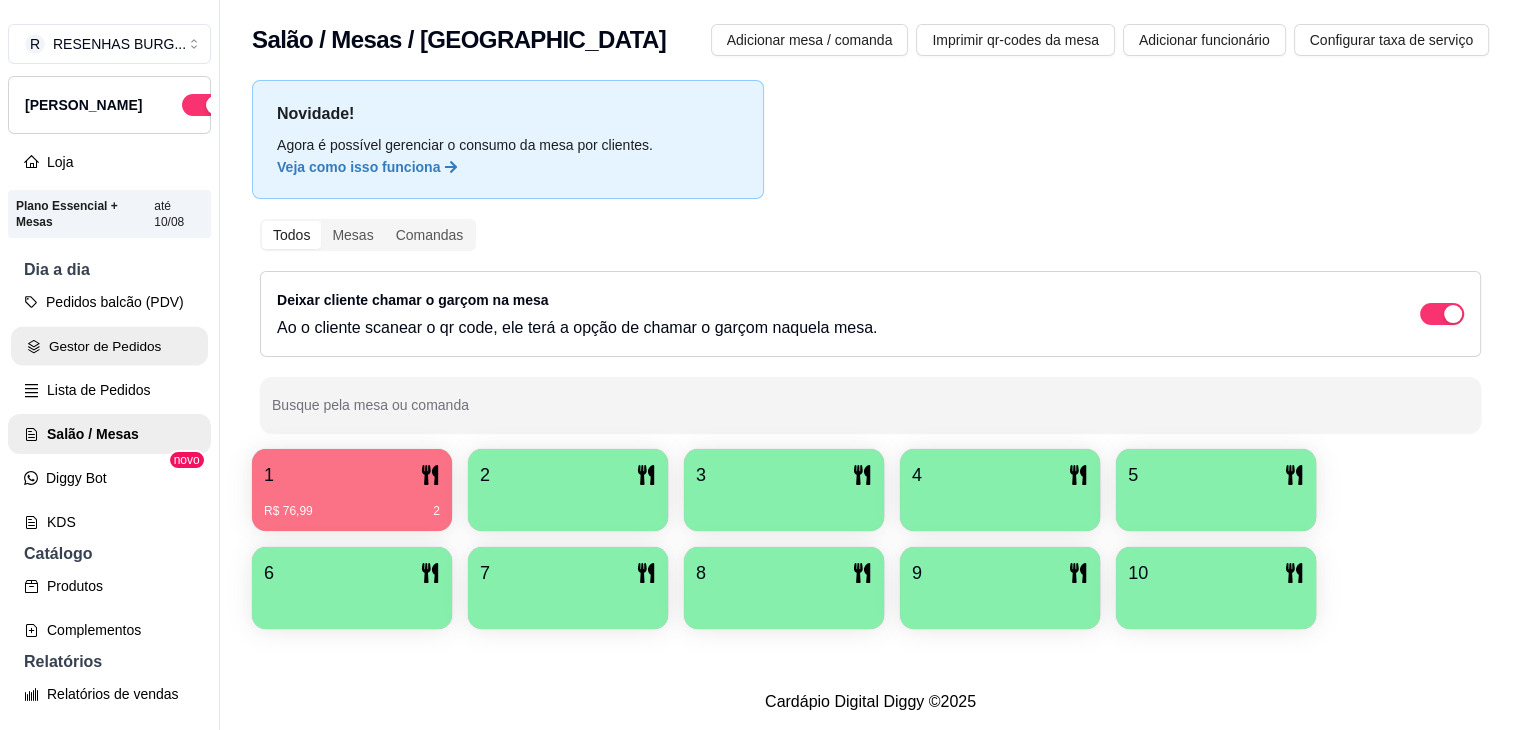click on "Gestor de Pedidos" at bounding box center (109, 346) 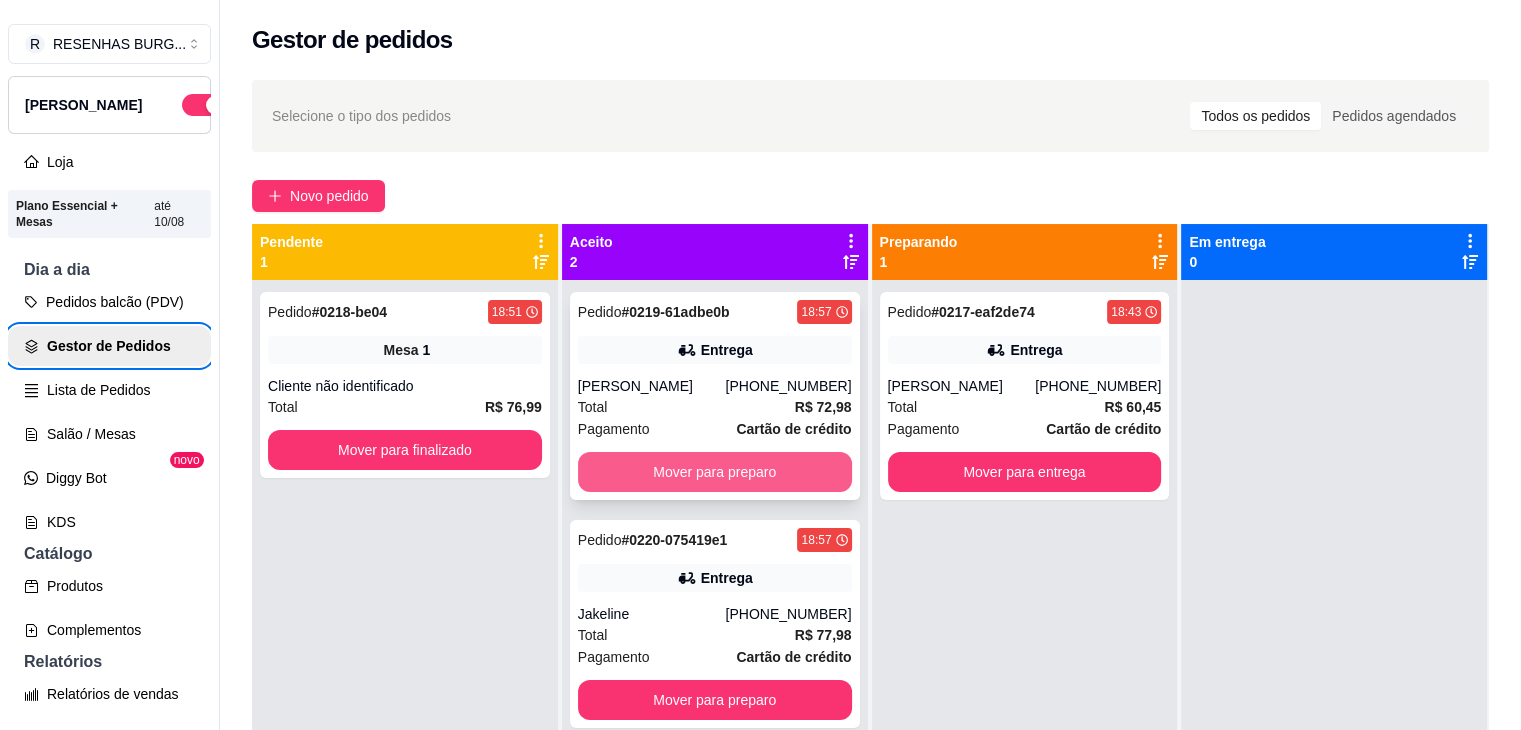 click on "Mover para preparo" at bounding box center [715, 472] 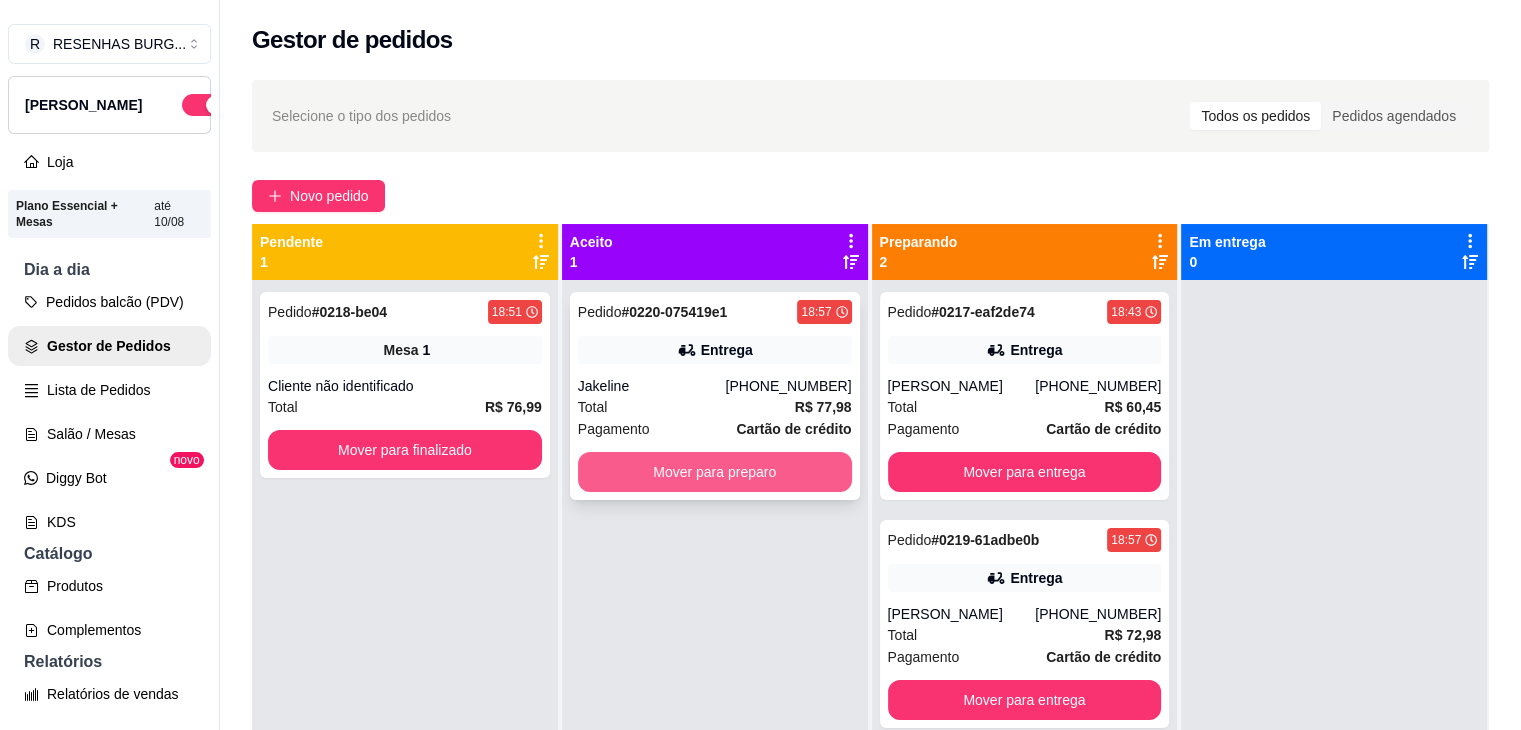 click on "Mover para preparo" at bounding box center (715, 472) 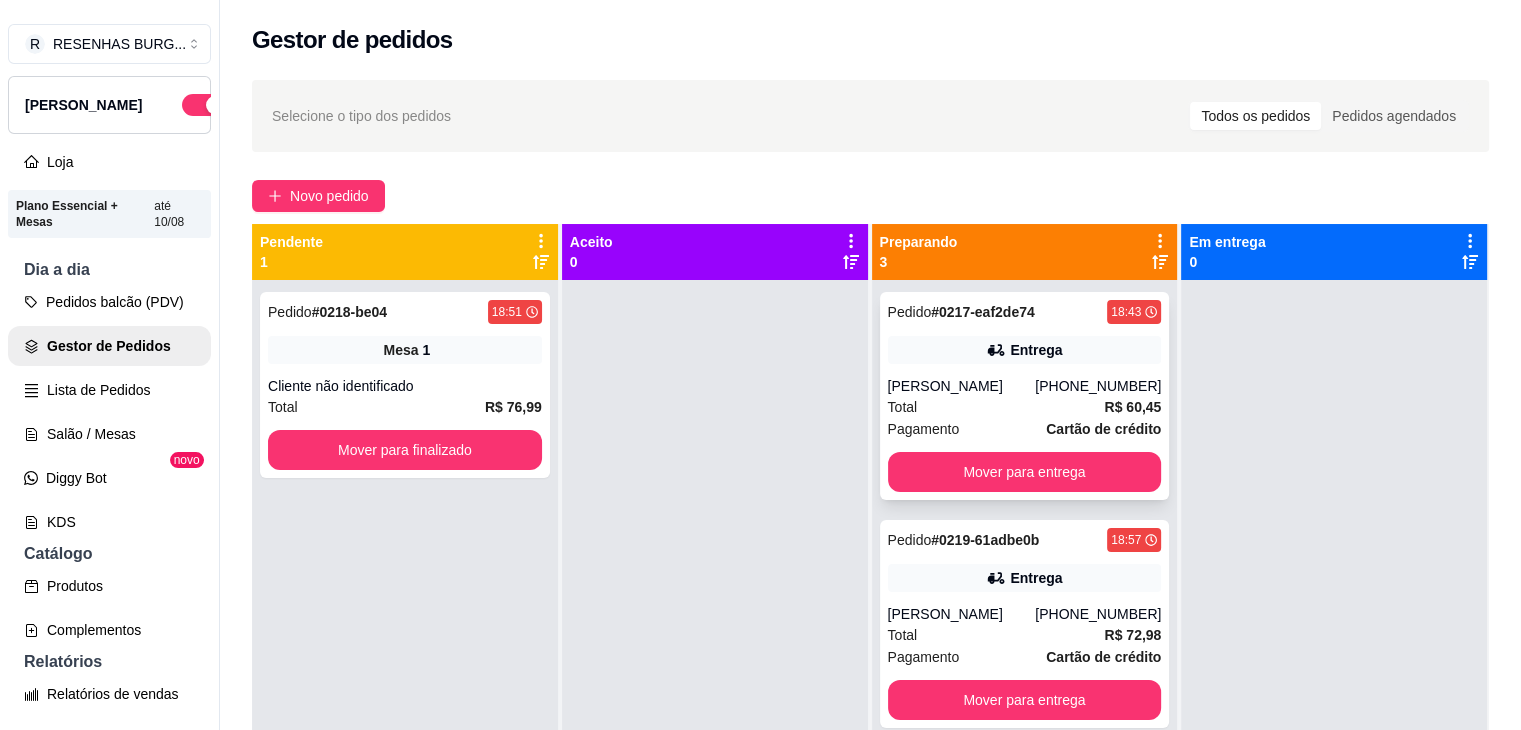 click on "Pedido  # 0217-eaf2de74 18:43 Entrega Leonardo [PHONE_NUMBER] Total R$ 60,45 Pagamento Cartão de crédito Mover para entrega" at bounding box center [1025, 396] 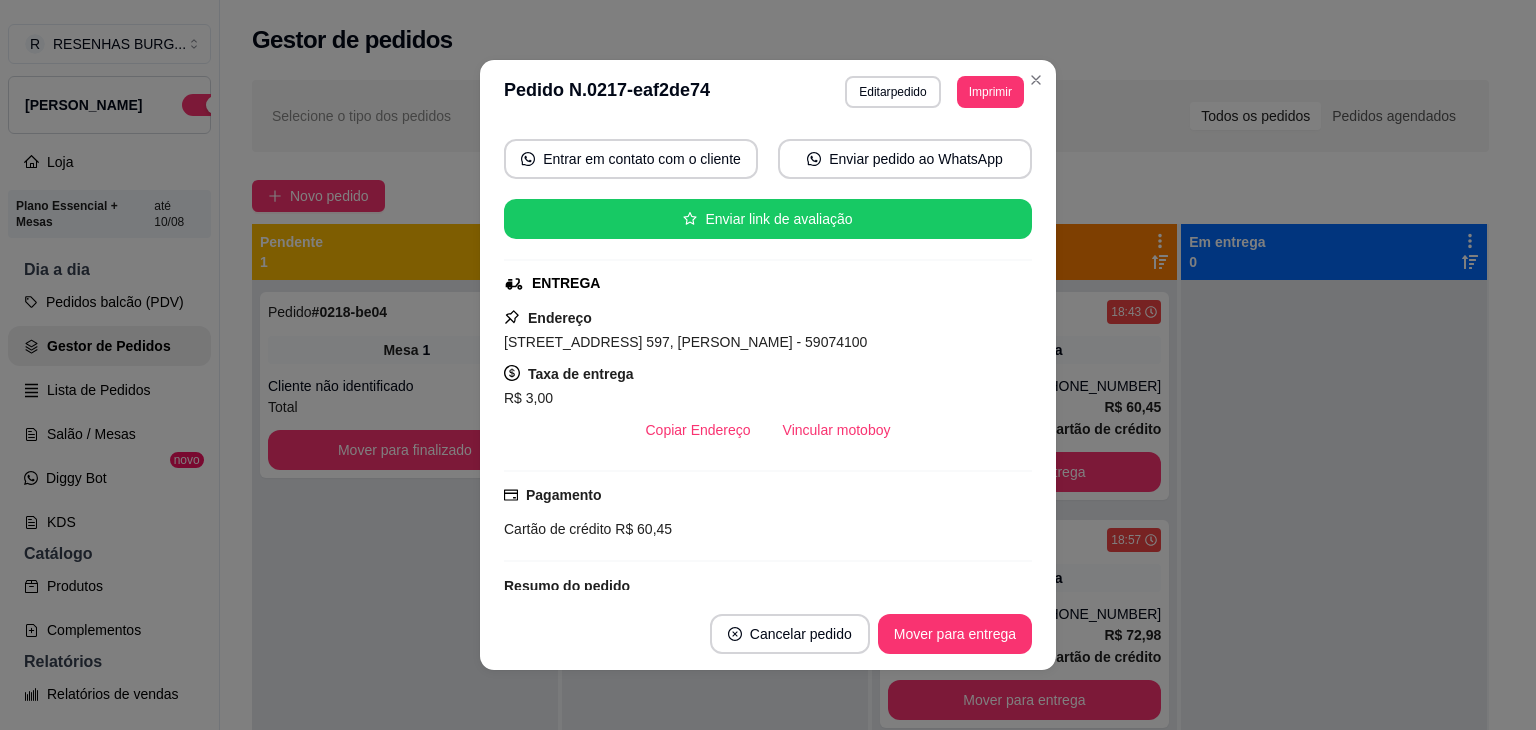scroll, scrollTop: 200, scrollLeft: 0, axis: vertical 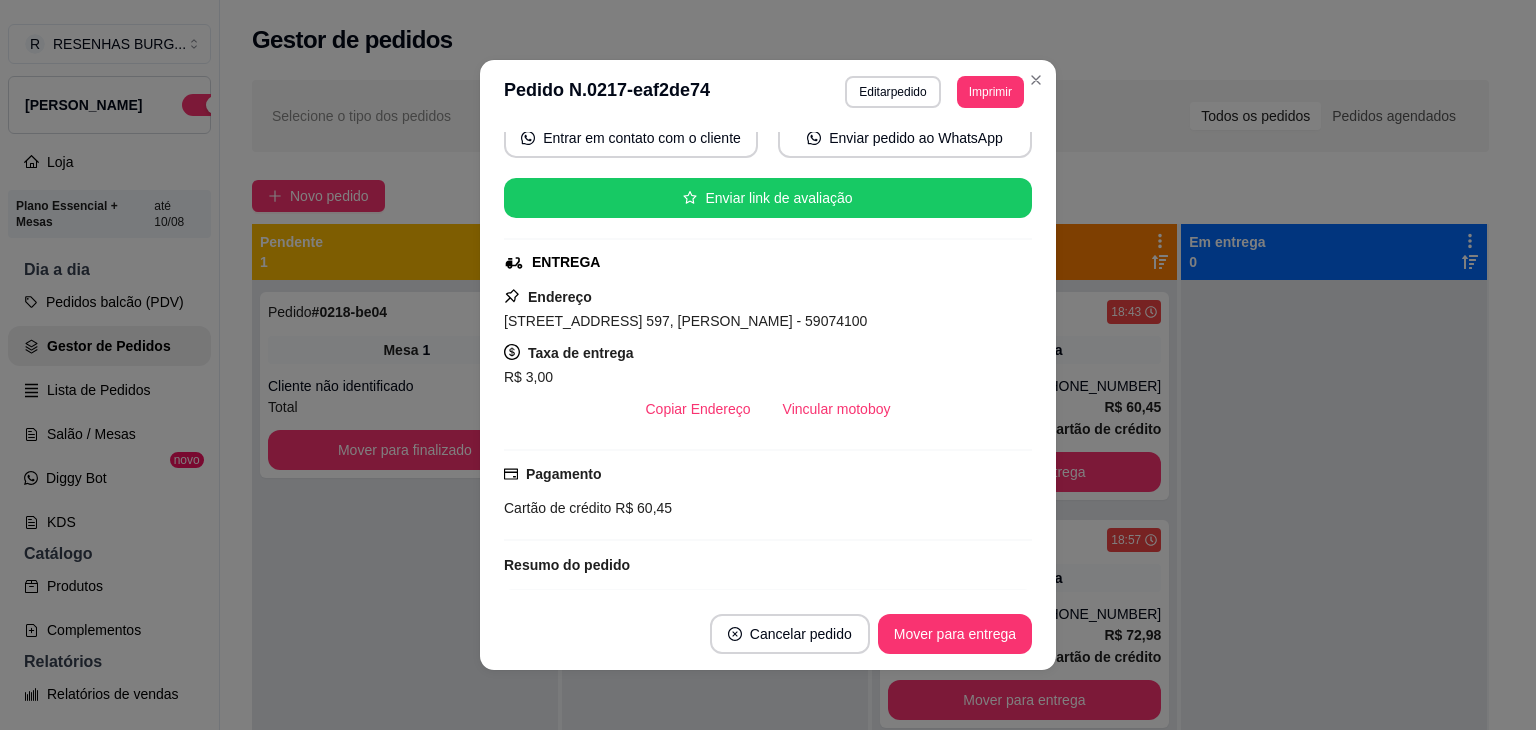 click on "Vincular motoboy" at bounding box center (837, 409) 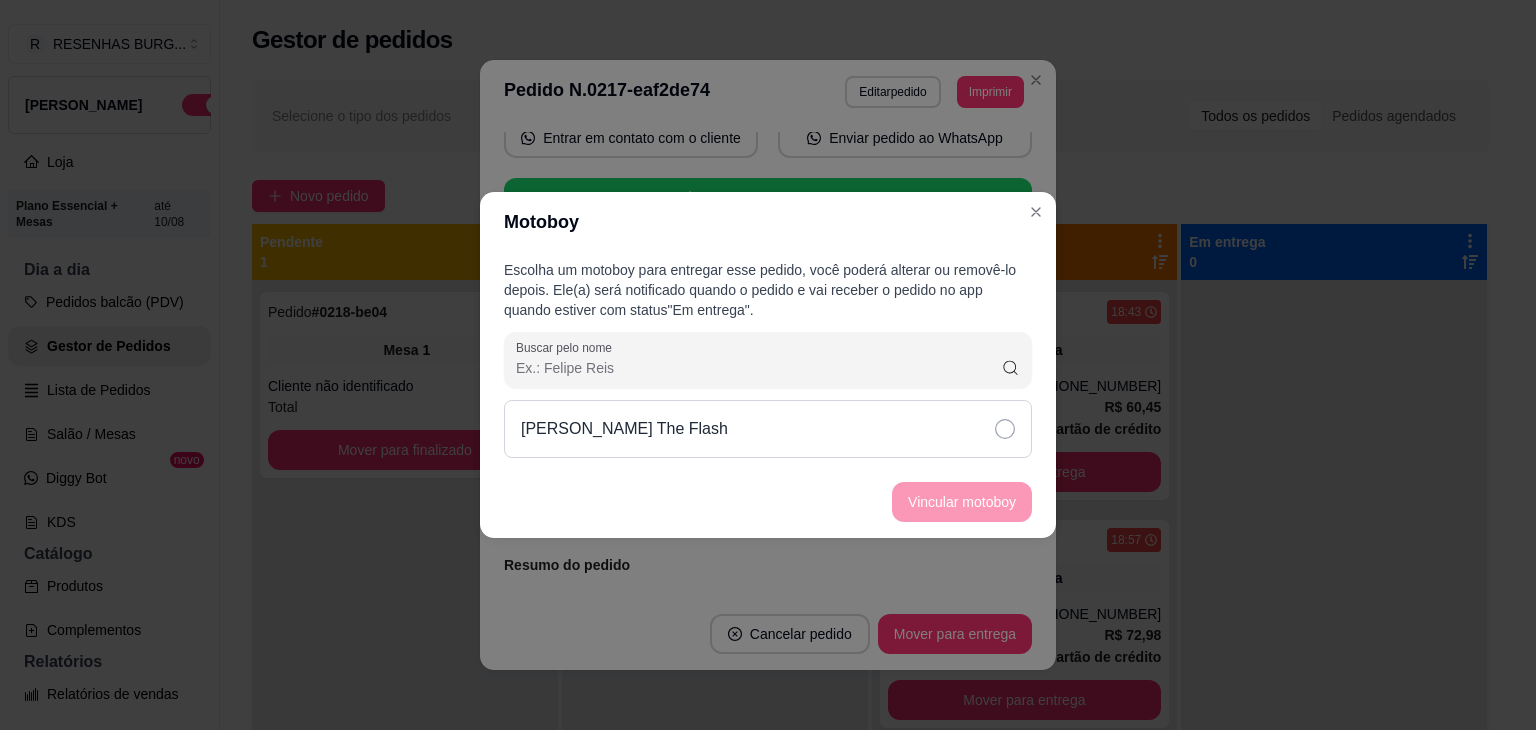 click on "[PERSON_NAME] The Flash" at bounding box center [768, 429] 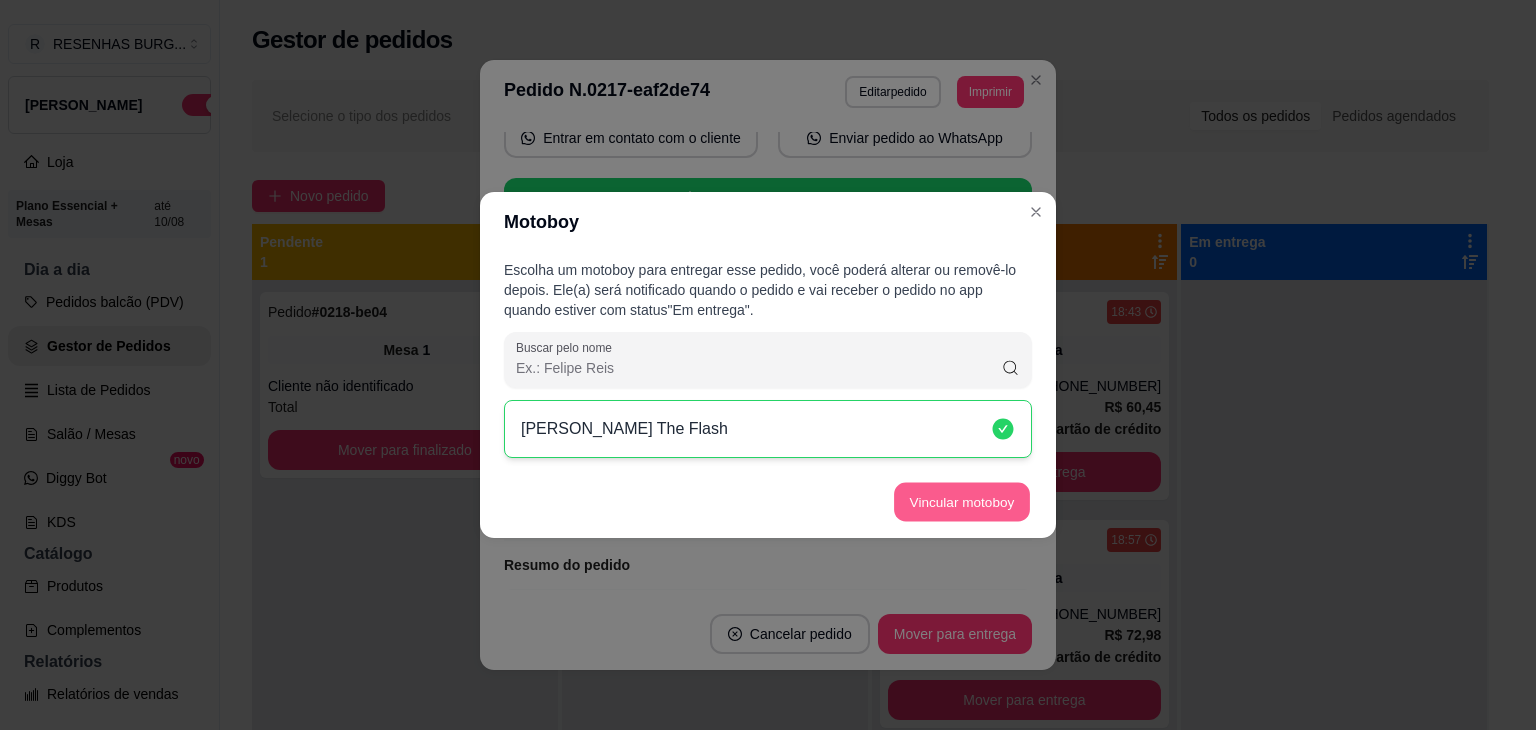 click on "Vincular motoboy" at bounding box center (962, 502) 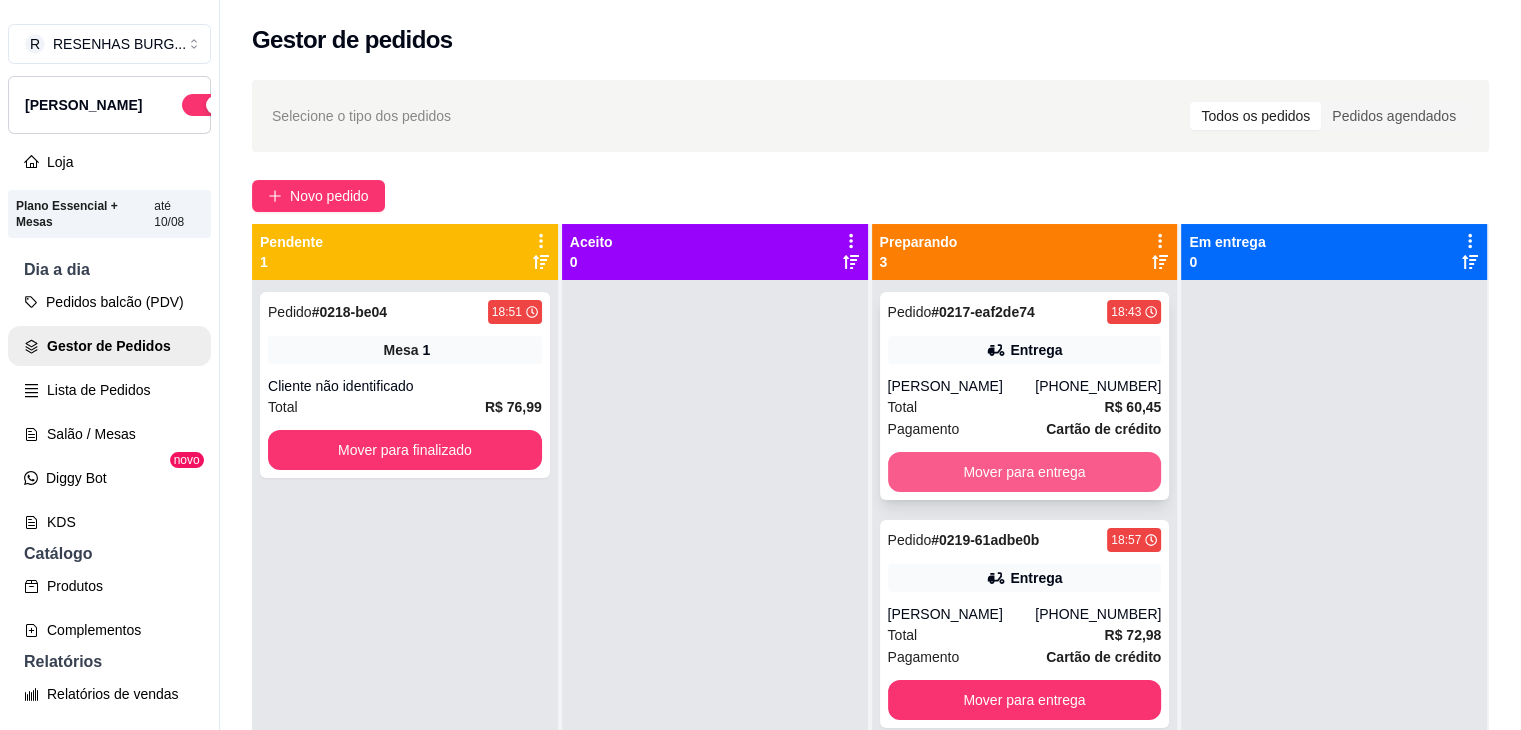click on "Mover para entrega" at bounding box center (1025, 472) 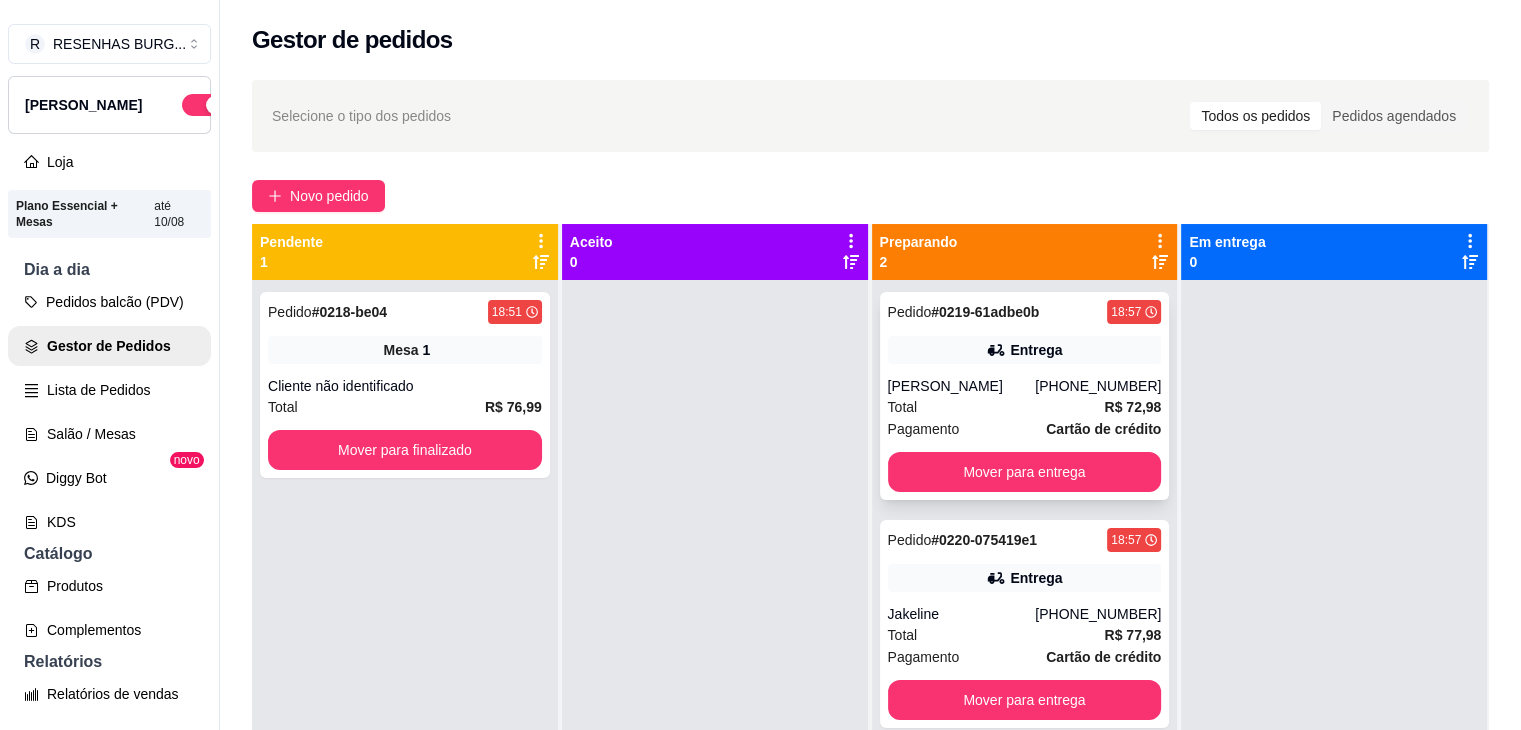 click on "Pedido  # 0219-61adbe0b 18:57 Entrega Gabriel [PHONE_NUMBER] Total R$ 72,98 Pagamento Cartão de crédito Mover para entrega" at bounding box center [1025, 396] 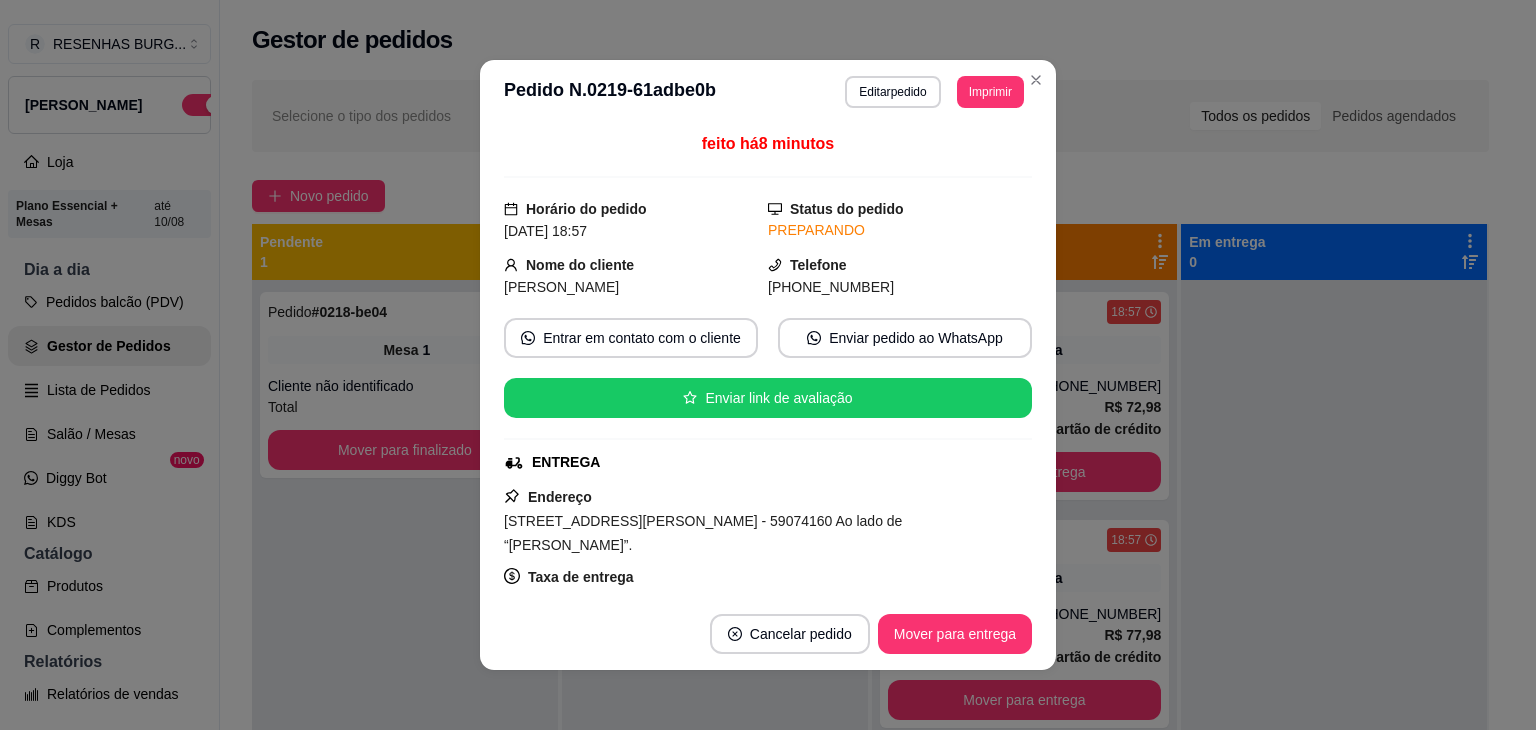 scroll, scrollTop: 200, scrollLeft: 0, axis: vertical 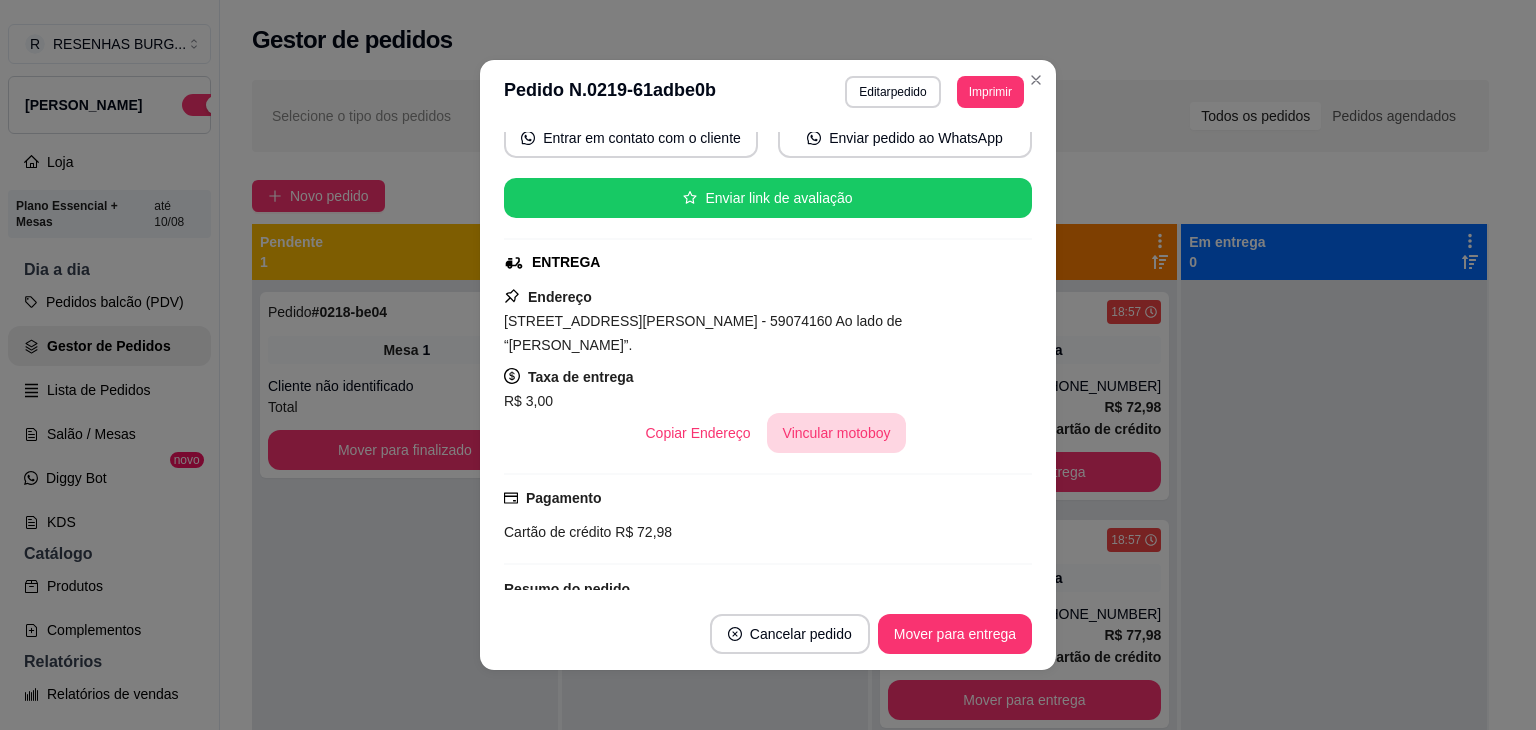 click on "Vincular motoboy" at bounding box center (837, 433) 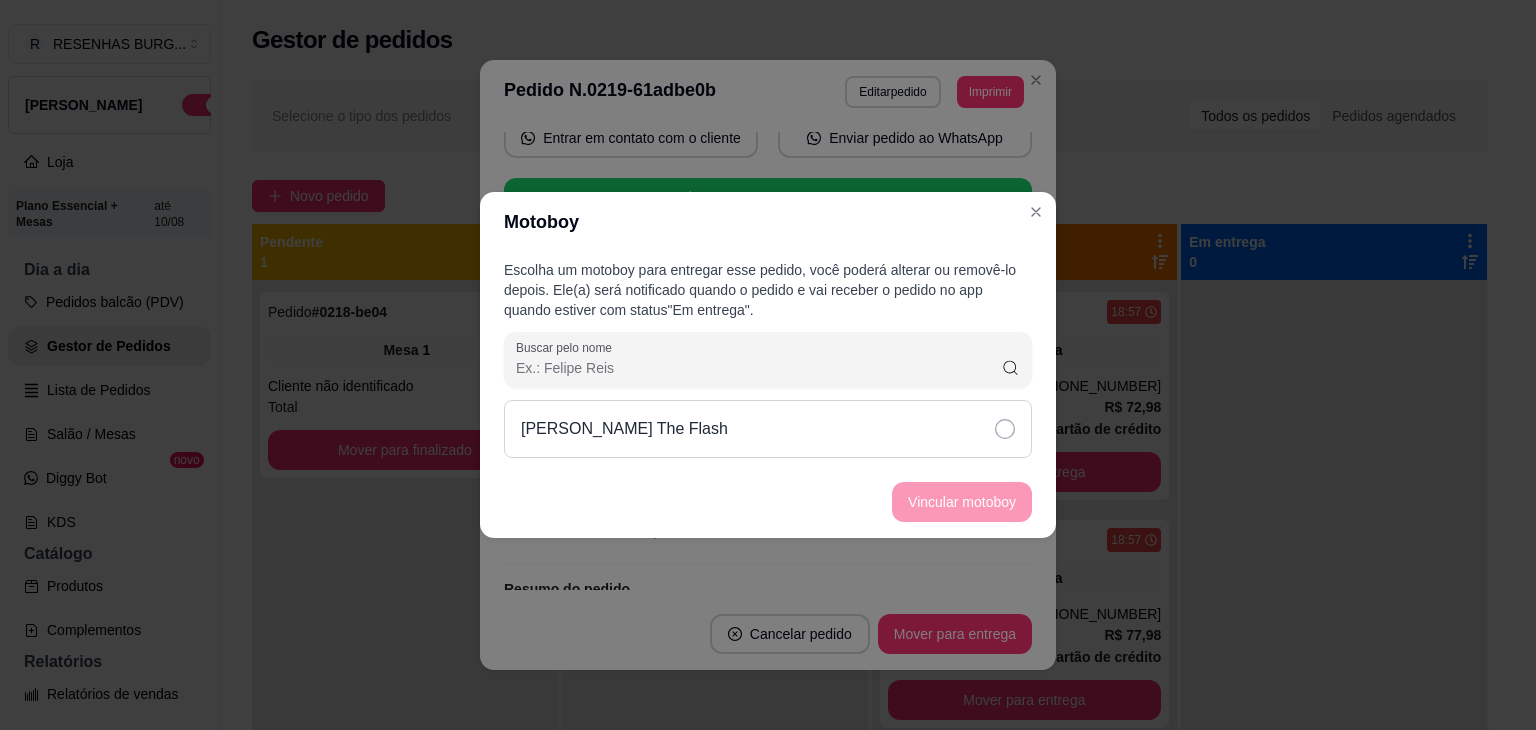 click on "[PERSON_NAME] The Flash" at bounding box center [768, 429] 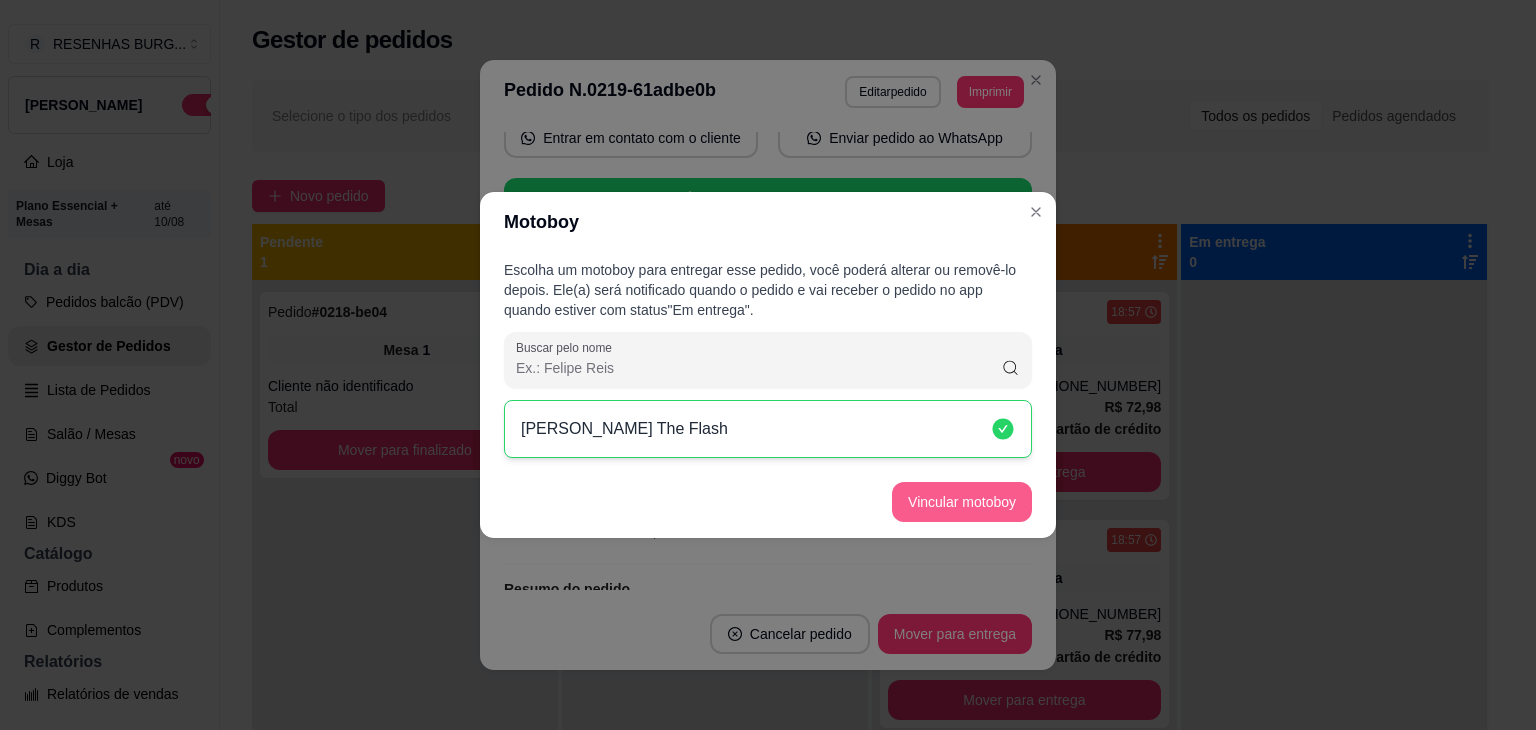 click on "Vincular motoboy" at bounding box center (962, 502) 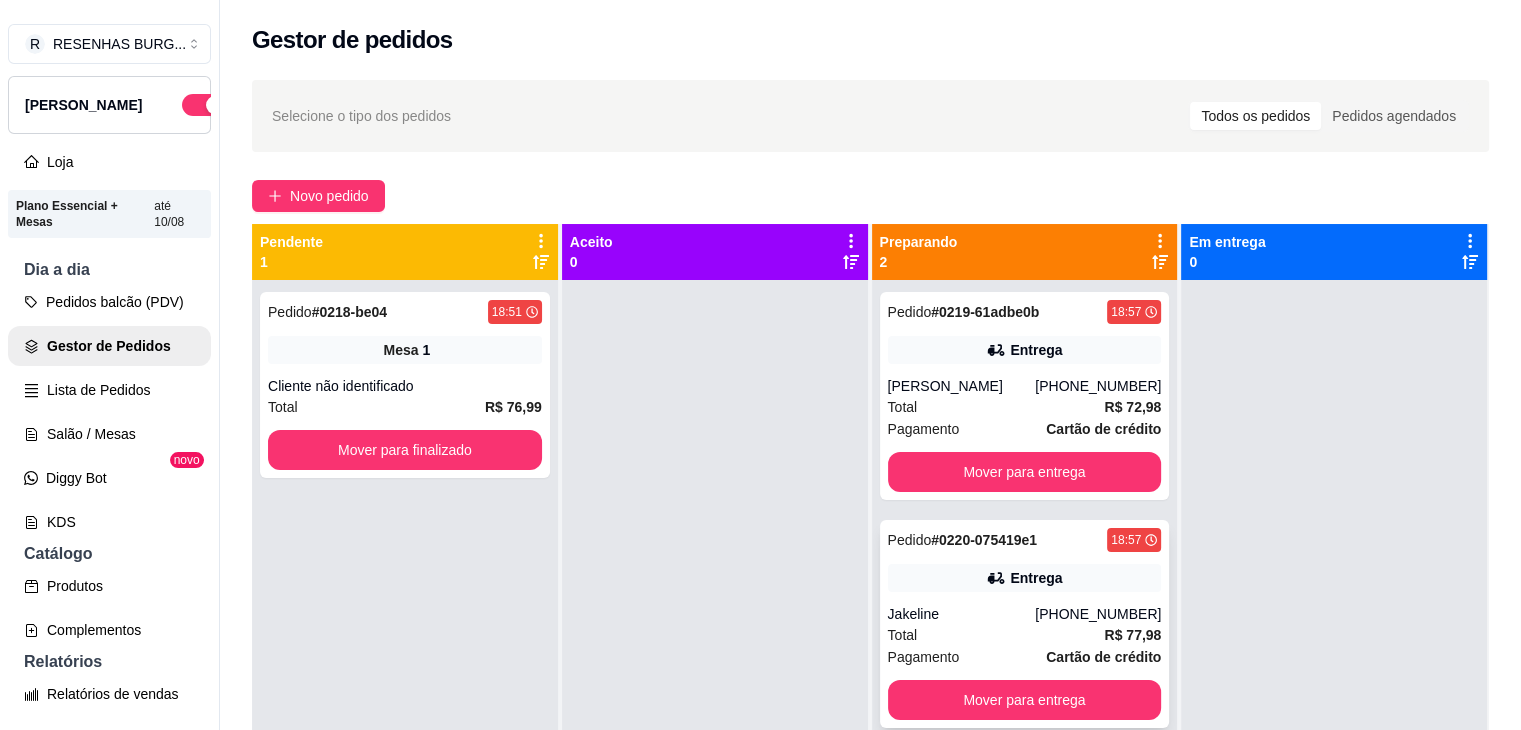 click on "Pedido  # 0220-075419e1 18:57 Entrega Jakeline [PHONE_NUMBER] Total R$ 77,98 Pagamento Cartão de crédito Mover para entrega" at bounding box center (1025, 624) 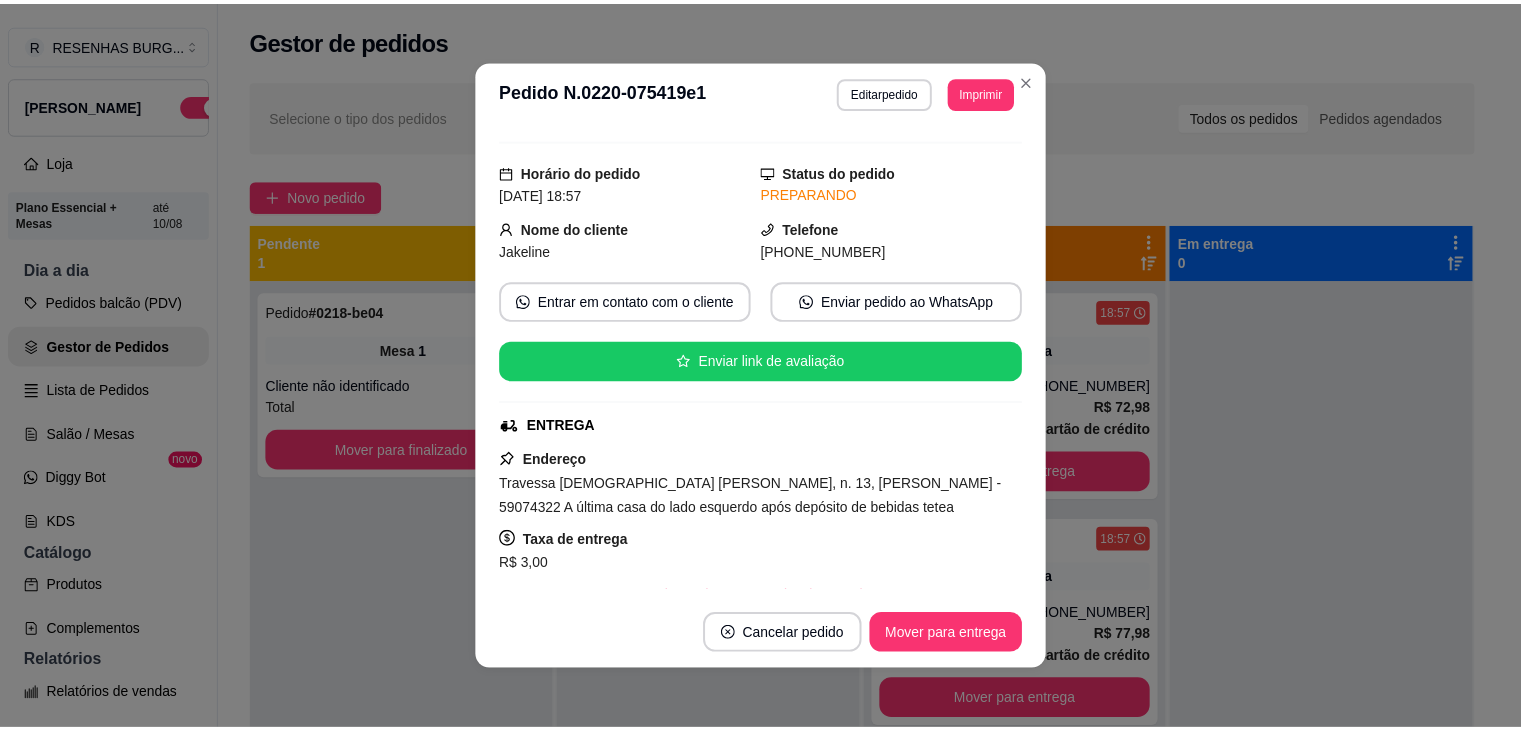 scroll, scrollTop: 100, scrollLeft: 0, axis: vertical 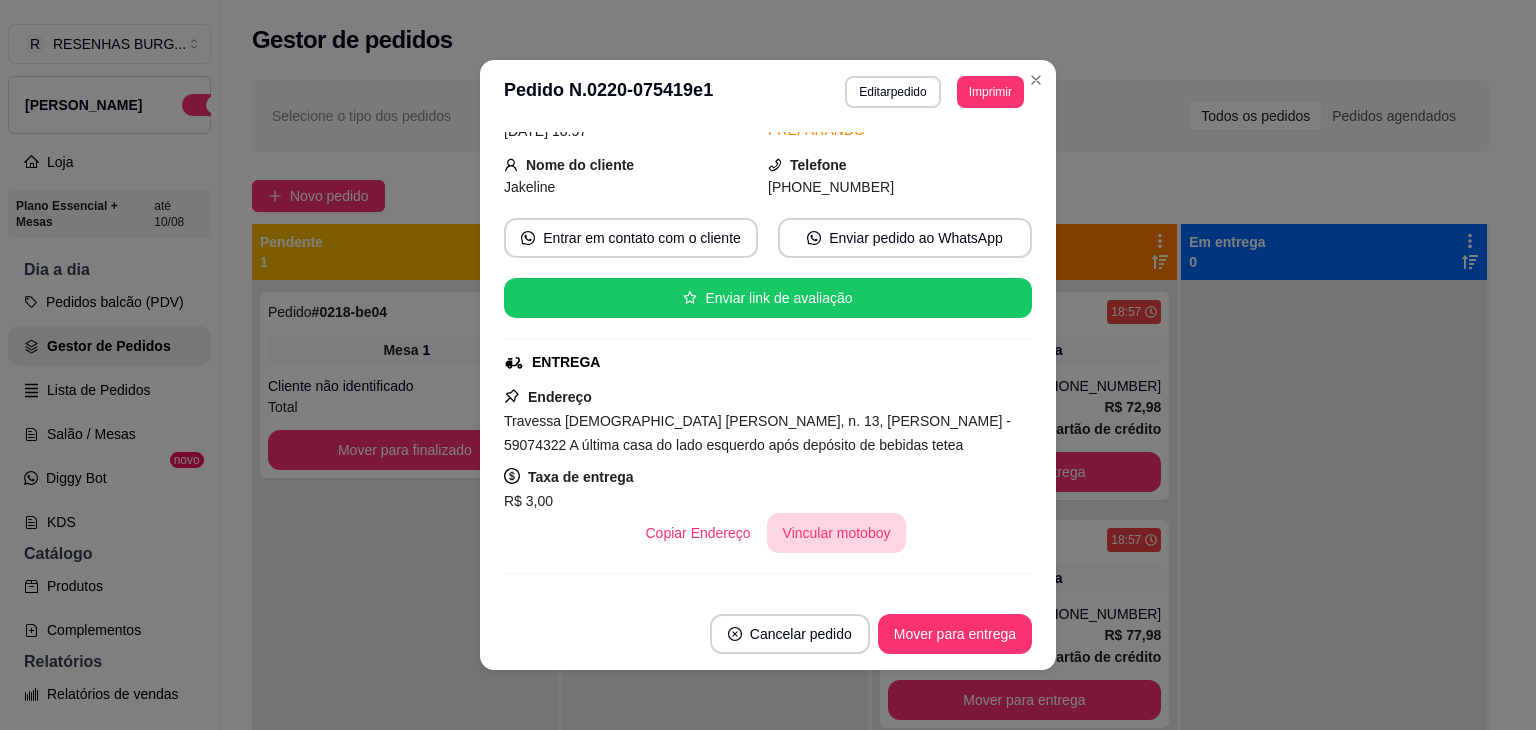 click on "Vincular motoboy" at bounding box center [837, 533] 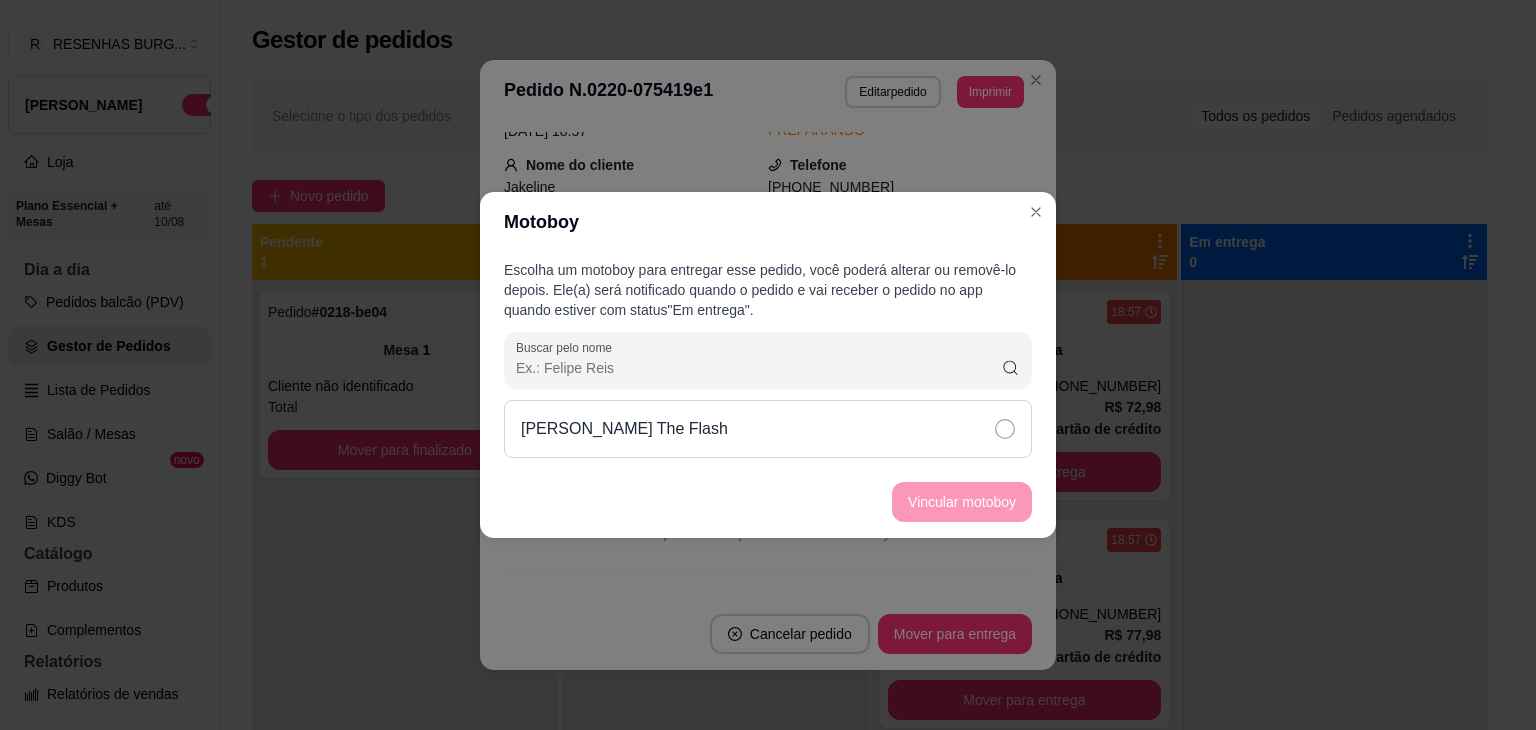 click on "[PERSON_NAME] The Flash" at bounding box center (768, 429) 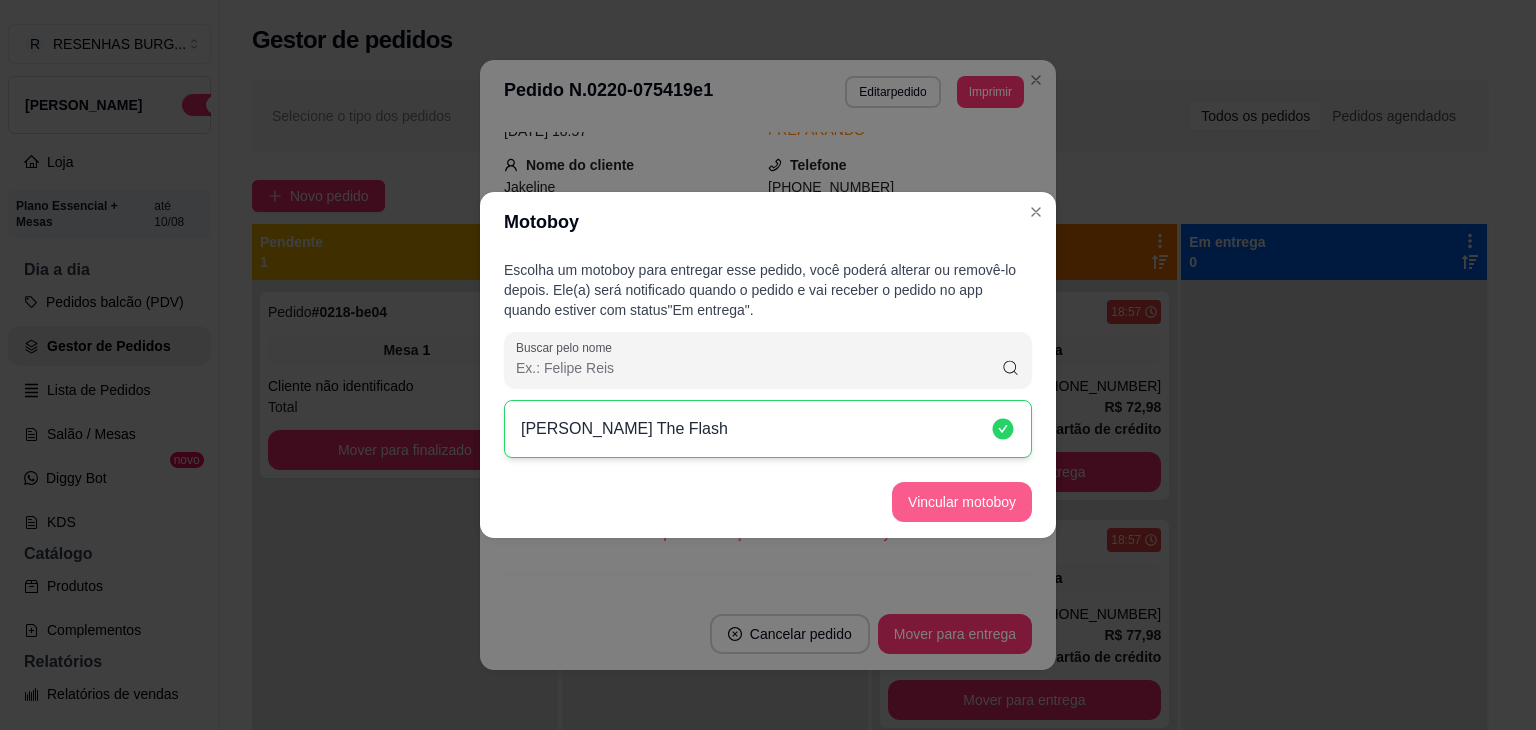 click on "Vincular motoboy" at bounding box center (962, 502) 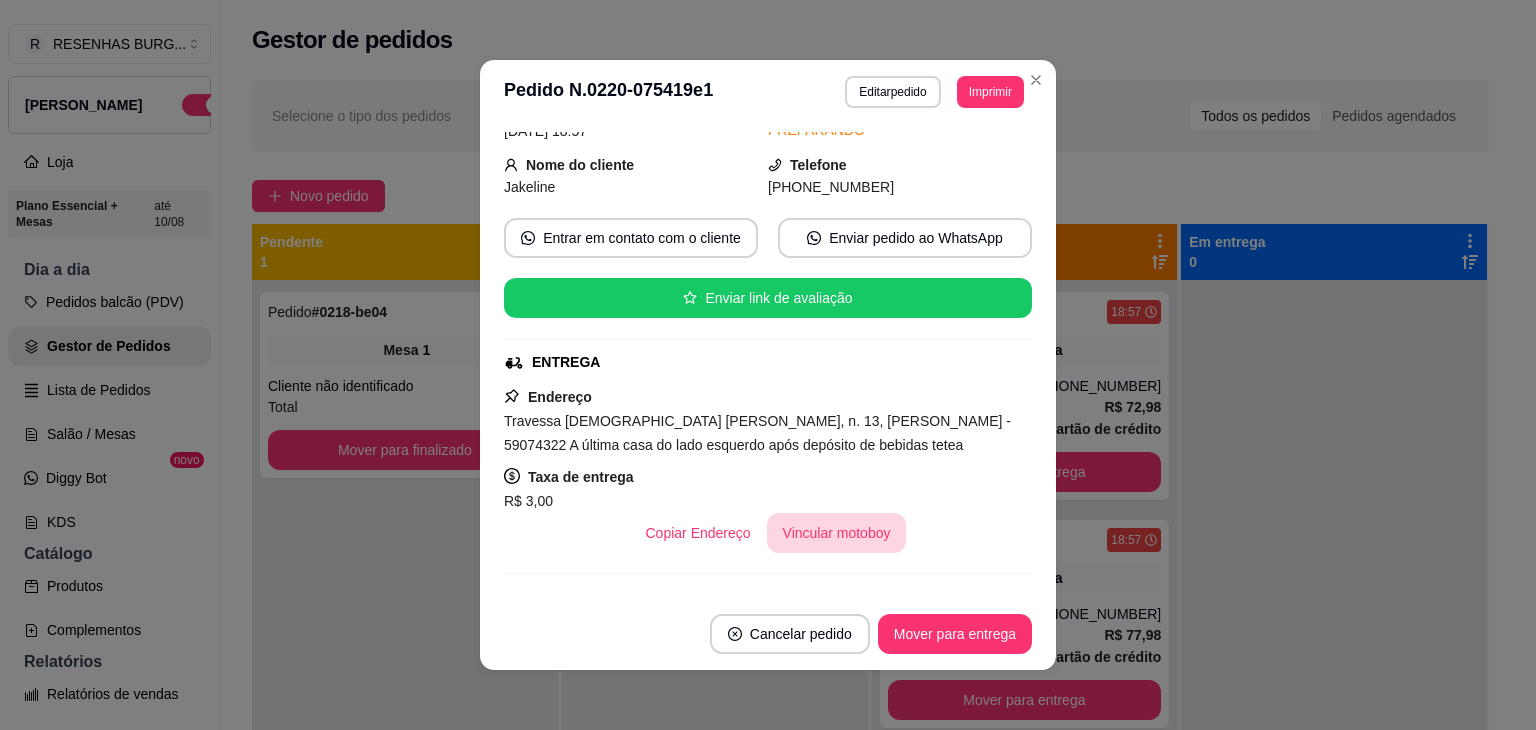click on "Vincular motoboy" at bounding box center (837, 533) 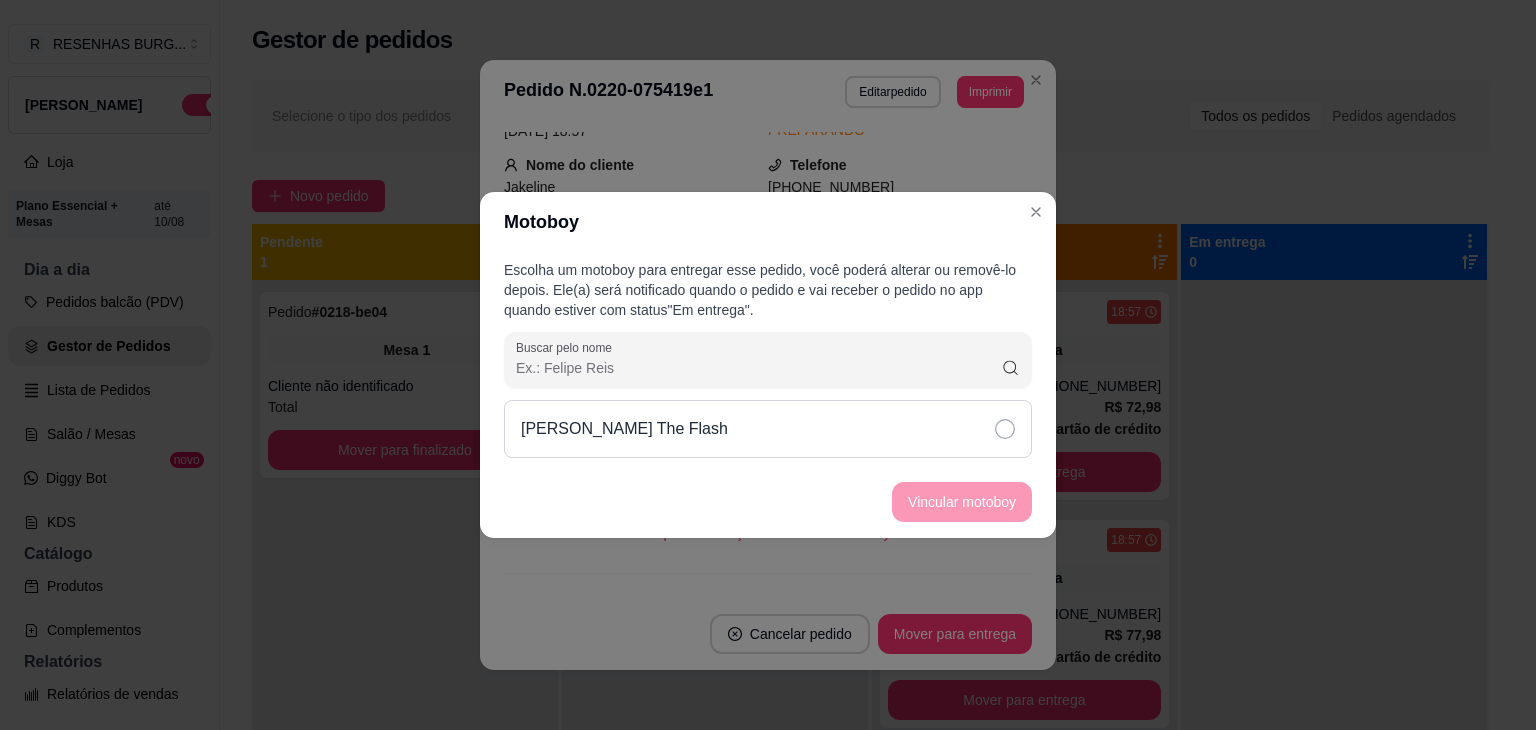 click on "[PERSON_NAME] The Flash" at bounding box center (768, 429) 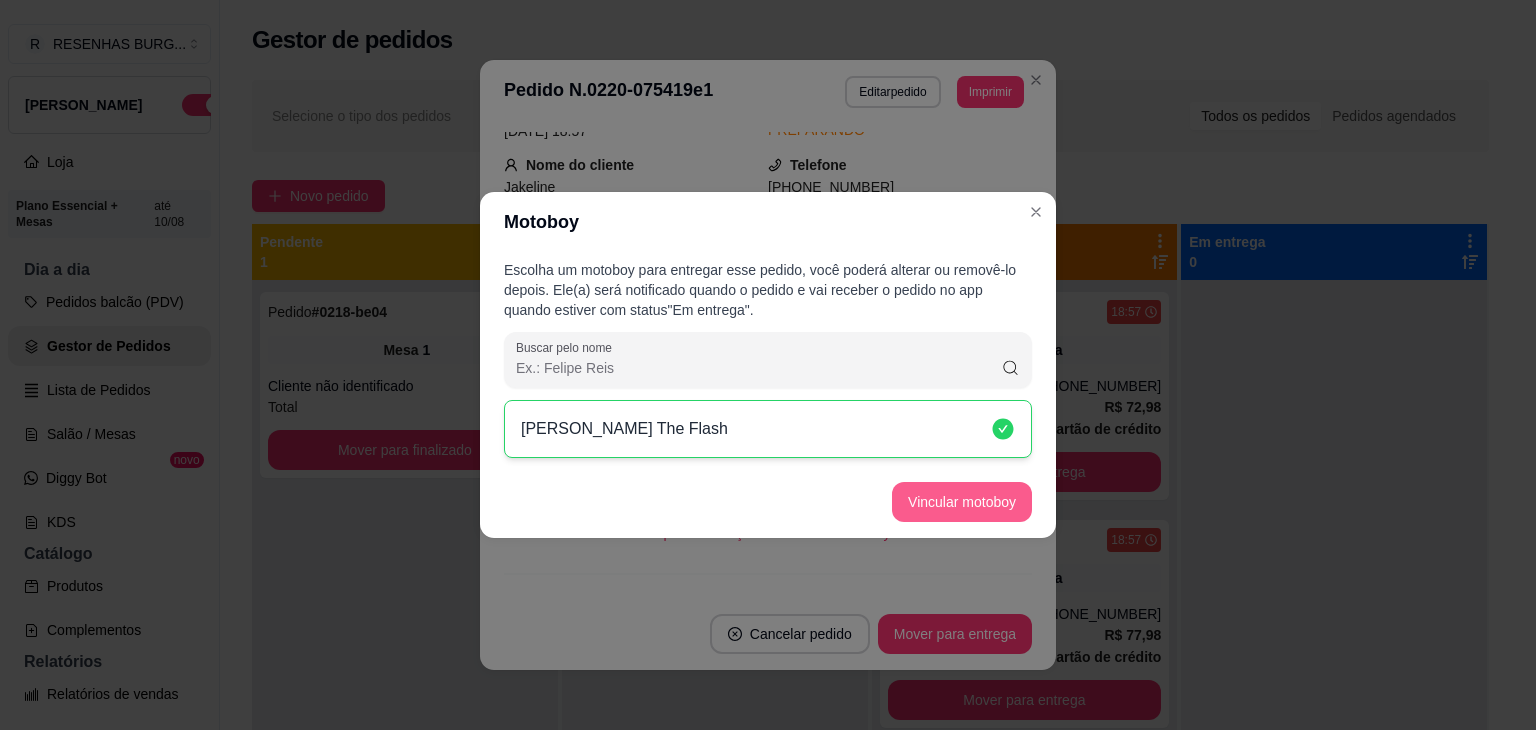 click on "Vincular motoboy" at bounding box center (962, 502) 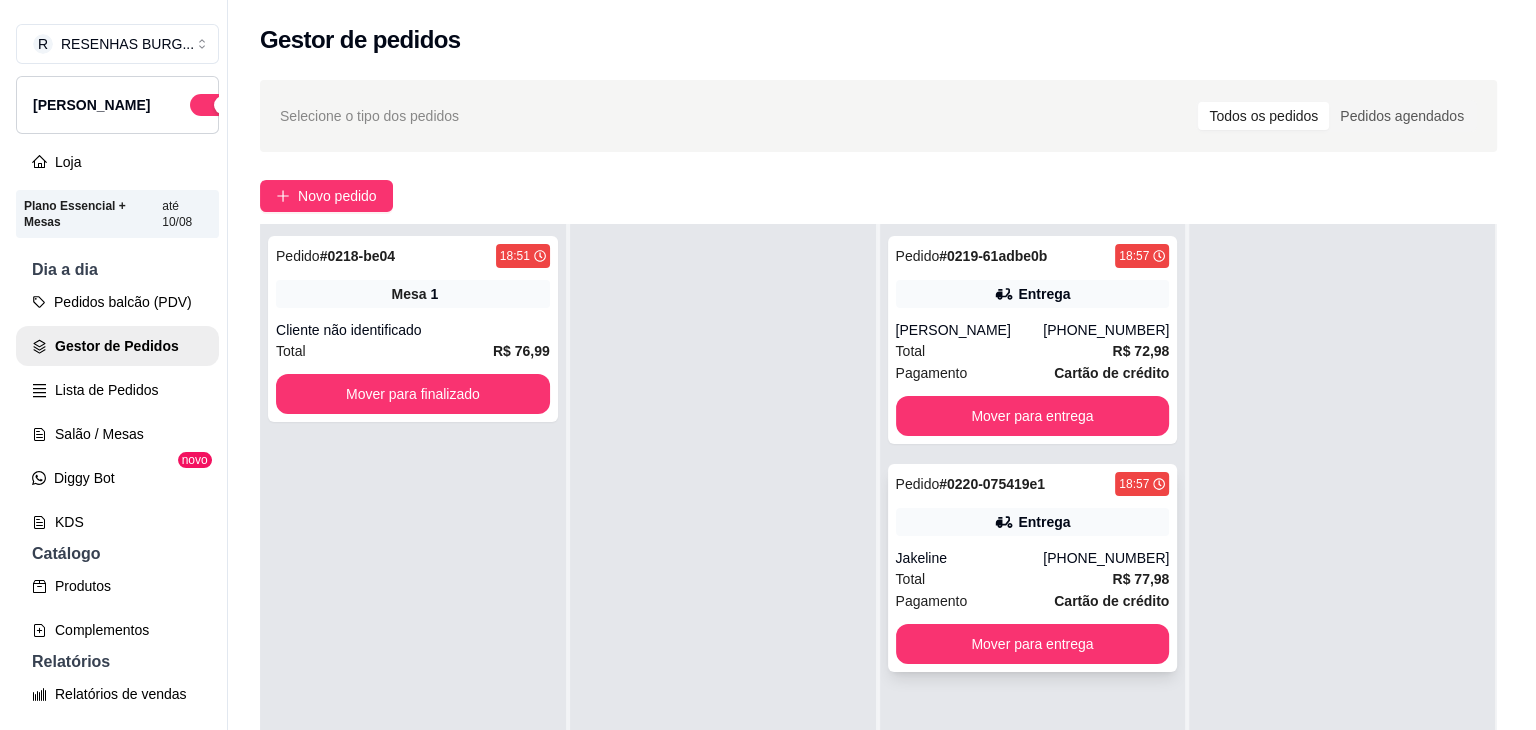 scroll, scrollTop: 0, scrollLeft: 0, axis: both 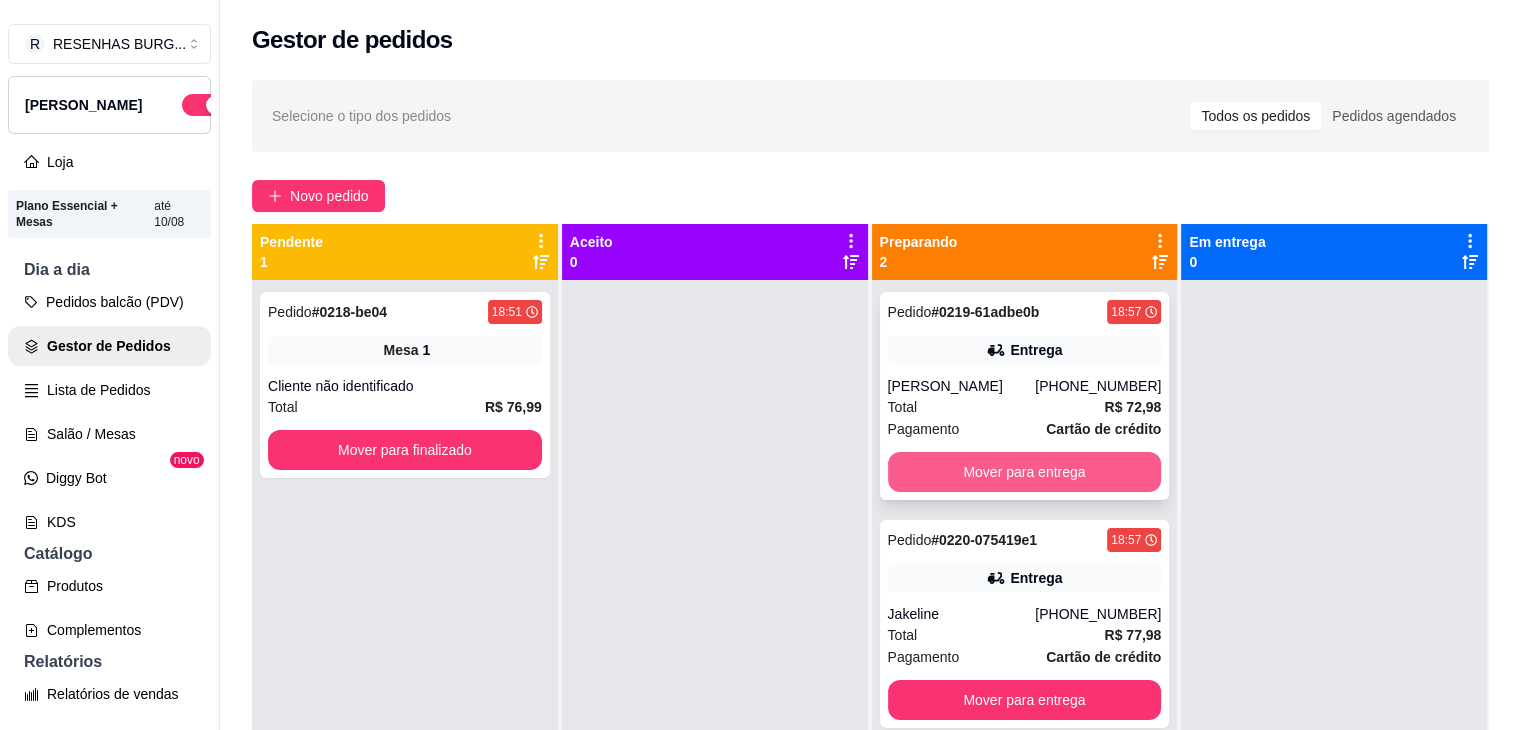 click on "Mover para entrega" at bounding box center (1025, 472) 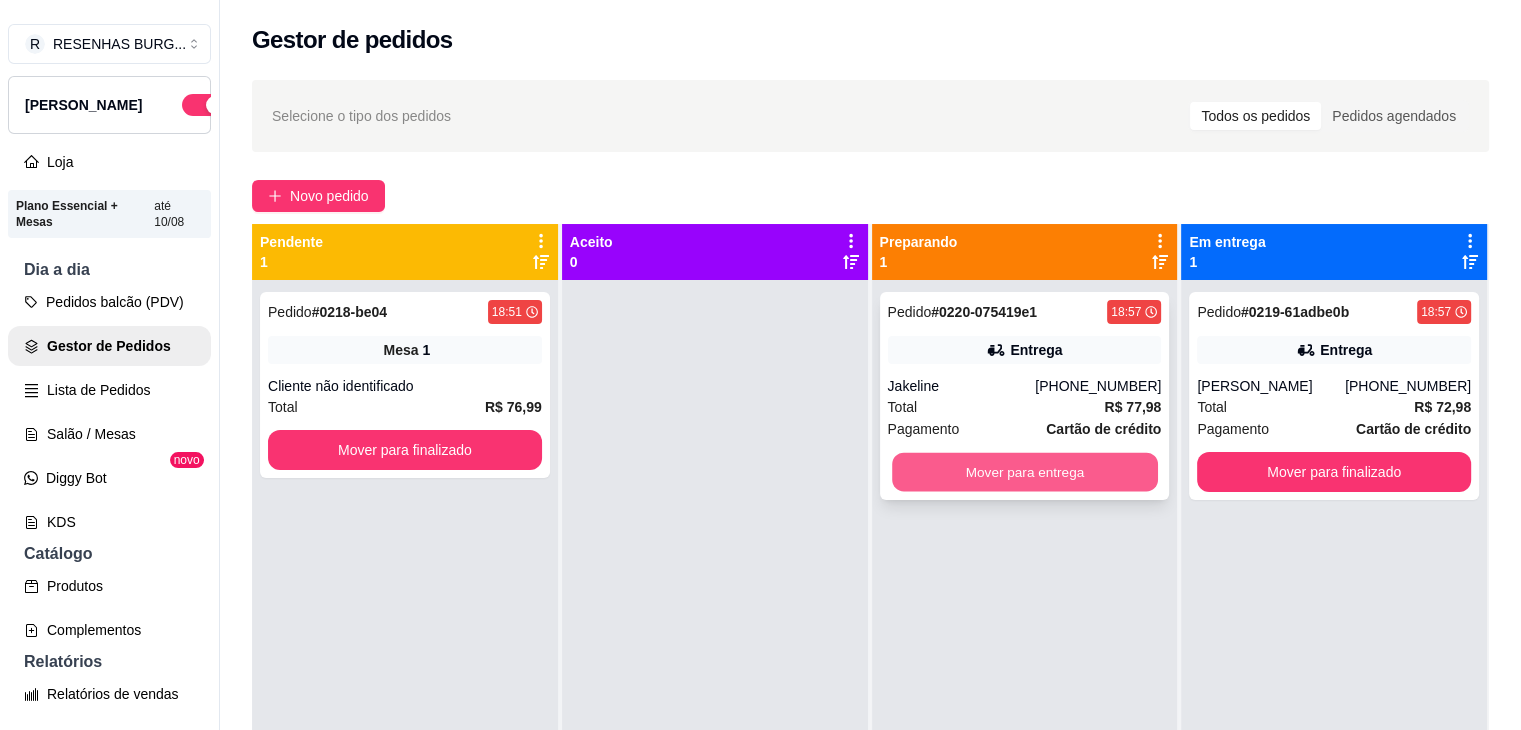click on "Mover para entrega" at bounding box center [1025, 472] 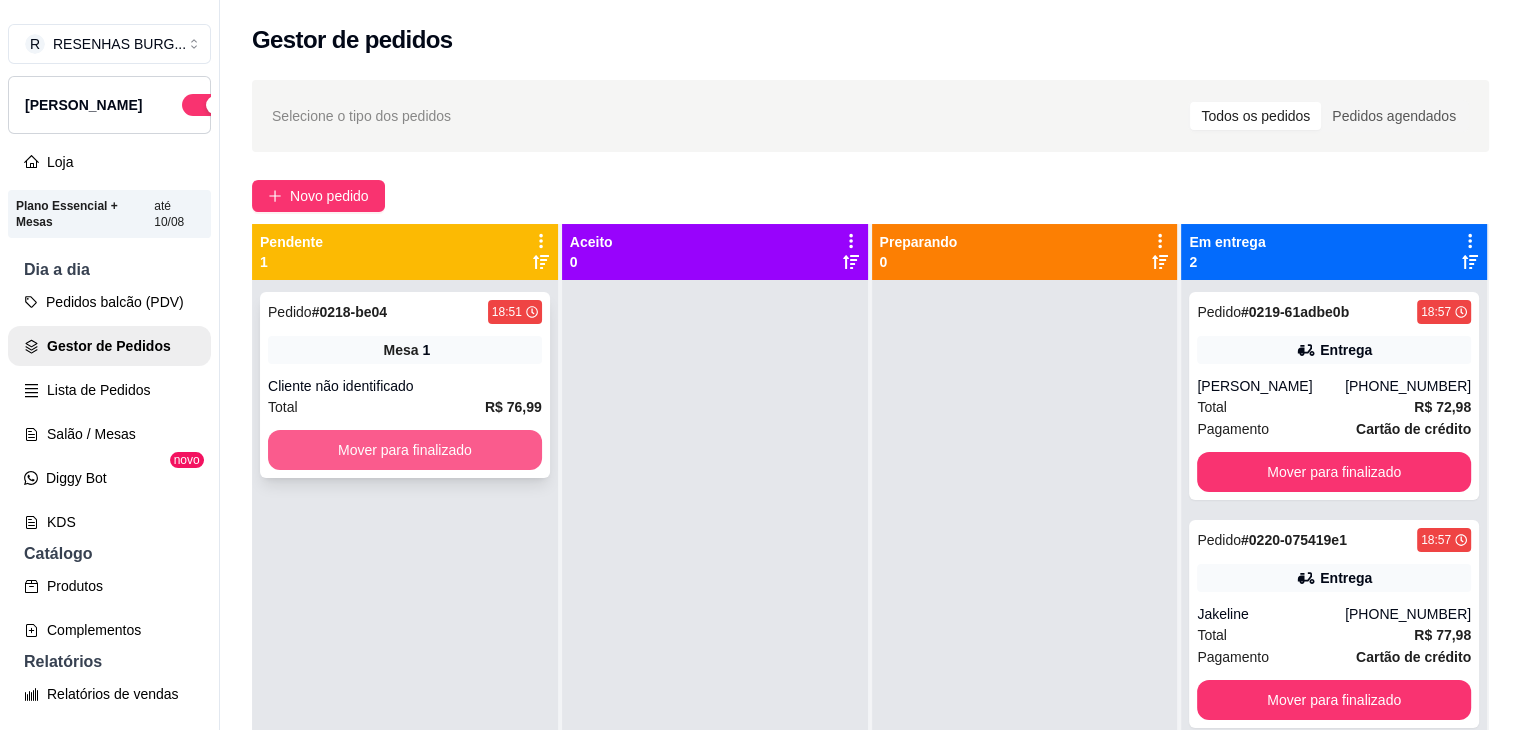 click on "Mover para finalizado" at bounding box center [405, 450] 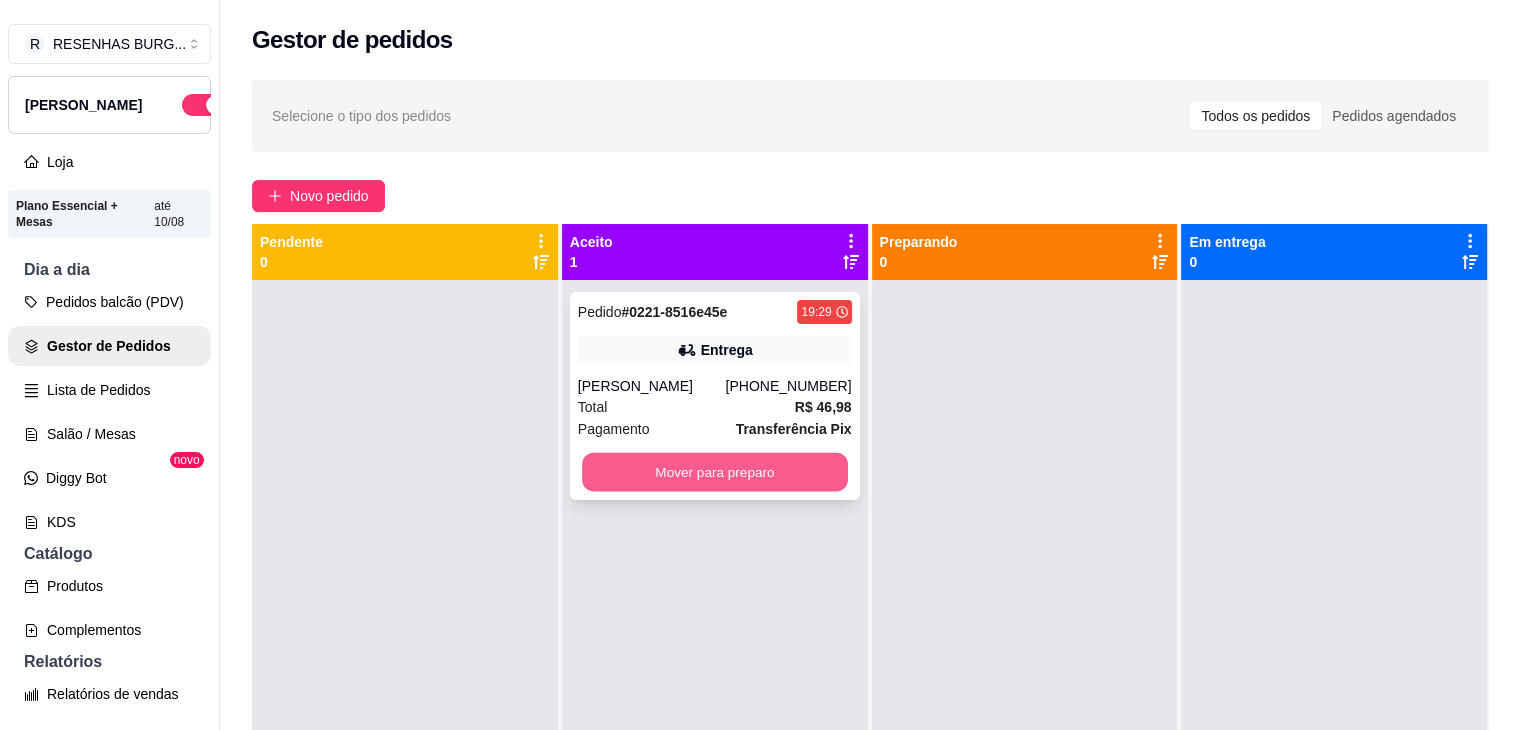 click on "Mover para preparo" at bounding box center [715, 472] 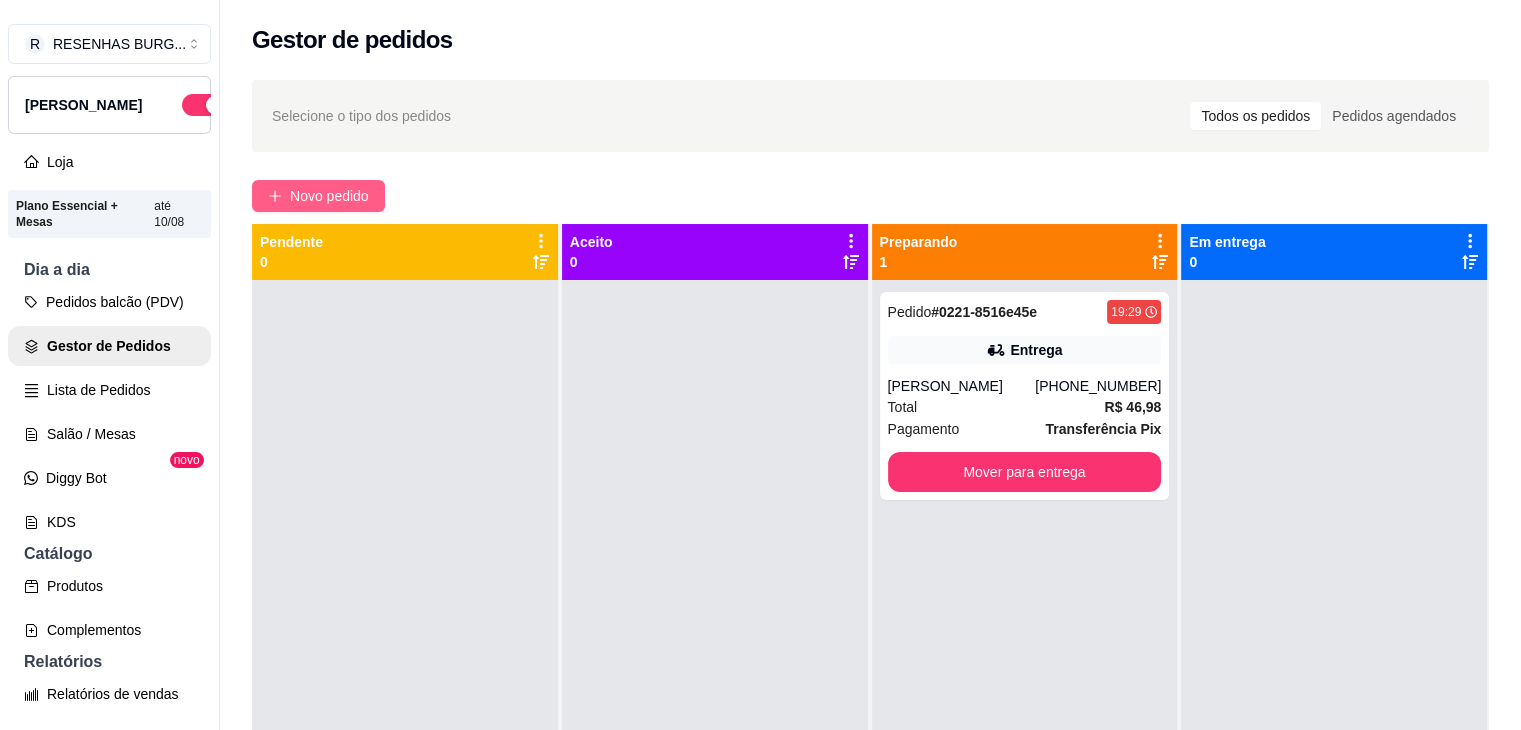 click on "Novo pedido" at bounding box center [329, 196] 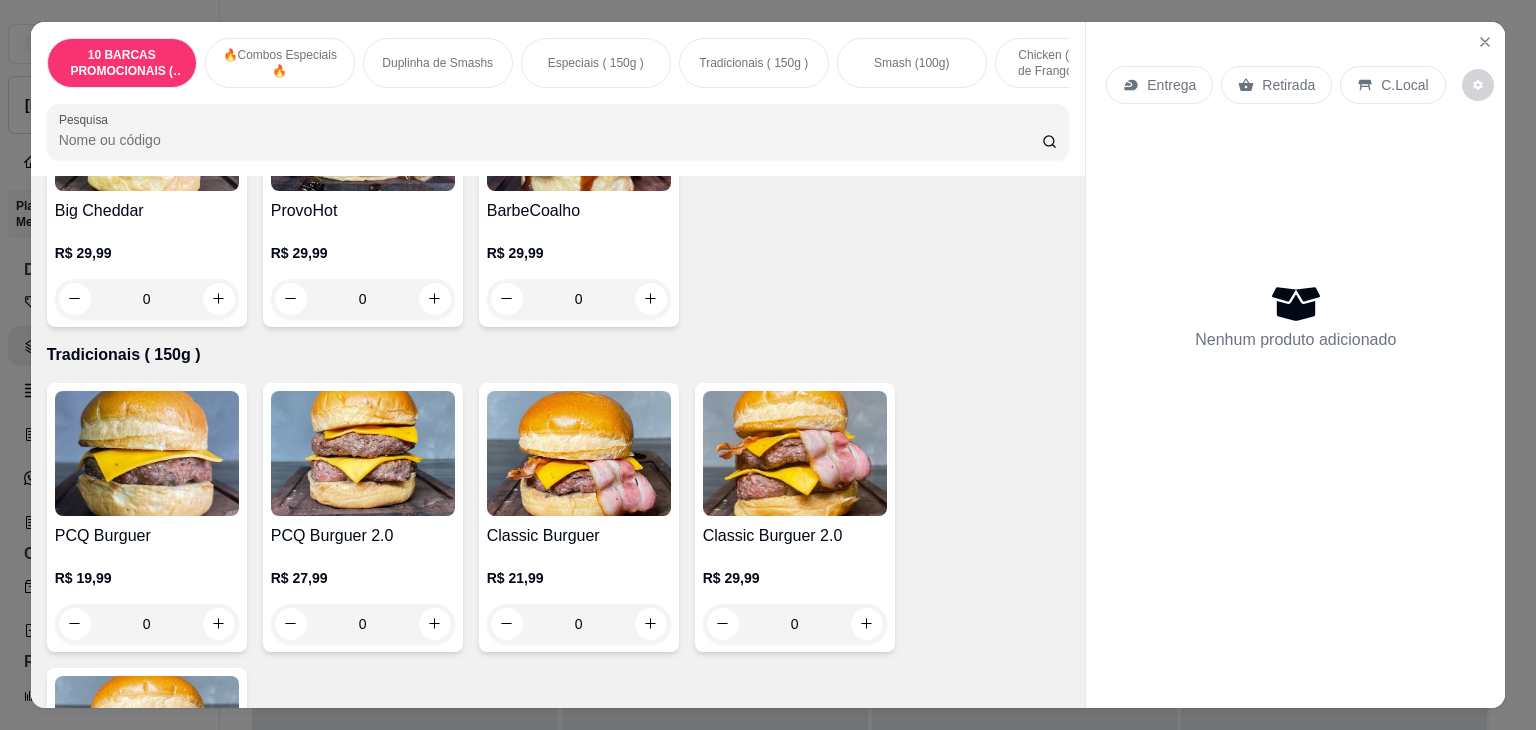 scroll, scrollTop: 1700, scrollLeft: 0, axis: vertical 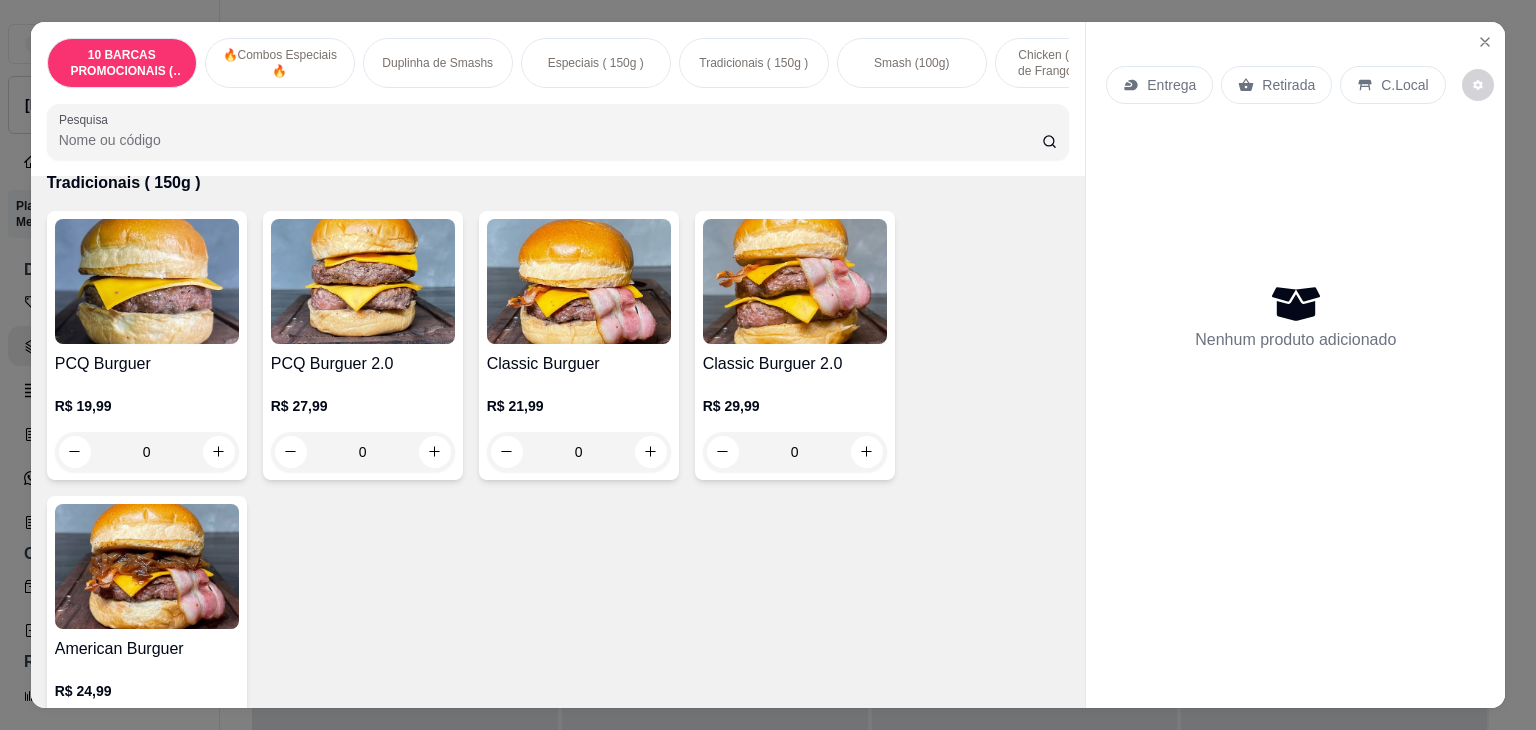 click on "0" at bounding box center (579, 452) 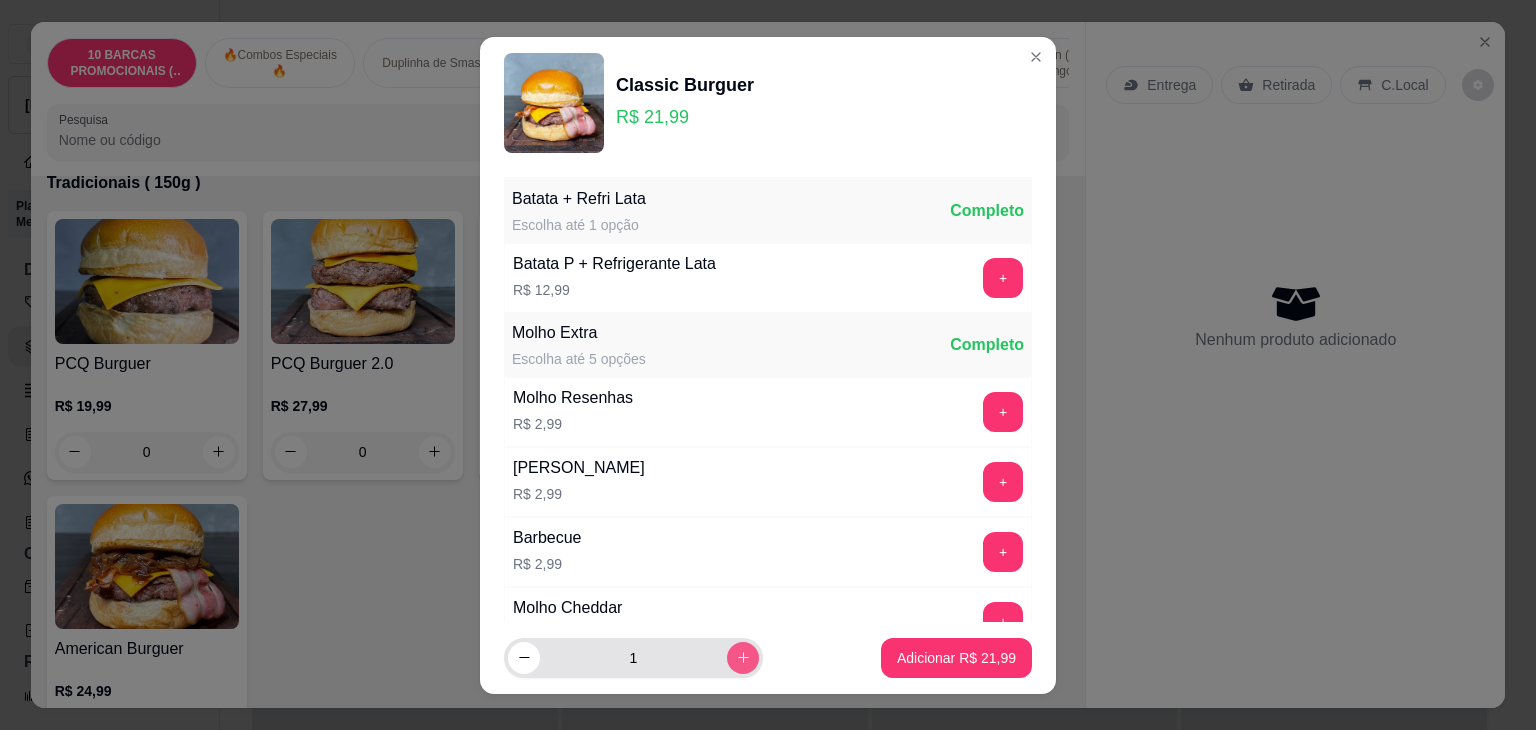 click 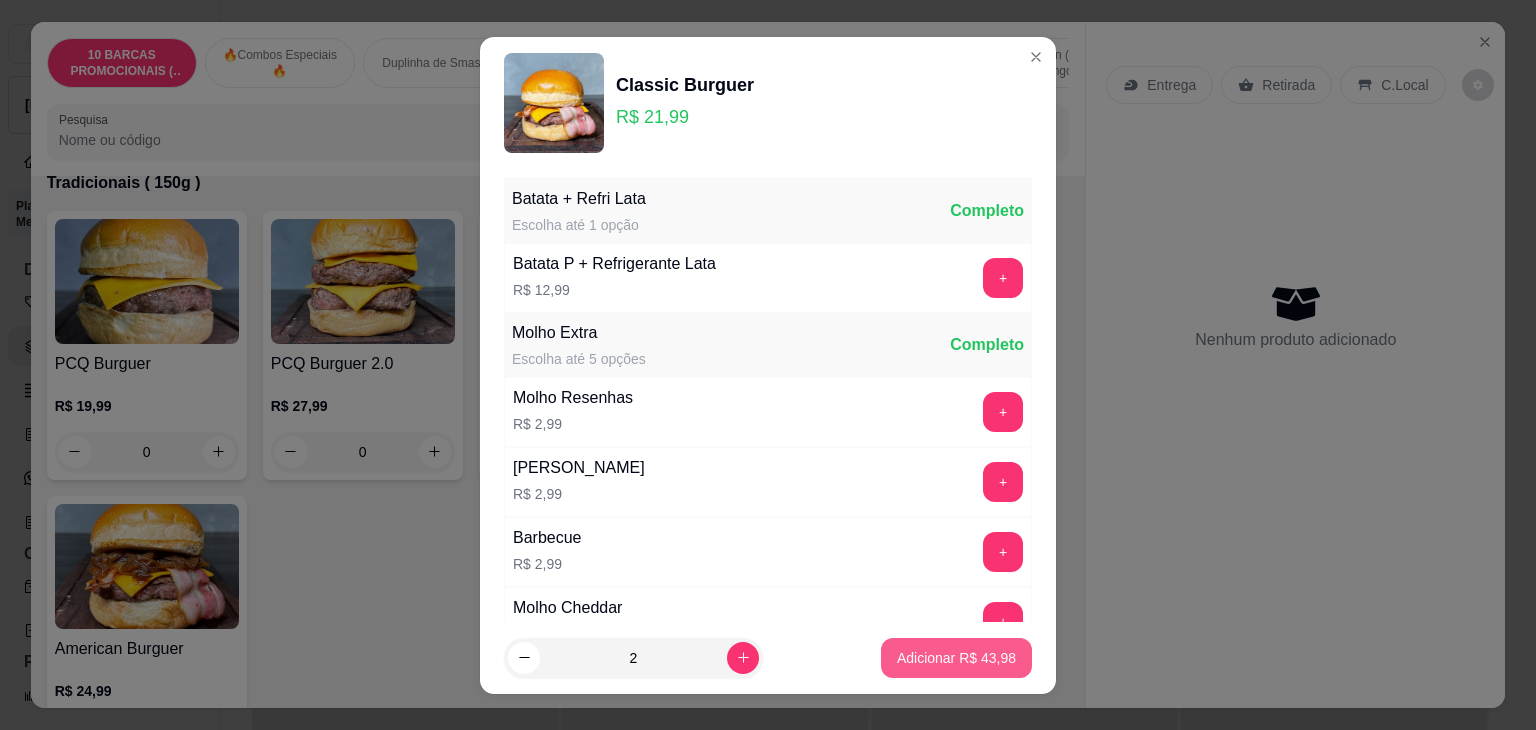 click on "Adicionar   R$ 43,98" at bounding box center [956, 658] 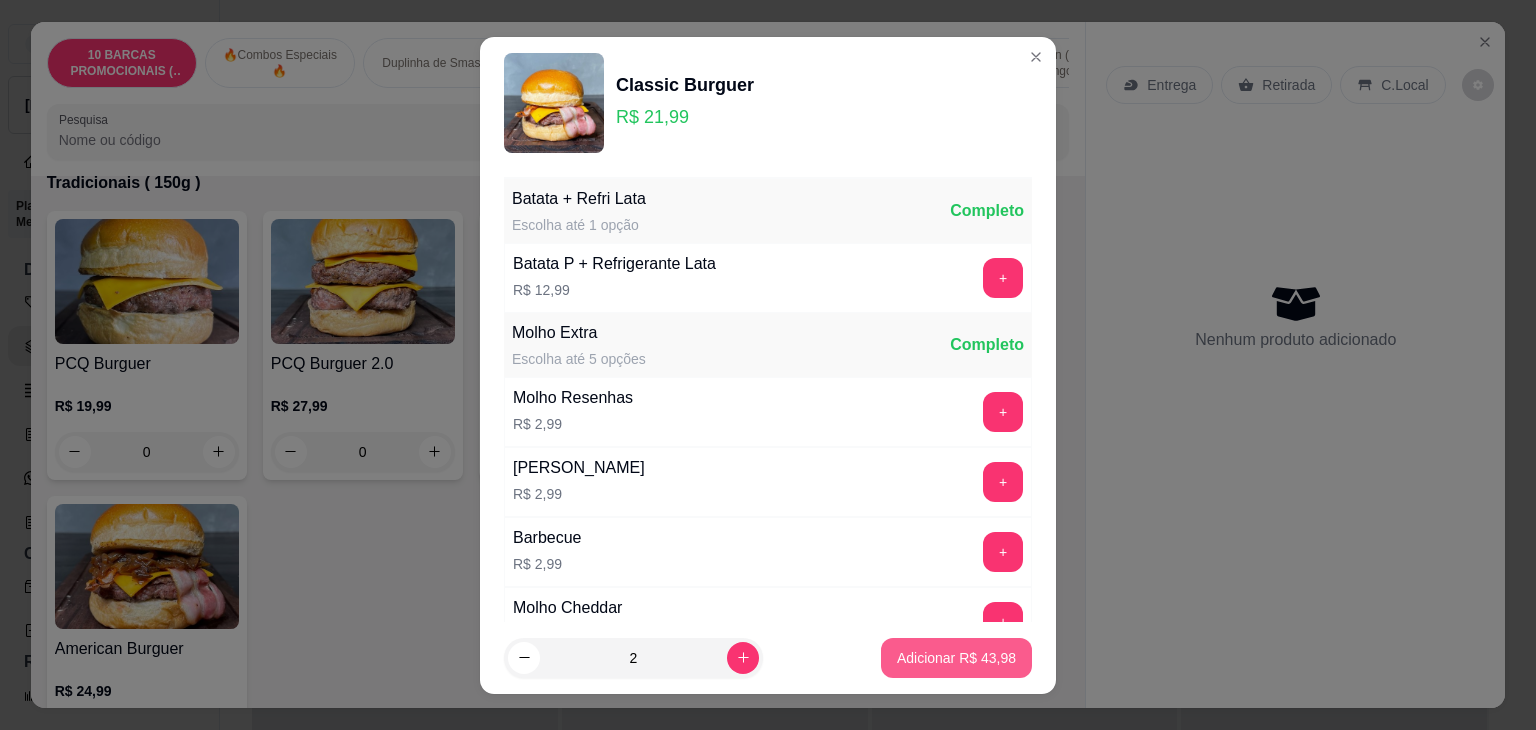 type on "2" 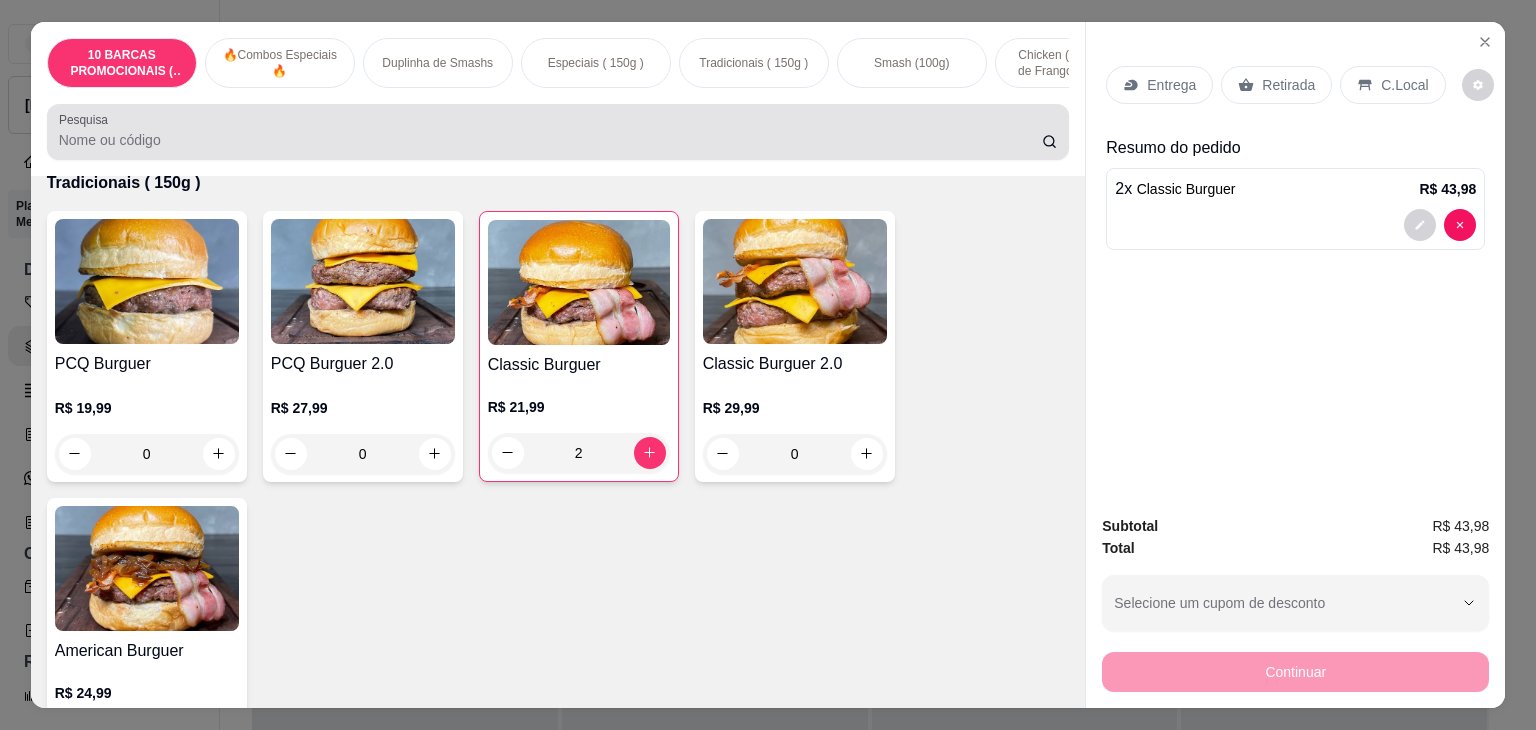 click on "Pesquisa" at bounding box center (550, 140) 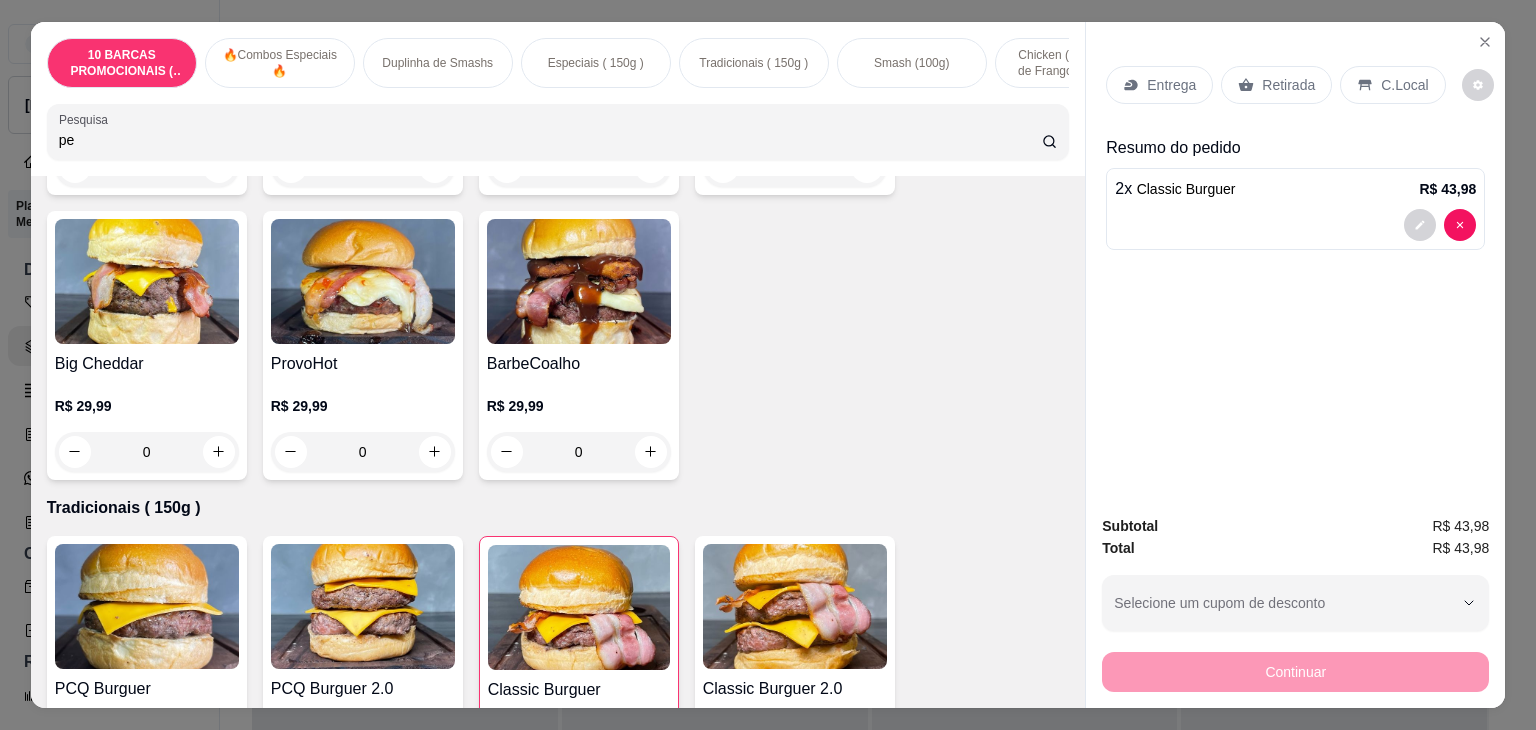 scroll, scrollTop: 2125, scrollLeft: 0, axis: vertical 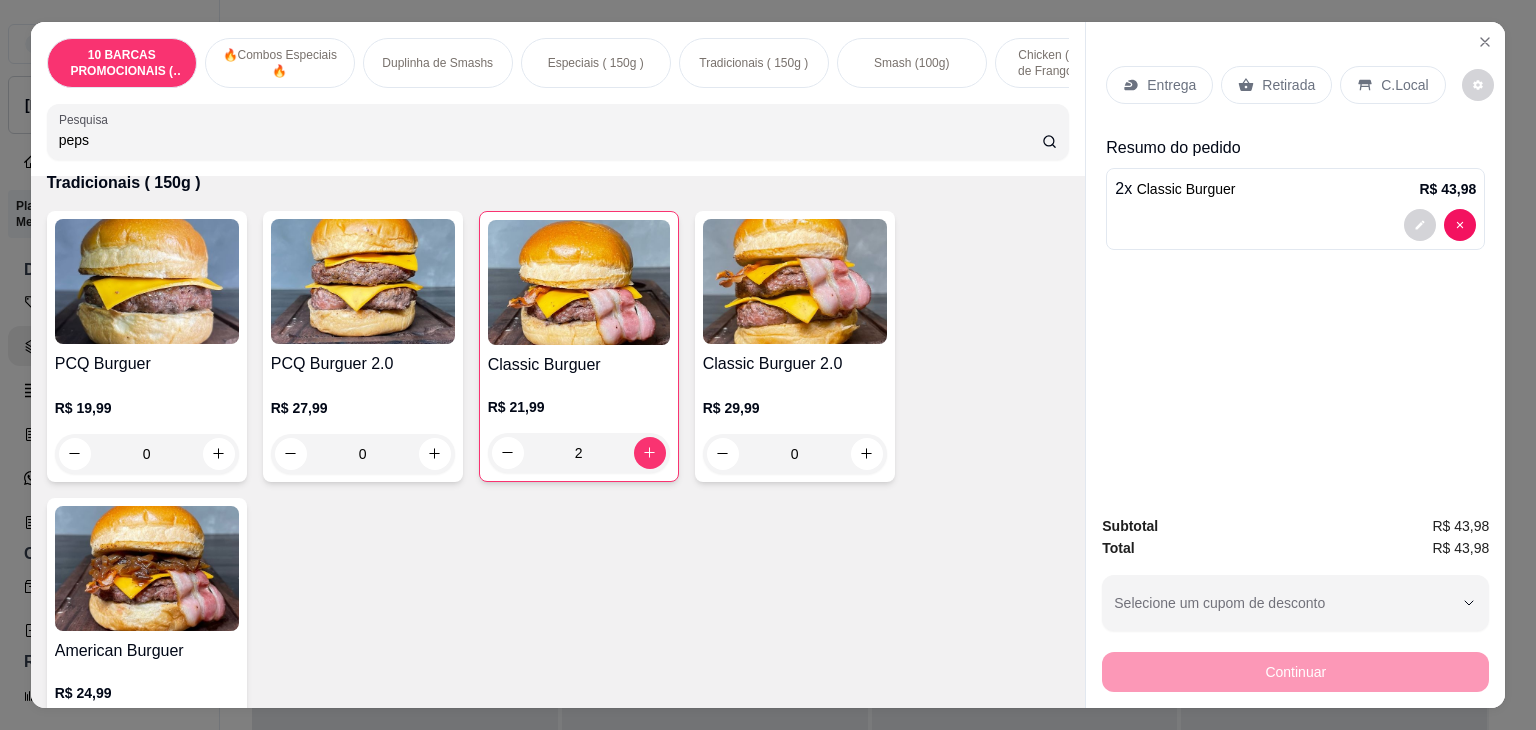 type on "peps" 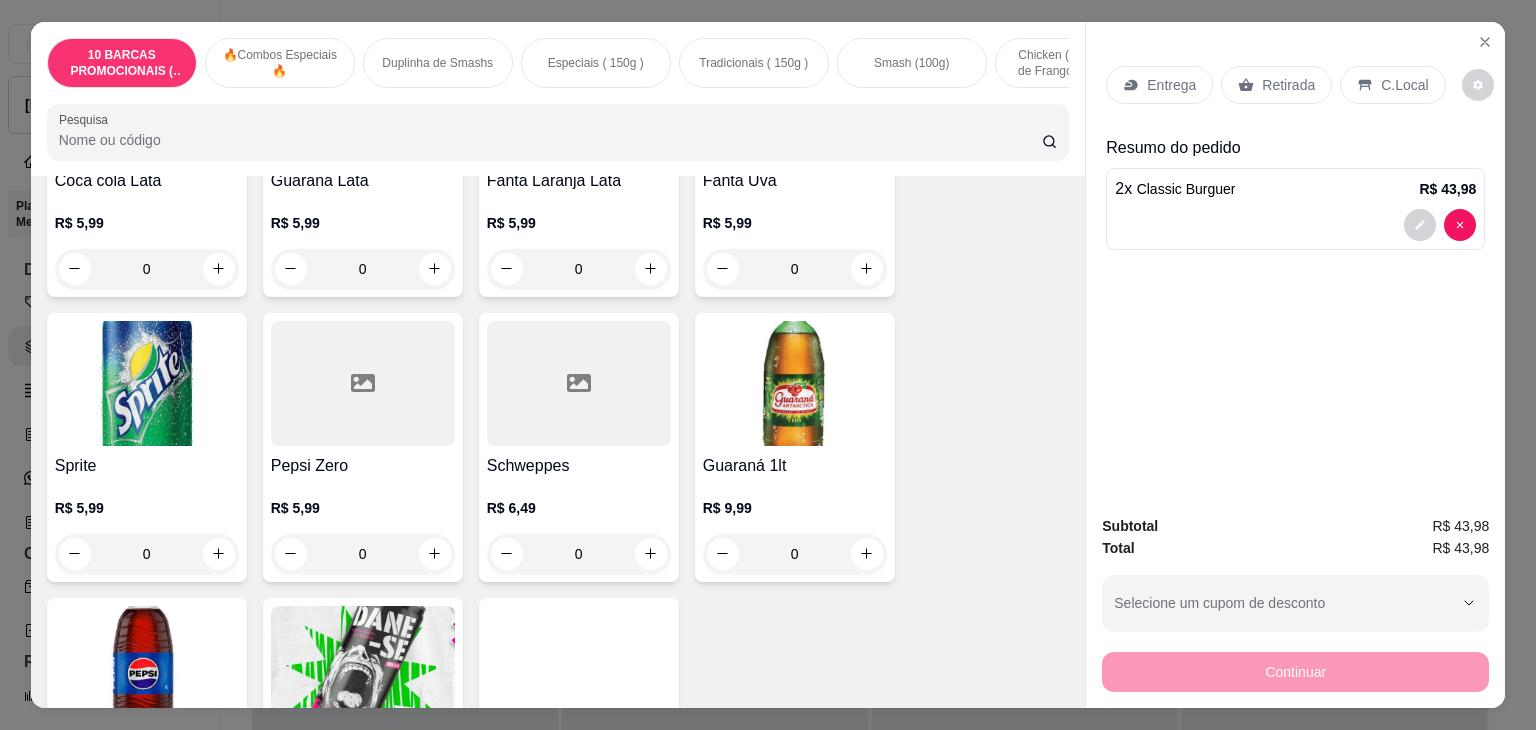 scroll, scrollTop: 5300, scrollLeft: 0, axis: vertical 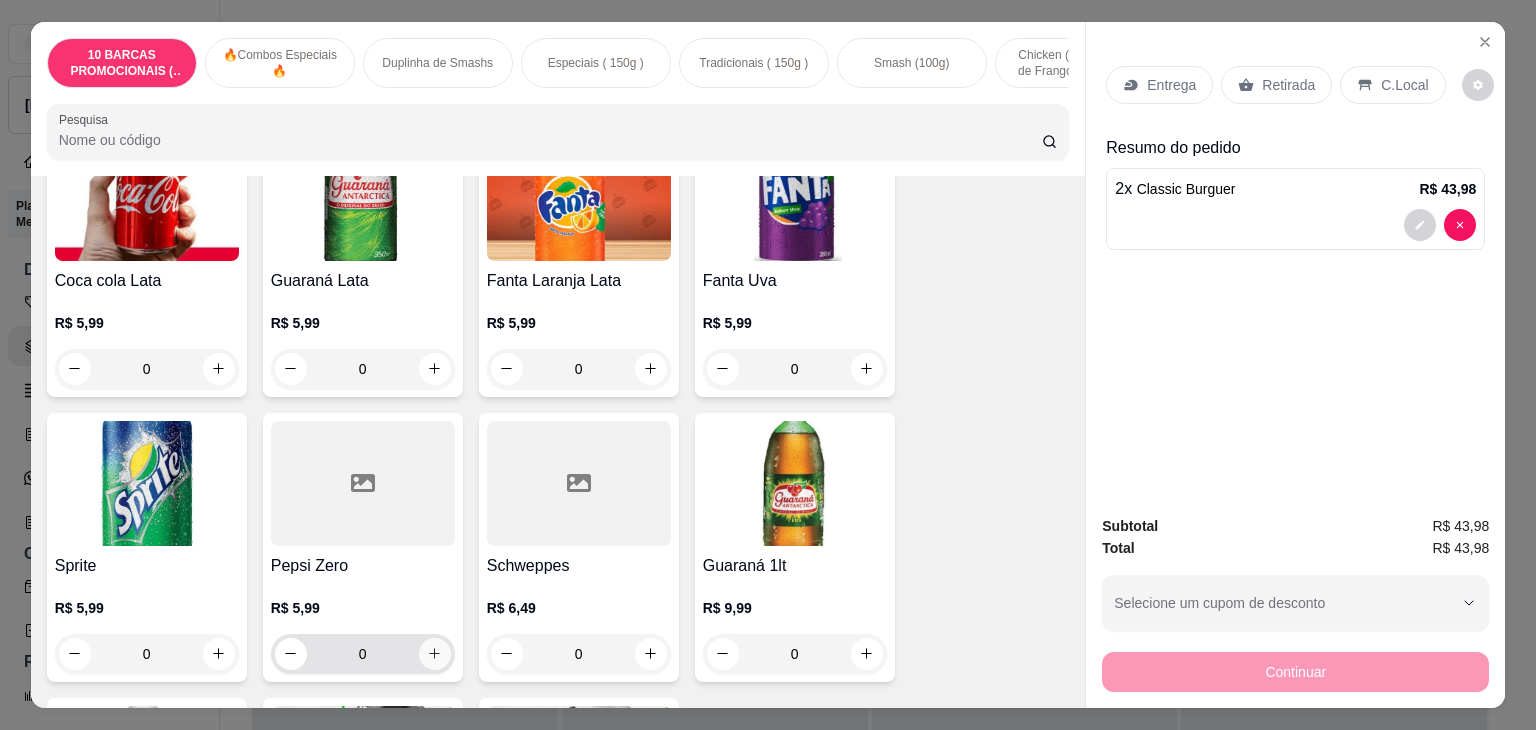 type 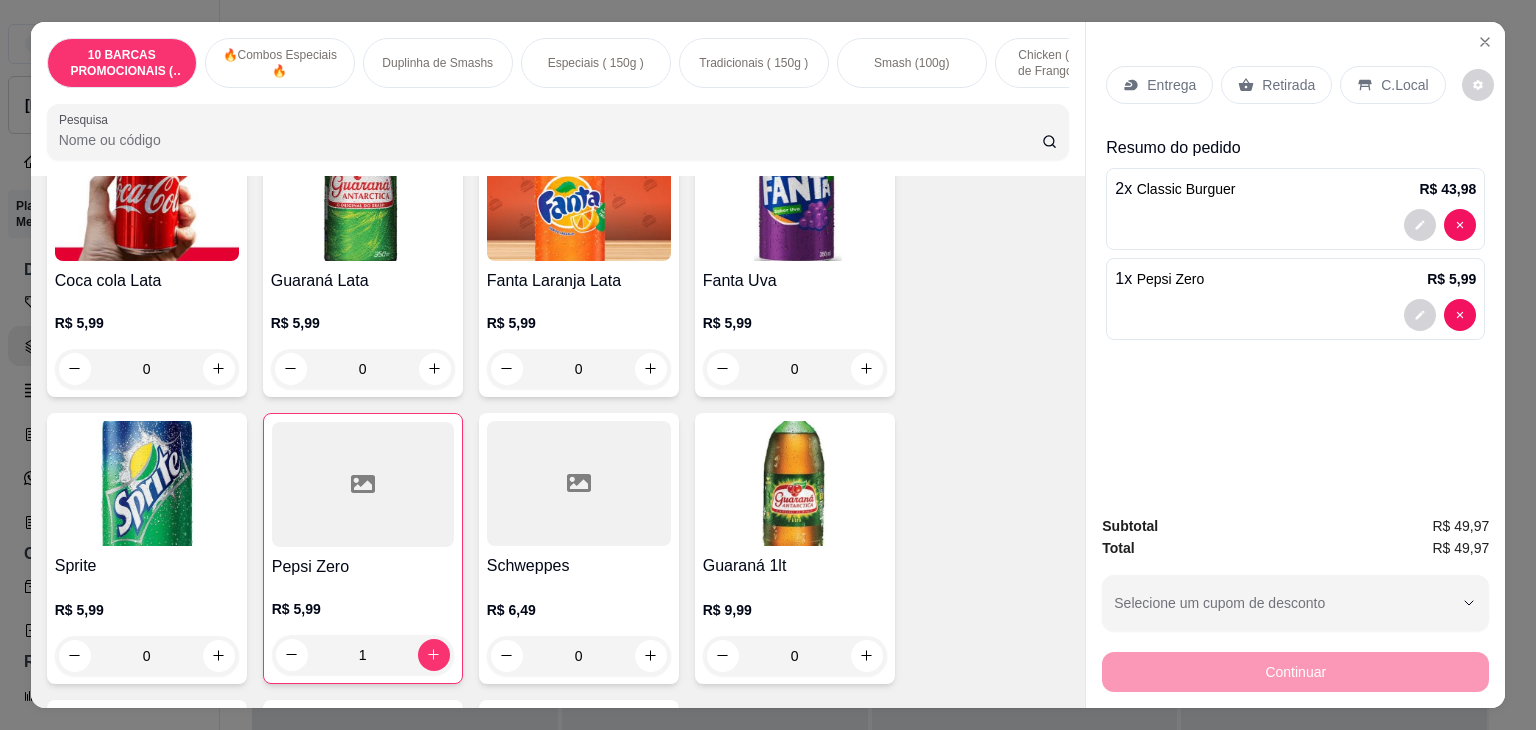 click on "Entrega" at bounding box center (1171, 85) 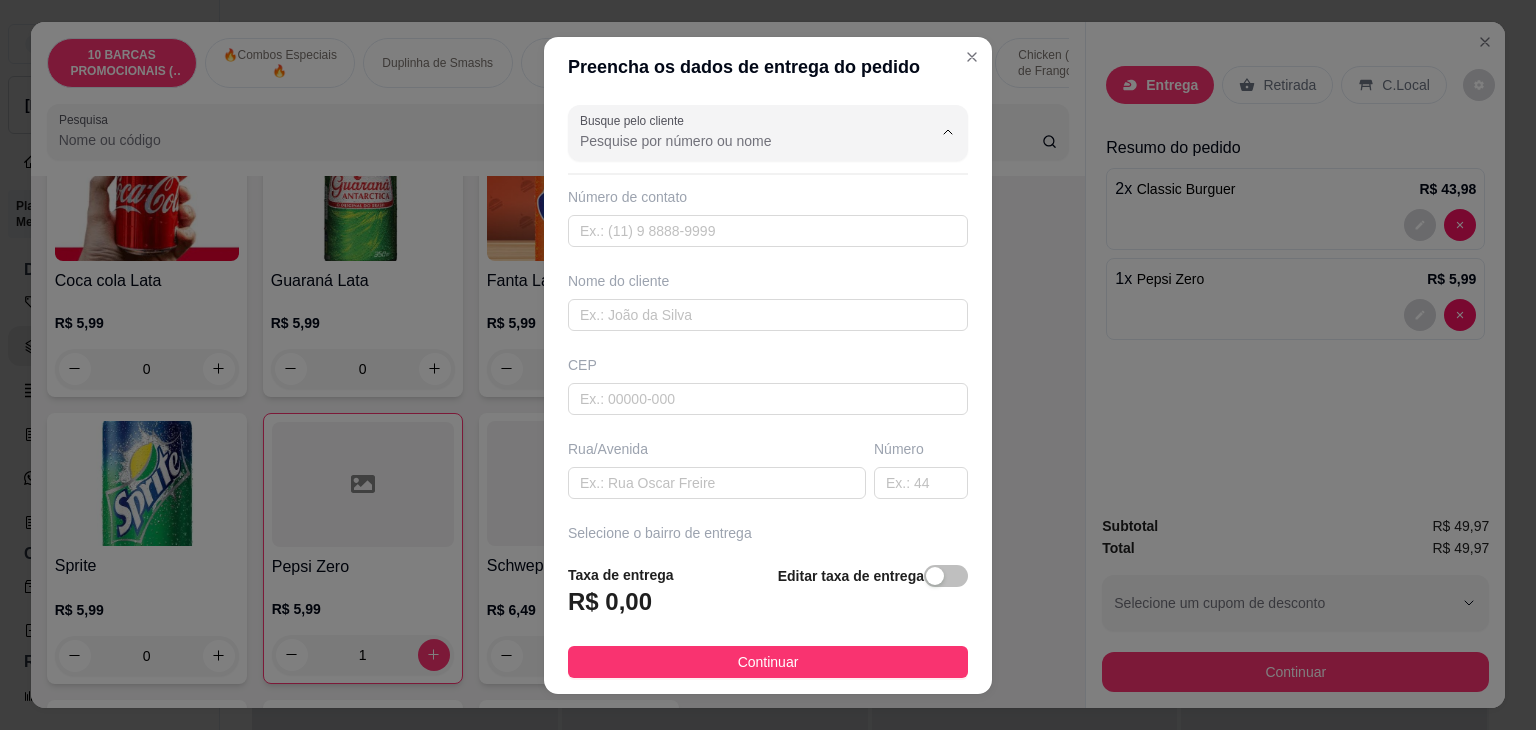 click on "Busque pelo cliente" at bounding box center (740, 141) 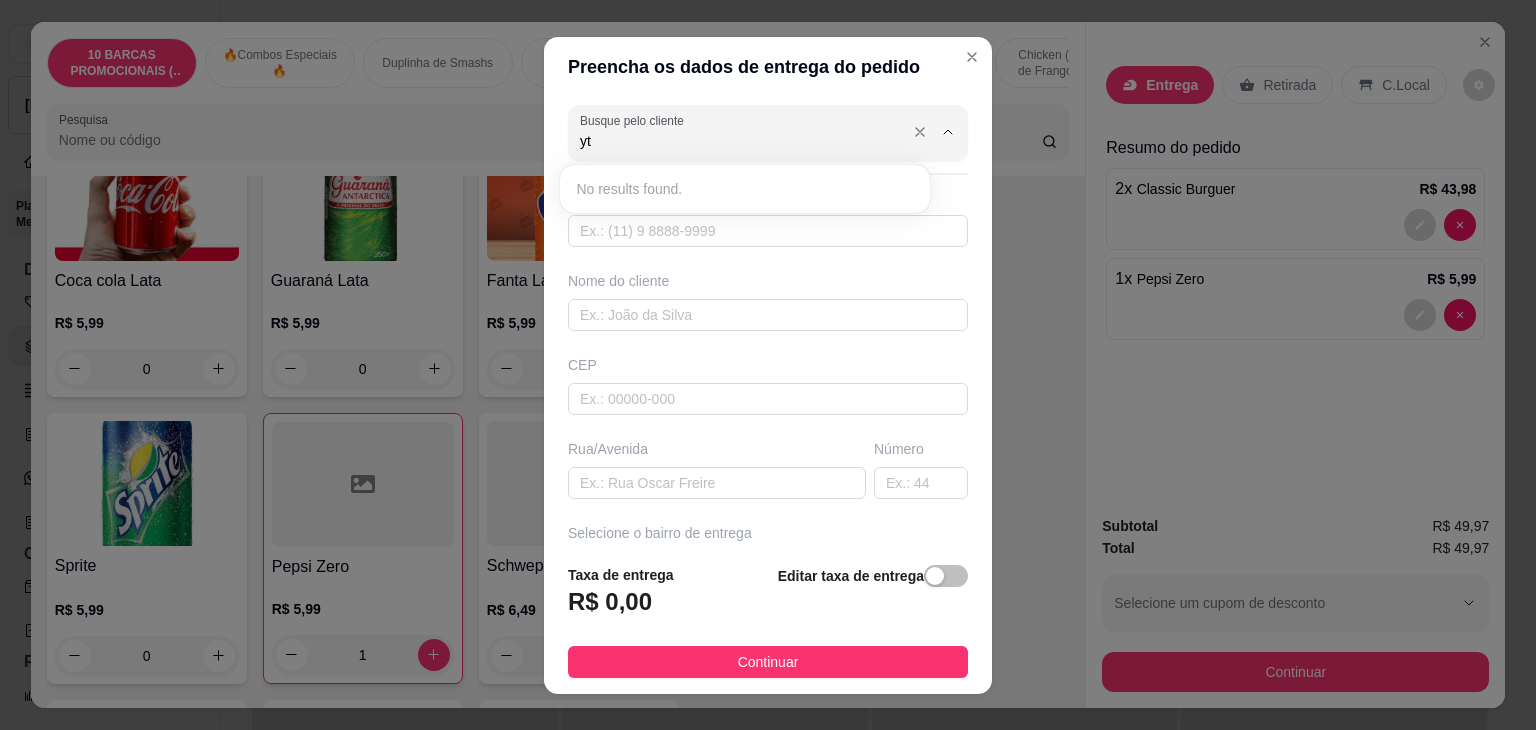 type on "y" 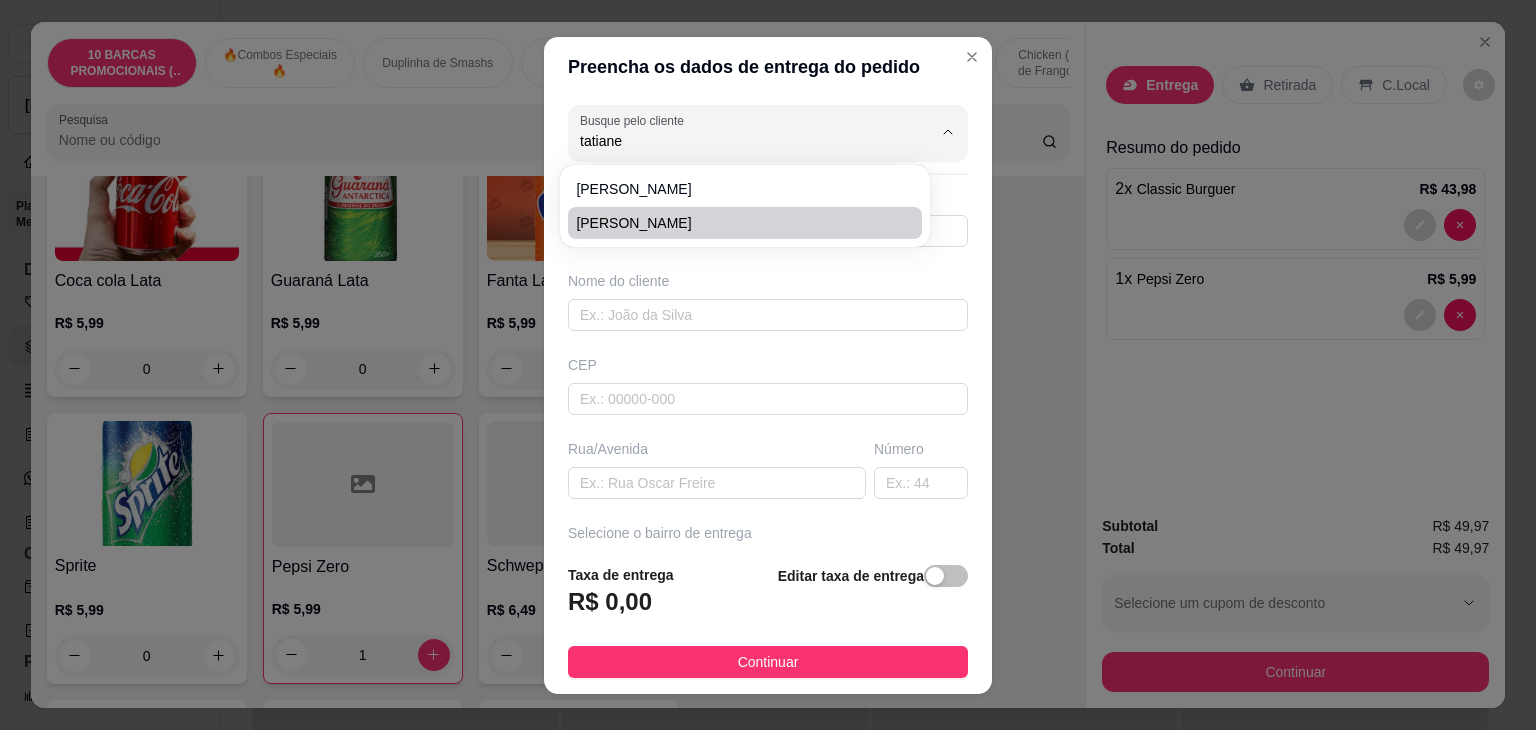 click on "[PERSON_NAME]" at bounding box center [735, 223] 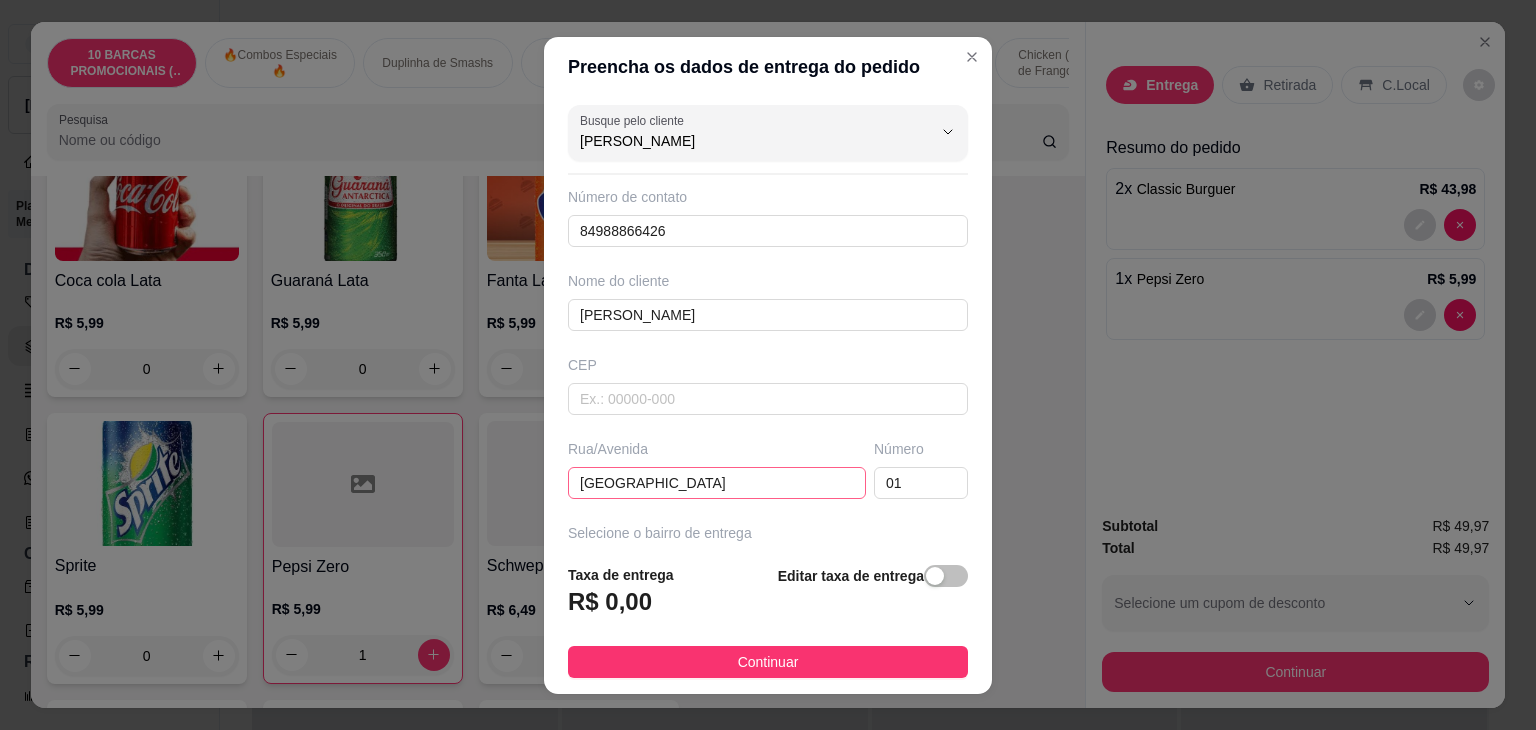 type on "[PERSON_NAME]" 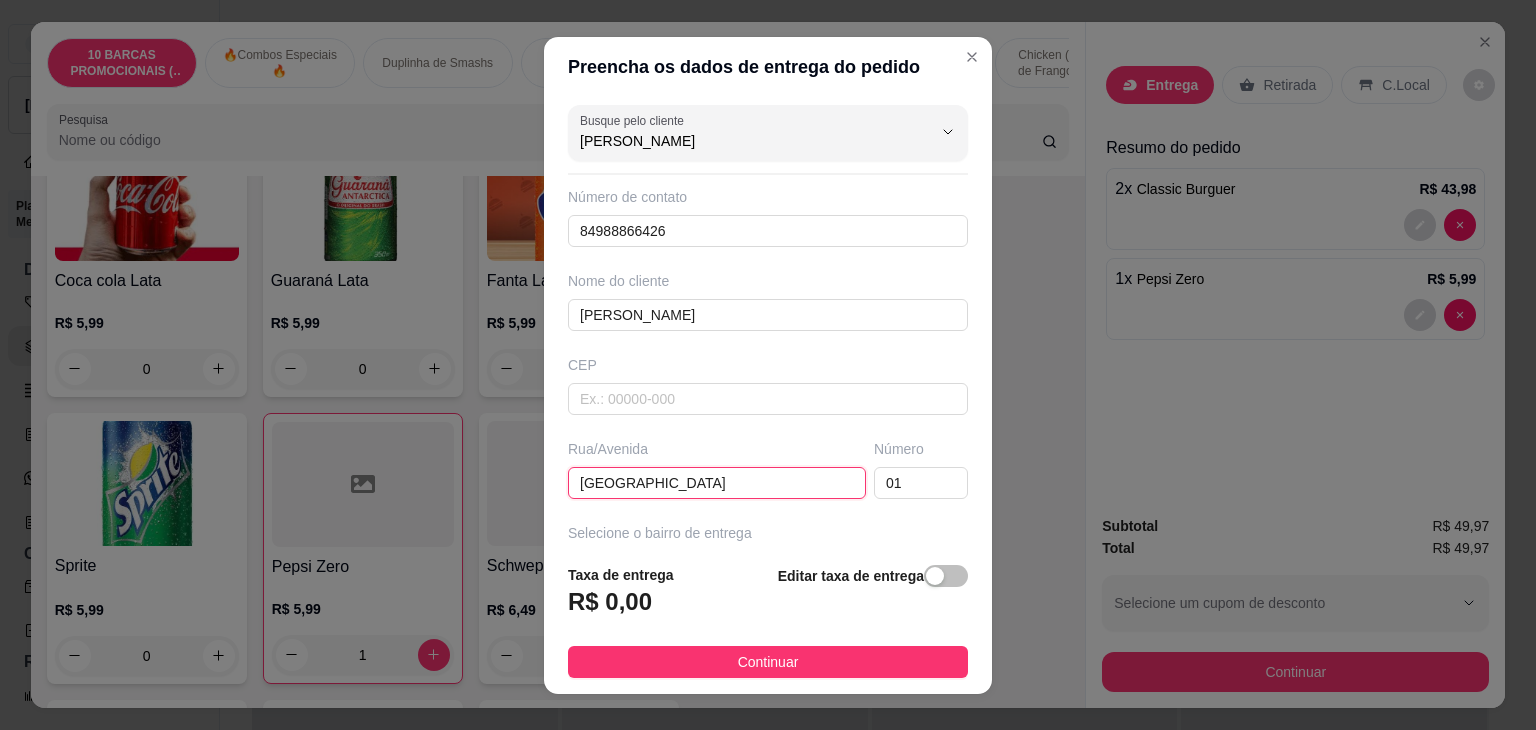 drag, startPoint x: 669, startPoint y: 477, endPoint x: 0, endPoint y: 365, distance: 678.3104 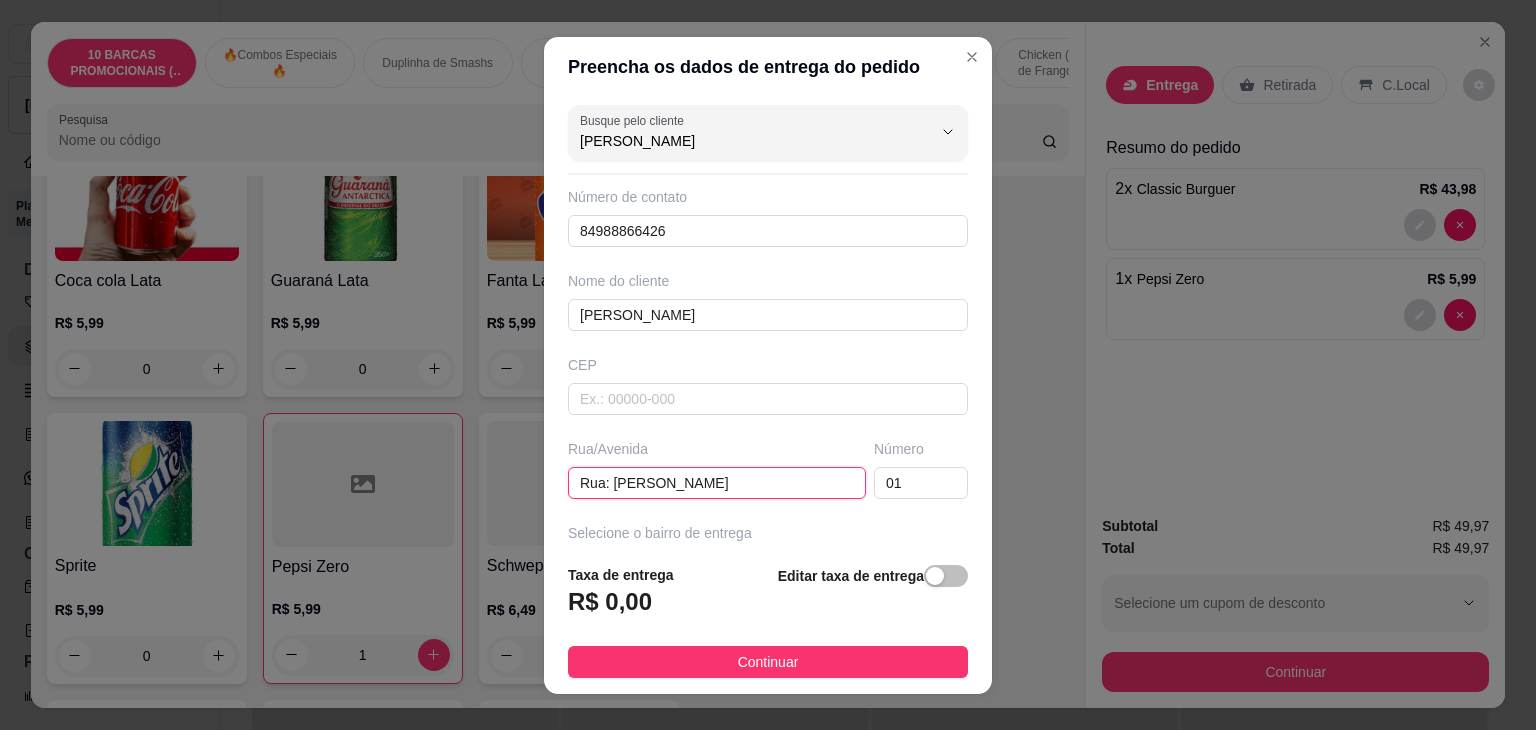 click on "Rua: [PERSON_NAME]" at bounding box center (717, 483) 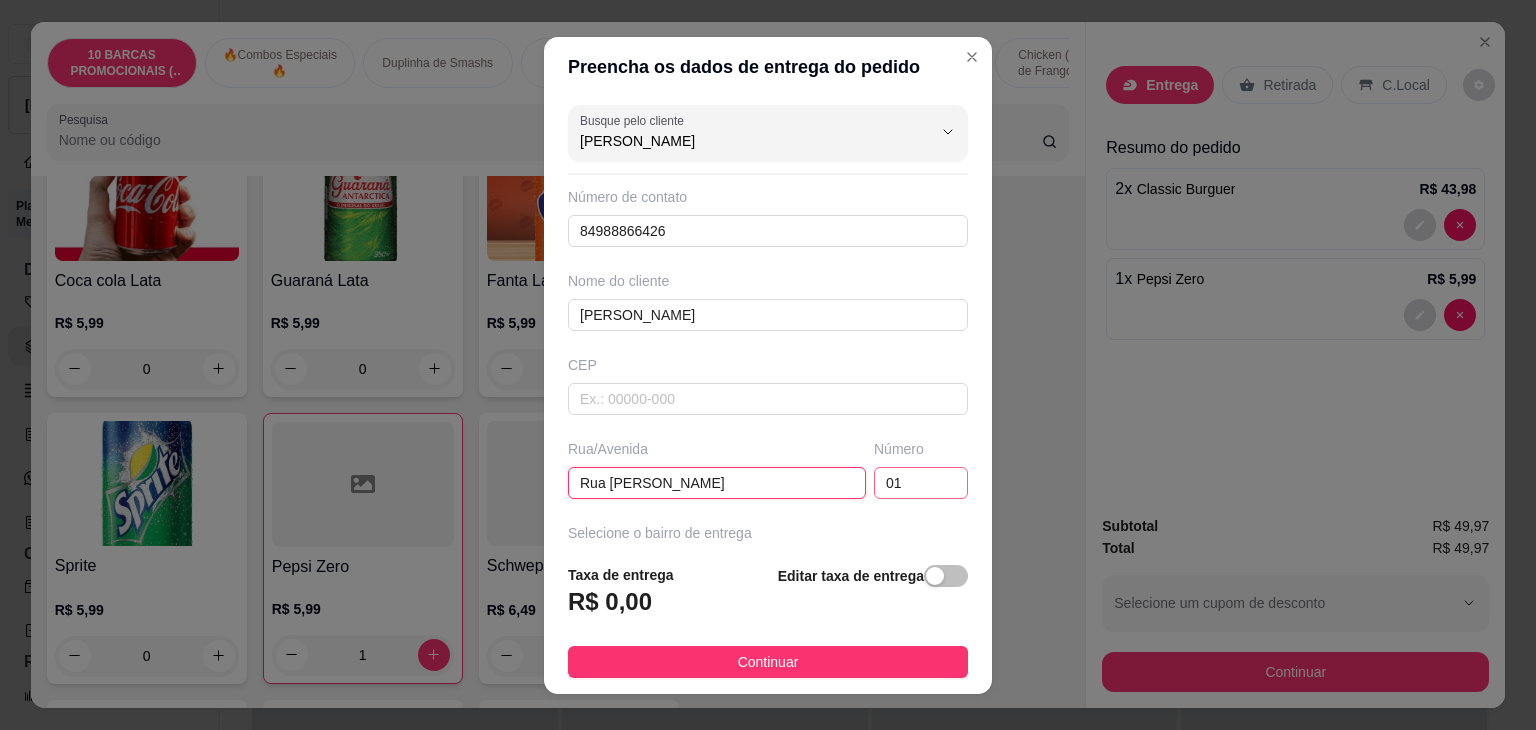 type on "Rua [PERSON_NAME]" 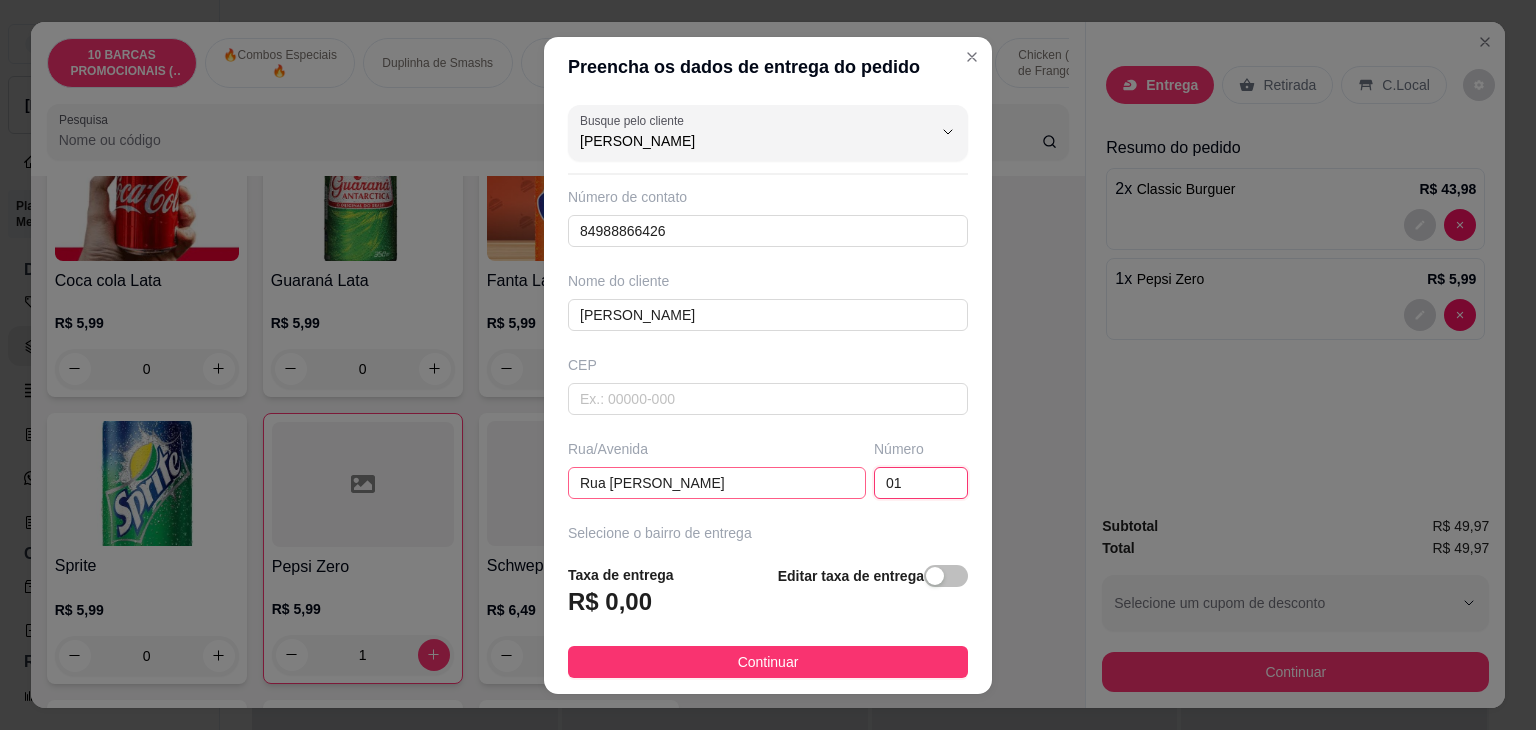 drag, startPoint x: 879, startPoint y: 479, endPoint x: 653, endPoint y: 464, distance: 226.49724 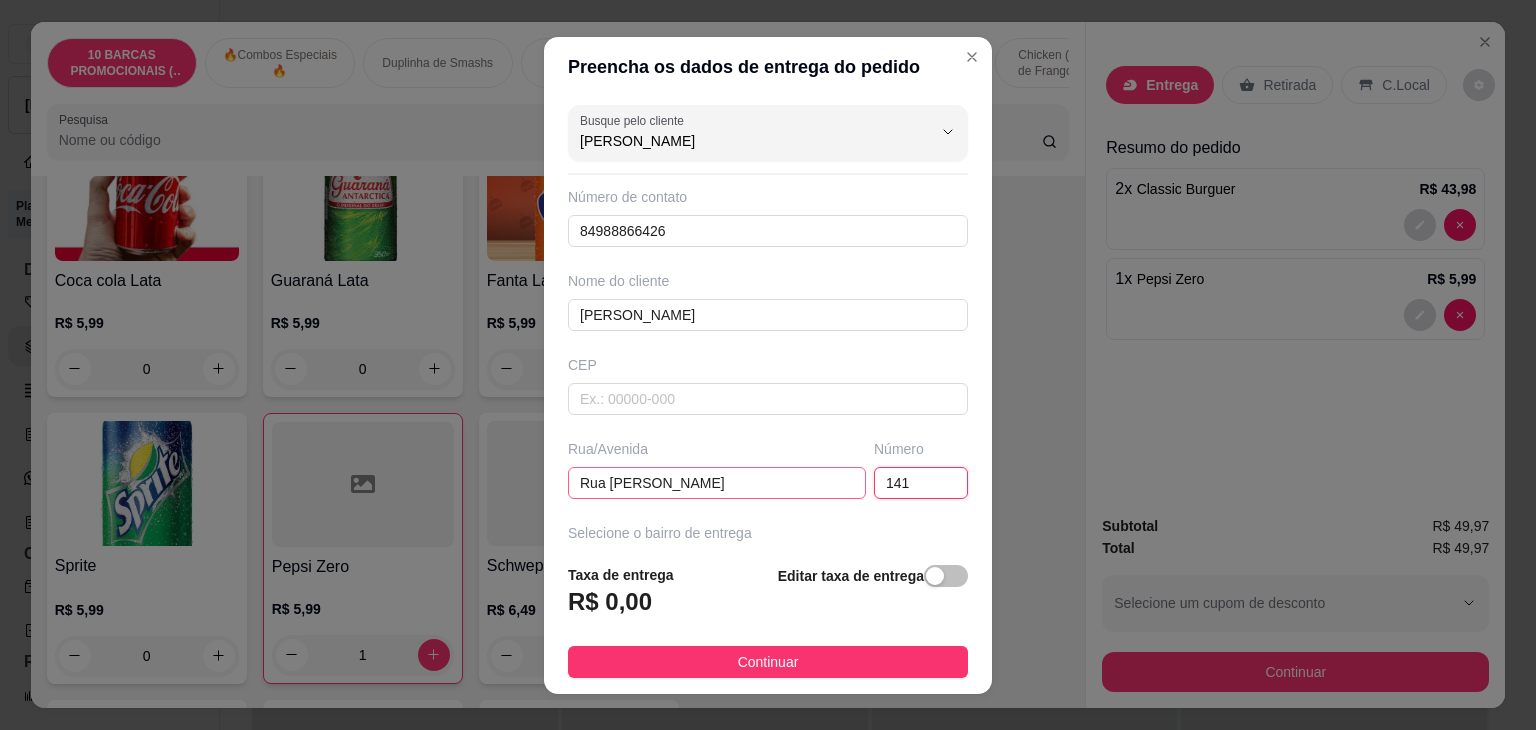 type on "141" 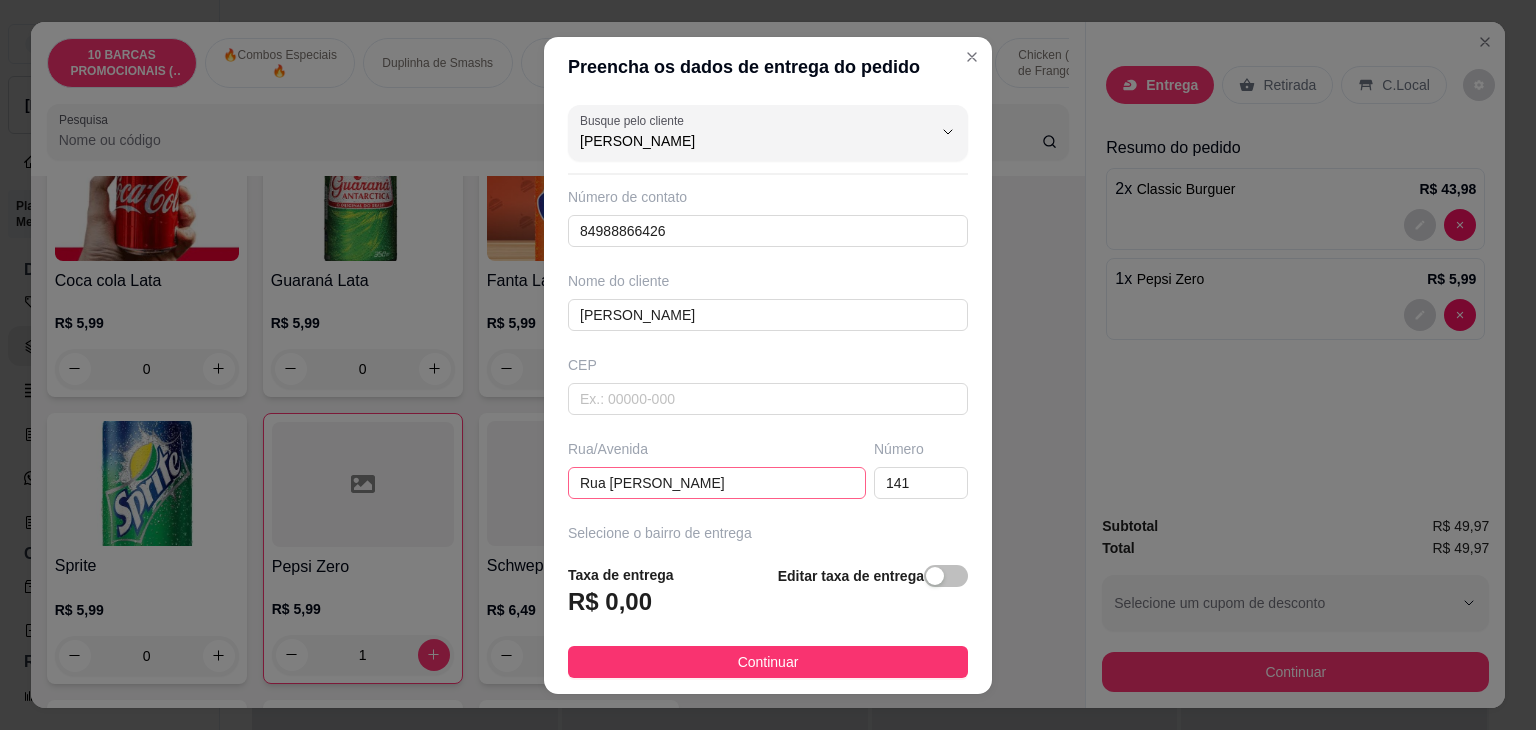 scroll, scrollTop: 220, scrollLeft: 0, axis: vertical 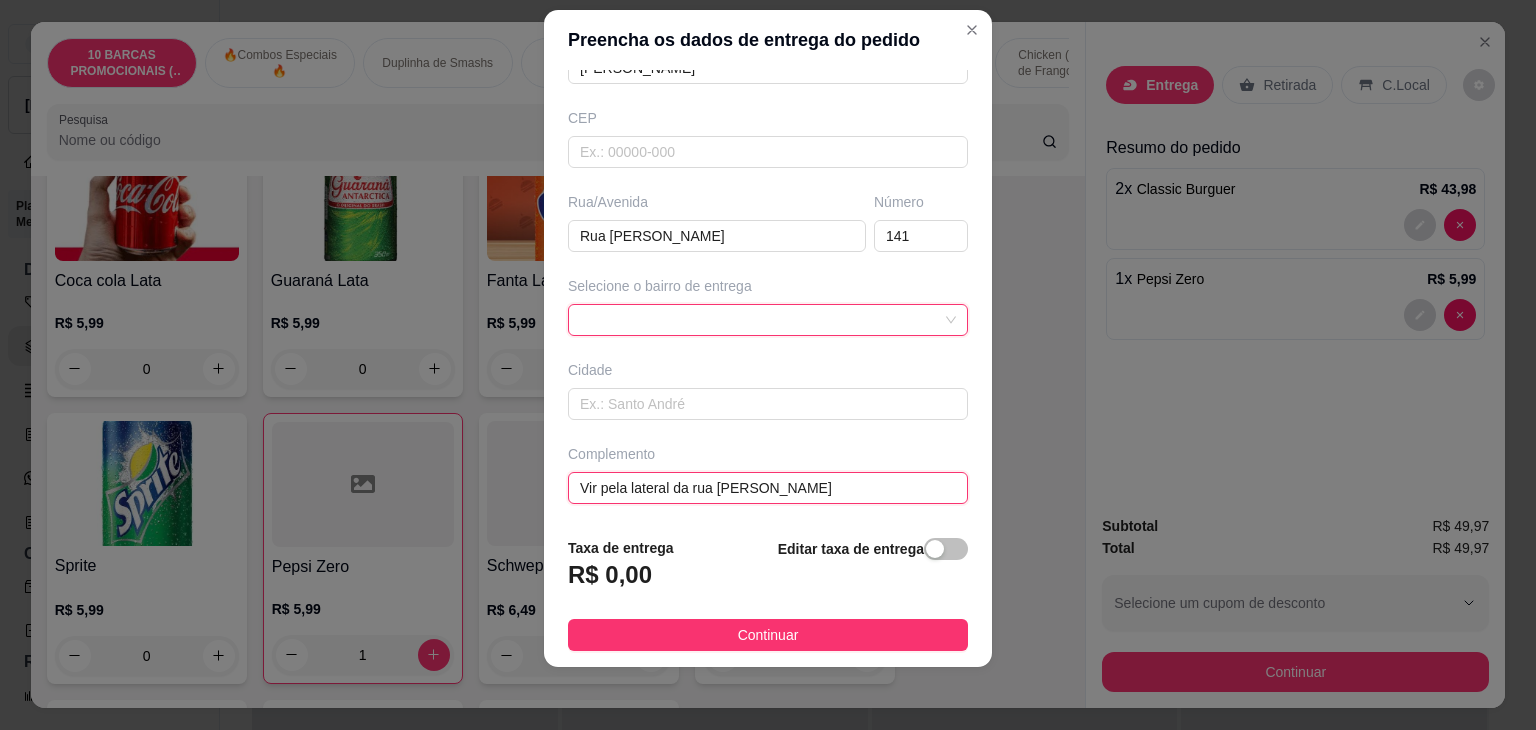 drag, startPoint x: 583, startPoint y: 439, endPoint x: 8, endPoint y: 362, distance: 580.13275 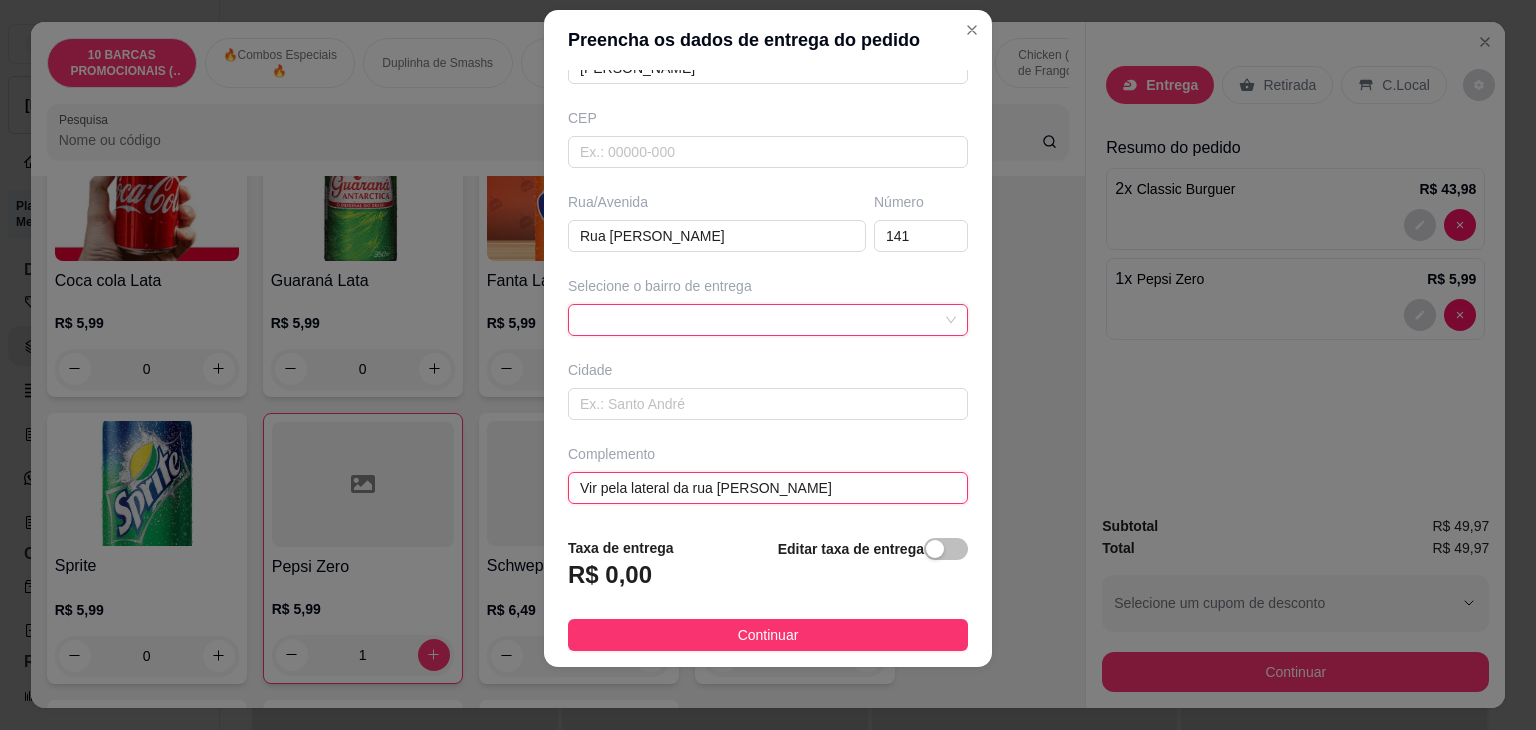 click on "Preencha os dados de entrega do pedido Busque pelo cliente [PERSON_NAME] Número de contato 84988866426 Nome do cliente [PERSON_NAME][GEOGRAPHIC_DATA]/[STREET_ADDRESS][PERSON_NAME] Selecione o bairro de entrega Cidade Complemento Vir pela lateral da rua [PERSON_NAME] de entrega R$ 0,00 Editar taxa de entrega  Continuar" at bounding box center (768, 365) 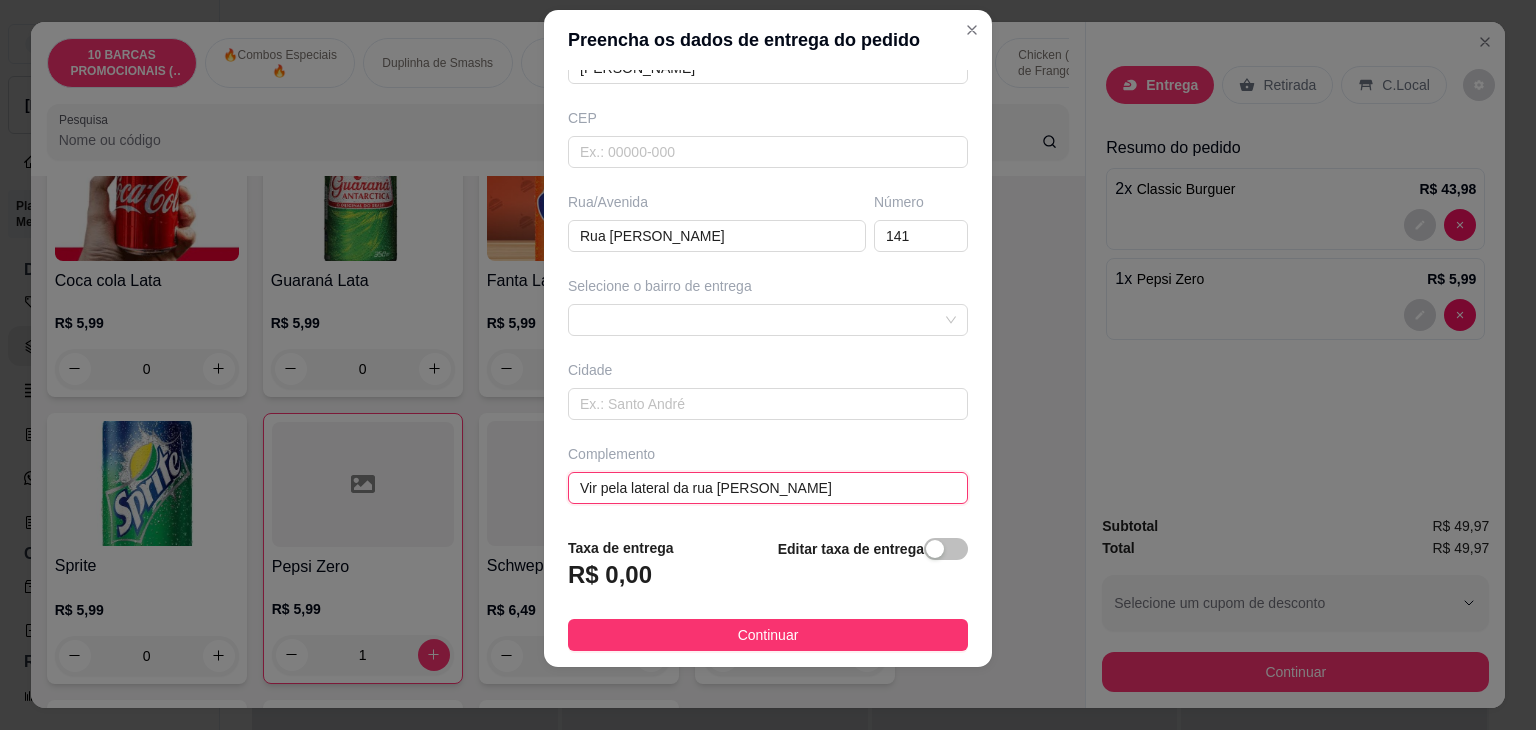 paste on "Cond. Solar Portal do Potengi" 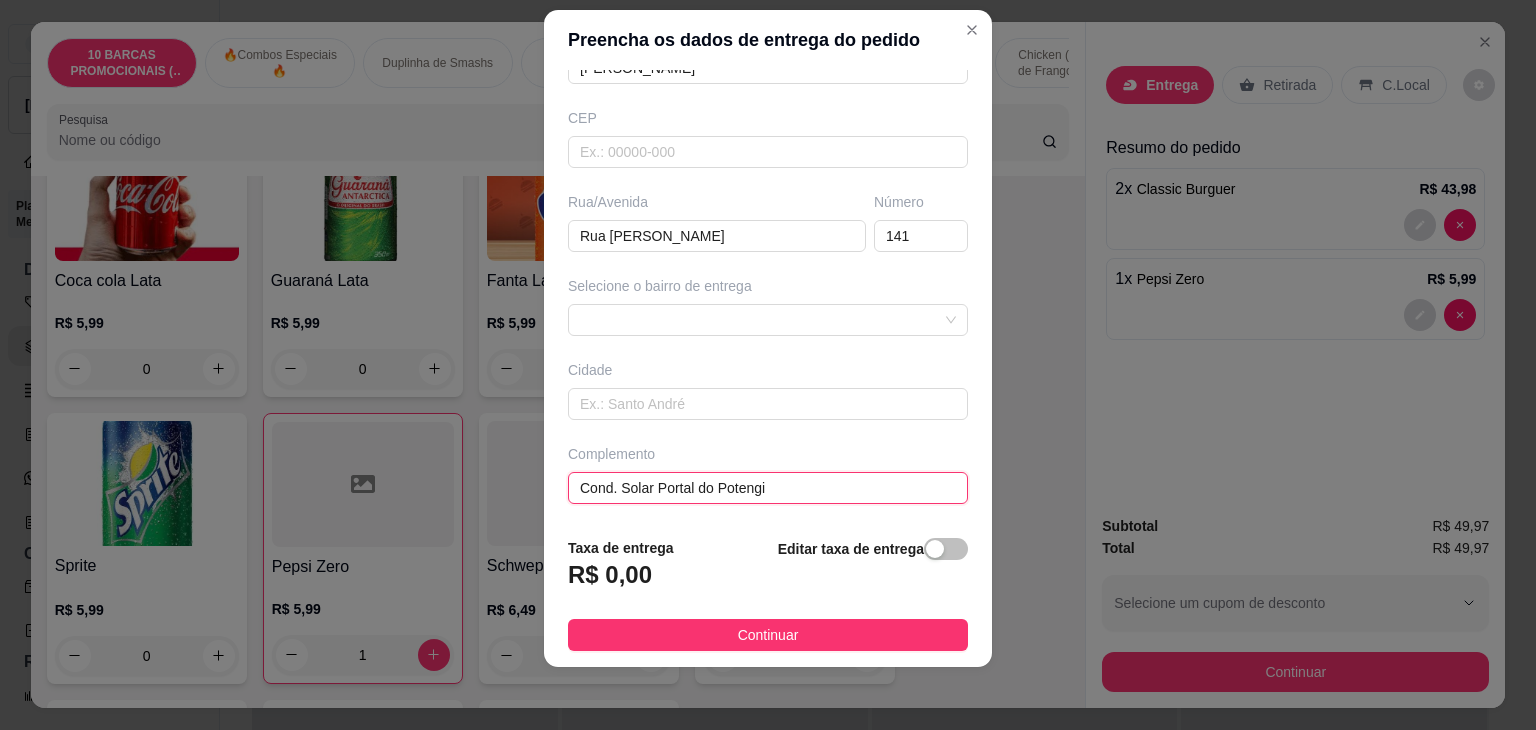 paste on "Apto 310D" 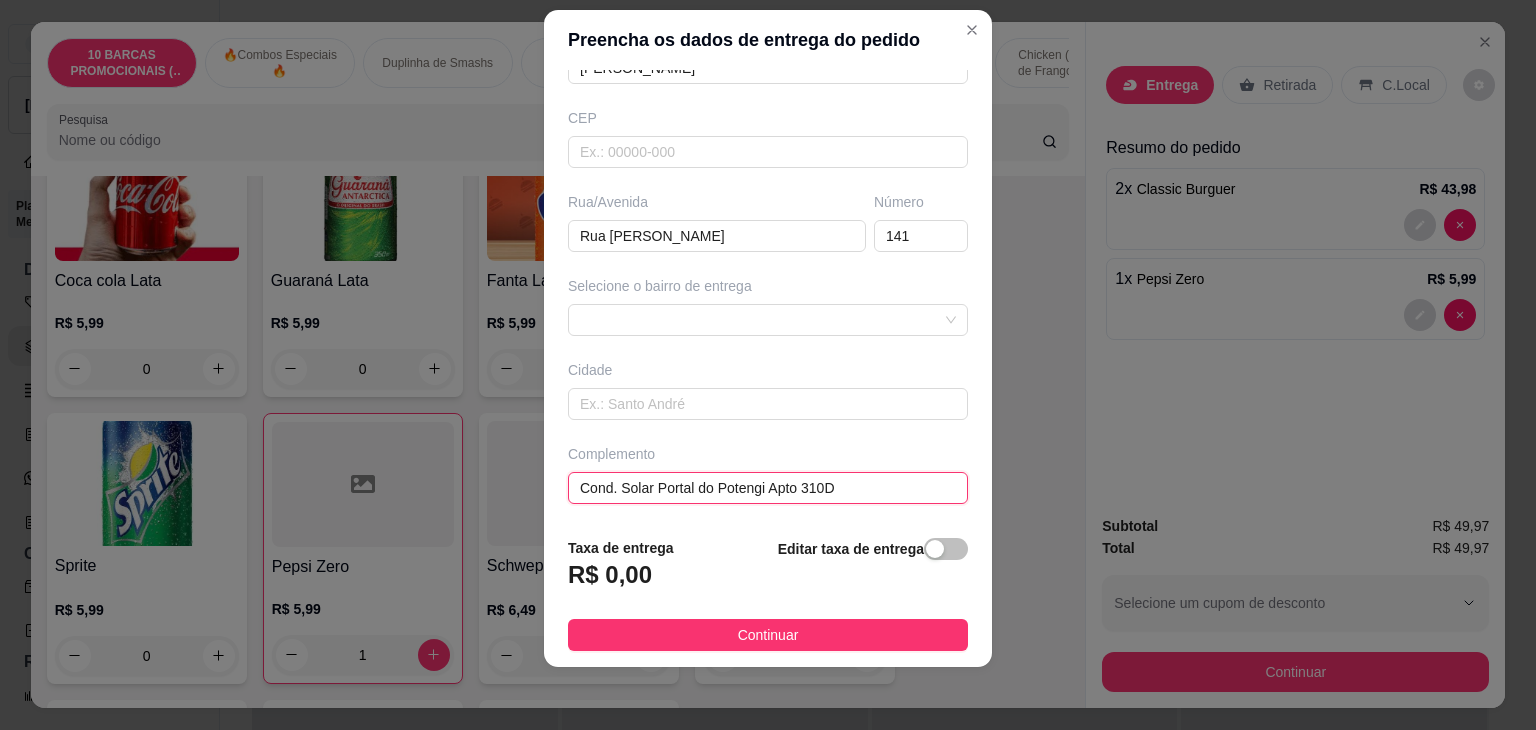 click on "Cond. Solar Portal do Potengi Apto 310D" at bounding box center [768, 488] 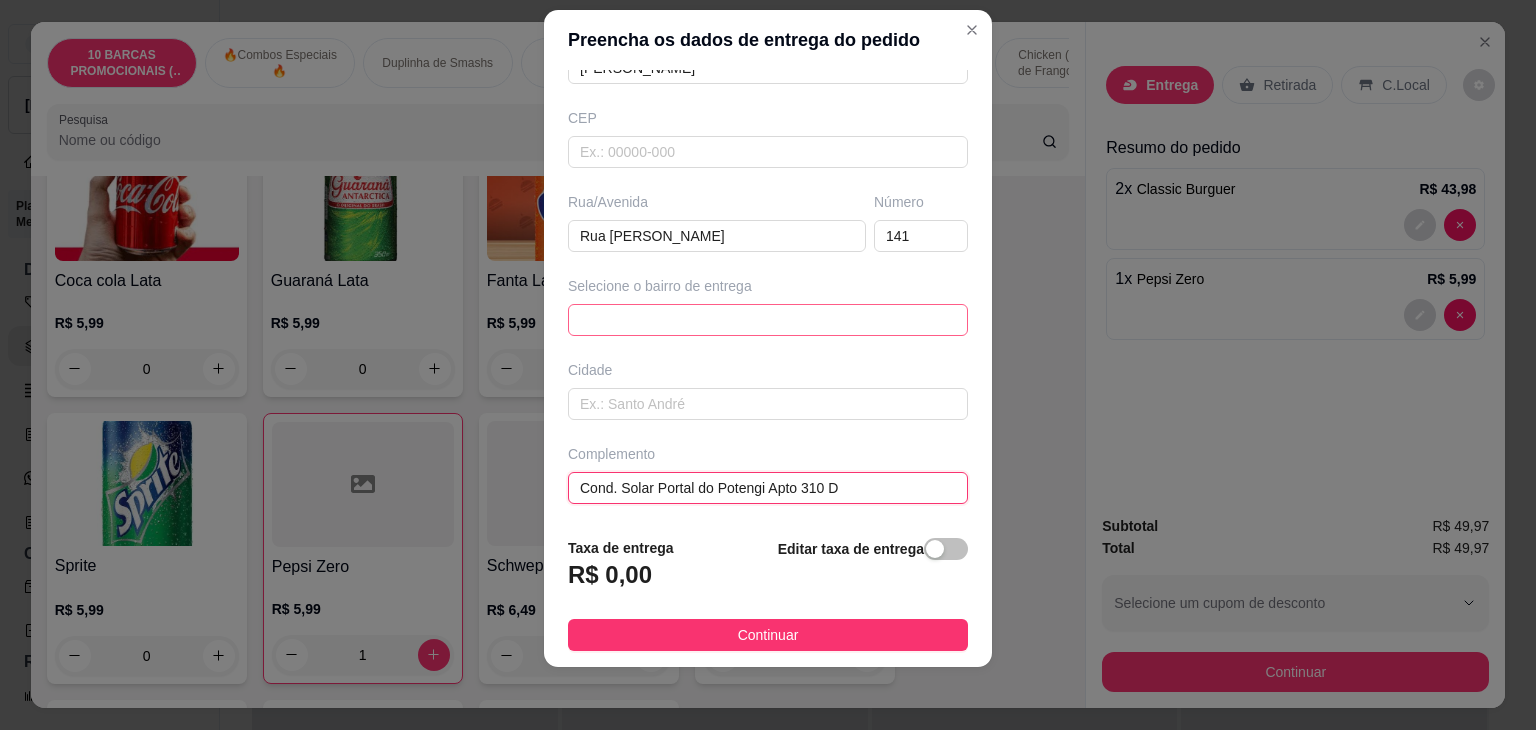 click on "62f7fe35b418378bd20acd65 62f7fe6bb418378bd20acd68 [PERSON_NAME] - [DATE] -  R$ 3,00 Planalto - [GEOGRAPHIC_DATA] -  R$ 7,00 [GEOGRAPHIC_DATA][DATE] -  R$ 3,00 [GEOGRAPHIC_DATA] - [GEOGRAPHIC_DATA] -  R$ 5,00 Nordeste - [GEOGRAPHIC_DATA] -  R$ 7,00 [GEOGRAPHIC_DATA] - [GEOGRAPHIC_DATA] -  R$ 5,00 [GEOGRAPHIC_DATA][DATE] -  R$ 3,00 Quintas - [GEOGRAPHIC_DATA] -  R$ 10,00 Dix-Sept Rosado - [GEOGRAPHIC_DATA] -  R$ 10,00 Pitimbú - [GEOGRAPHIC_DATA] -  R$ 10,00" at bounding box center (768, 320) 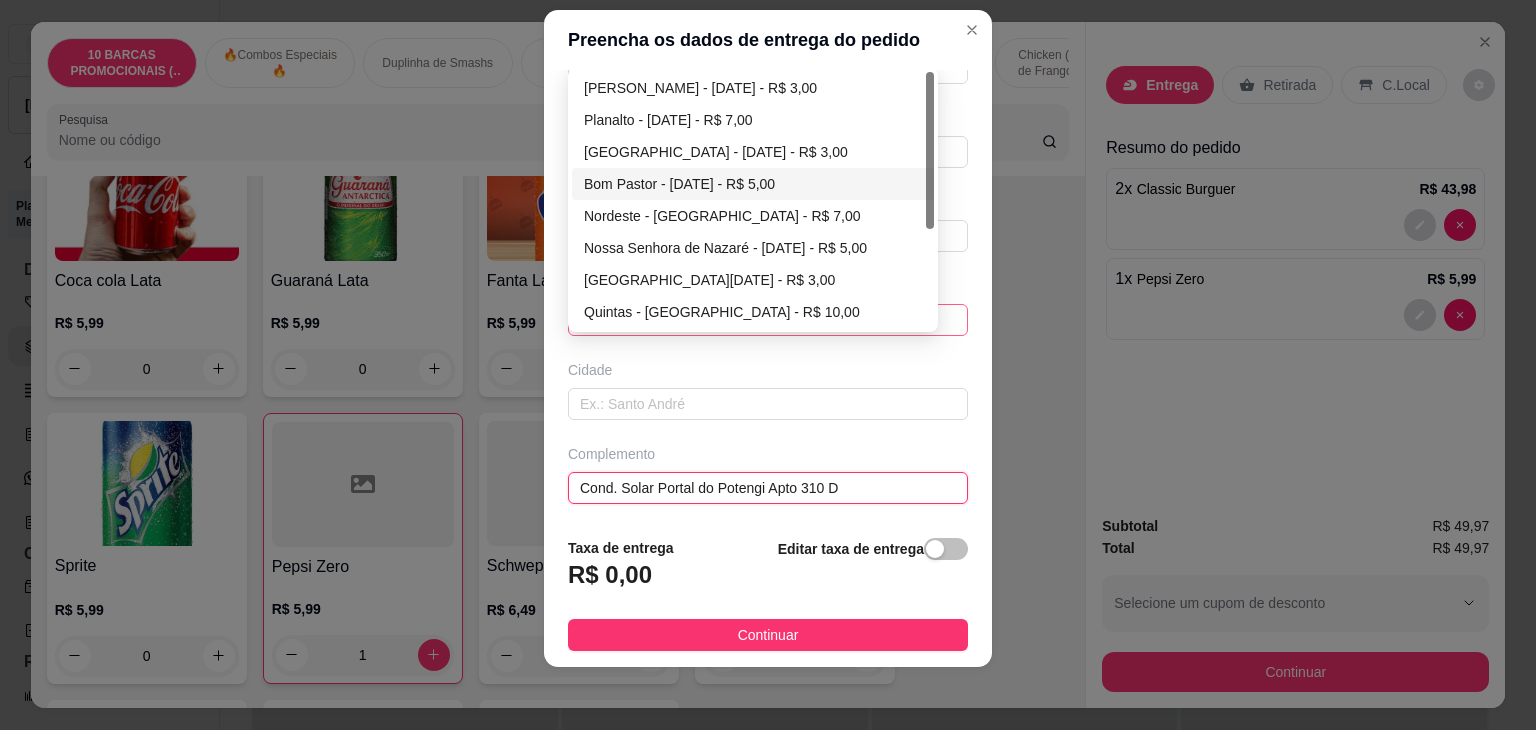 type on "Cond. Solar Portal do Potengi Apto 310 D" 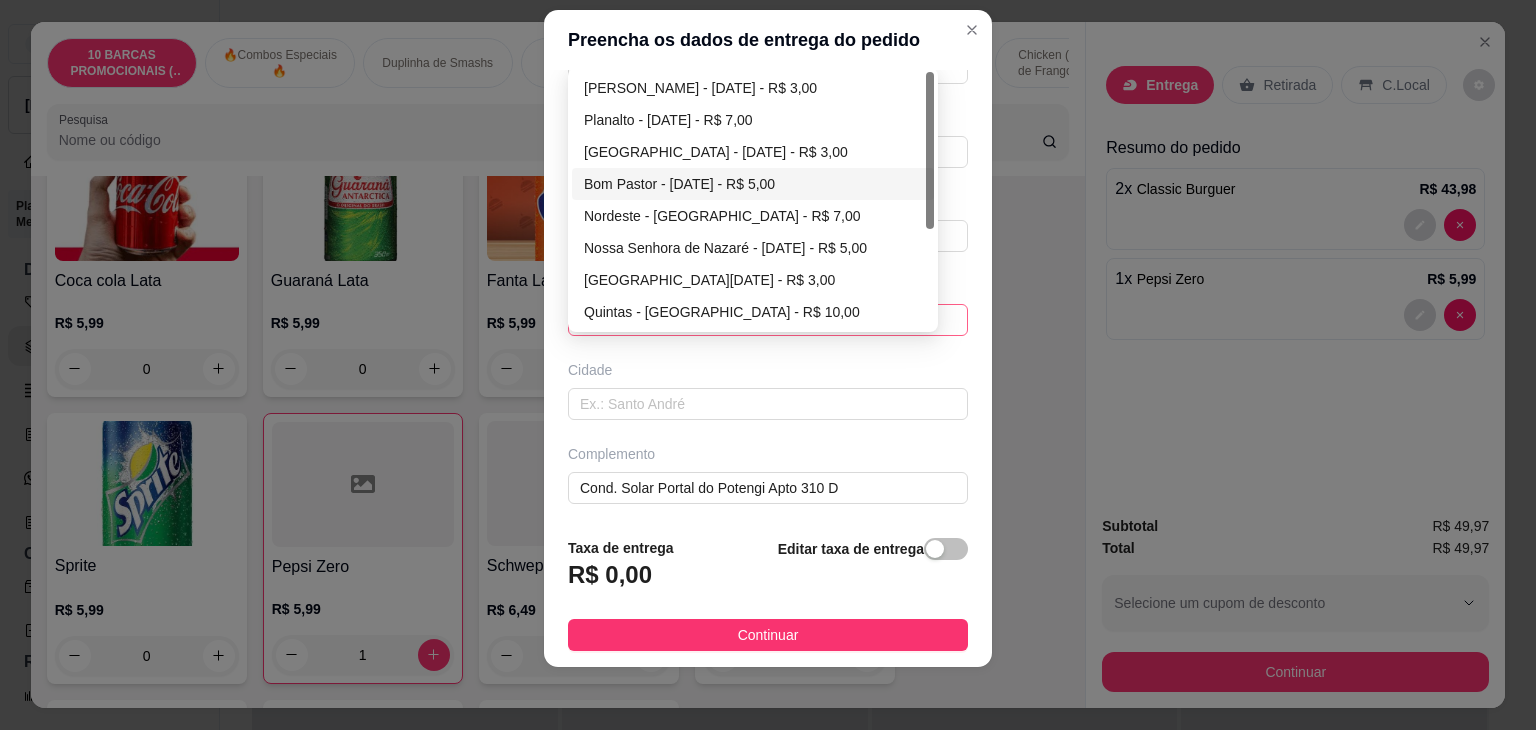 click on "Bom Pastor - [DATE] -  R$ 5,00" at bounding box center [753, 184] 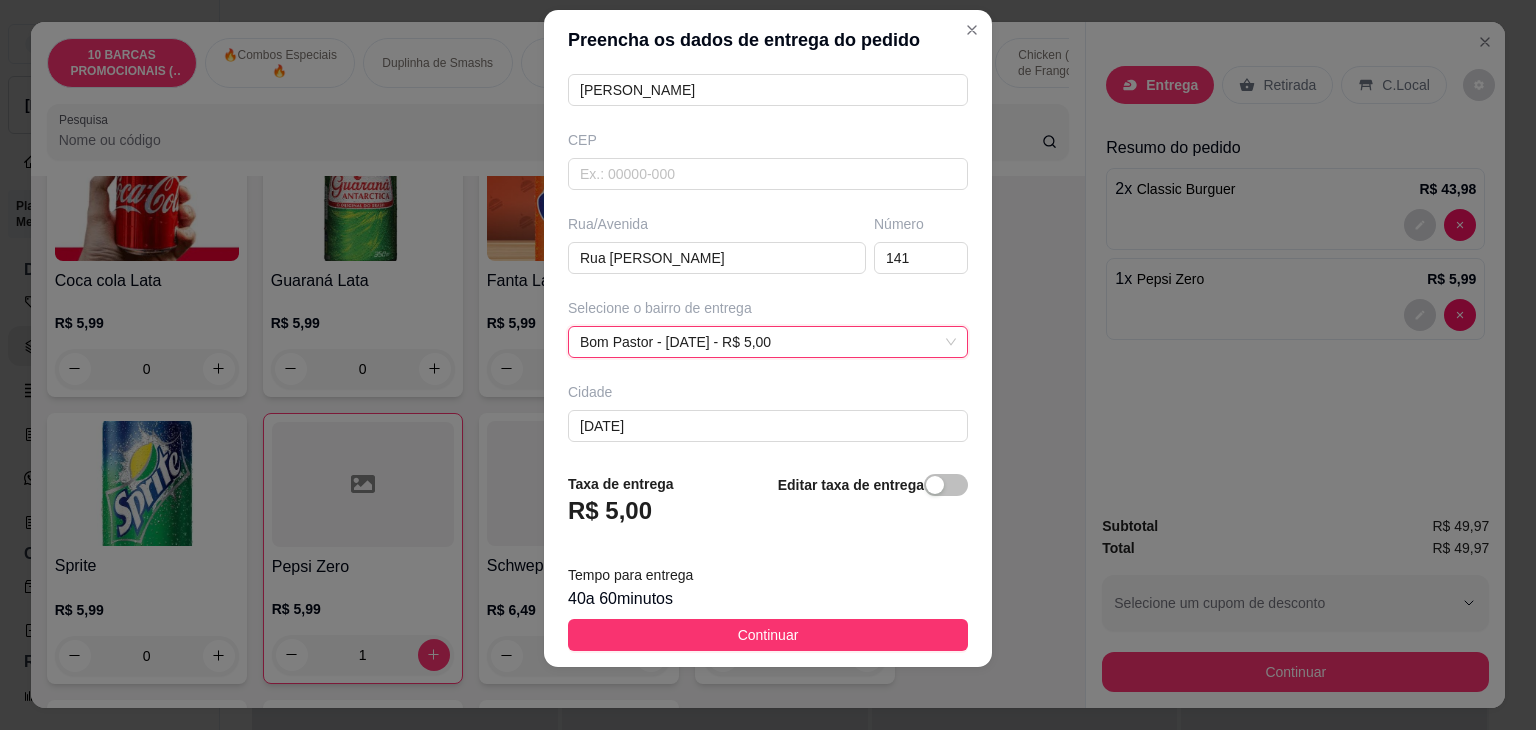 scroll, scrollTop: 220, scrollLeft: 0, axis: vertical 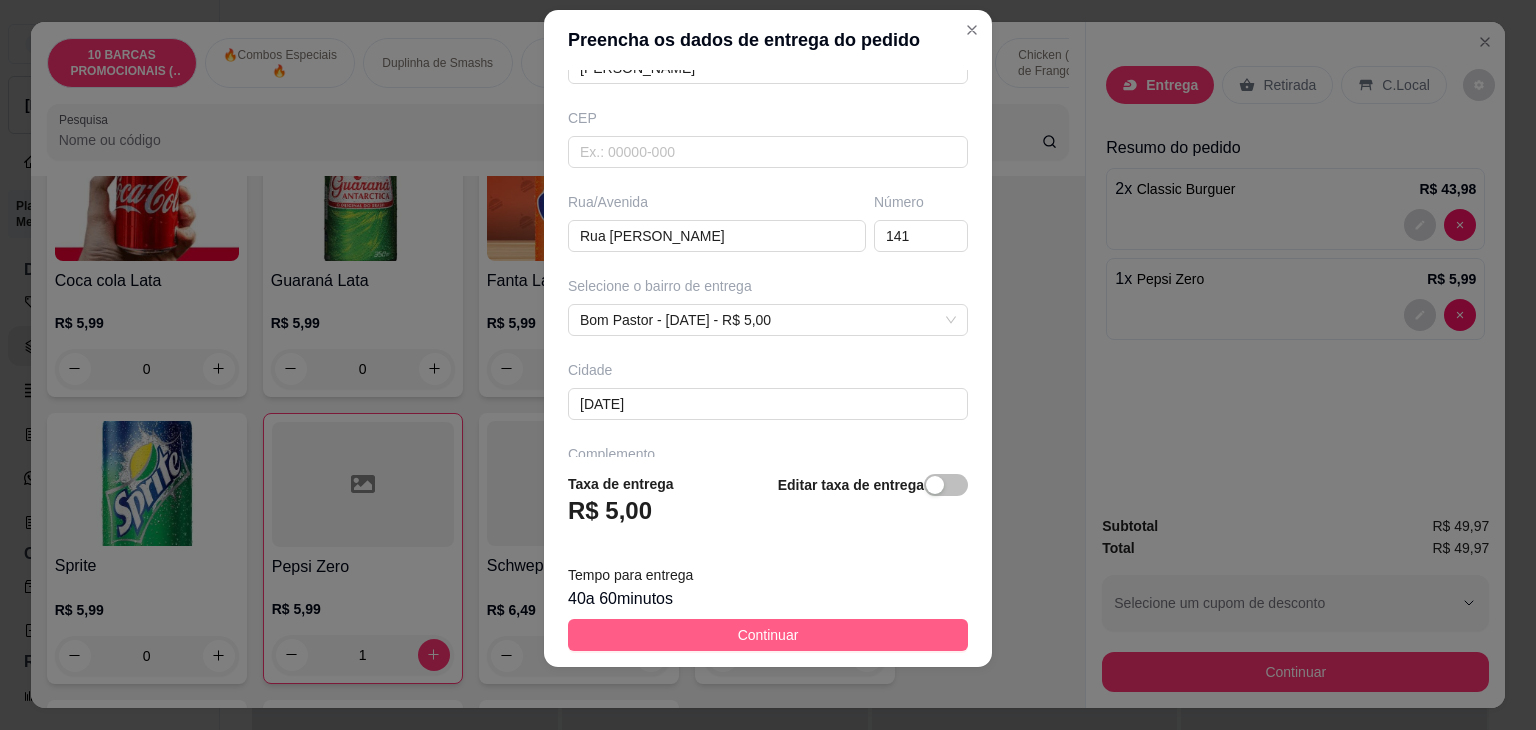click on "Continuar" at bounding box center [768, 635] 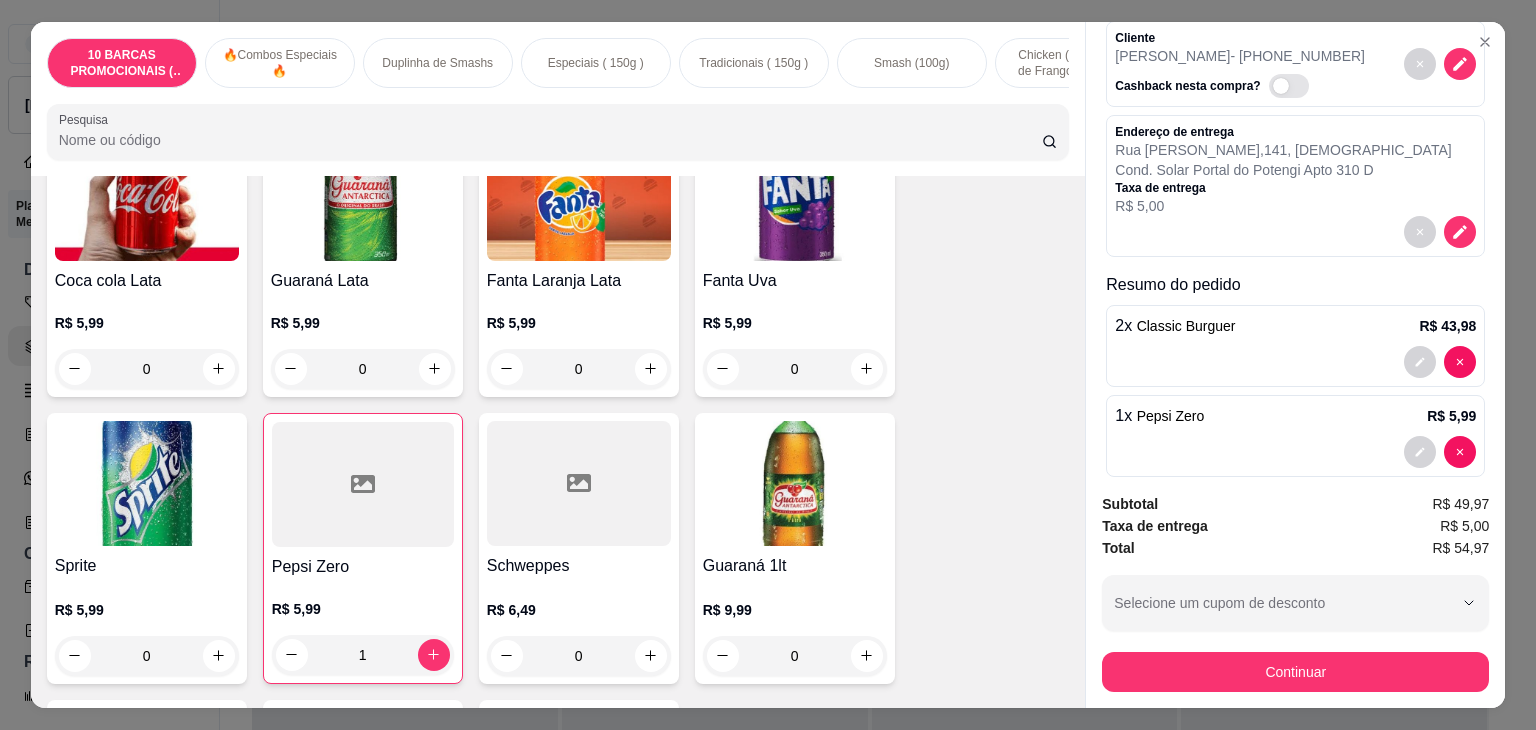 scroll, scrollTop: 124, scrollLeft: 0, axis: vertical 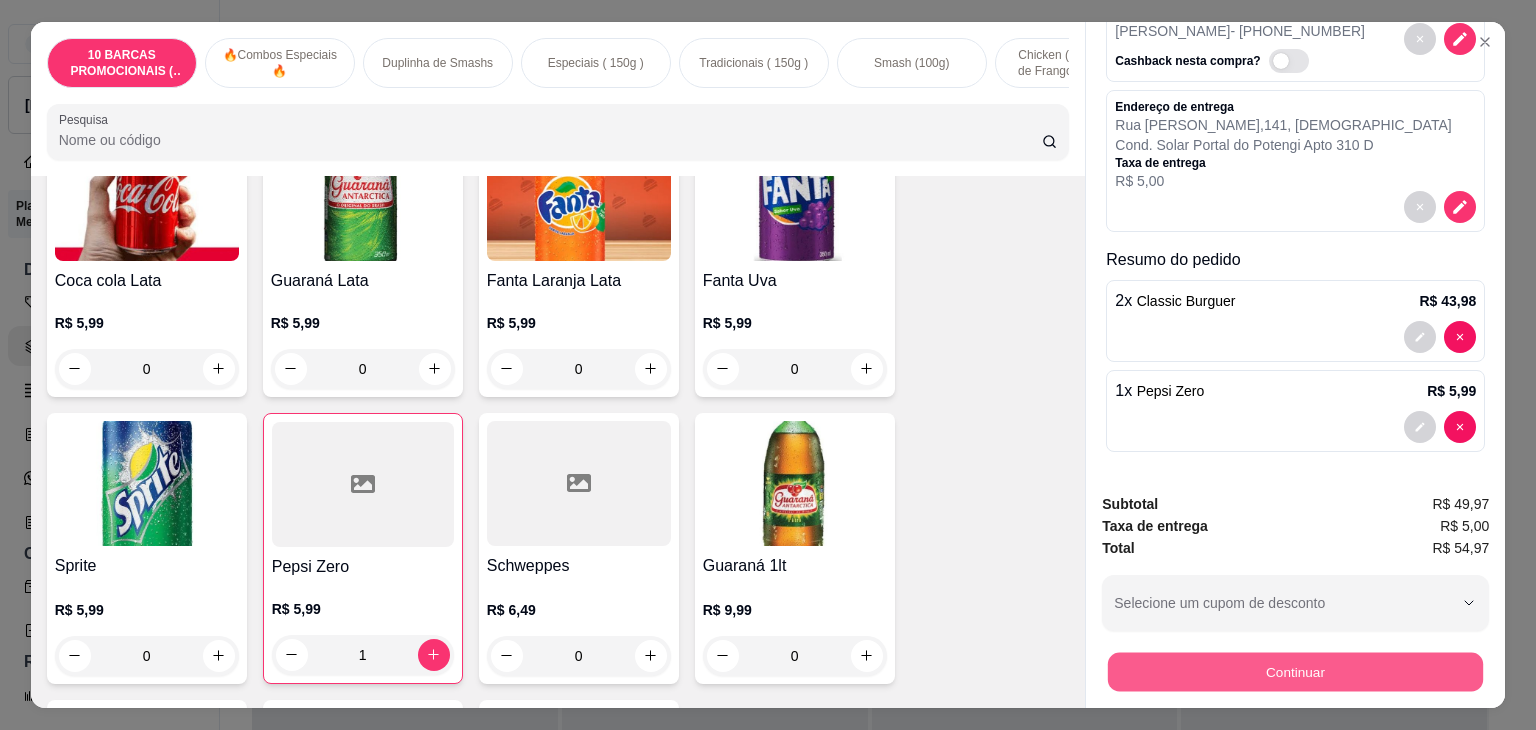 click on "Continuar" at bounding box center (1295, 672) 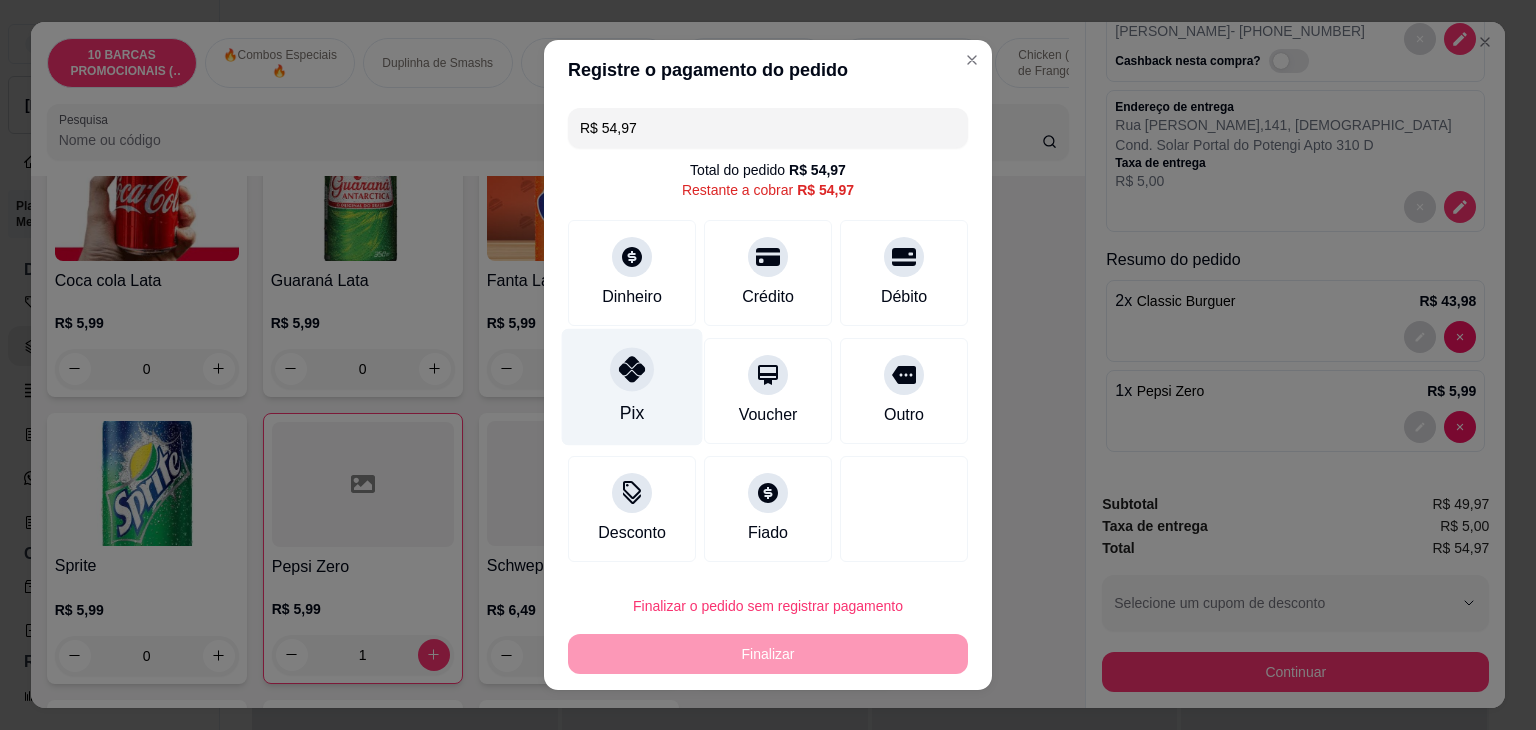 click on "Pix" at bounding box center [632, 387] 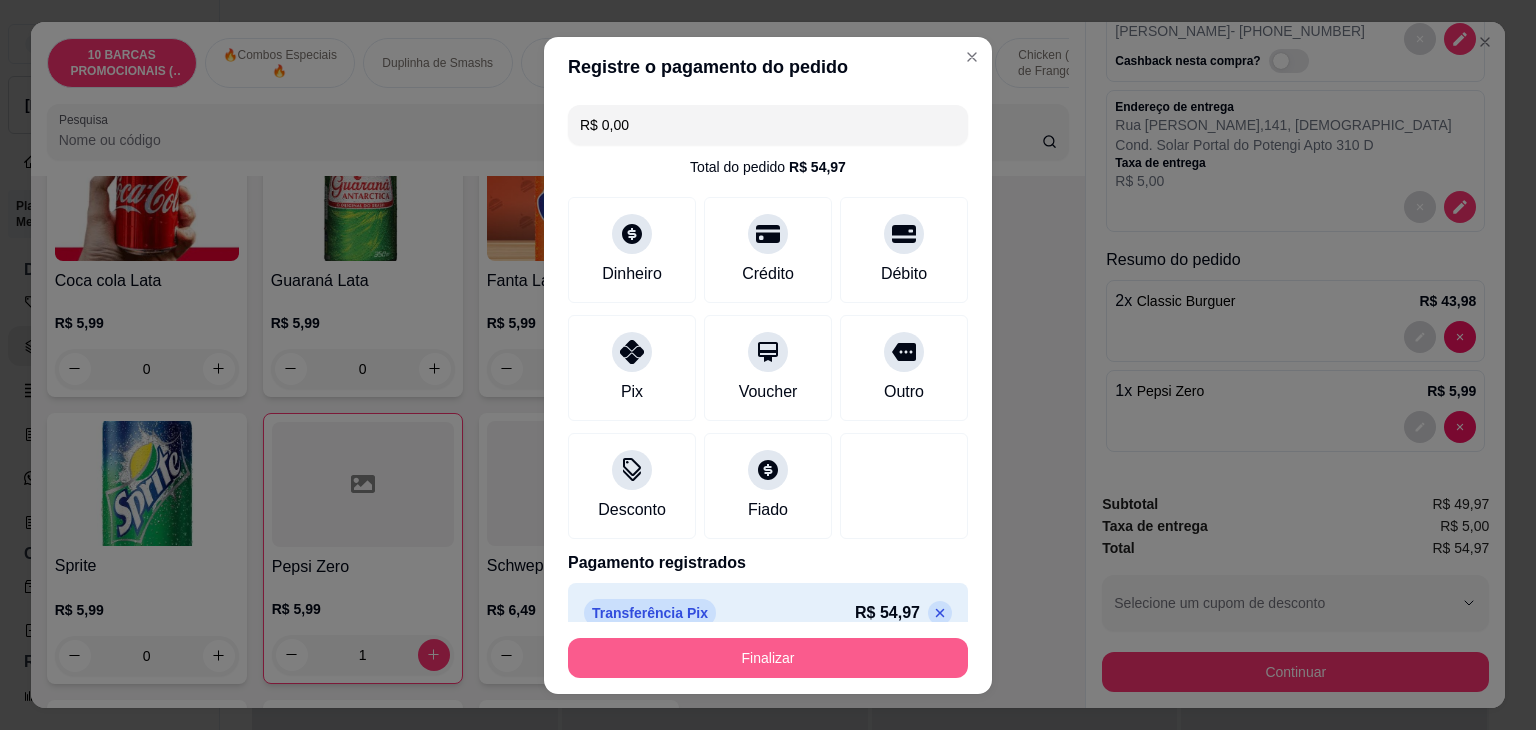 click on "Finalizar" at bounding box center (768, 658) 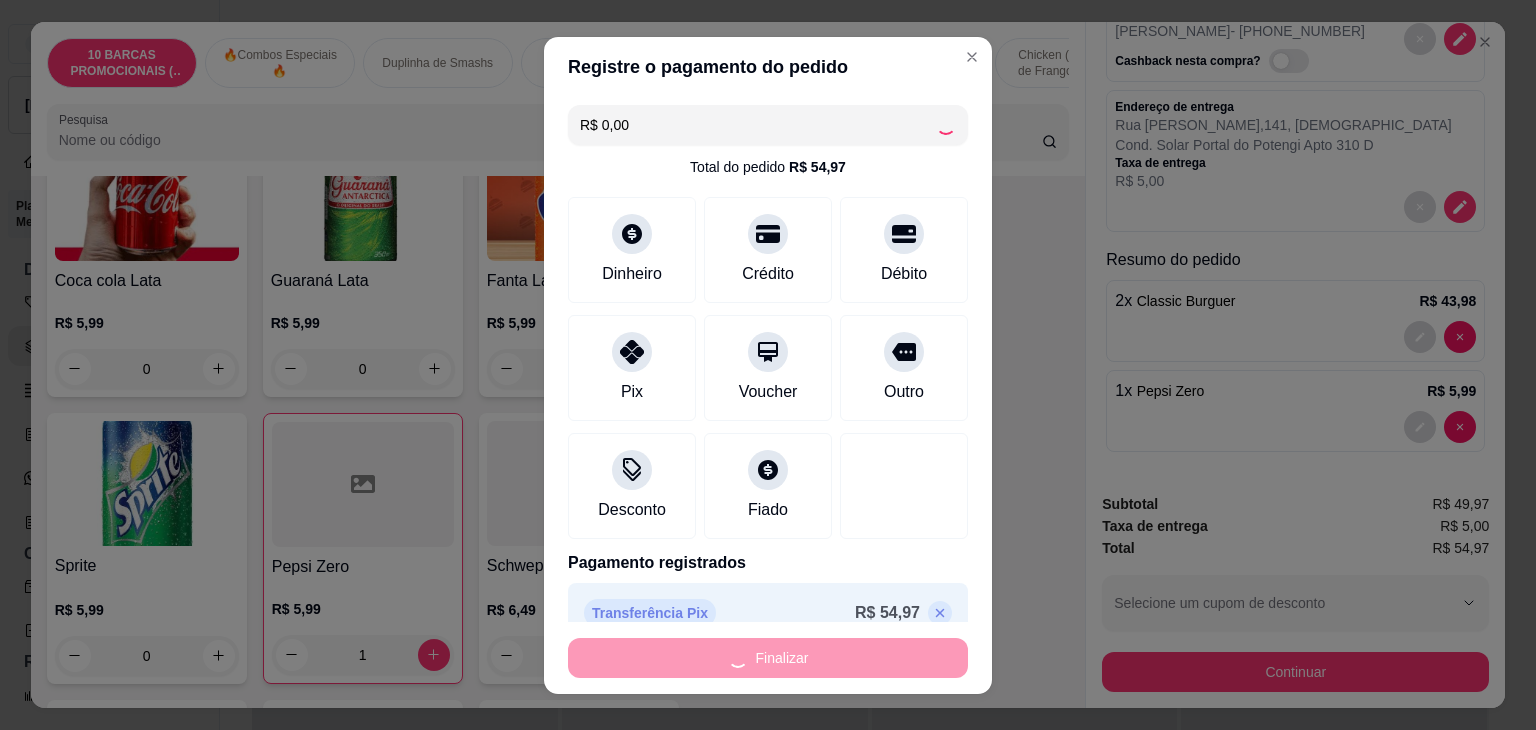 type on "0" 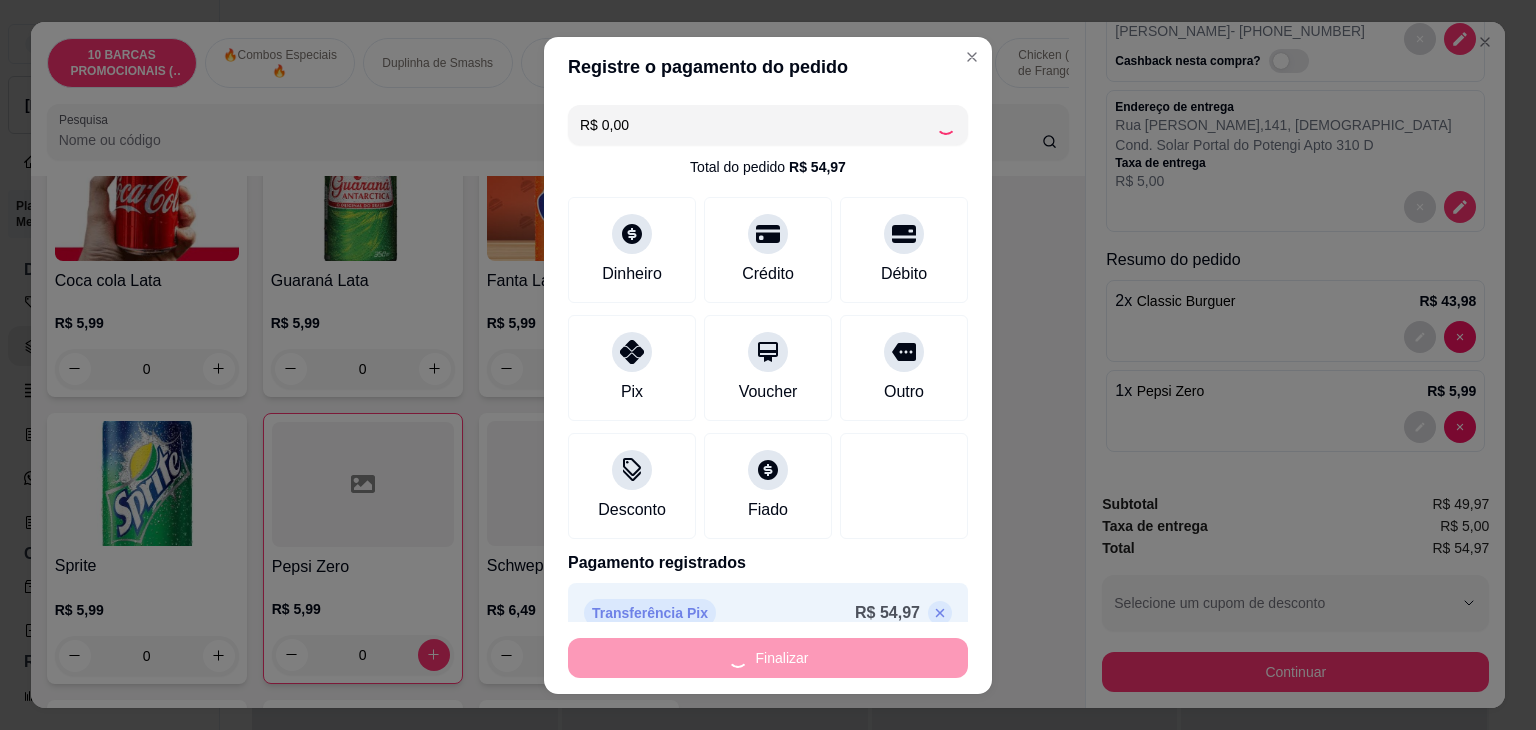 type on "-R$ 54,97" 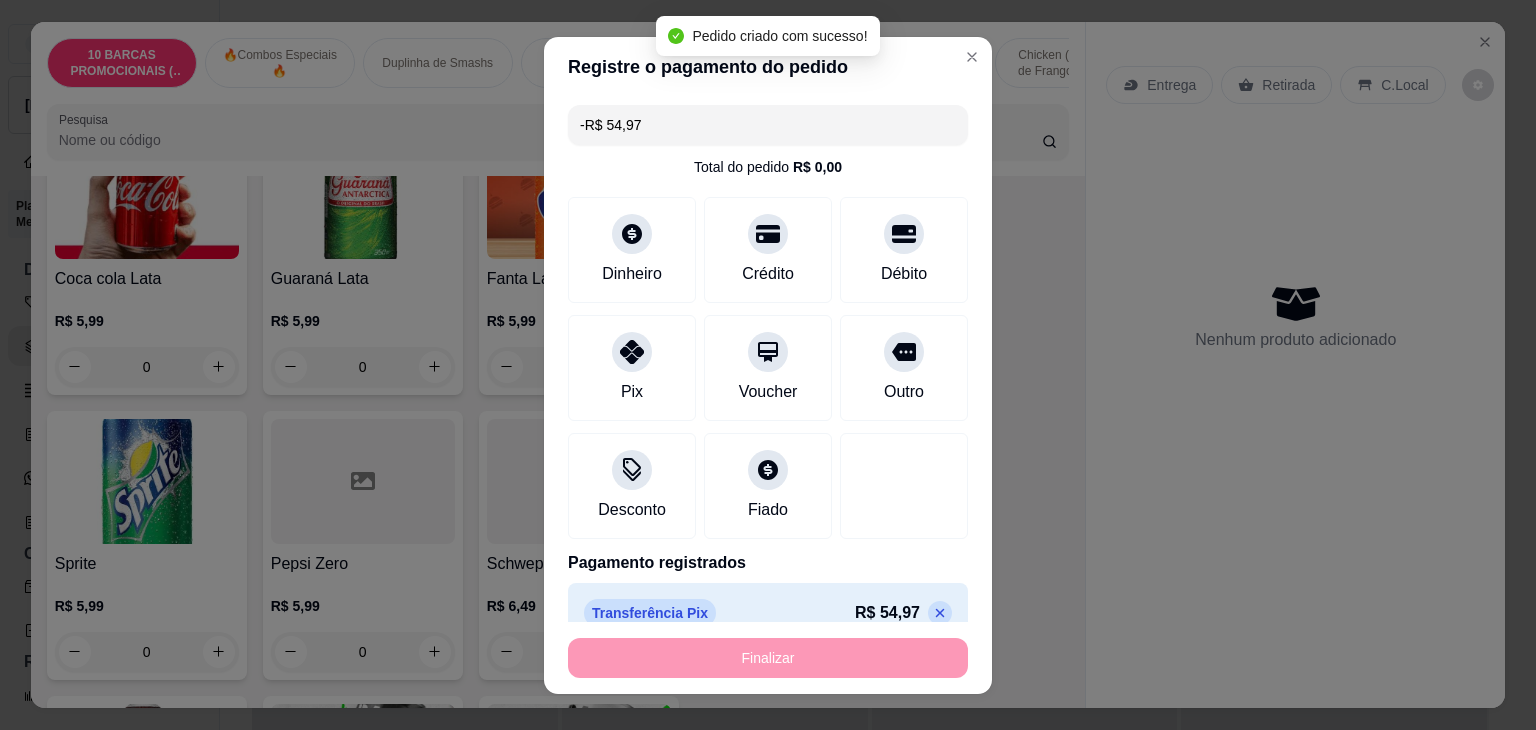 scroll, scrollTop: 0, scrollLeft: 0, axis: both 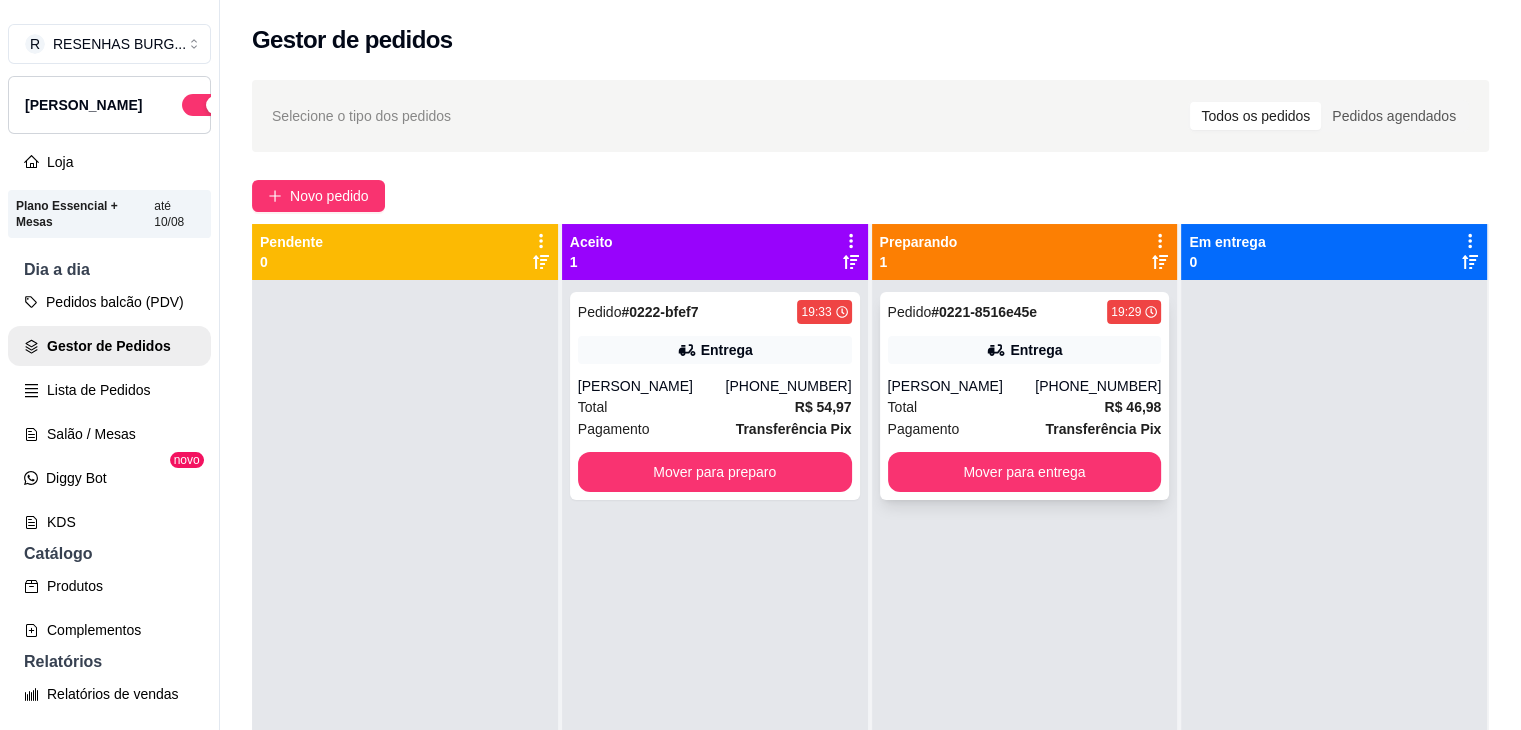 click on "[PERSON_NAME]" at bounding box center (962, 386) 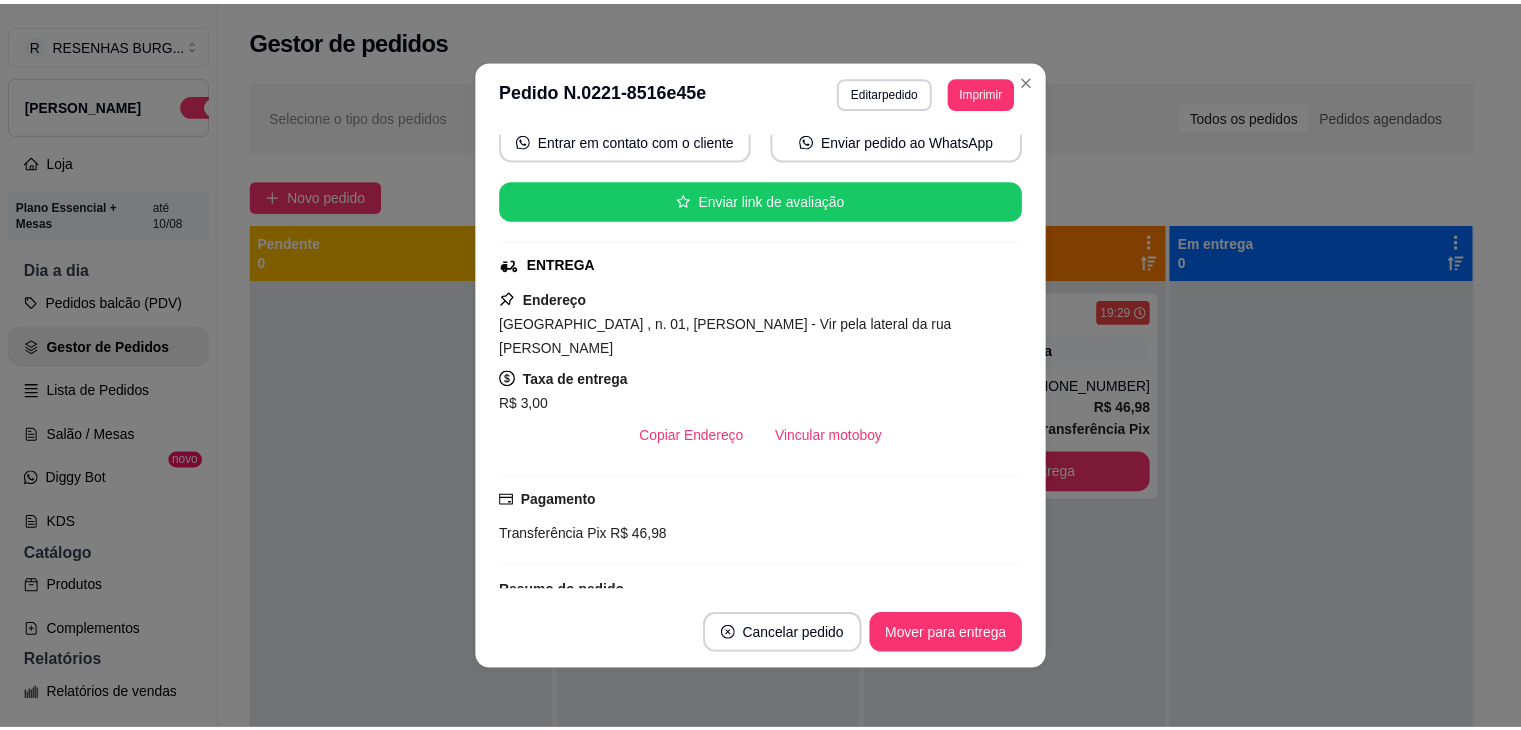 scroll, scrollTop: 200, scrollLeft: 0, axis: vertical 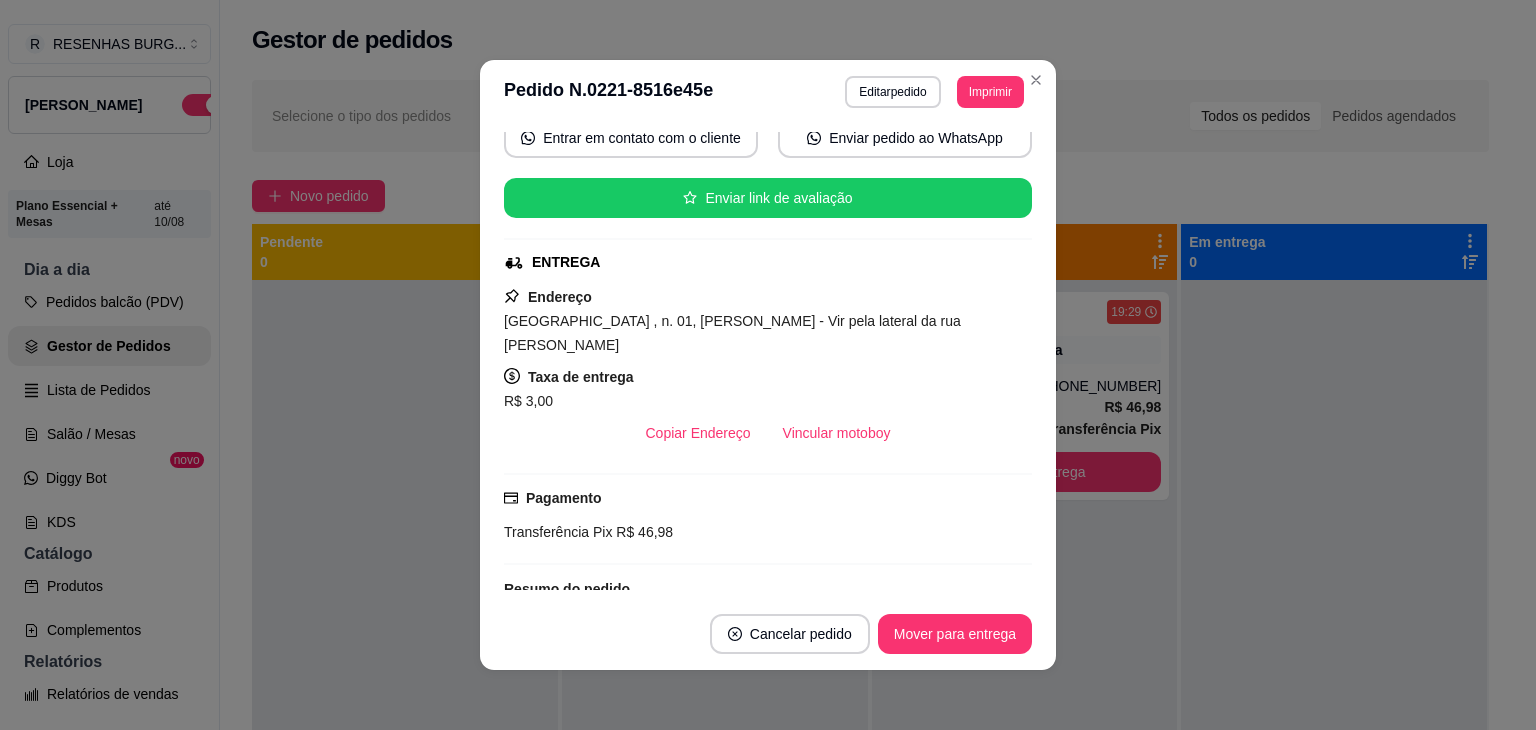 click on "**********" at bounding box center (768, 92) 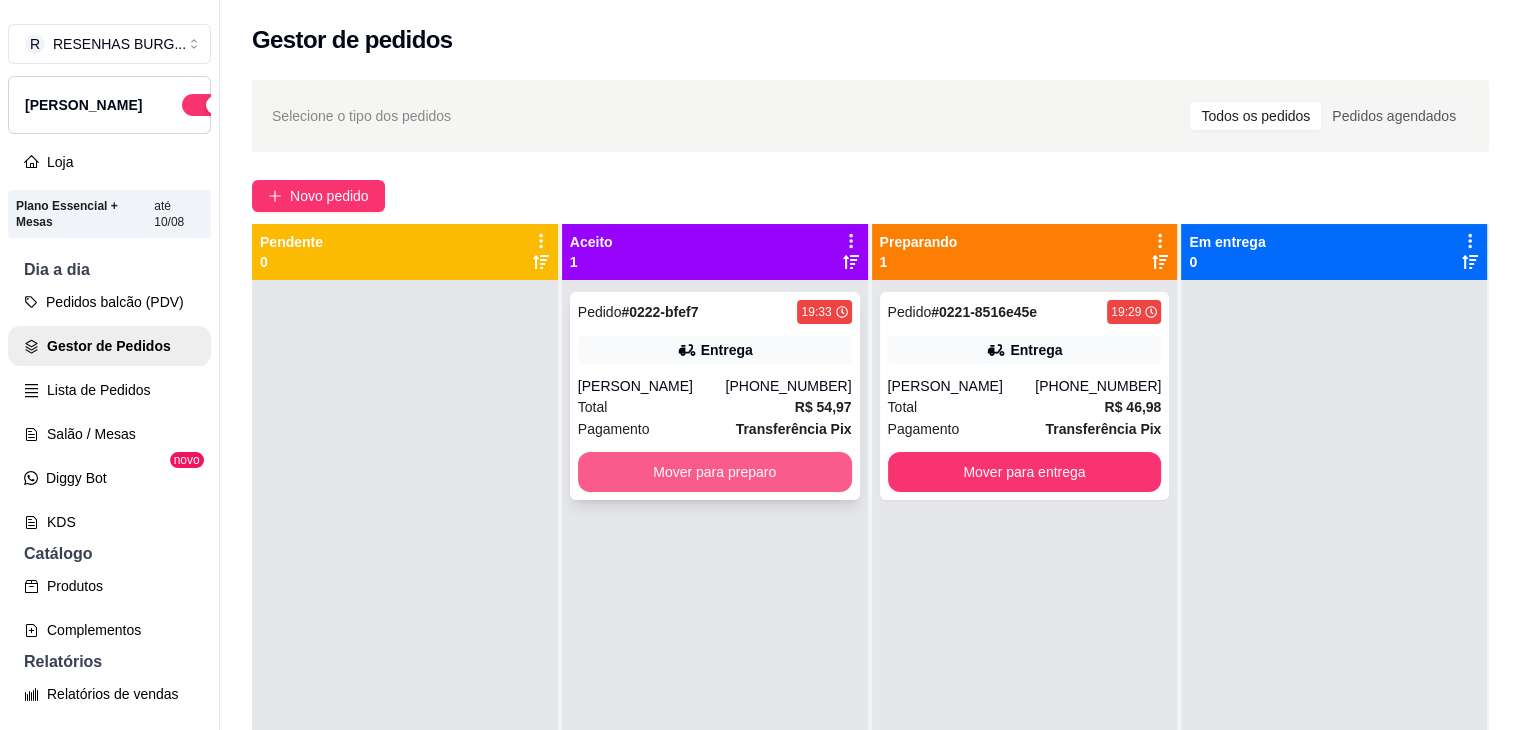 click on "Mover para preparo" at bounding box center (715, 472) 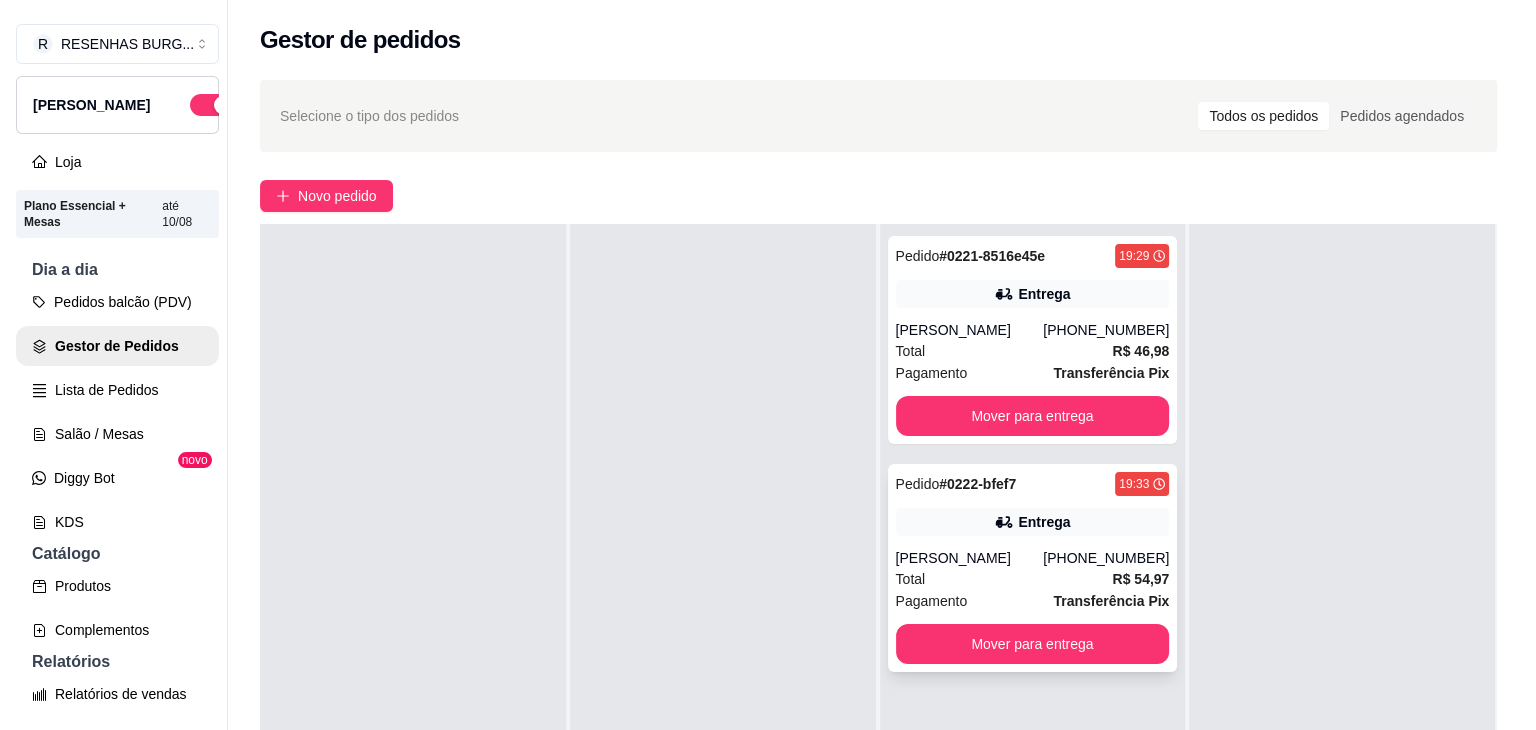 scroll, scrollTop: 0, scrollLeft: 0, axis: both 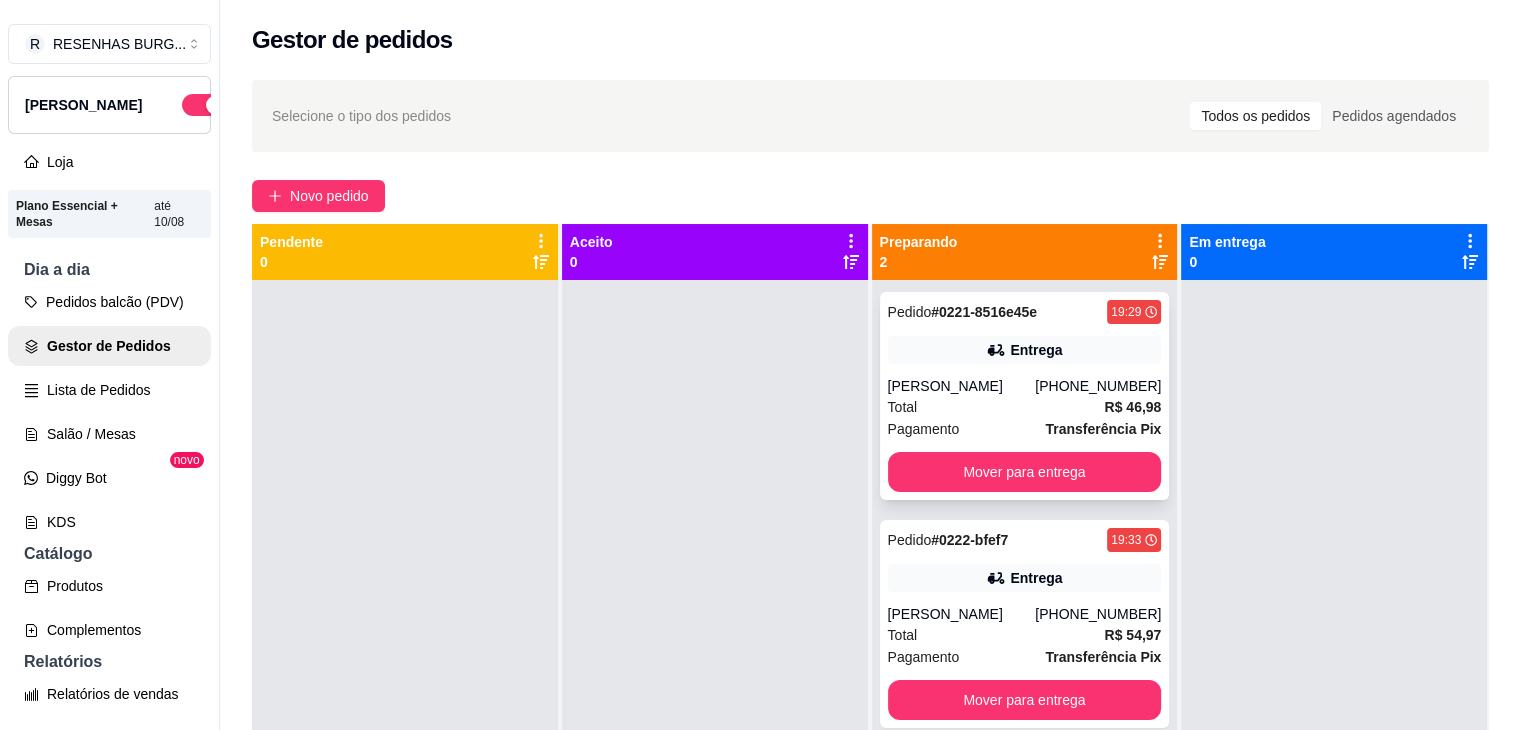 click on "[PERSON_NAME]" at bounding box center (962, 386) 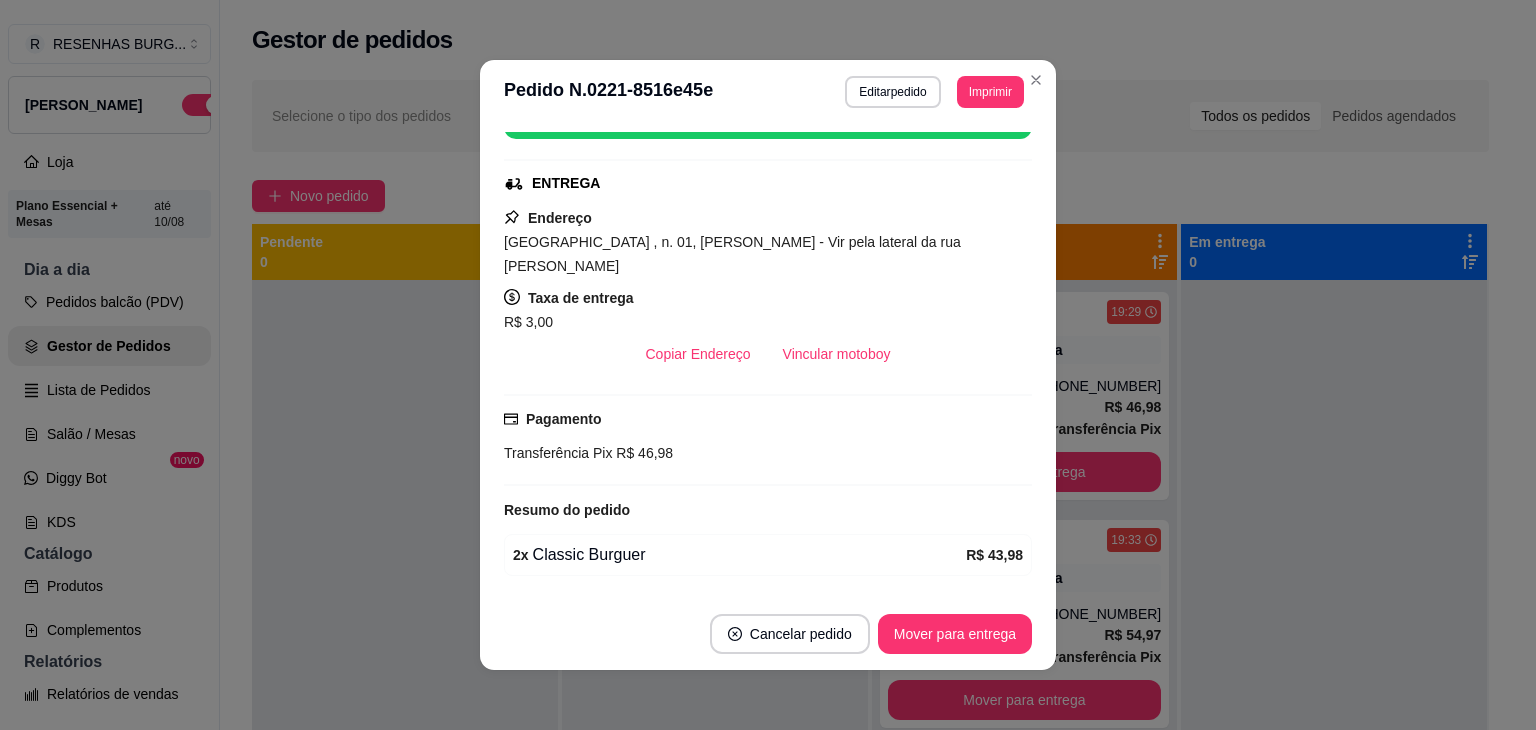 scroll, scrollTop: 339, scrollLeft: 0, axis: vertical 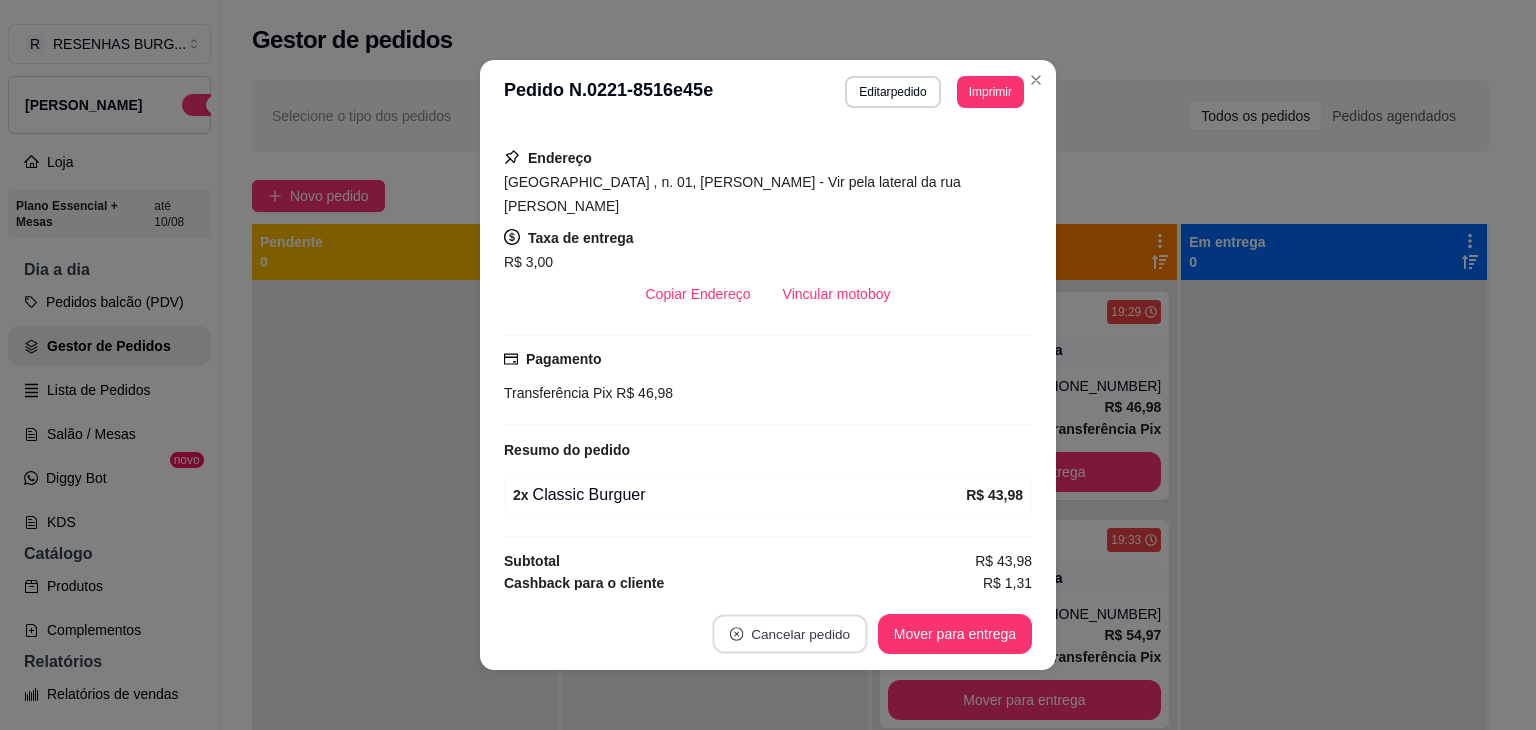 click on "Cancelar pedido" at bounding box center [789, 634] 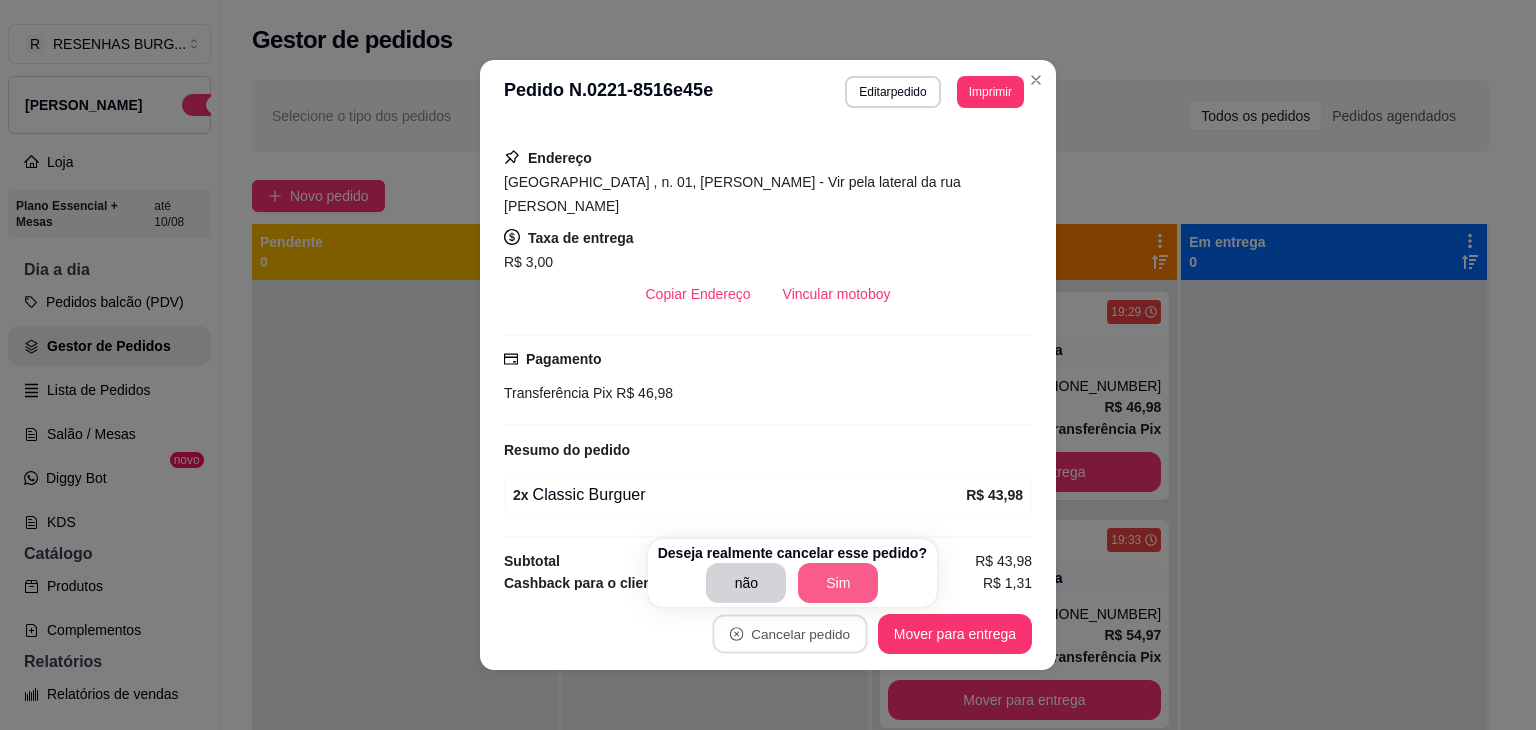 click on "Sim" at bounding box center (838, 583) 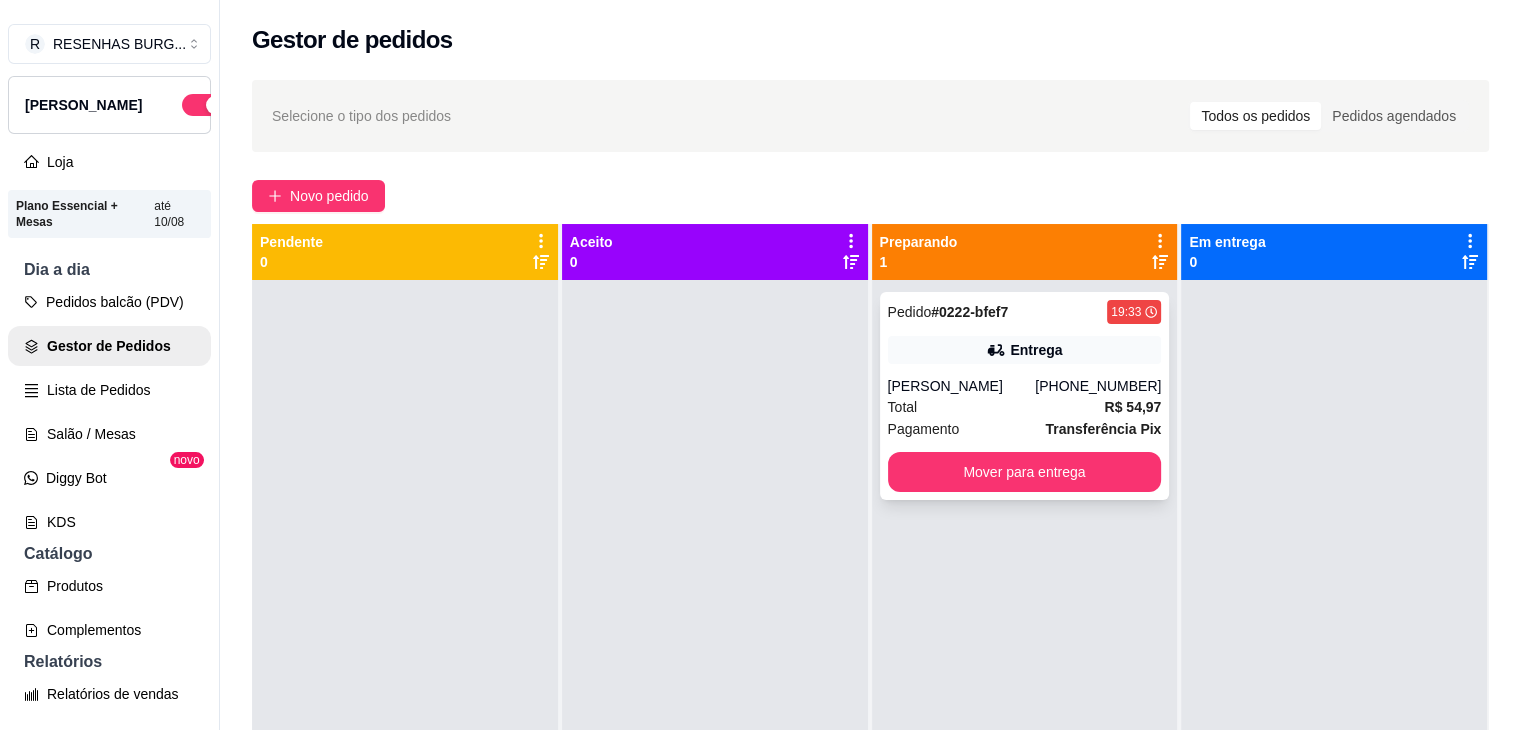 click on "[PERSON_NAME]" at bounding box center [962, 386] 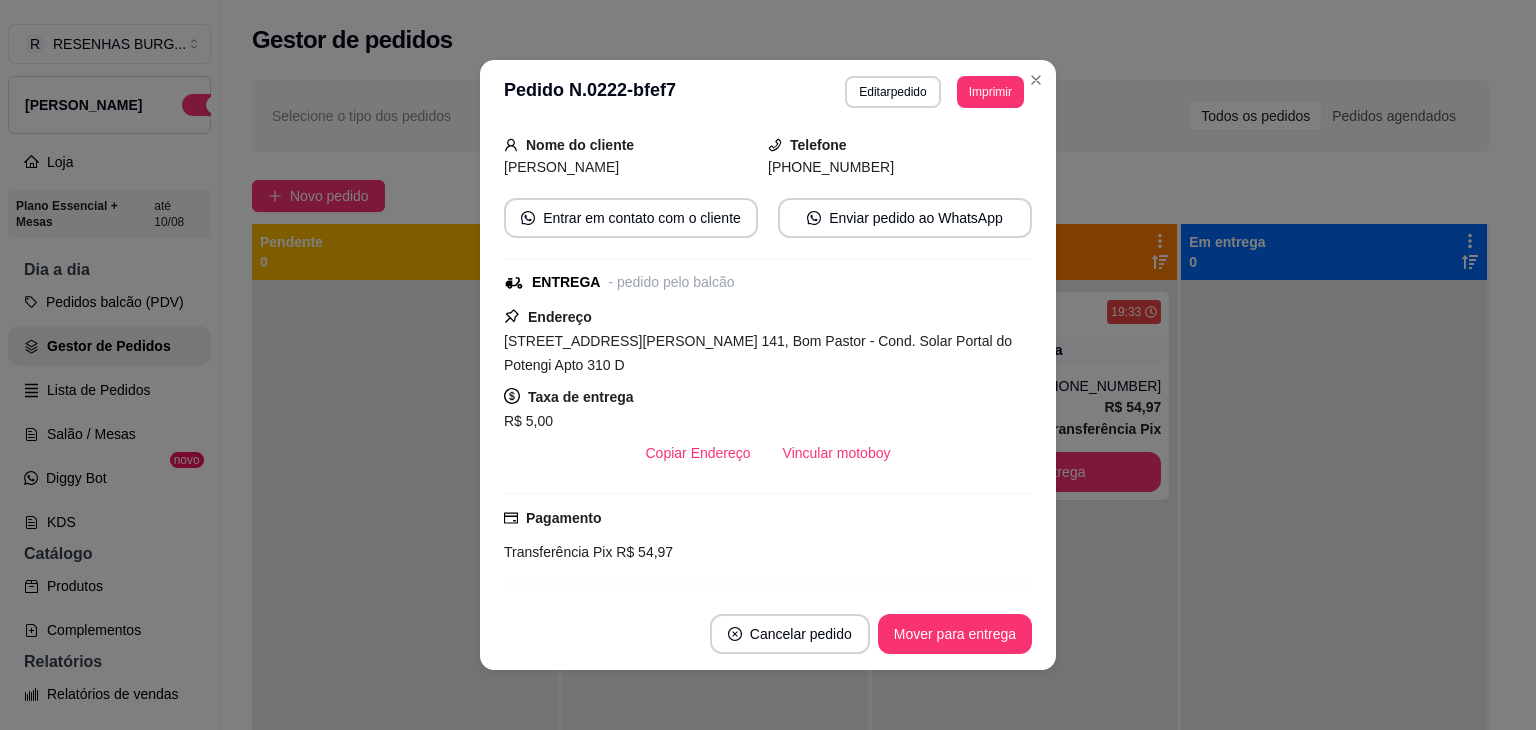 scroll, scrollTop: 200, scrollLeft: 0, axis: vertical 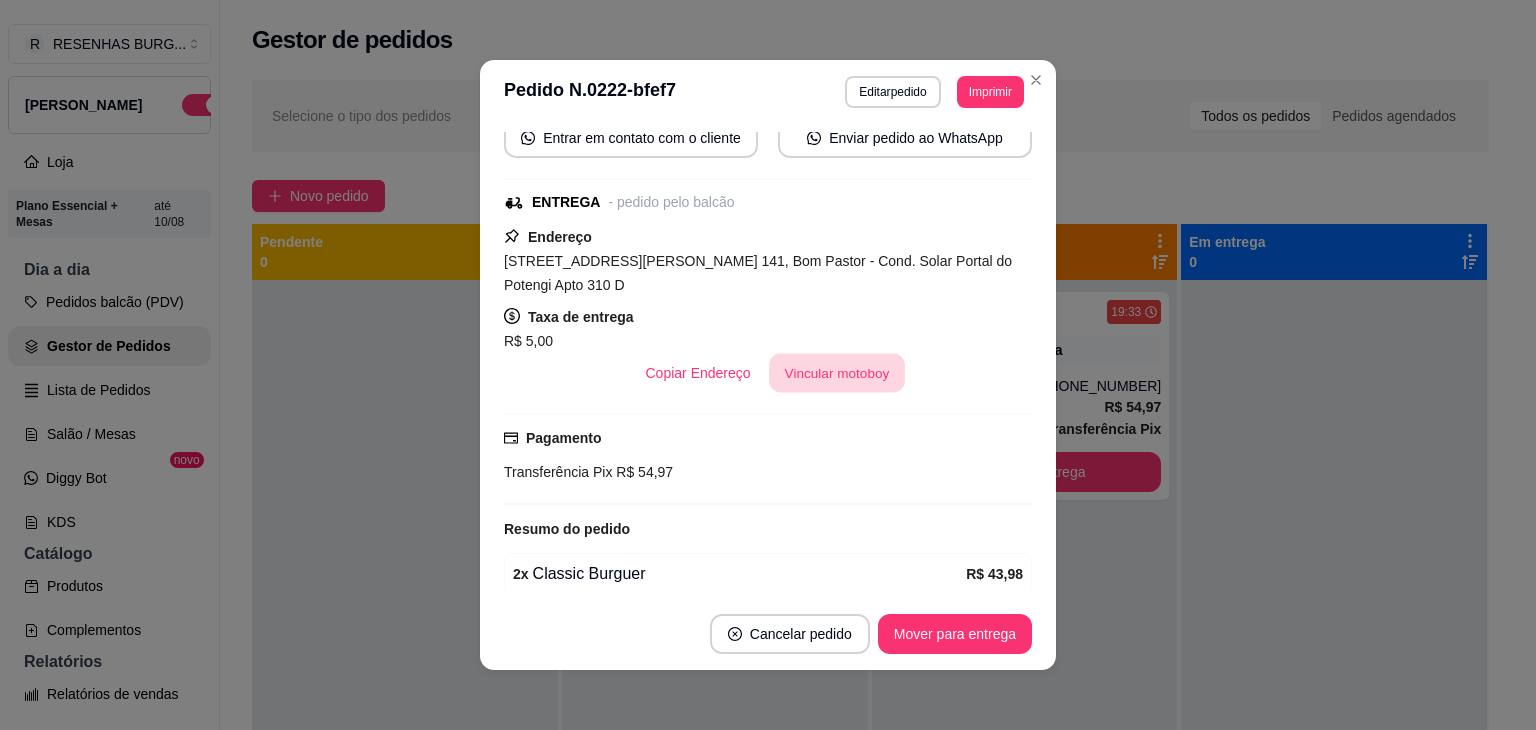 click on "Vincular motoboy" at bounding box center [837, 373] 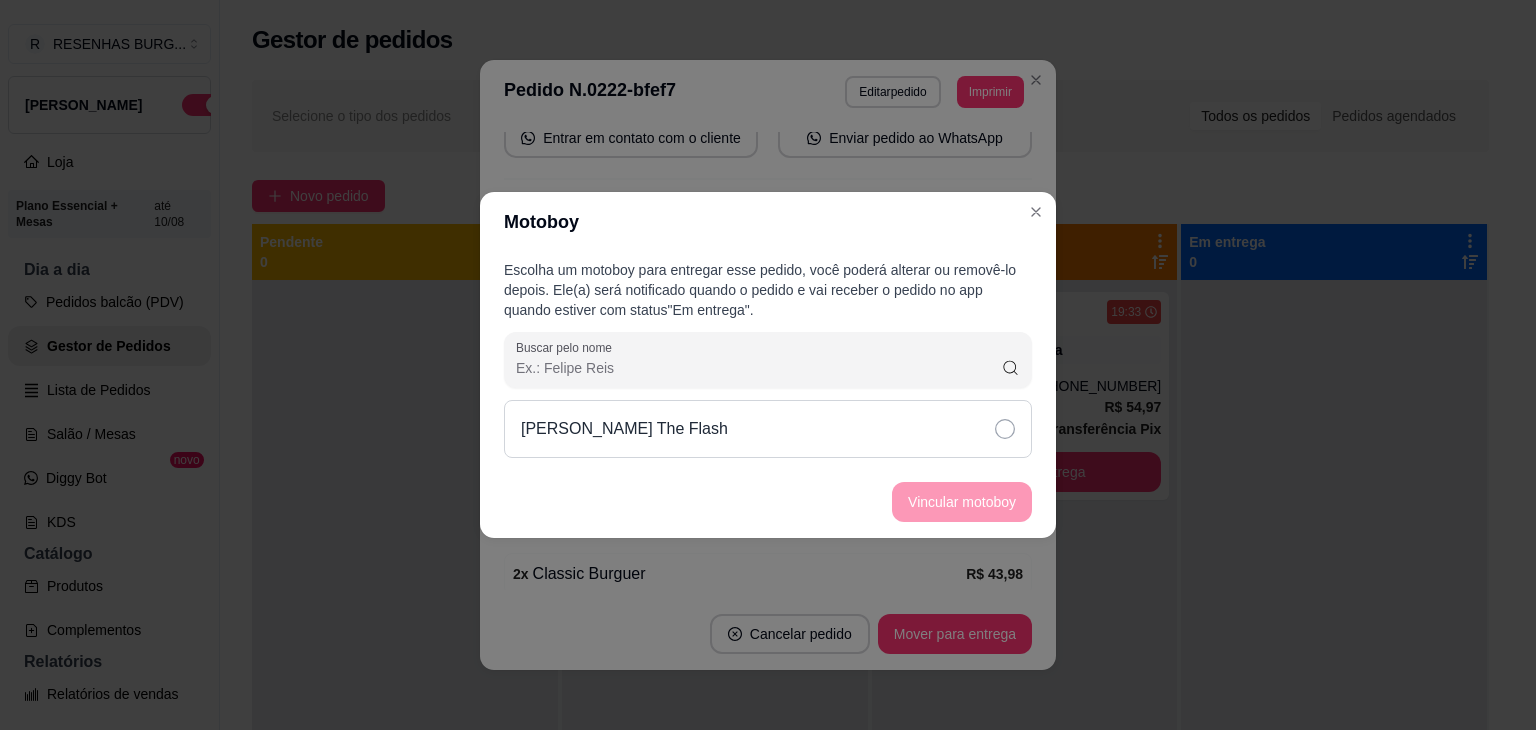 click 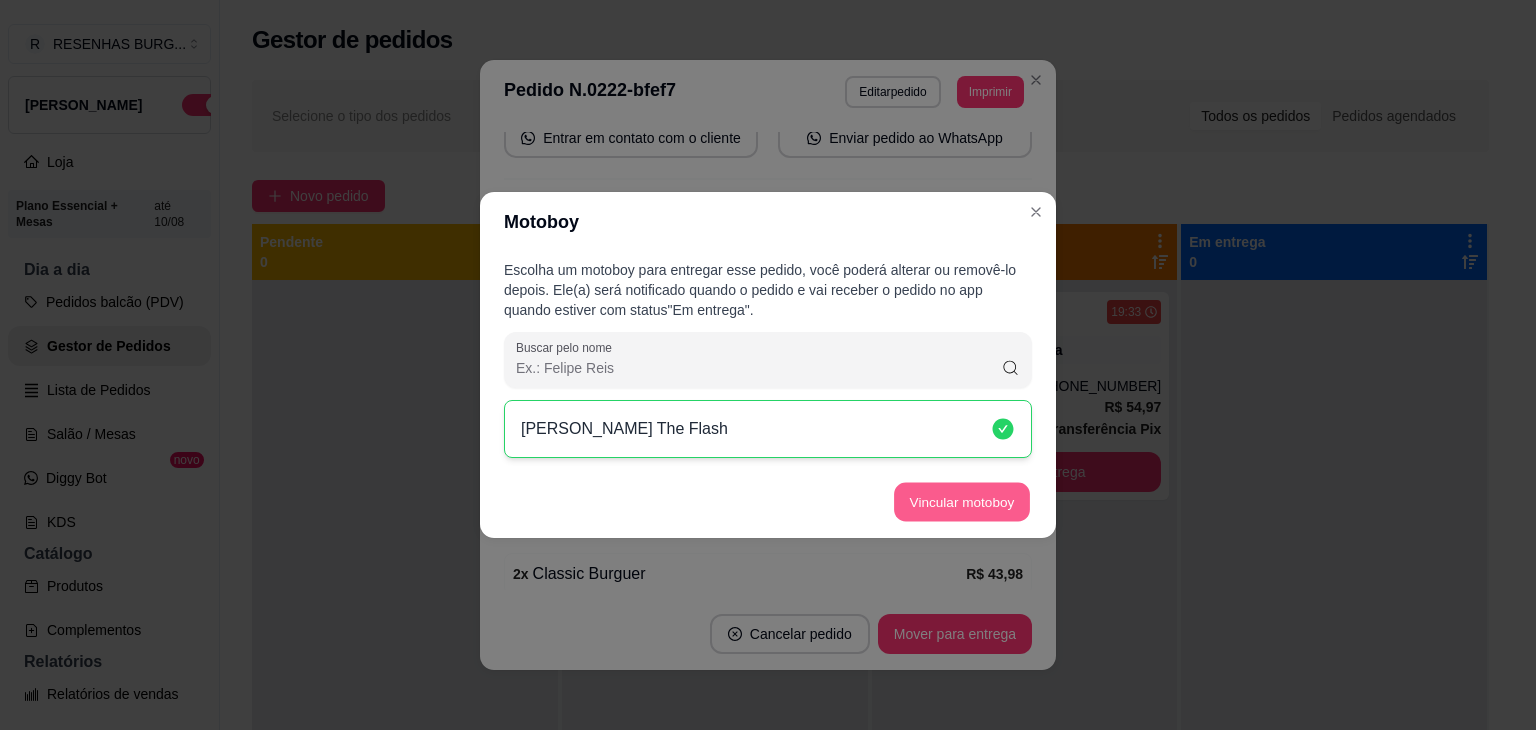 click on "Vincular motoboy" at bounding box center (962, 502) 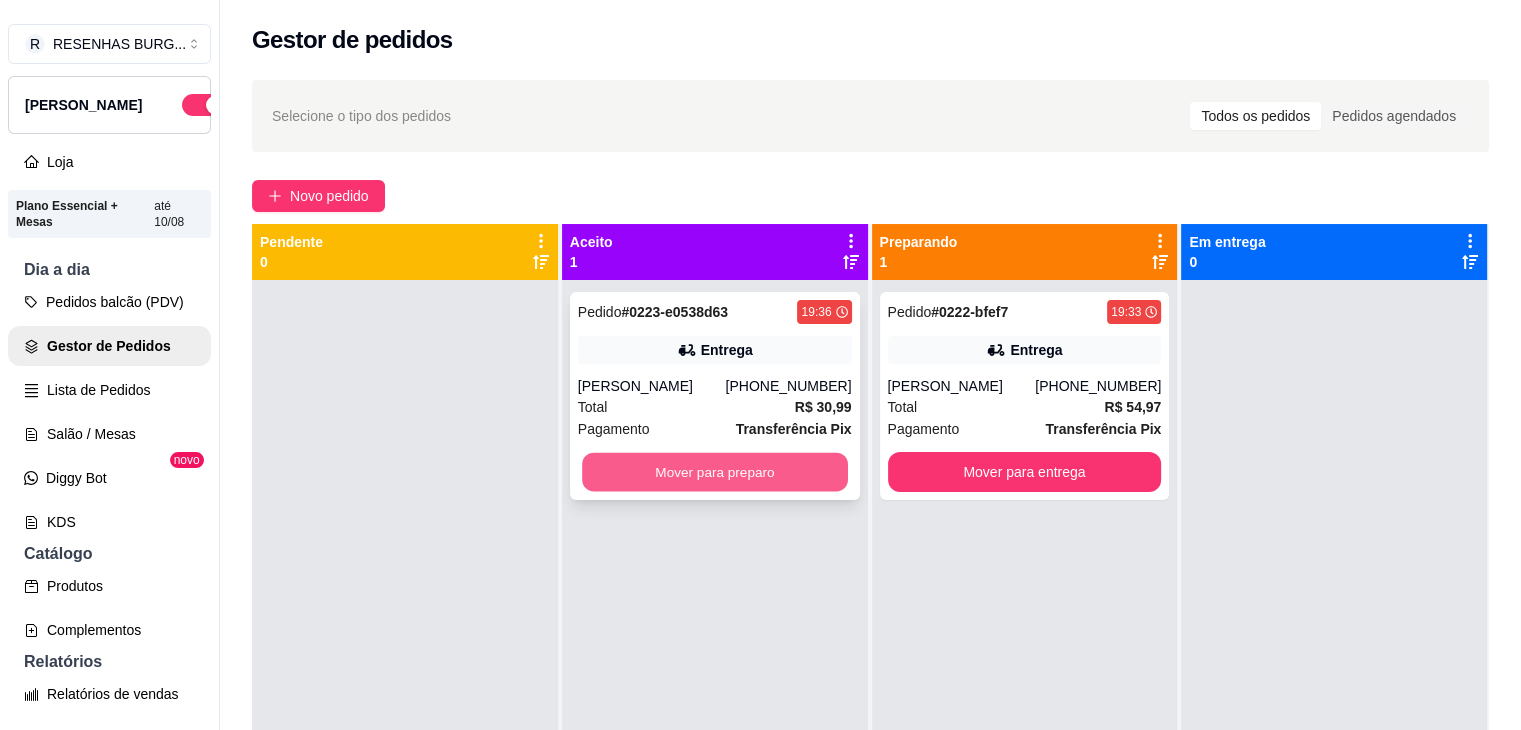 click on "Mover para preparo" at bounding box center [715, 472] 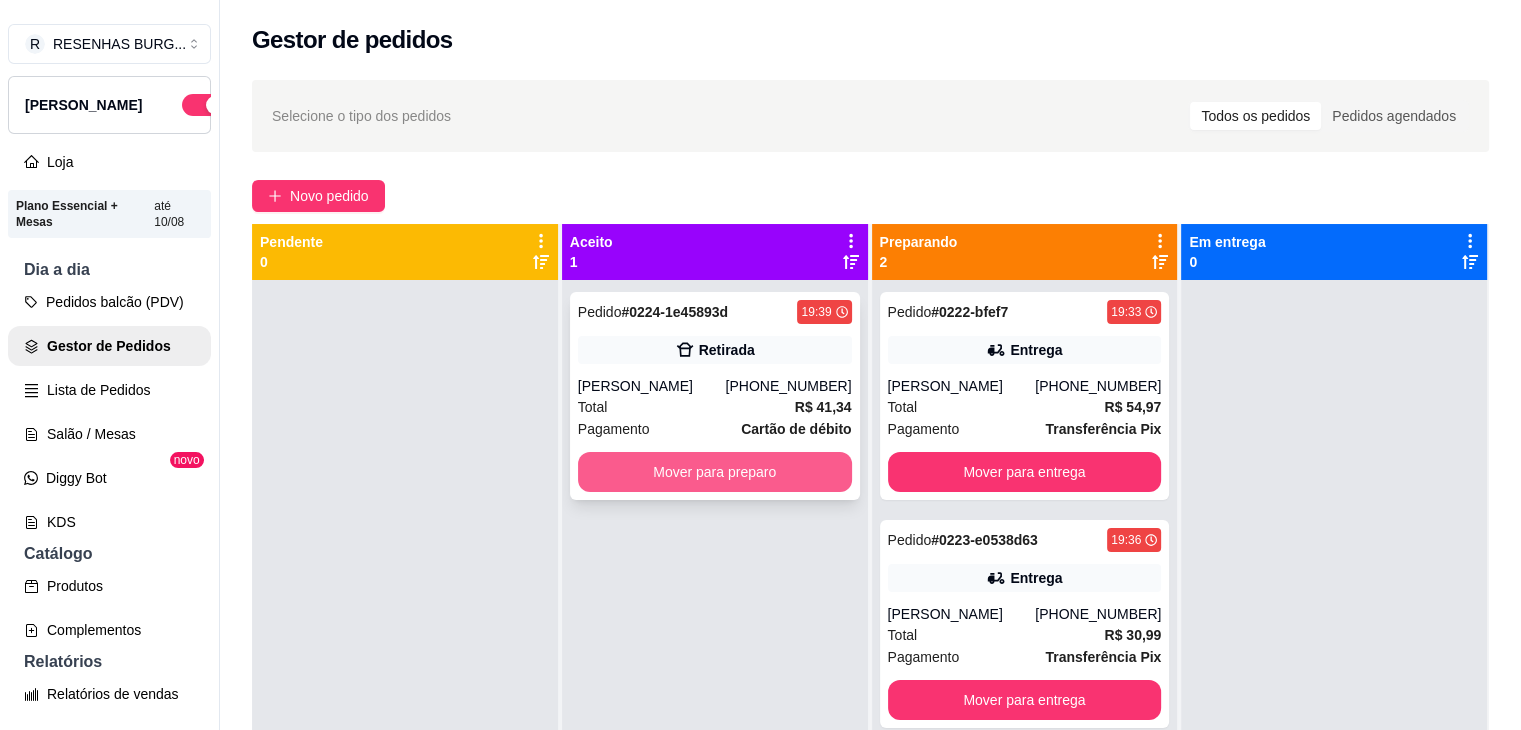 click on "Mover para preparo" at bounding box center (715, 472) 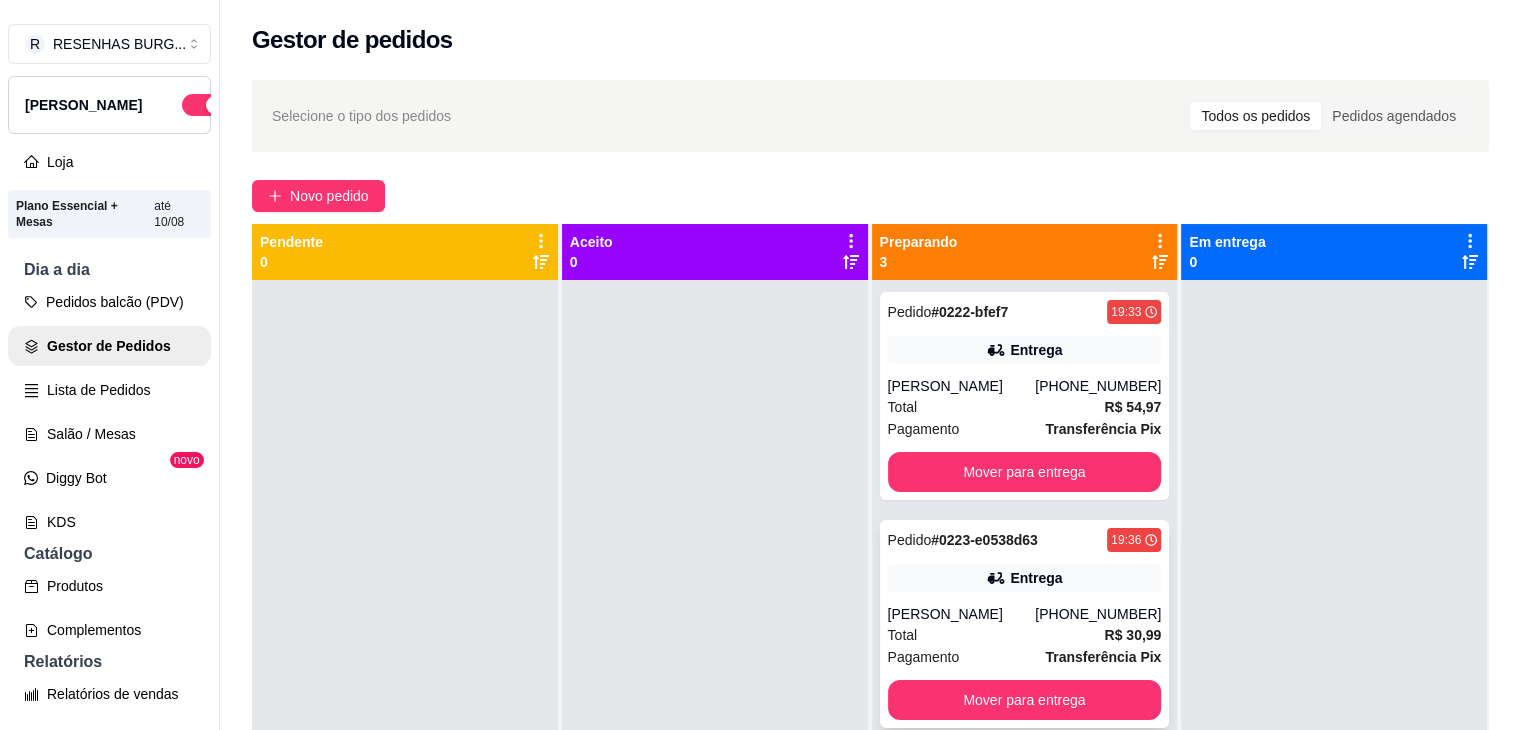click on "[PERSON_NAME]" at bounding box center [962, 614] 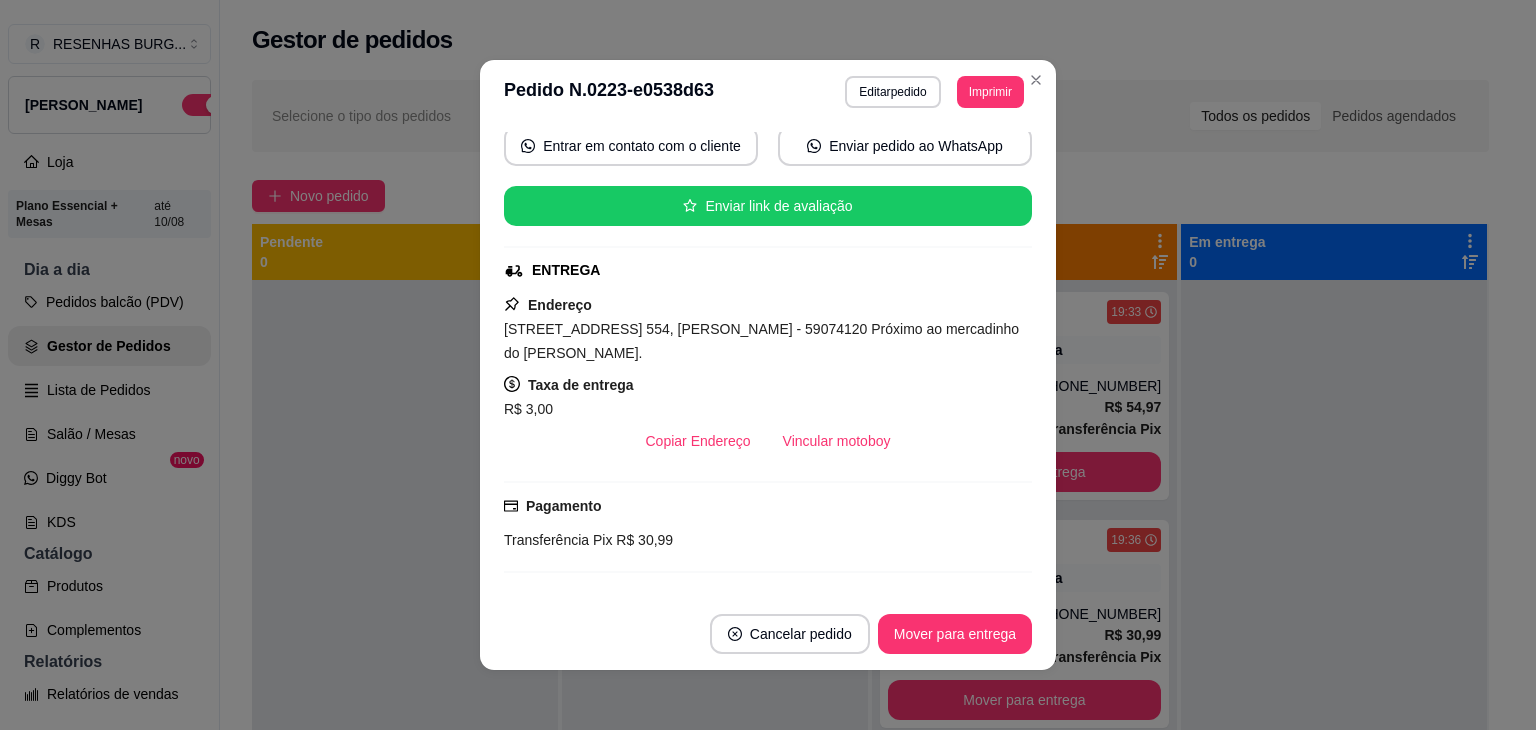 scroll, scrollTop: 200, scrollLeft: 0, axis: vertical 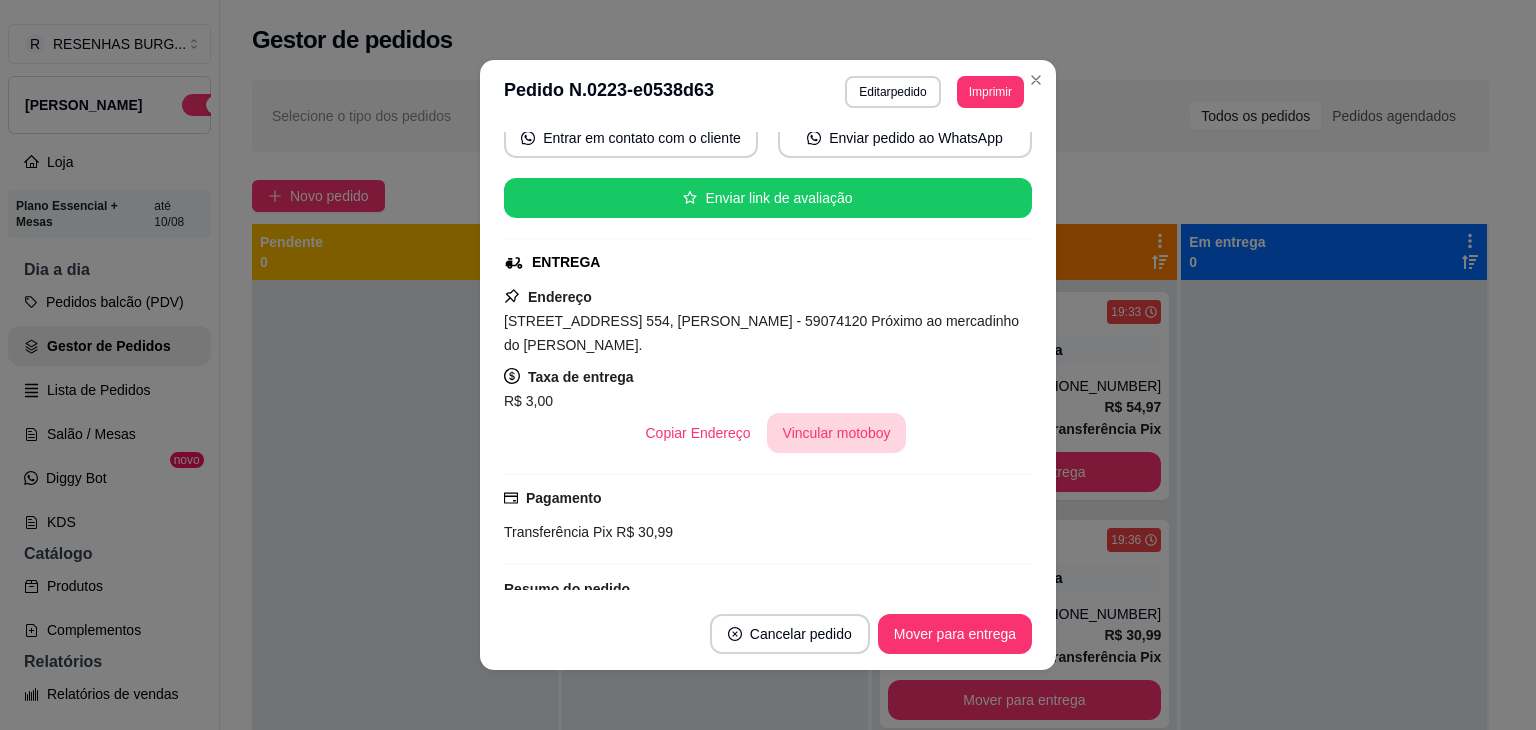 click on "Vincular motoboy" at bounding box center [837, 433] 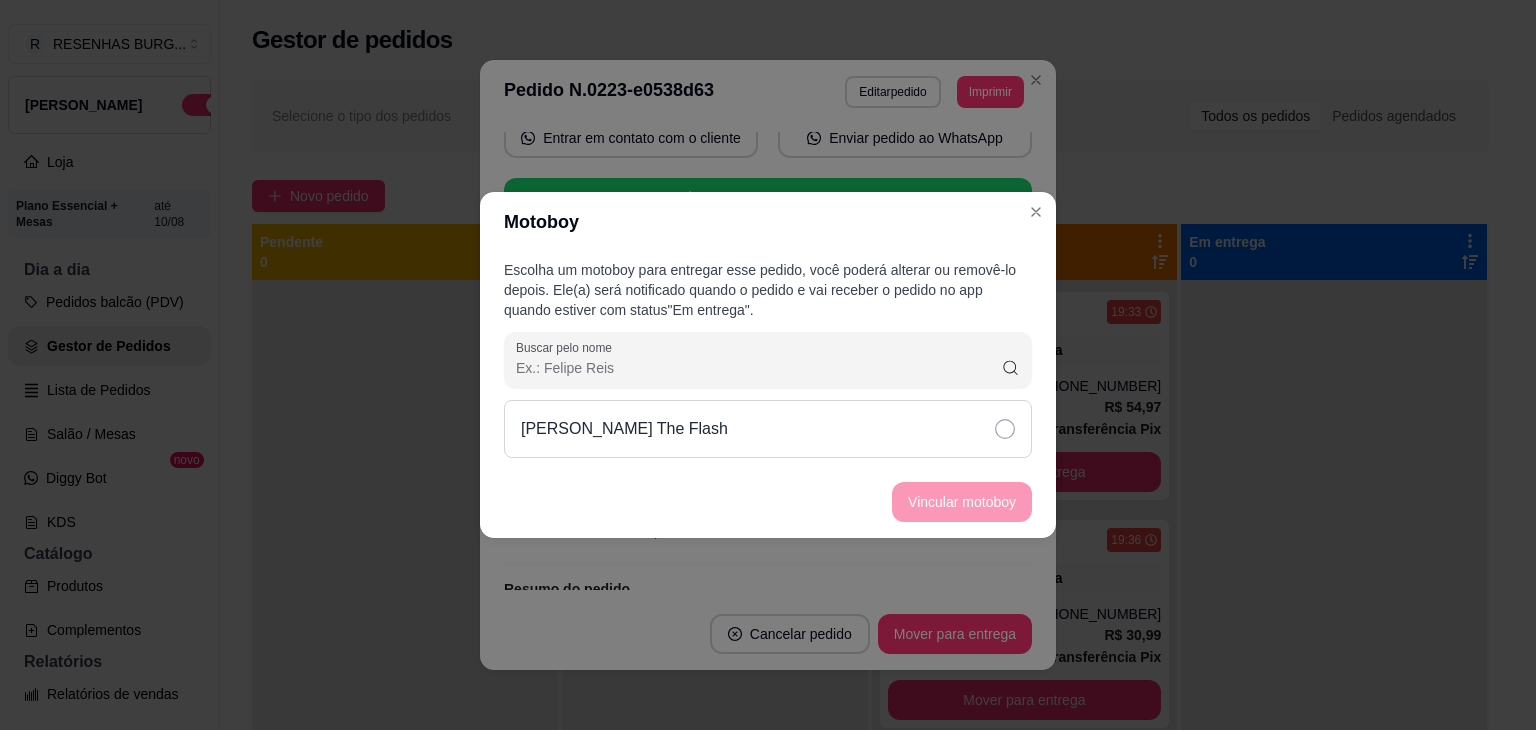 click on "[PERSON_NAME] The Flash" at bounding box center (768, 429) 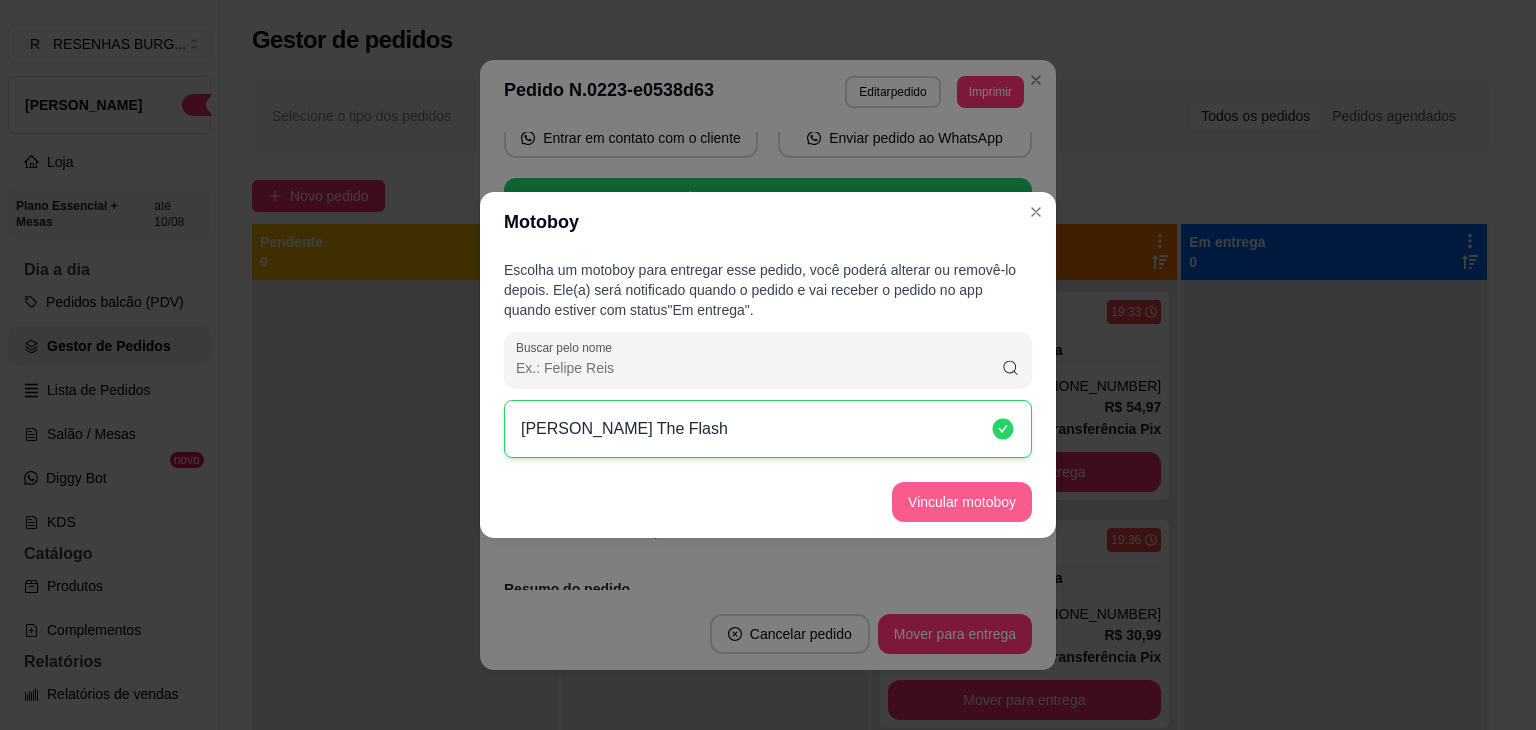 click on "Vincular motoboy" at bounding box center [962, 502] 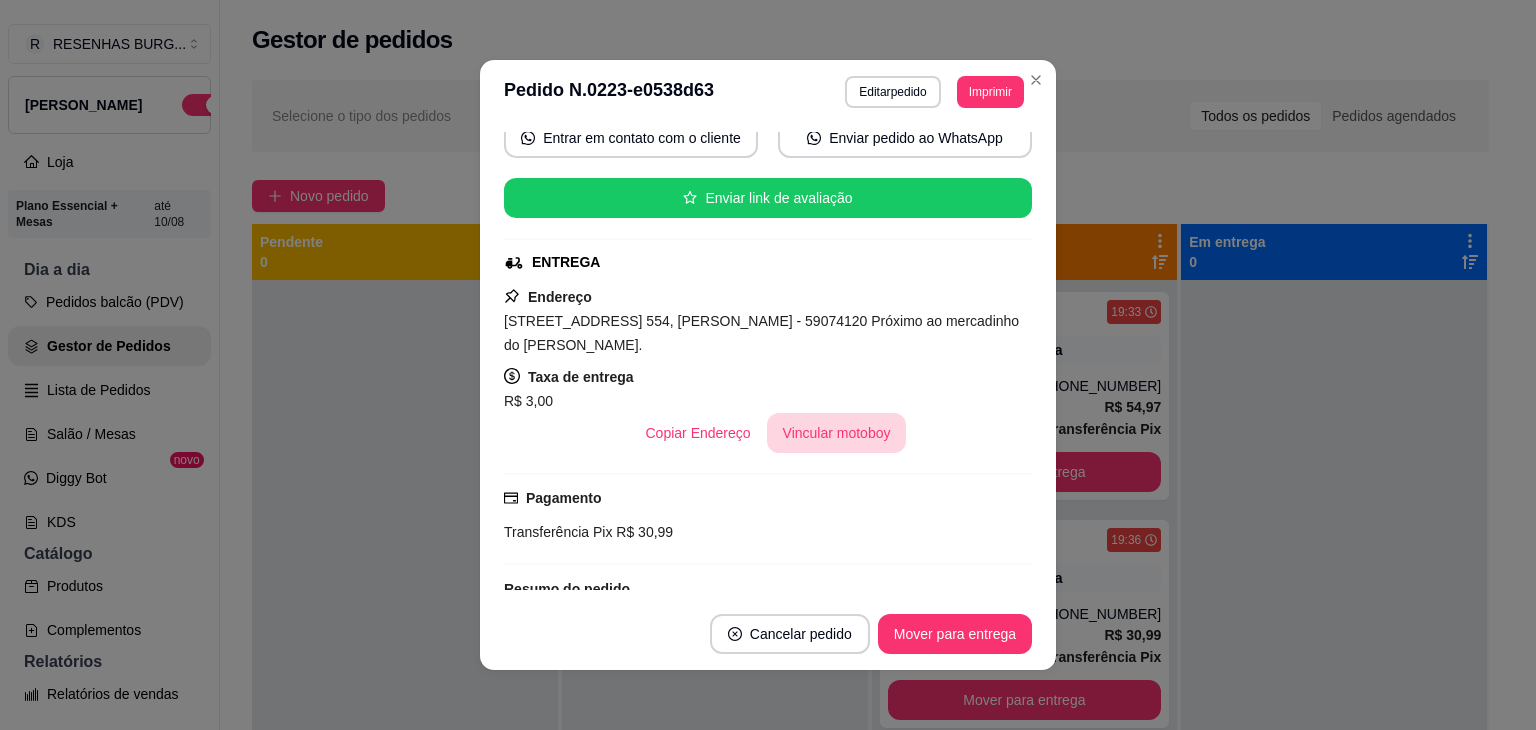 click on "Vincular motoboy" at bounding box center (837, 433) 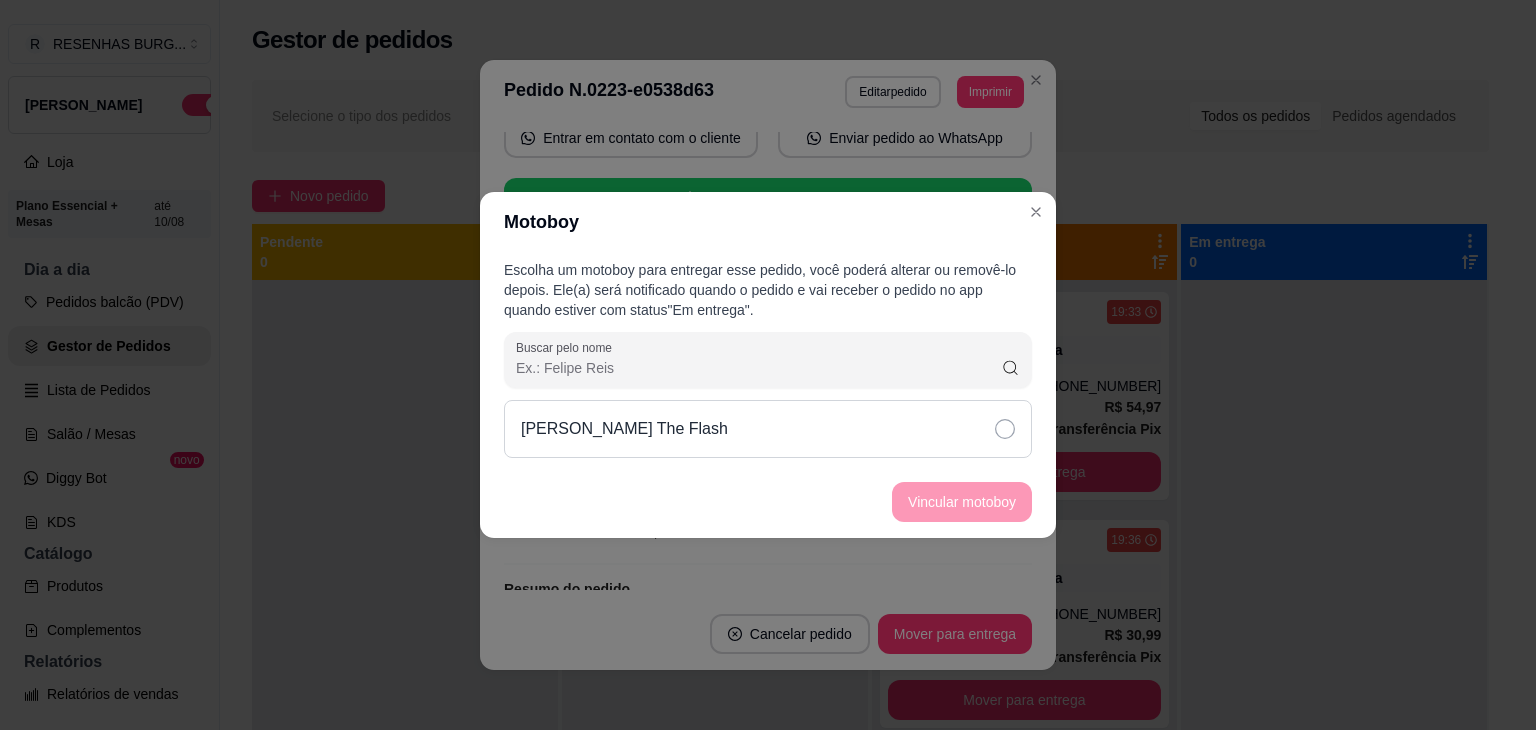 click on "[PERSON_NAME] The Flash" at bounding box center [768, 429] 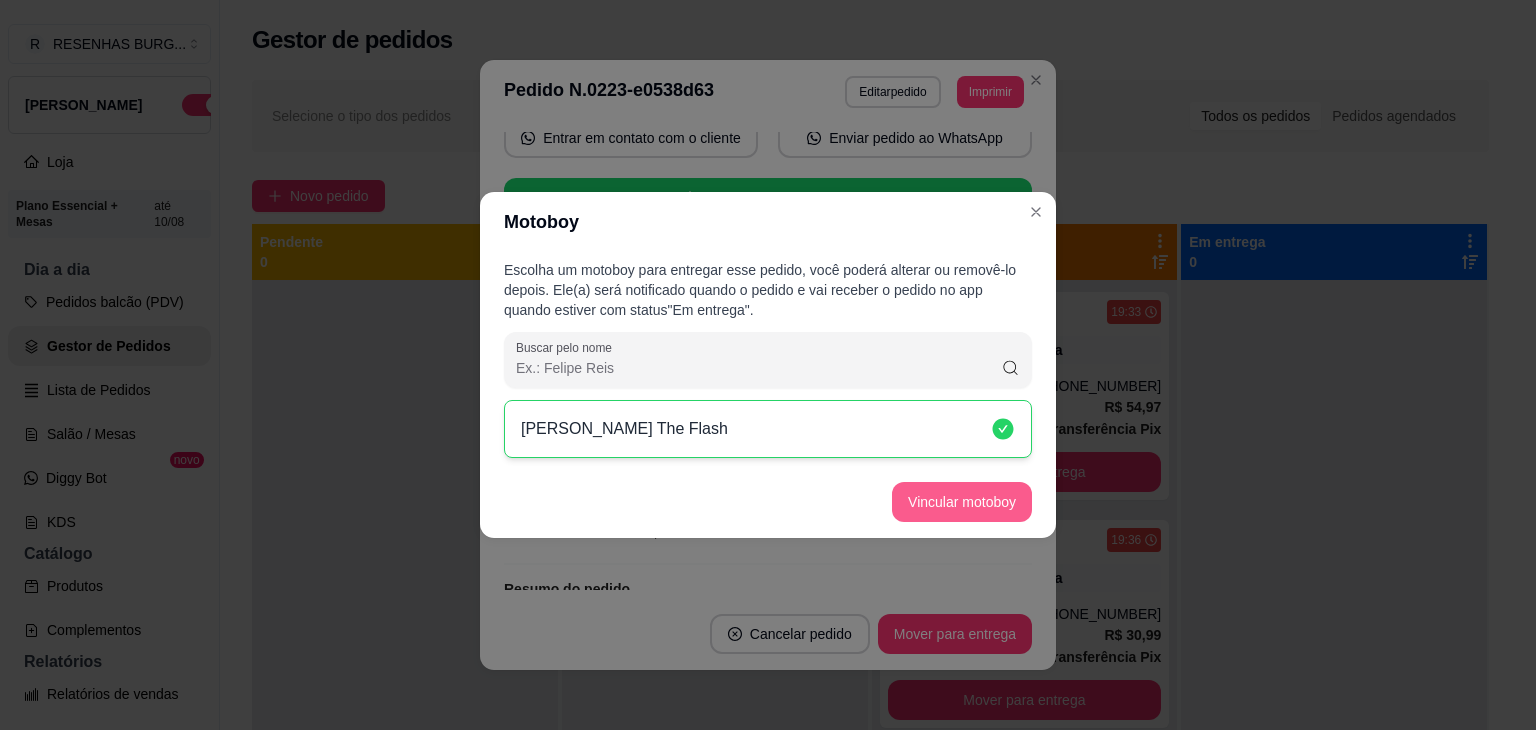 click on "Vincular motoboy" at bounding box center [962, 502] 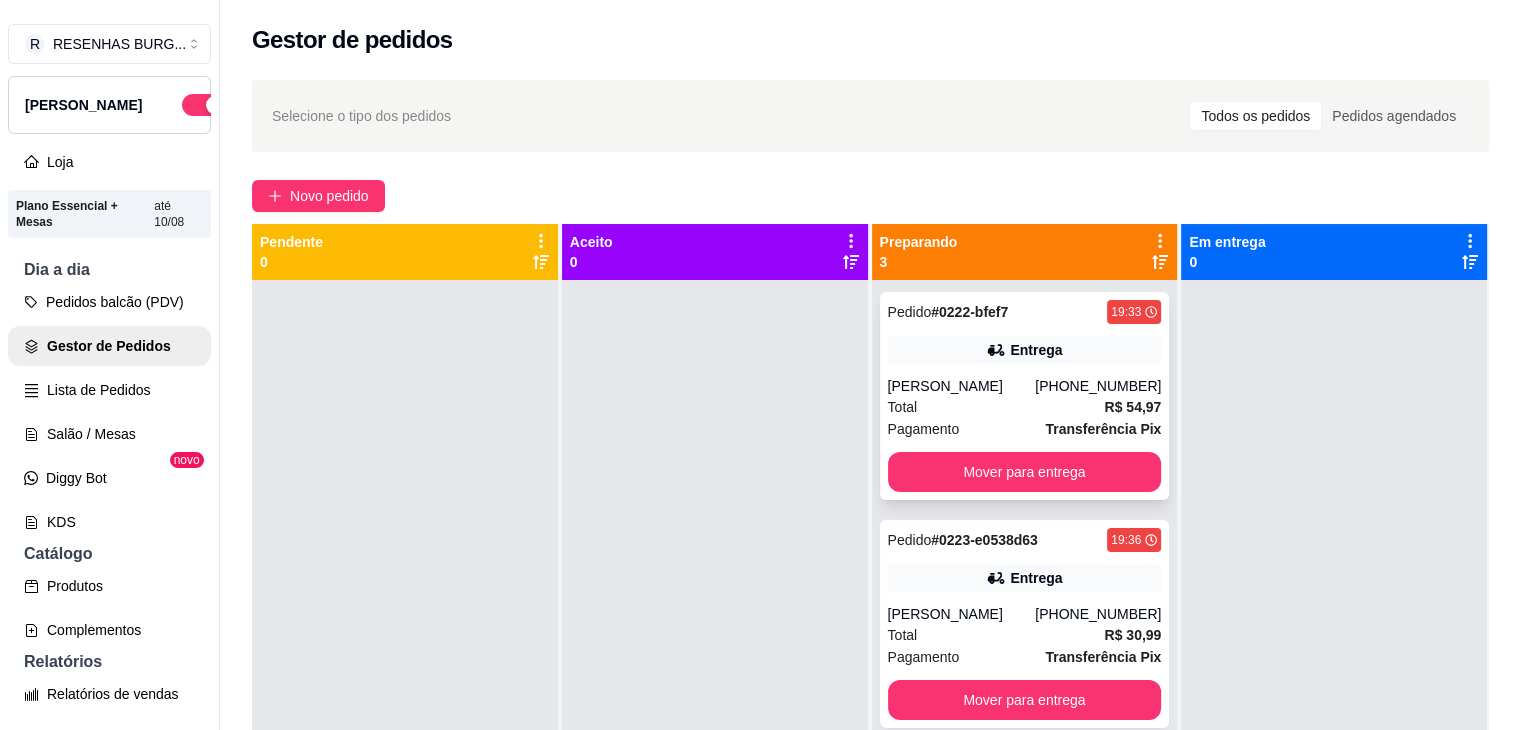 click on "Total R$ 54,97" at bounding box center [1025, 407] 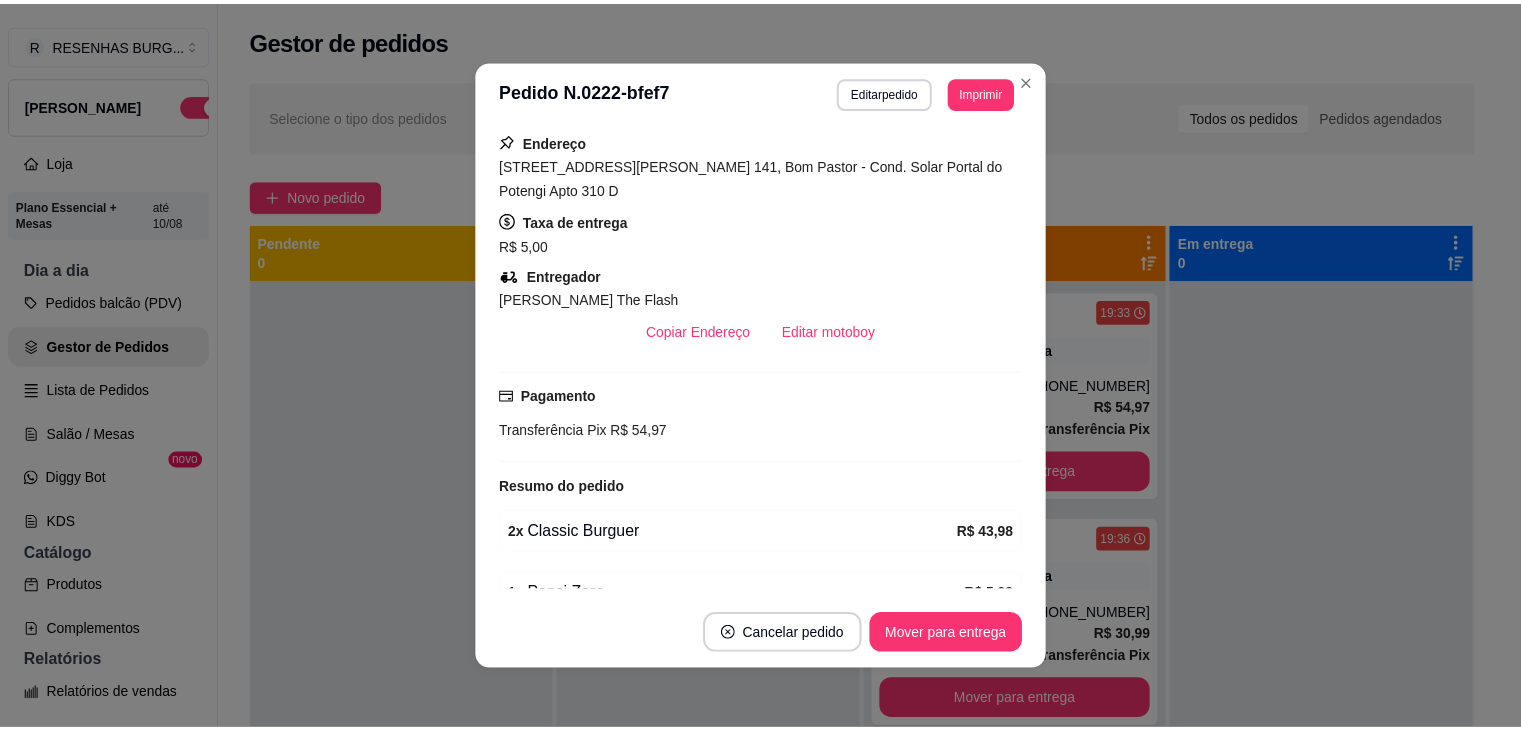 scroll, scrollTop: 300, scrollLeft: 0, axis: vertical 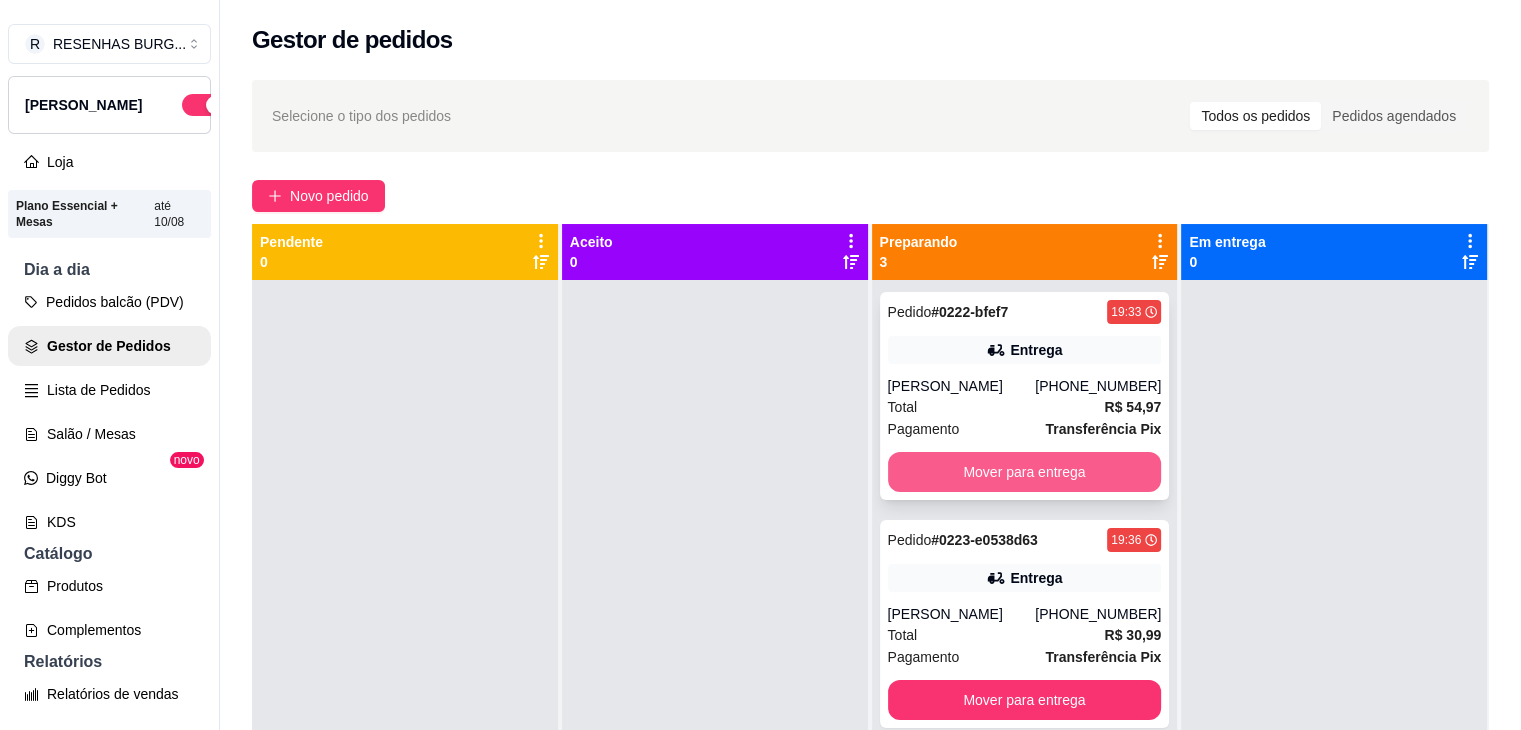 click on "Mover para entrega" at bounding box center [1025, 472] 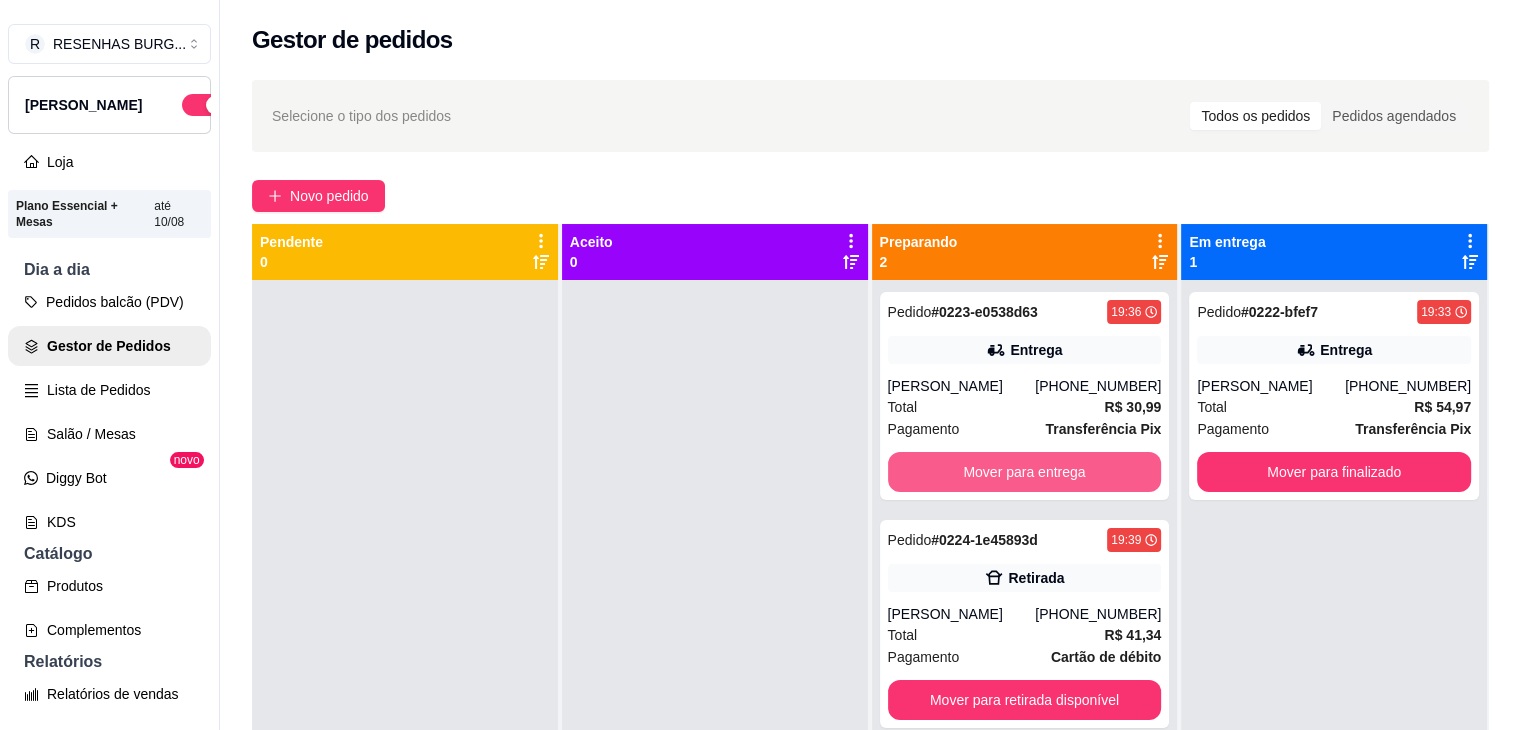 click on "Mover para entrega" at bounding box center [1025, 472] 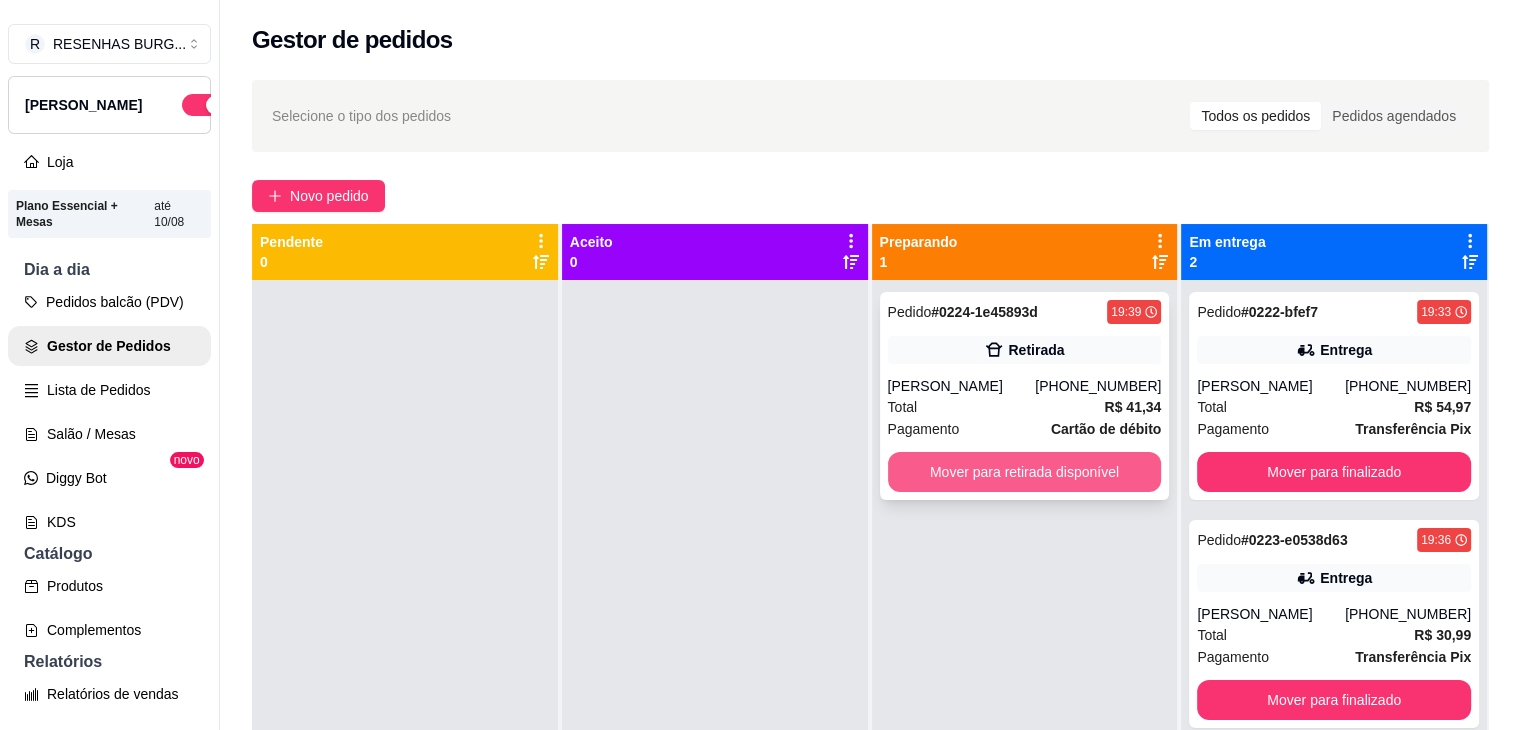 click on "Mover para retirada disponível" at bounding box center [1025, 472] 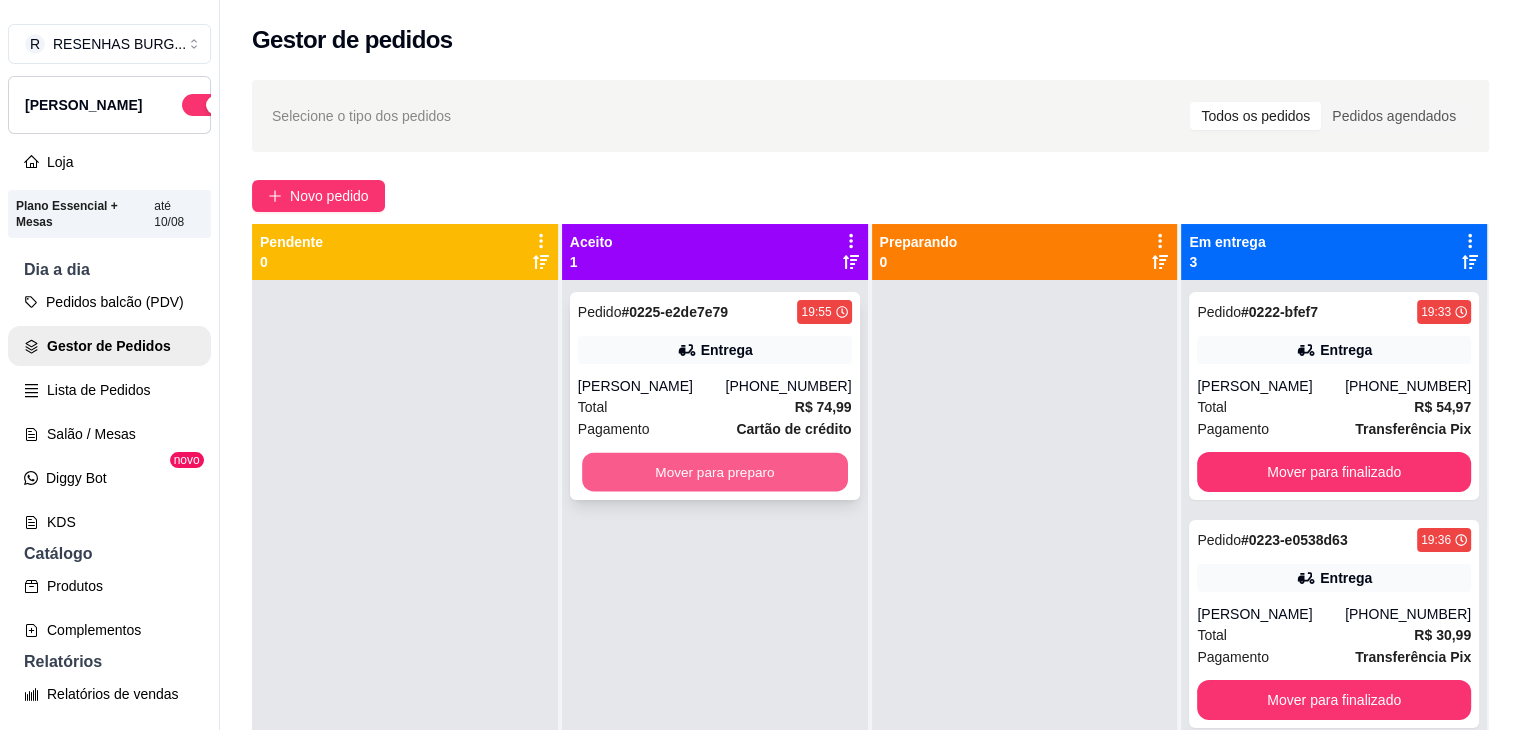 click on "Mover para preparo" at bounding box center [715, 472] 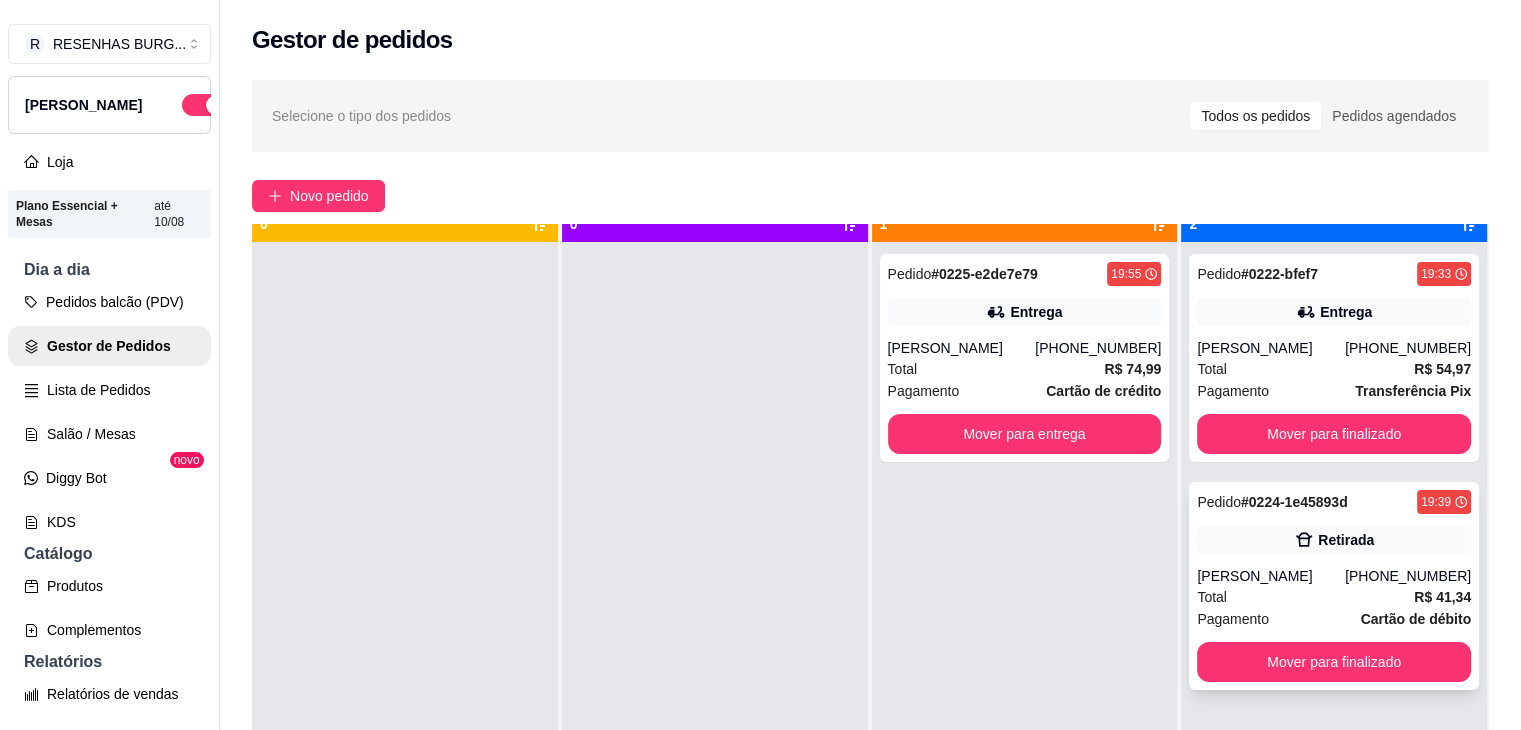 scroll, scrollTop: 56, scrollLeft: 0, axis: vertical 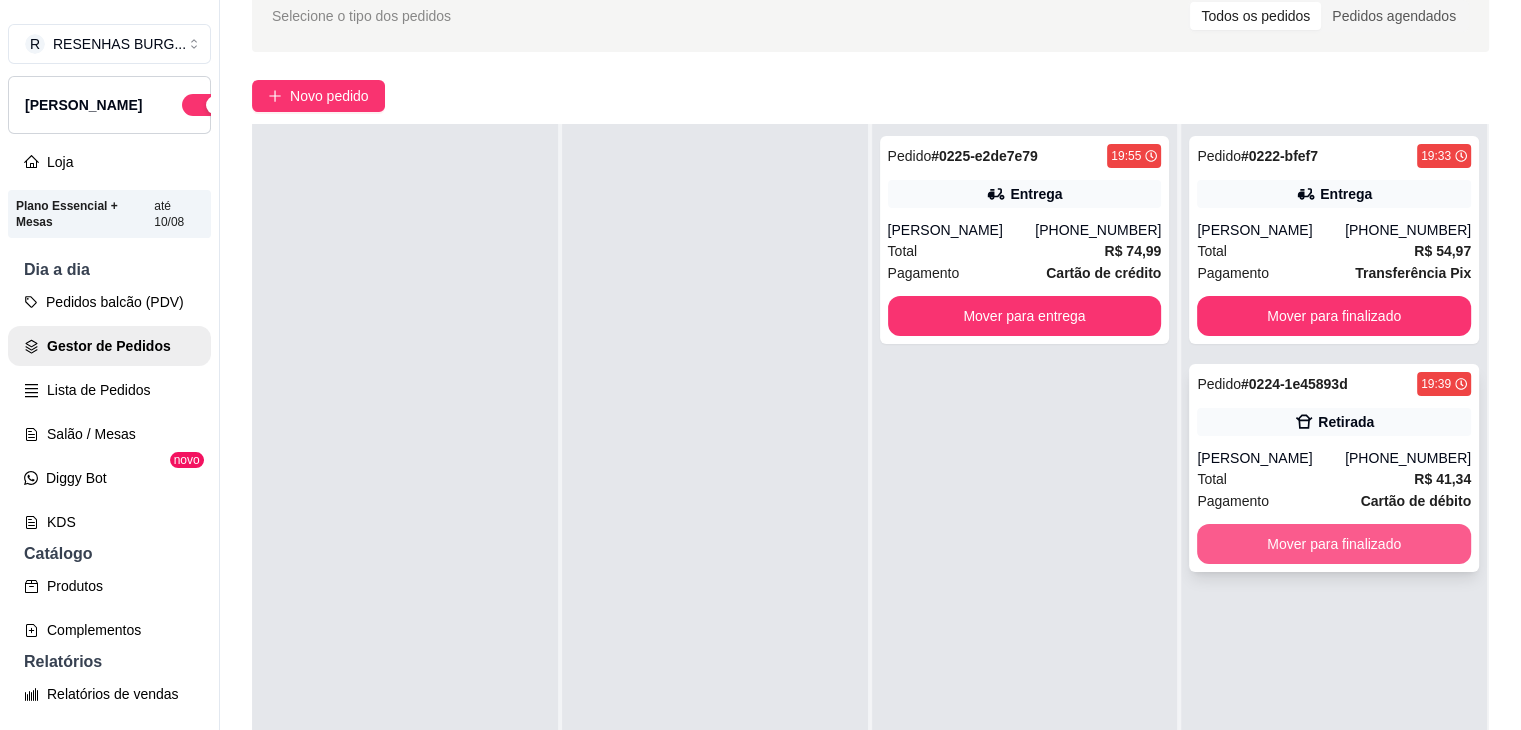 click on "Mover para finalizado" at bounding box center [1334, 544] 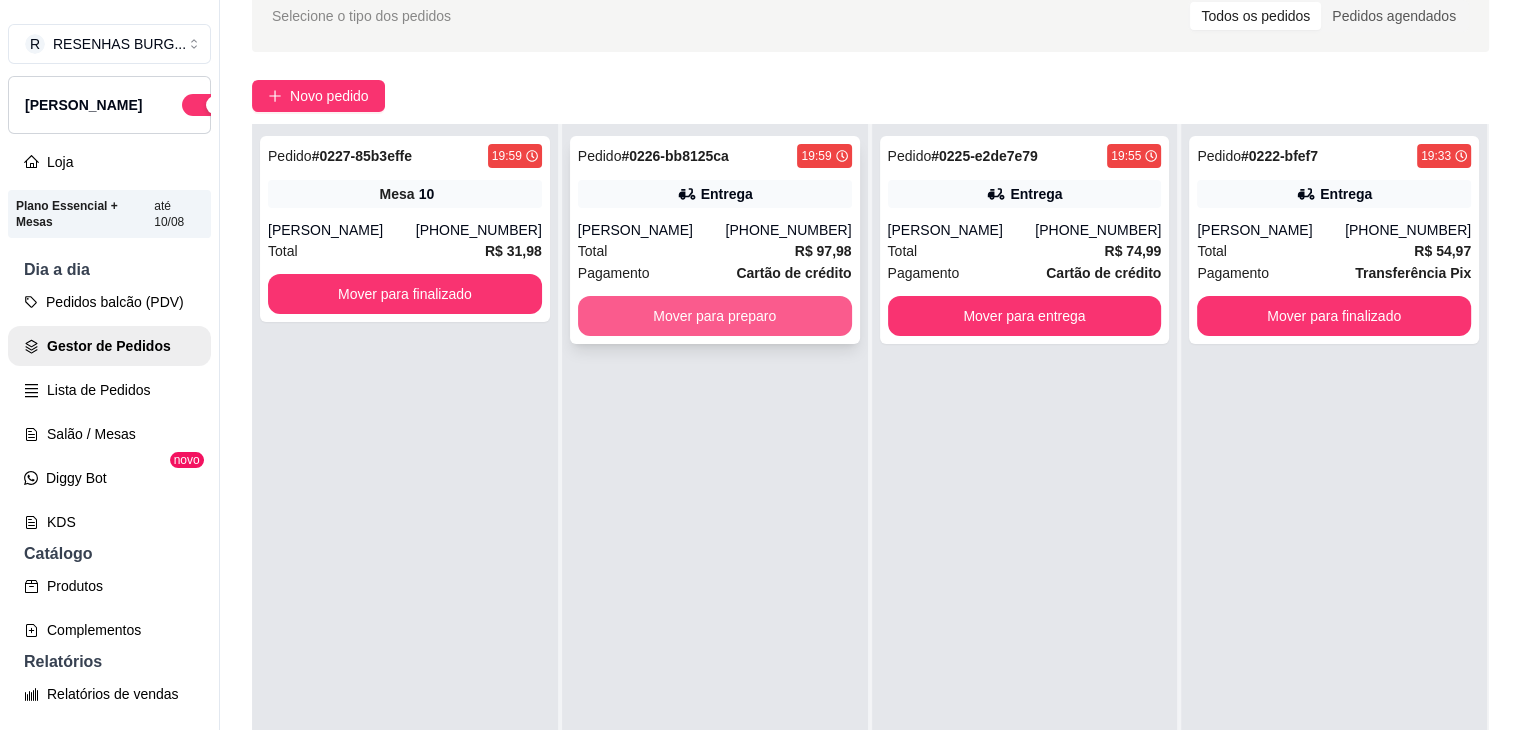 click on "Mover para preparo" at bounding box center (715, 316) 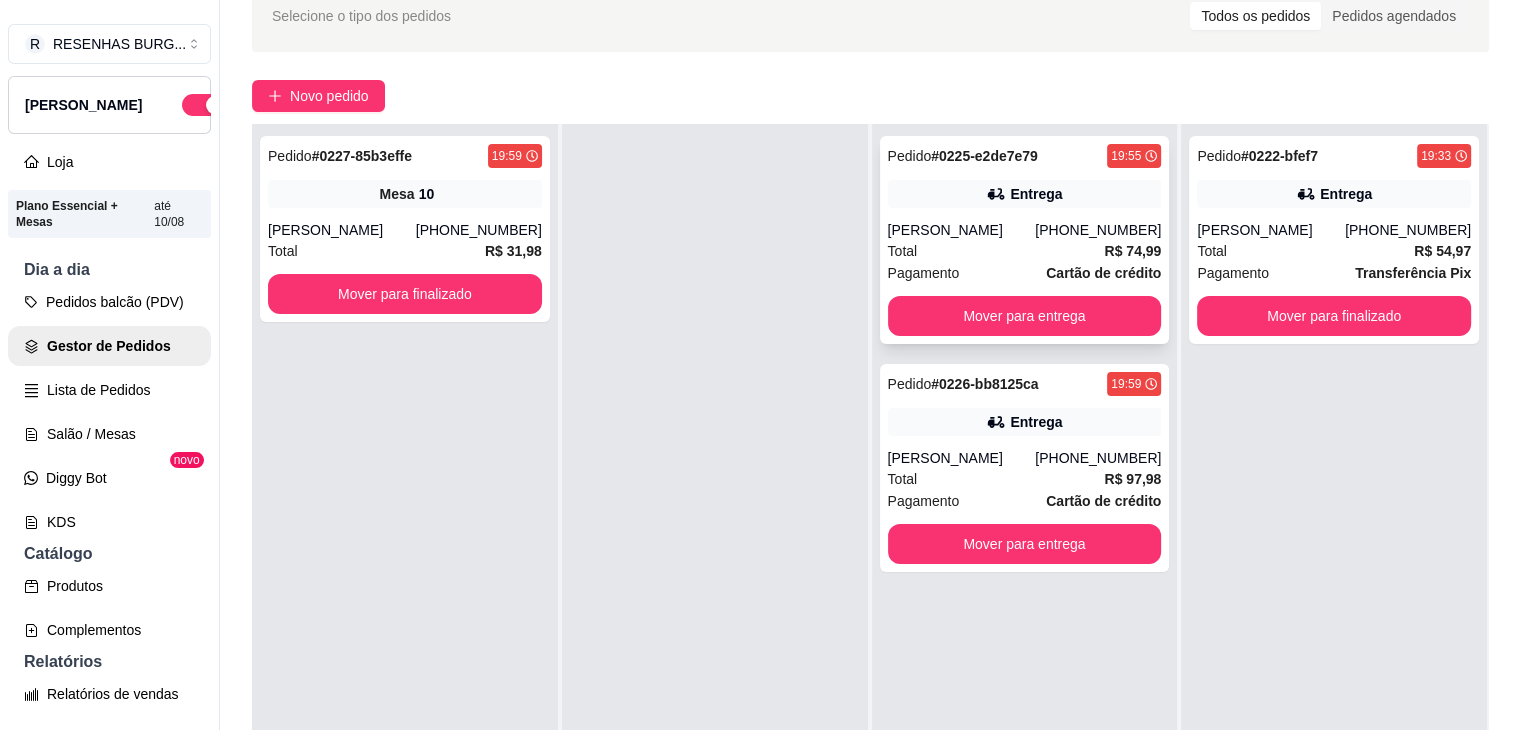 click on "Pedido  # 0225-e2de7e79 19:55 Entrega [PERSON_NAME] [PHONE_NUMBER] Total R$ 74,99 Pagamento Cartão de crédito Mover para entrega" at bounding box center [1025, 240] 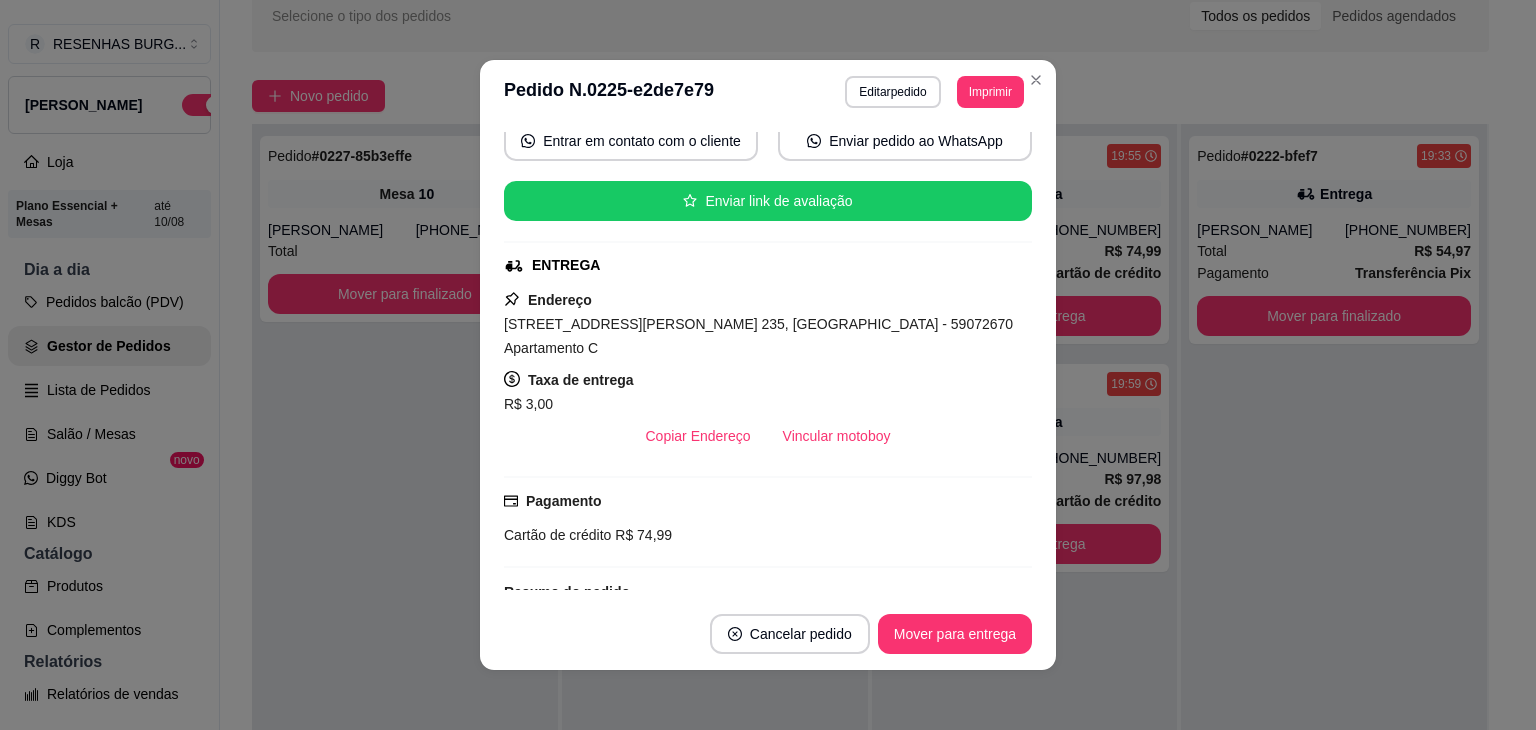 scroll, scrollTop: 200, scrollLeft: 0, axis: vertical 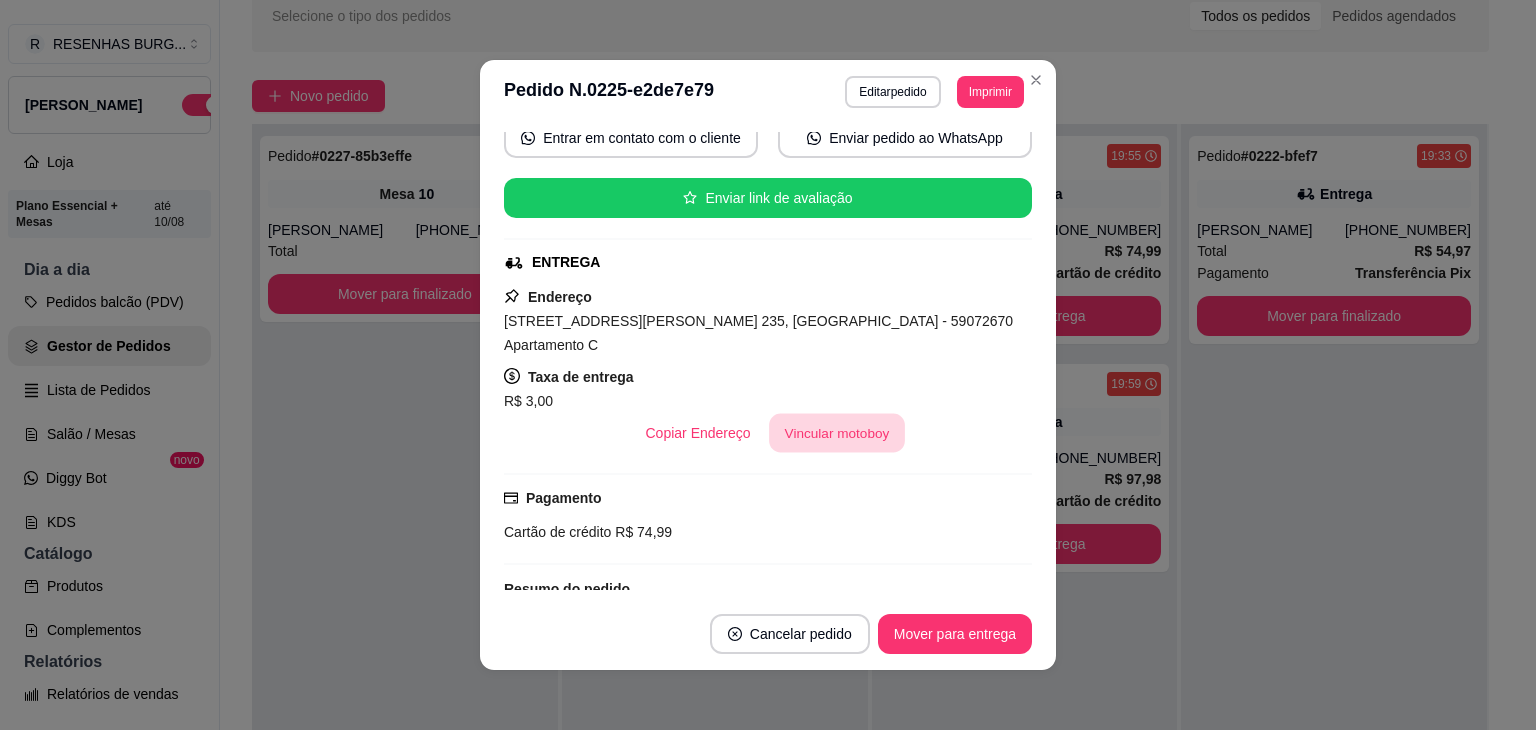 click on "Vincular motoboy" at bounding box center (837, 433) 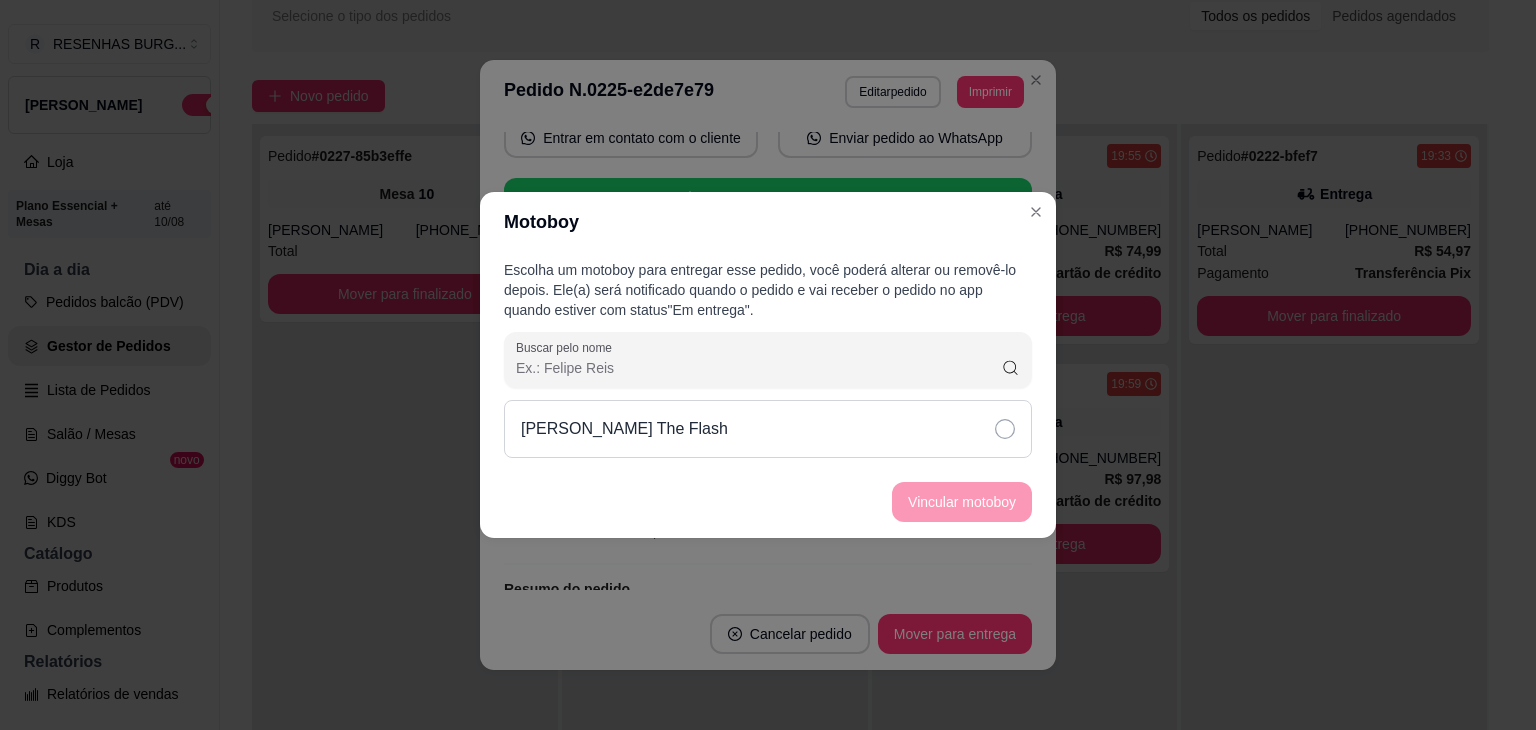 click on "[PERSON_NAME] The Flash" at bounding box center [768, 429] 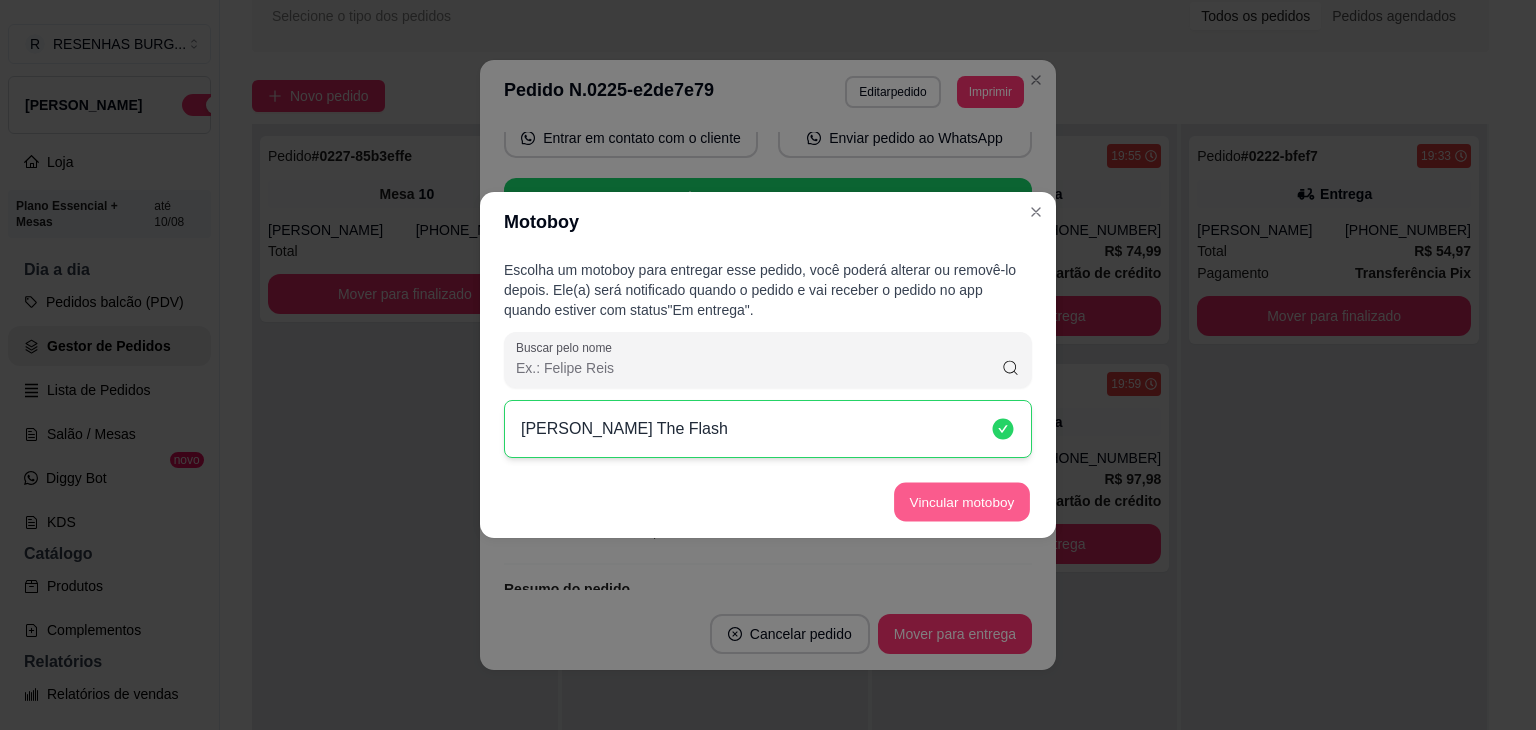 click on "Vincular motoboy" at bounding box center [962, 502] 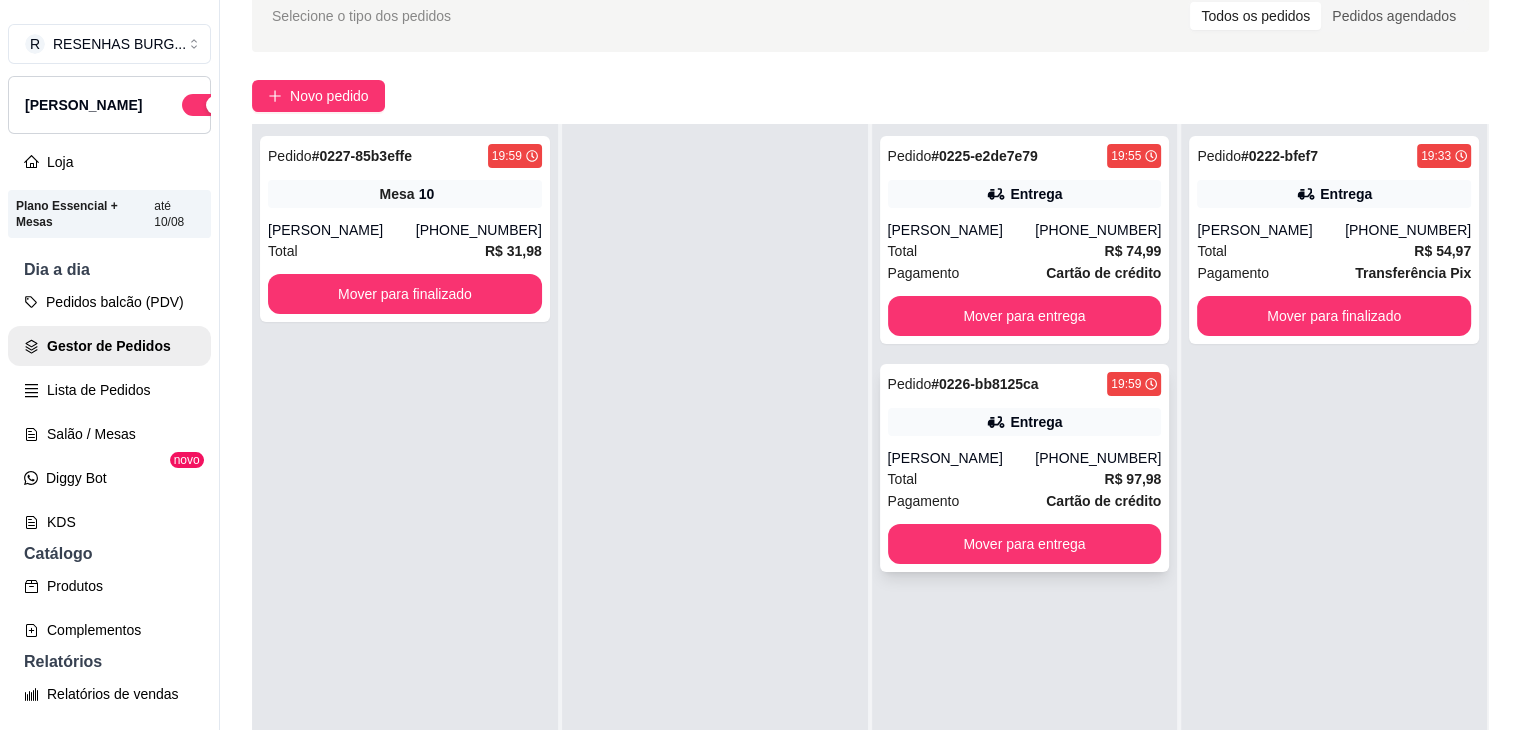 click on "Total R$ 97,98" at bounding box center (1025, 479) 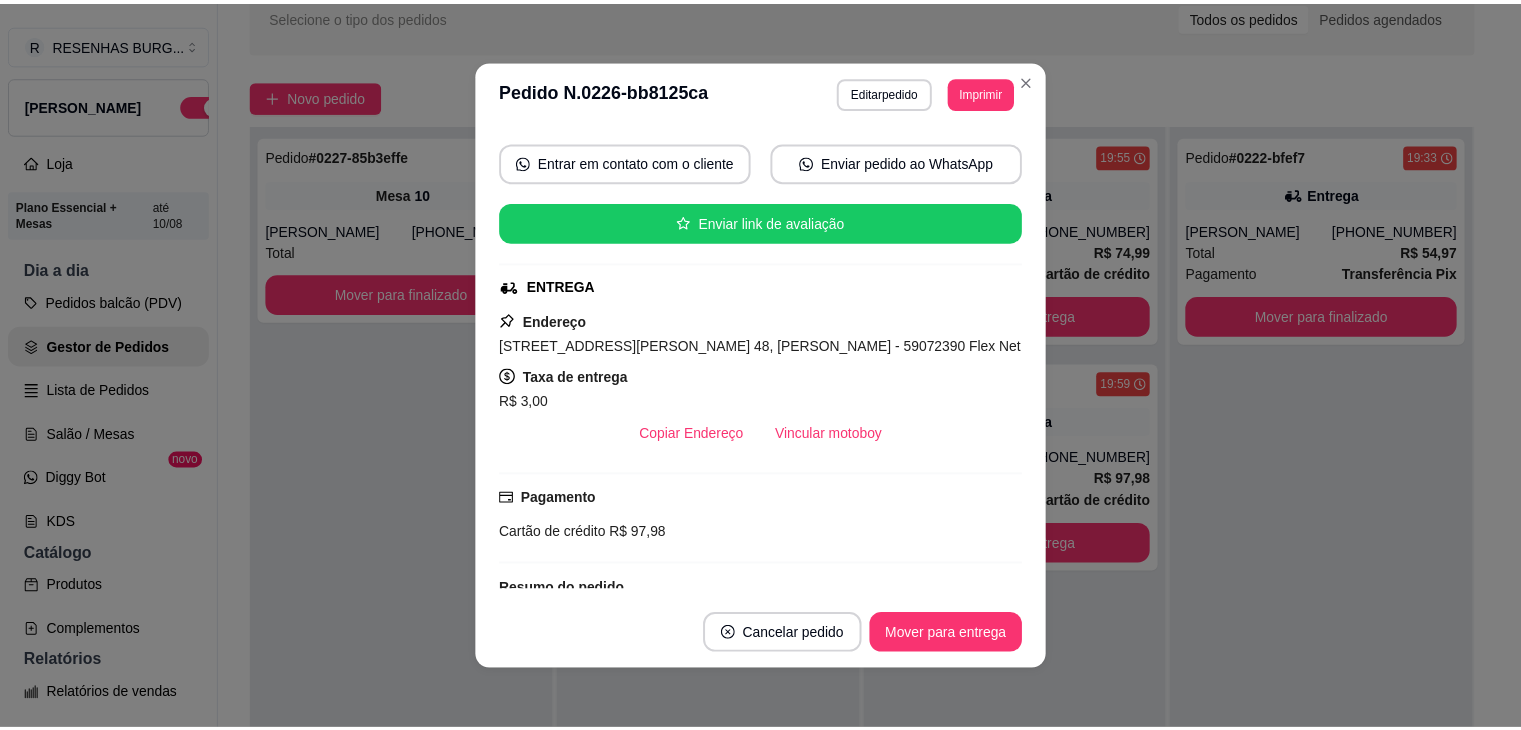 scroll, scrollTop: 200, scrollLeft: 0, axis: vertical 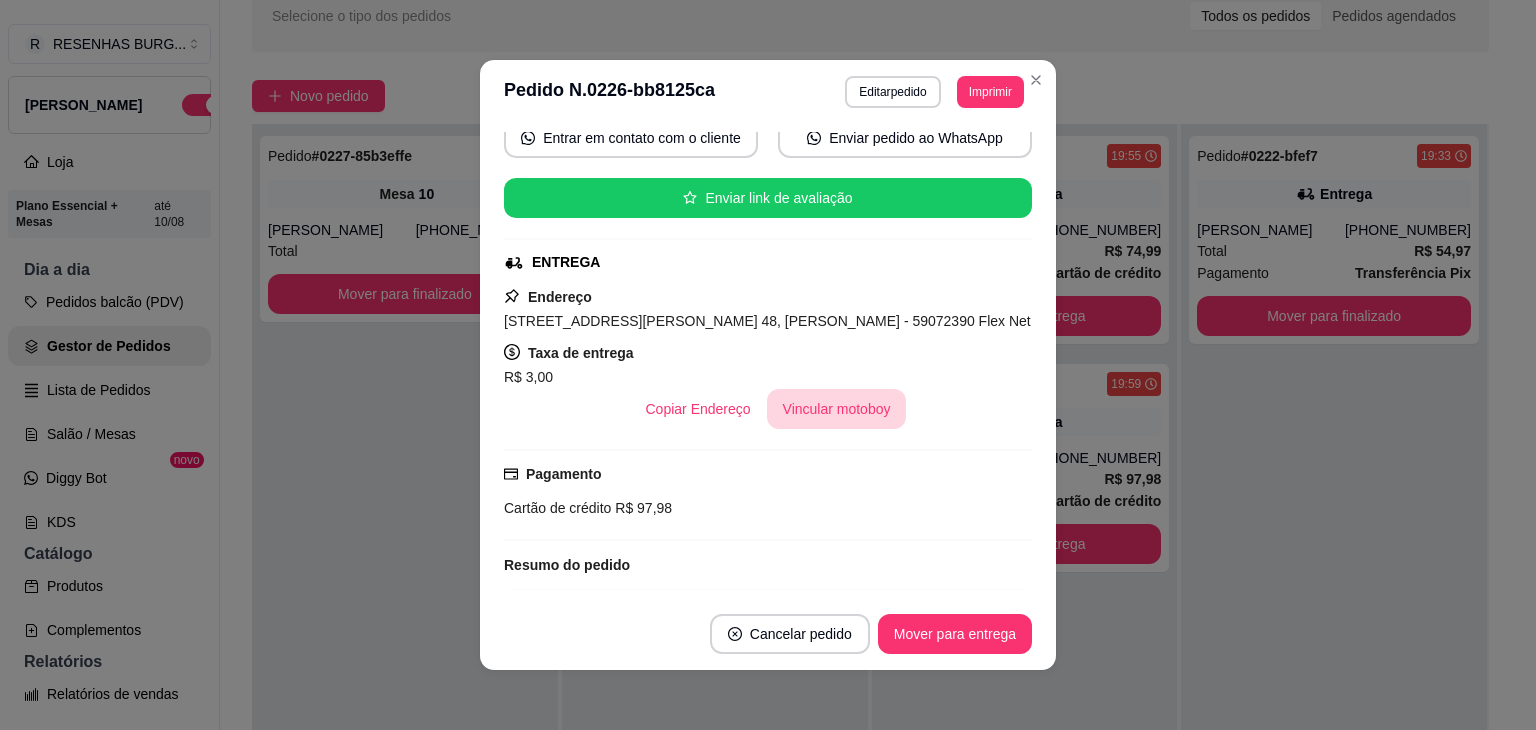click on "Vincular motoboy" at bounding box center [837, 409] 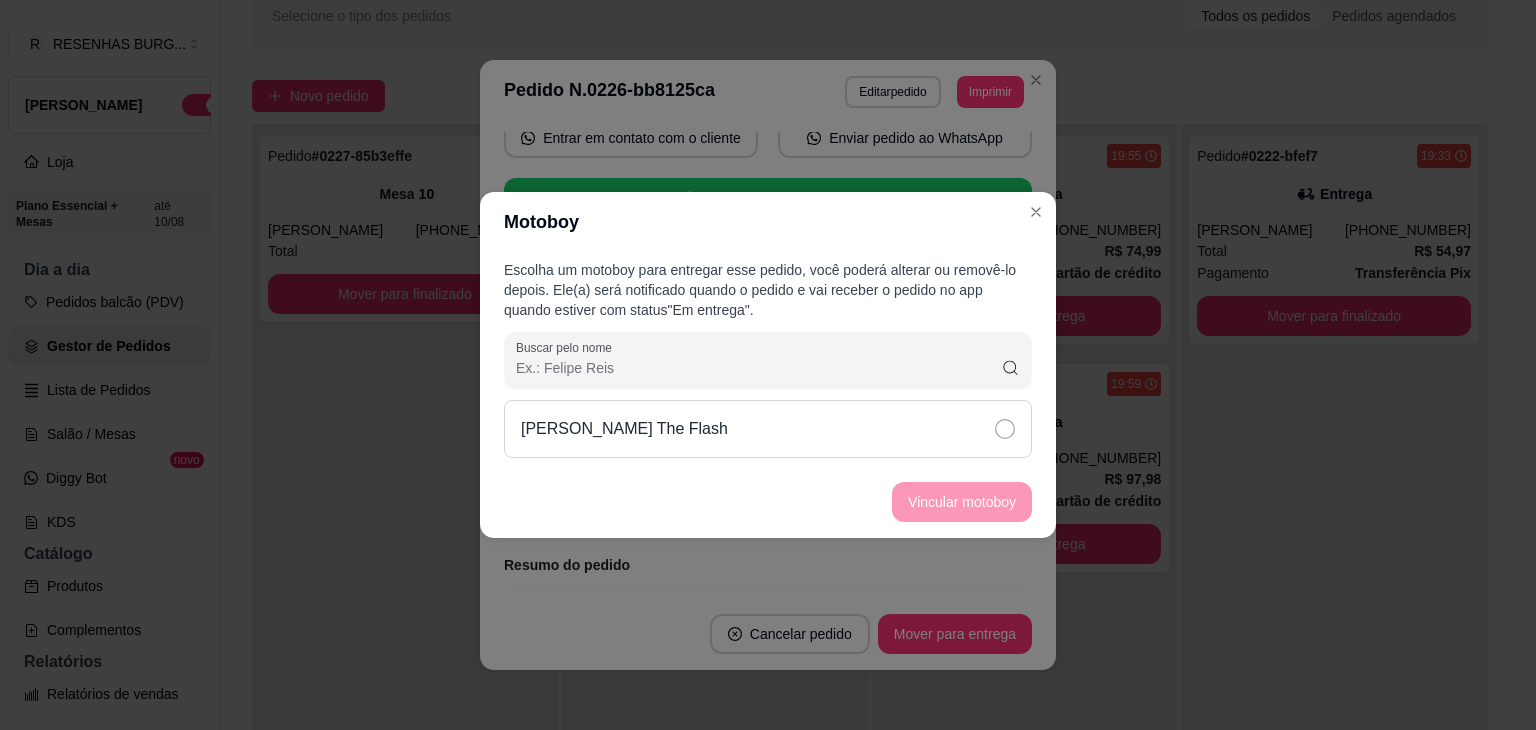 click on "[PERSON_NAME] The Flash" at bounding box center (768, 429) 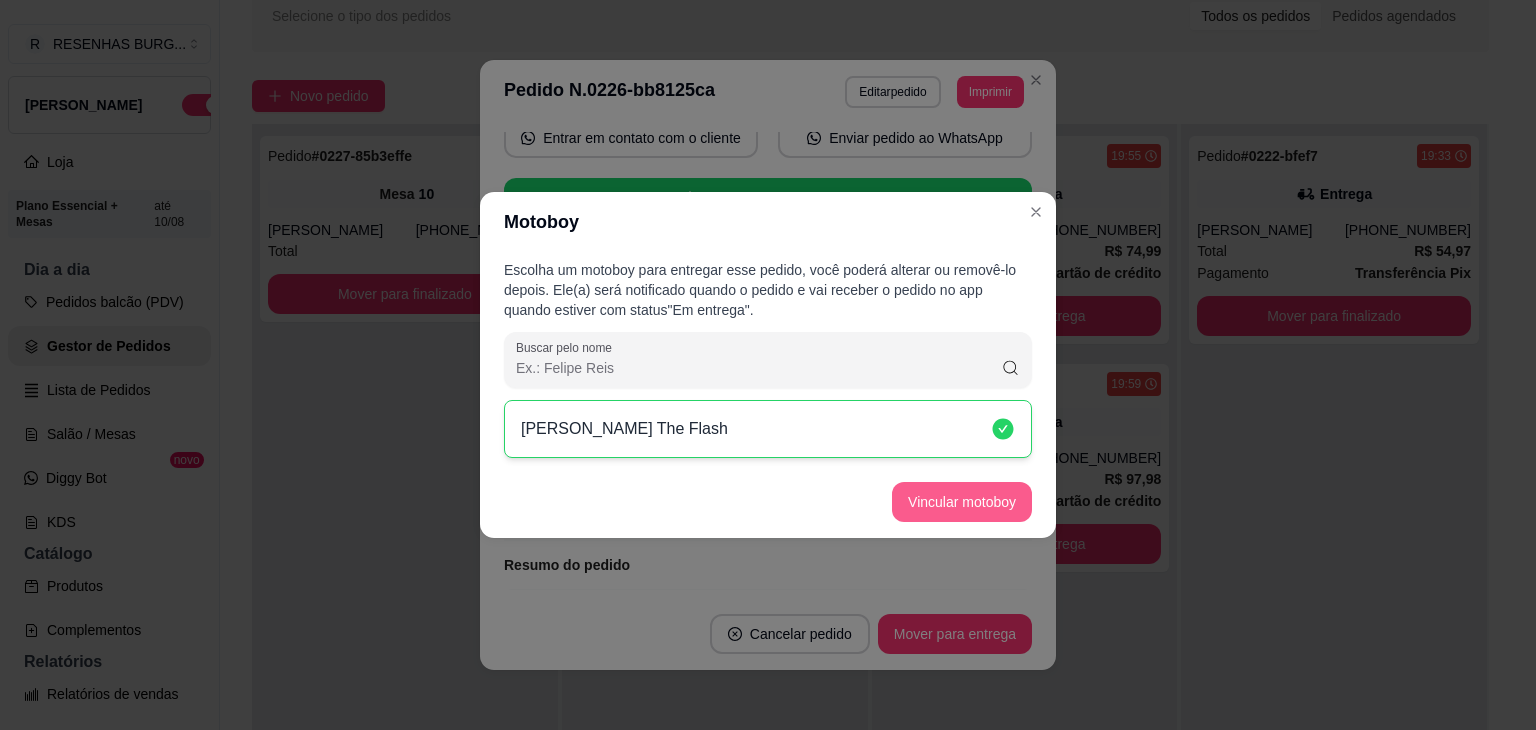 click on "Vincular motoboy" at bounding box center [962, 502] 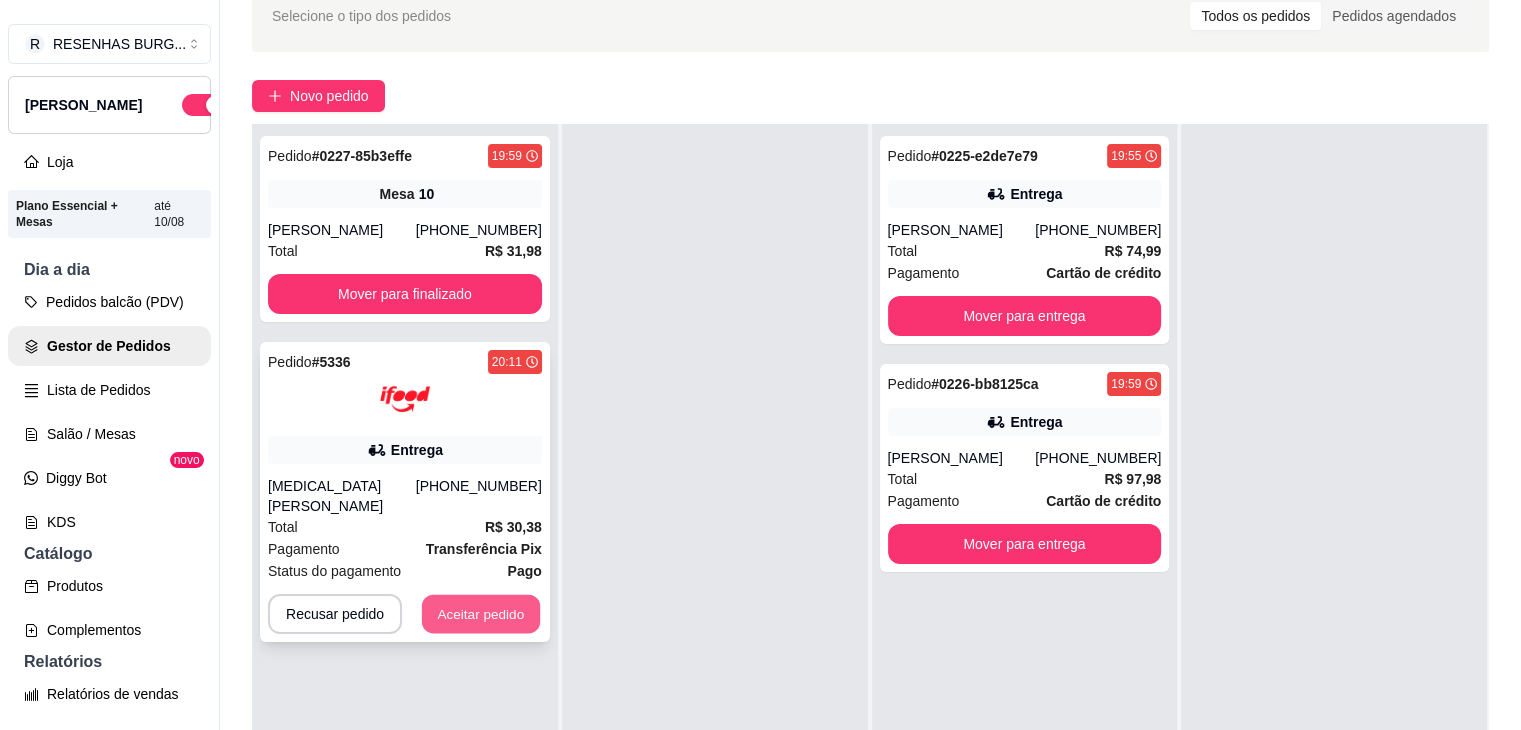 click on "Aceitar pedido" at bounding box center (481, 614) 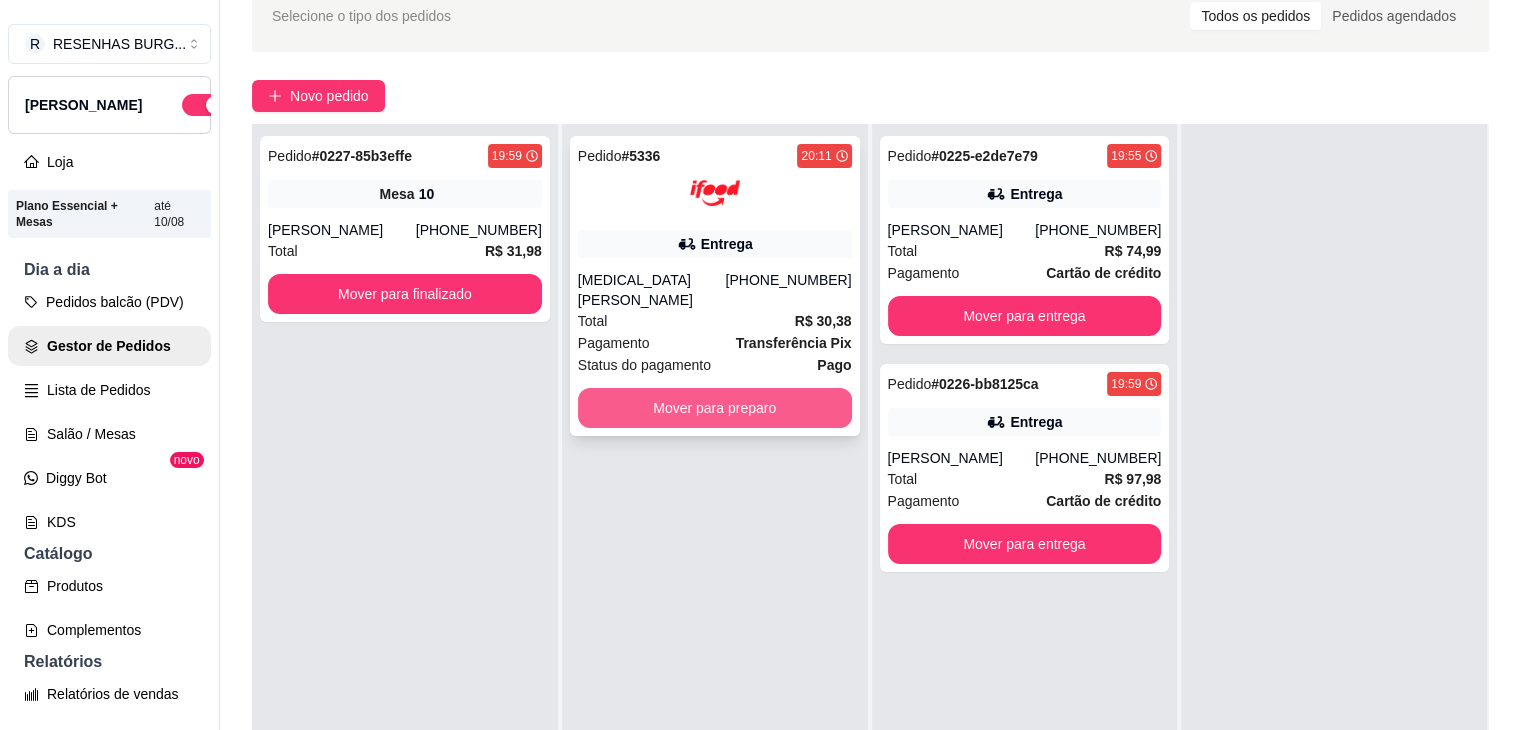 click on "Mover para preparo" at bounding box center [715, 408] 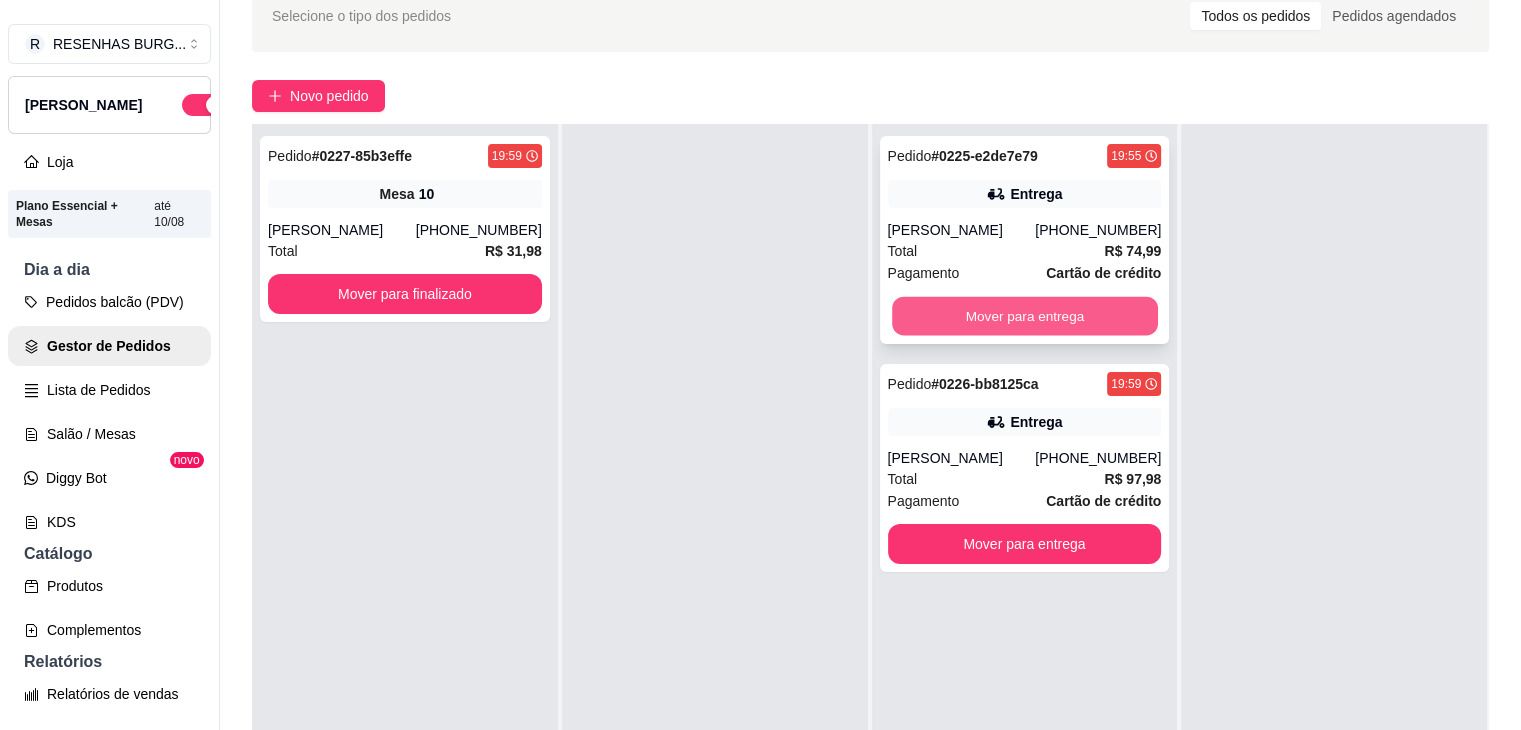 click on "Mover para entrega" at bounding box center [1025, 316] 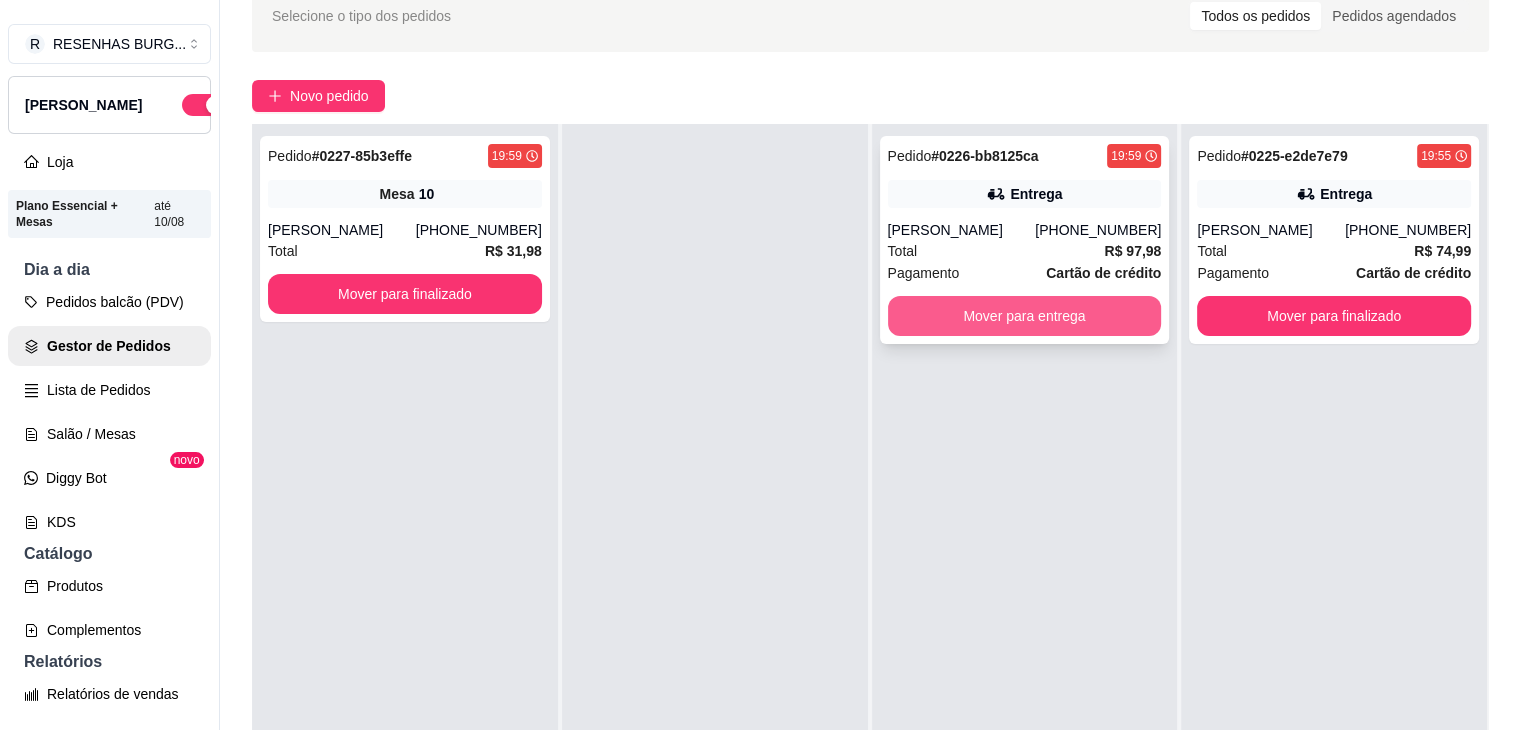 click on "Mover para entrega" at bounding box center [1025, 316] 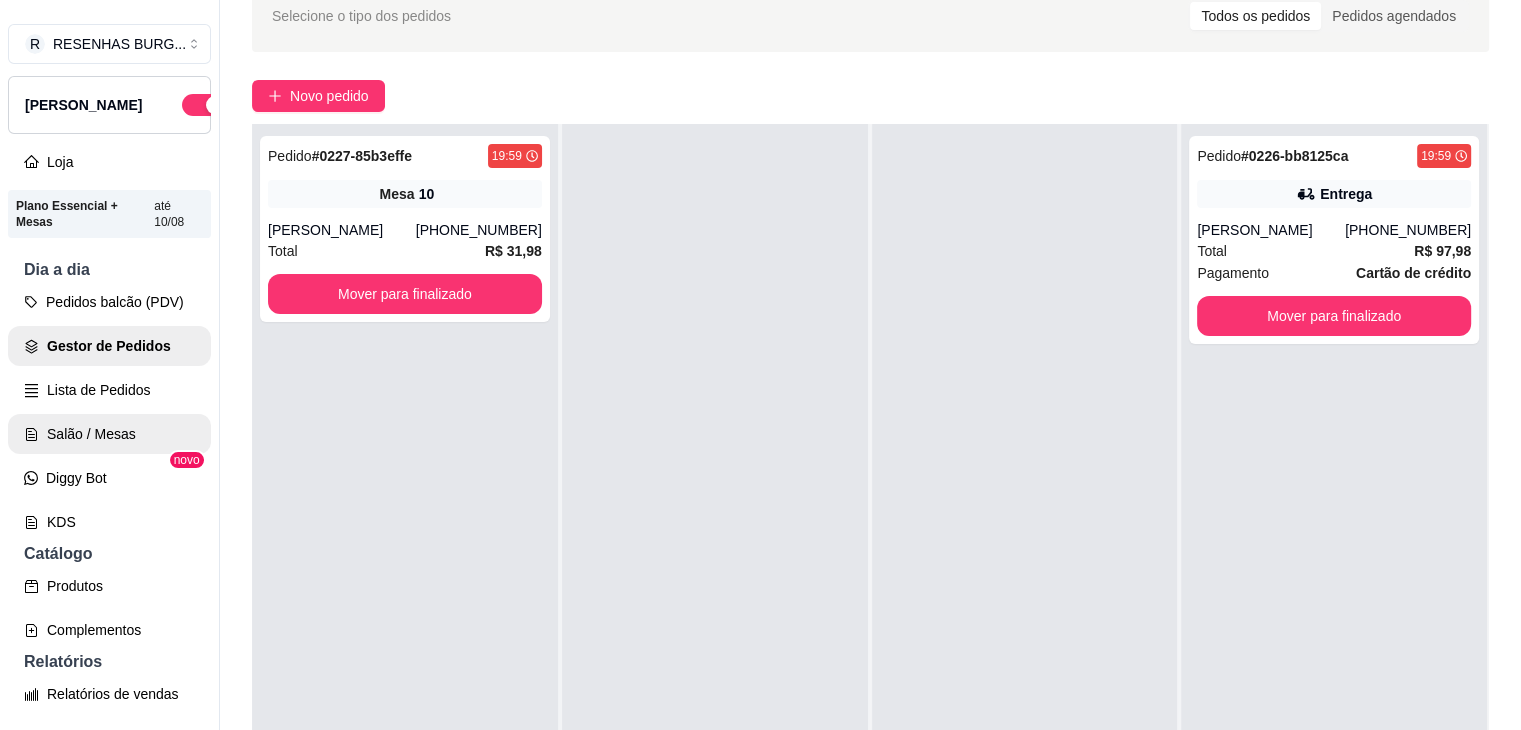 click on "Salão / Mesas" at bounding box center (109, 434) 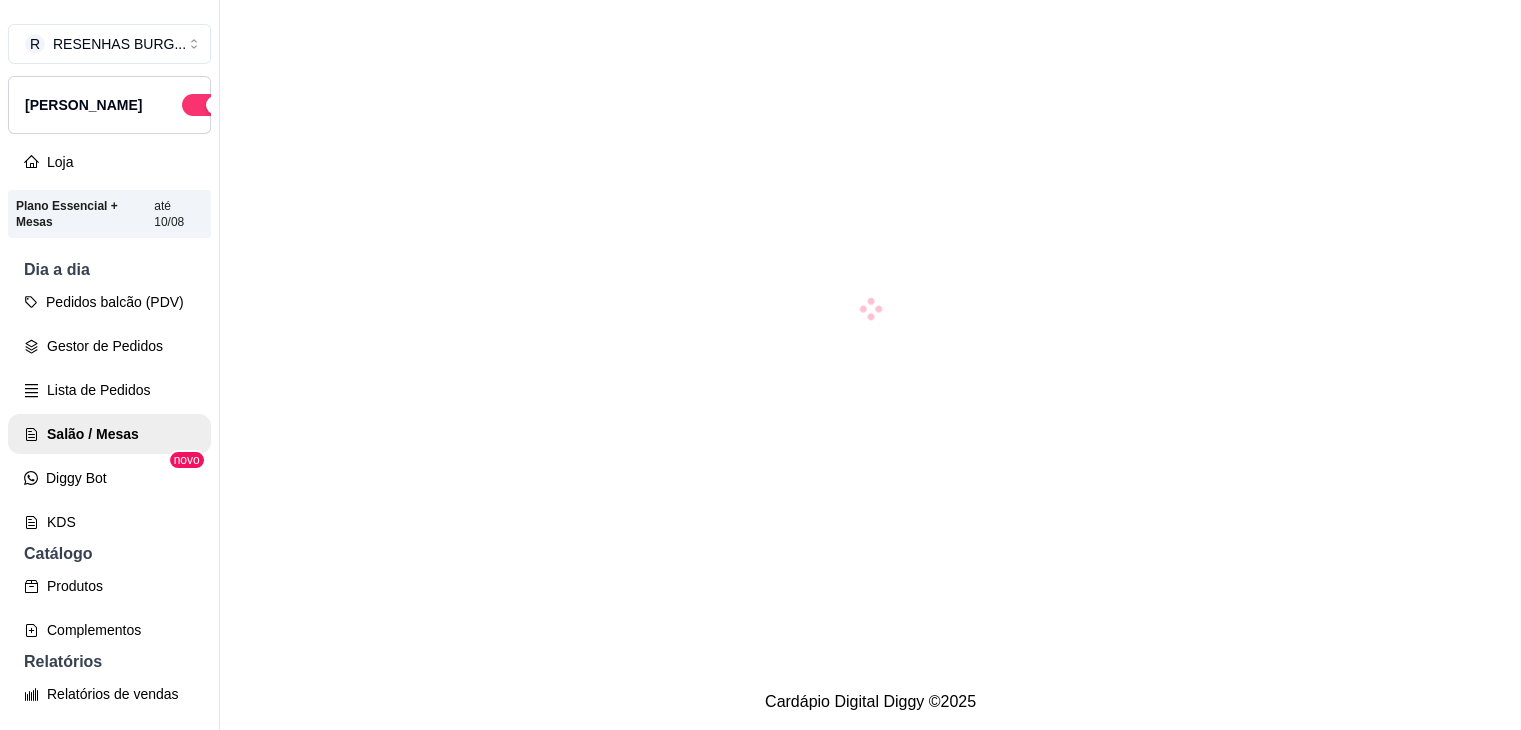 scroll, scrollTop: 0, scrollLeft: 0, axis: both 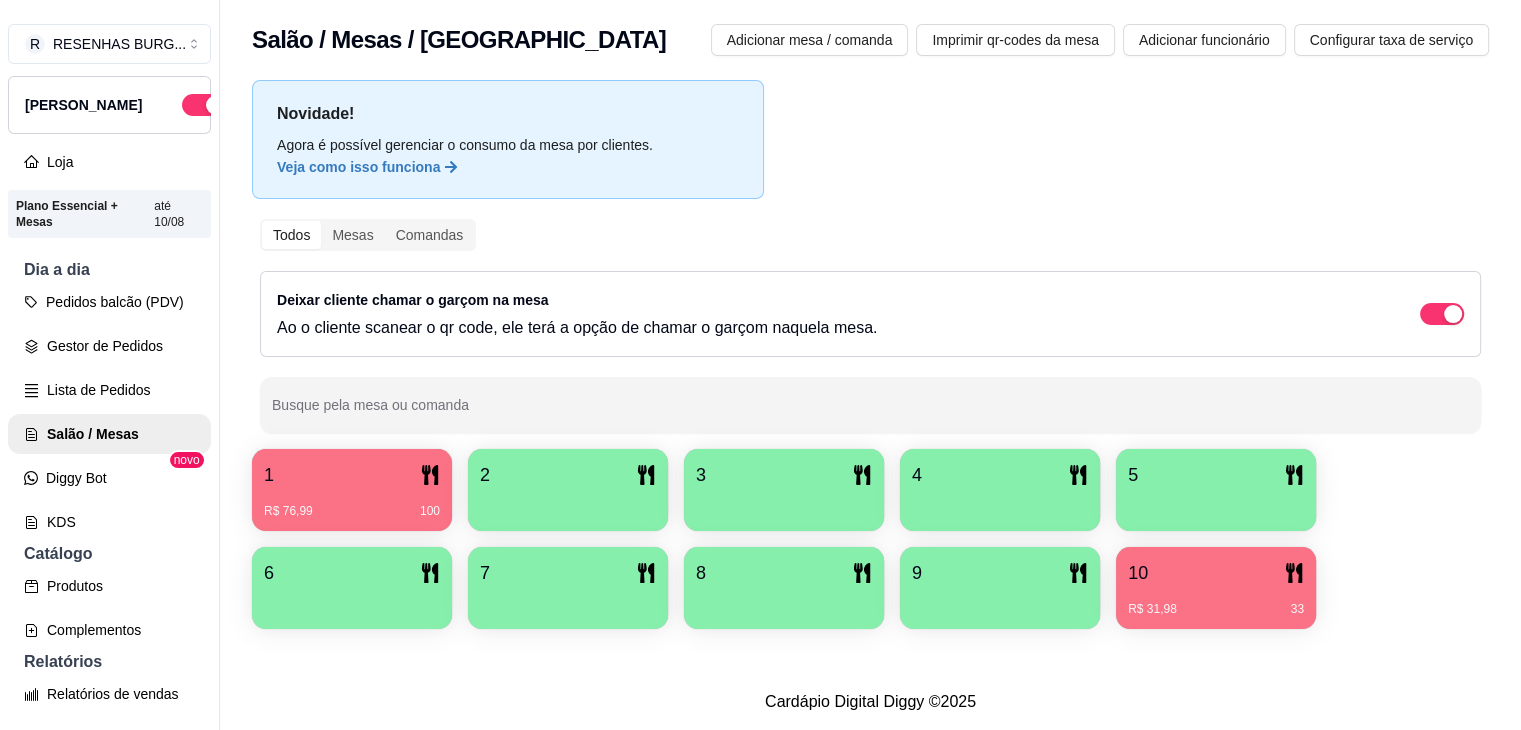 click on "1" at bounding box center (352, 475) 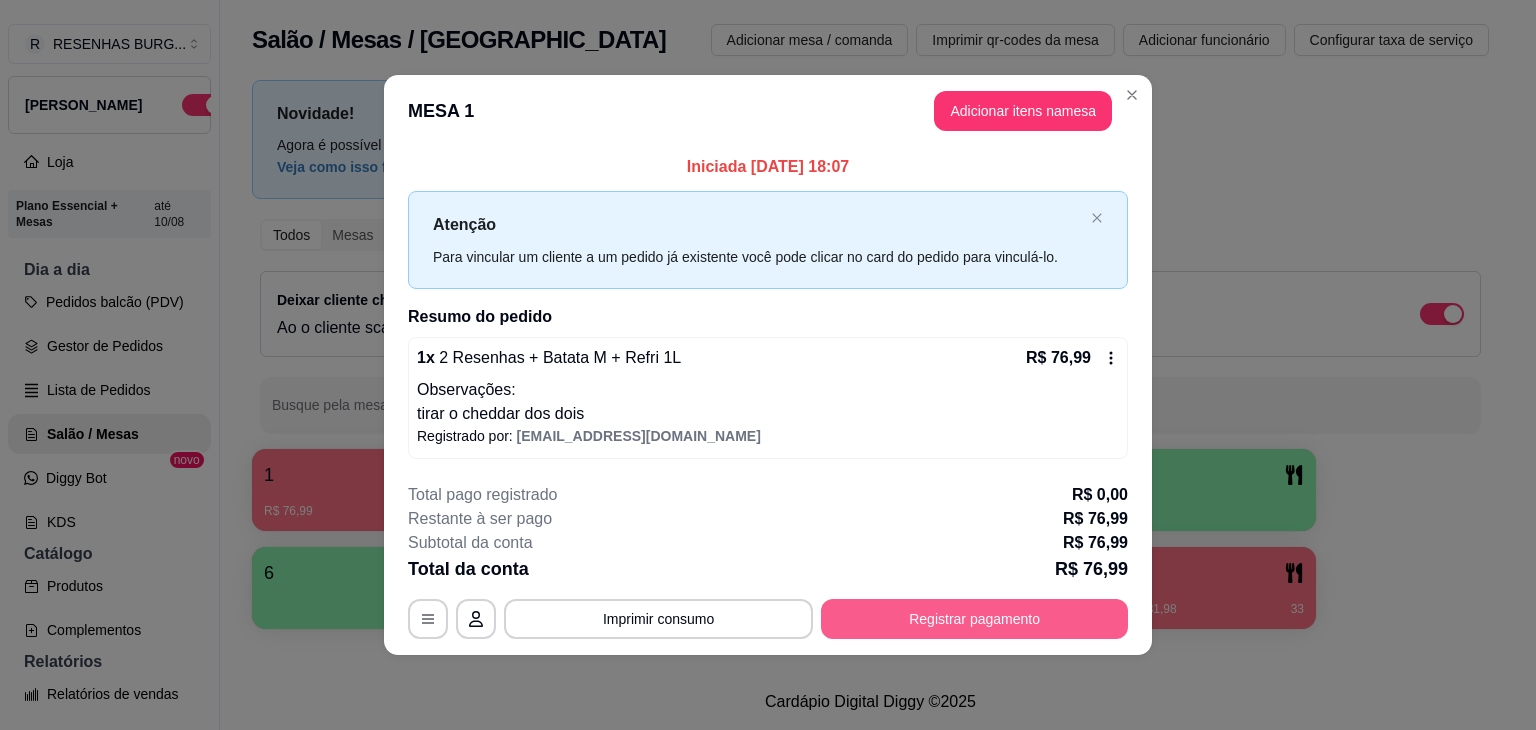 click on "Registrar pagamento" at bounding box center (974, 619) 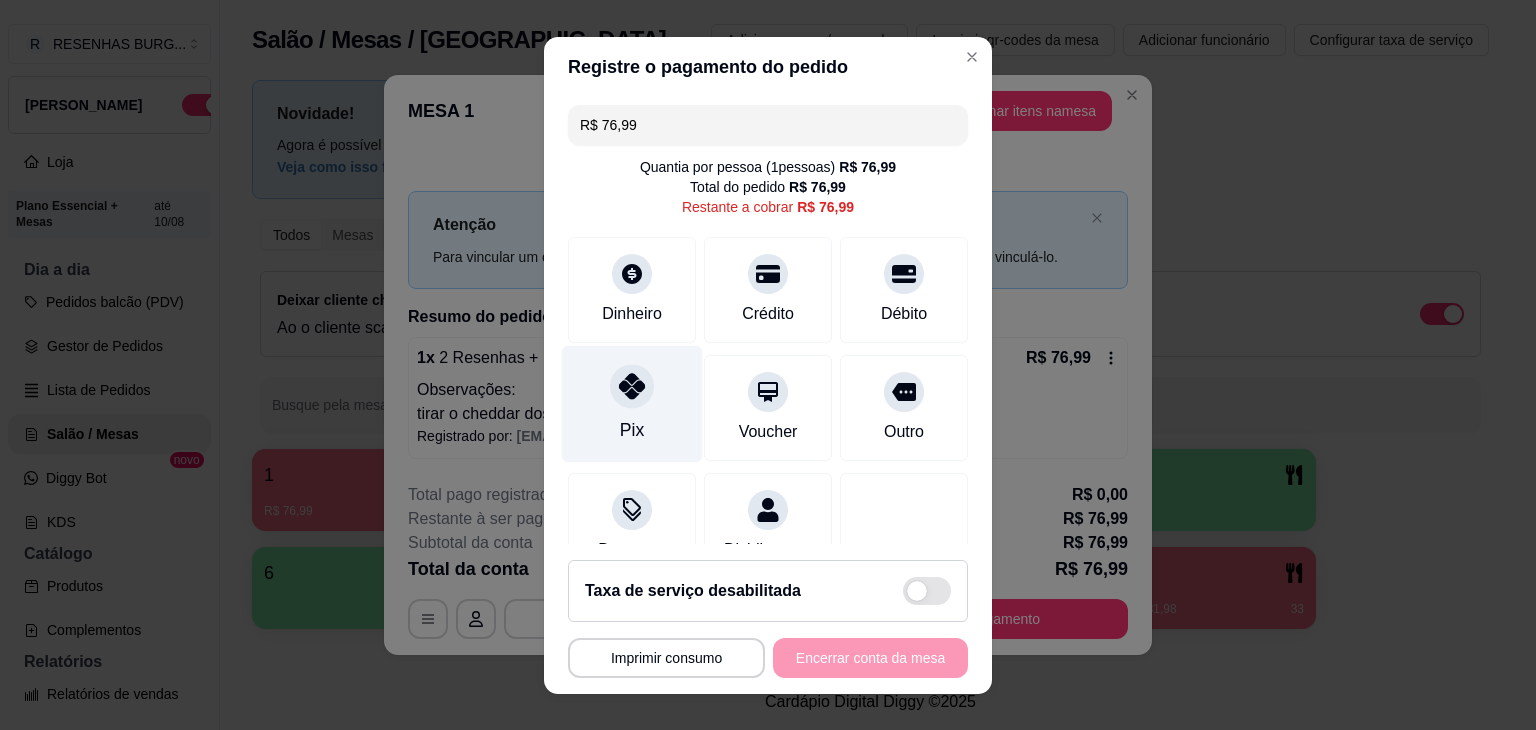 click on "Pix" at bounding box center (632, 403) 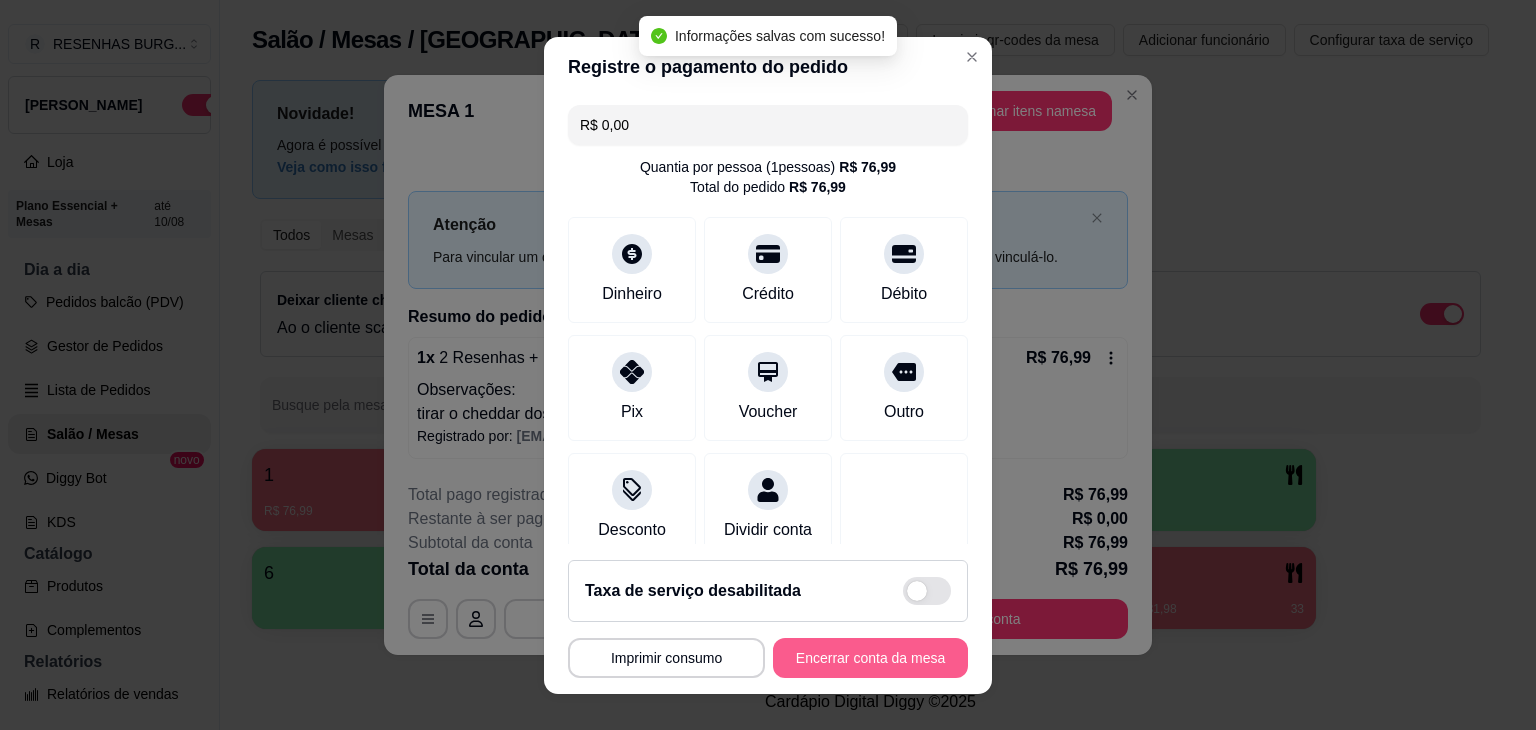 type on "R$ 0,00" 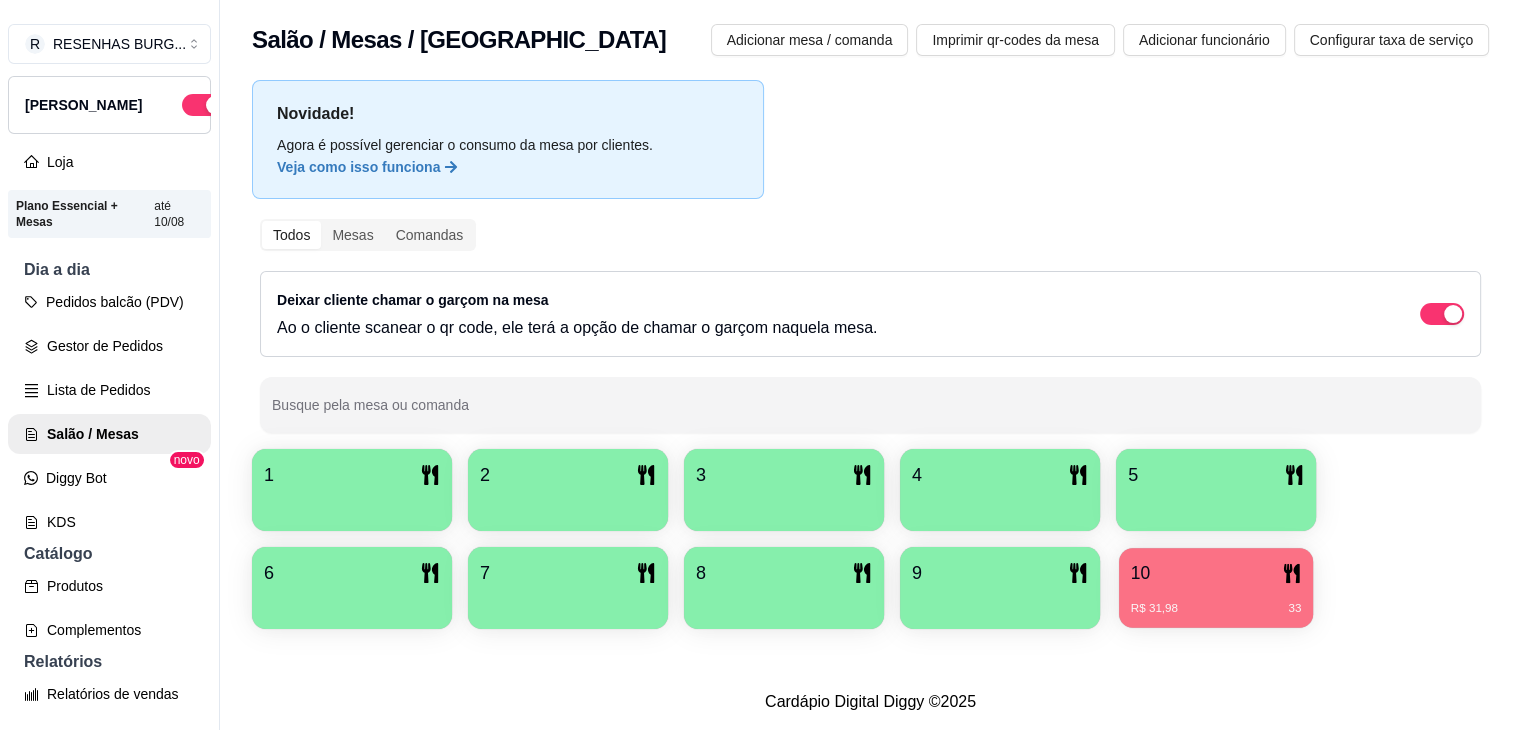click on "R$ 31,98 33" at bounding box center (1216, 601) 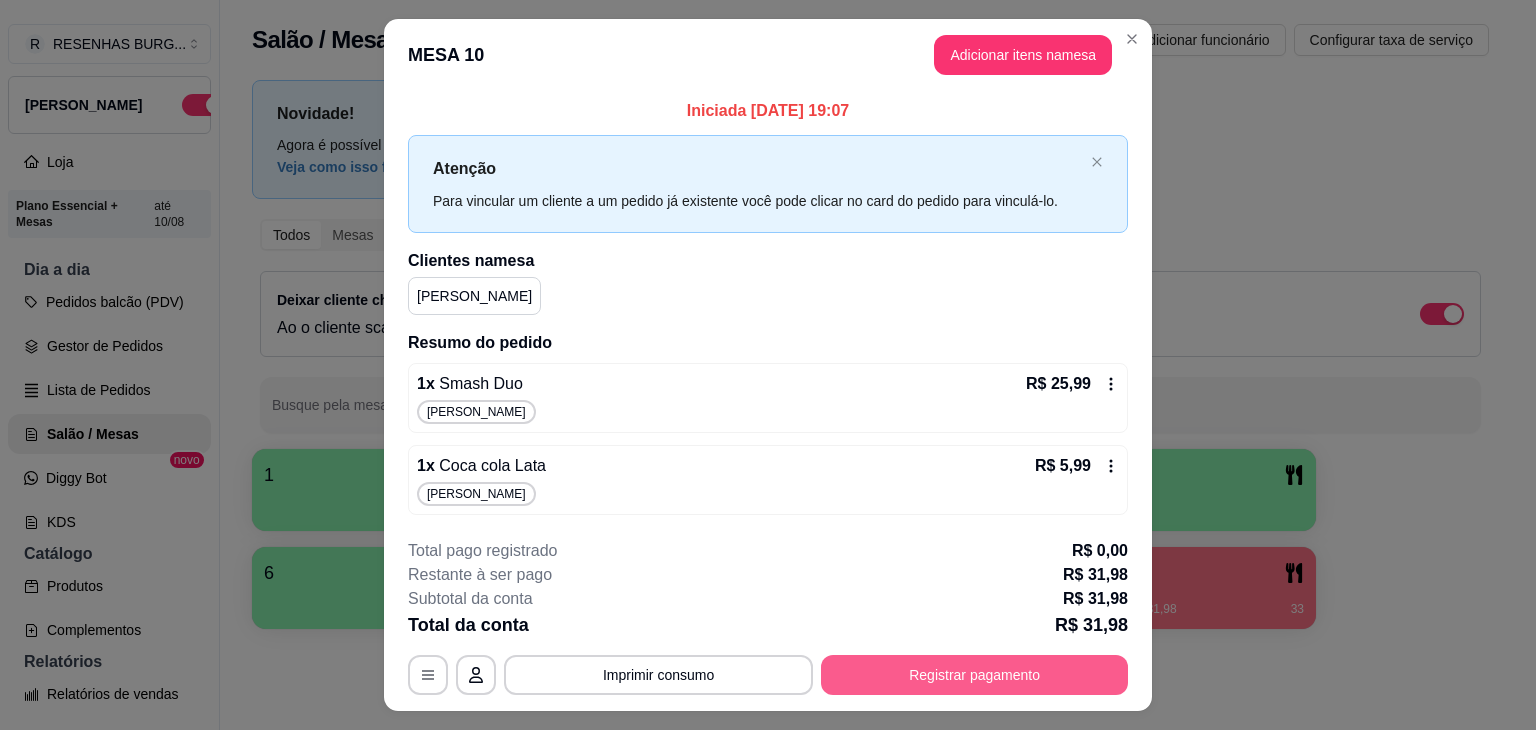 click on "Registrar pagamento" at bounding box center [974, 675] 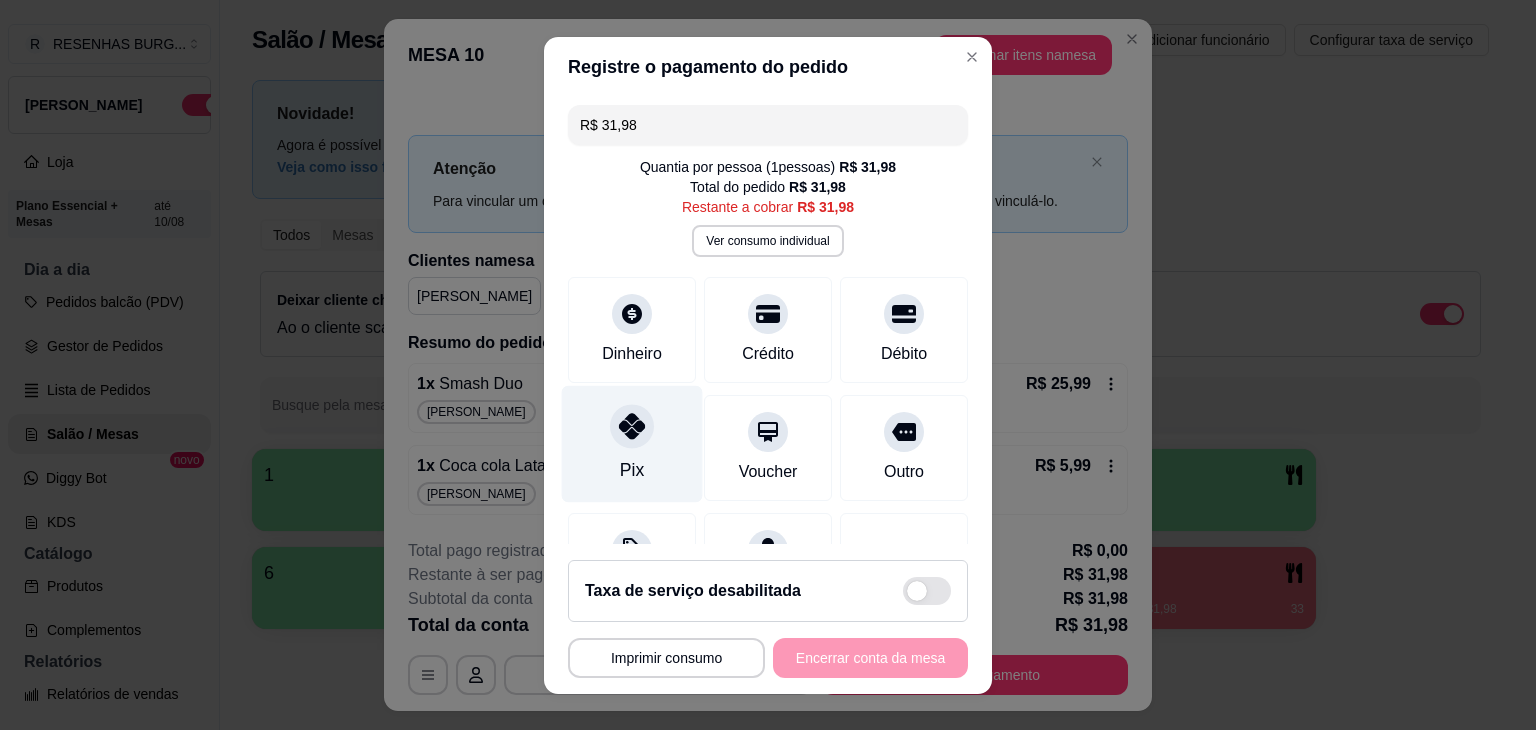 click at bounding box center (632, 426) 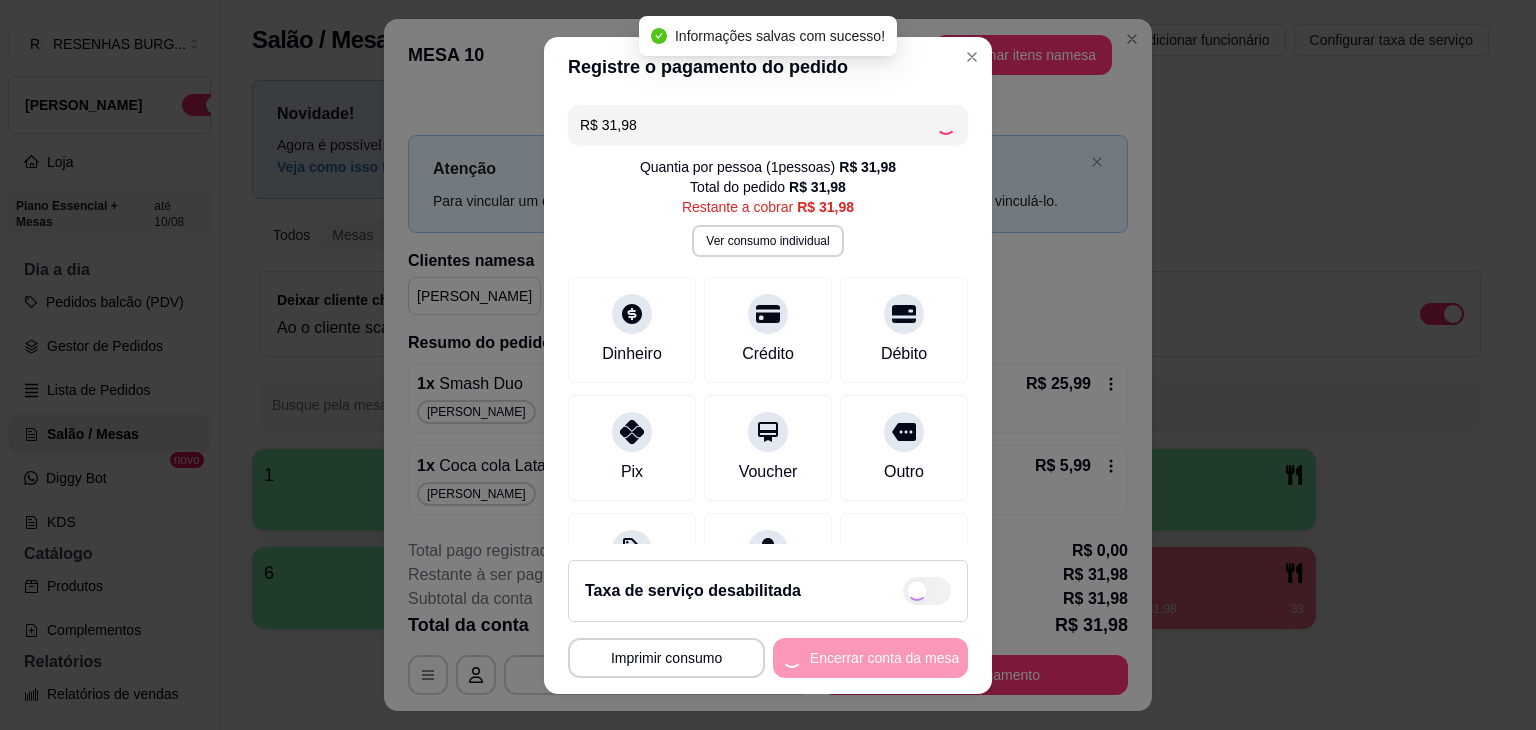 type on "R$ 0,00" 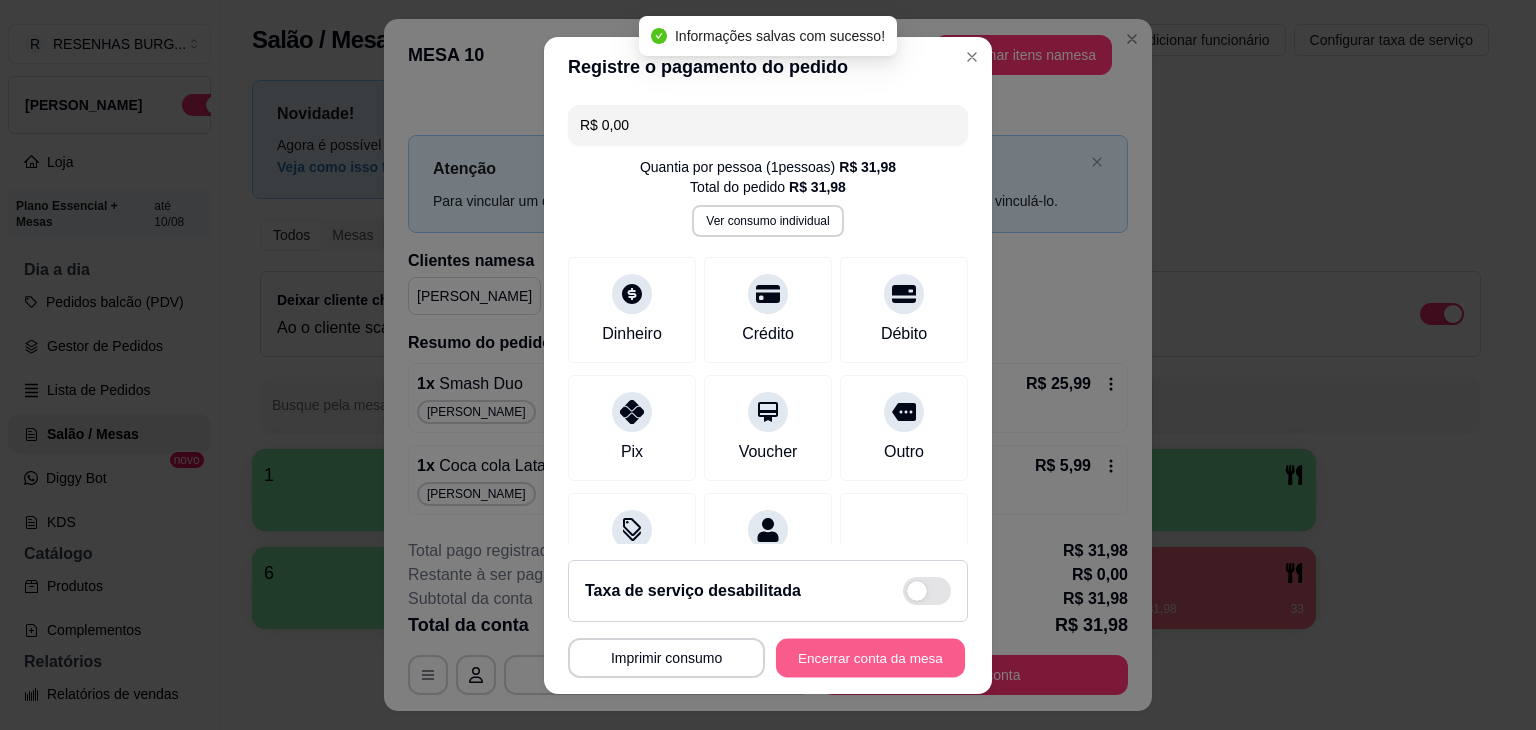 click on "Encerrar conta da mesa" at bounding box center (870, 657) 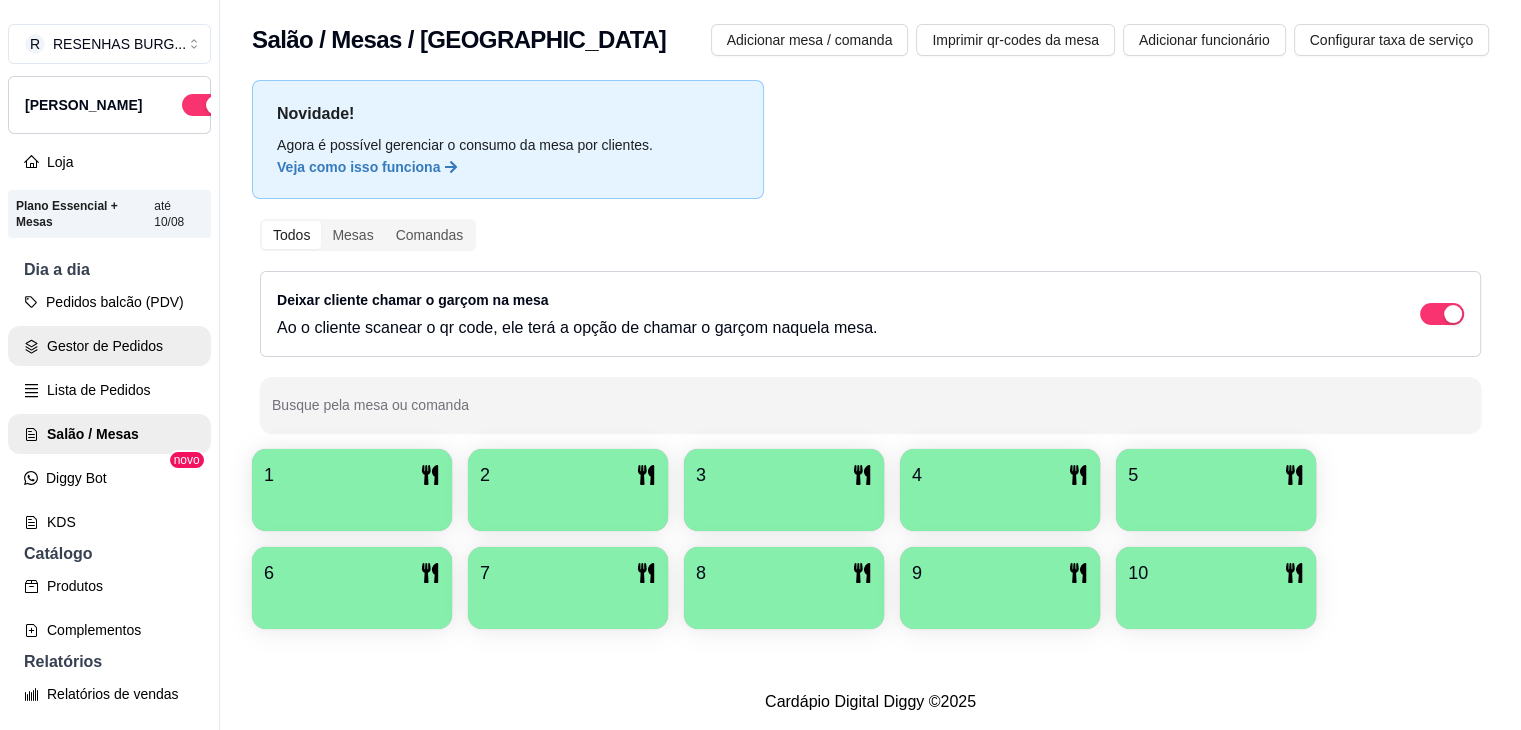 click on "Gestor de Pedidos" at bounding box center (109, 346) 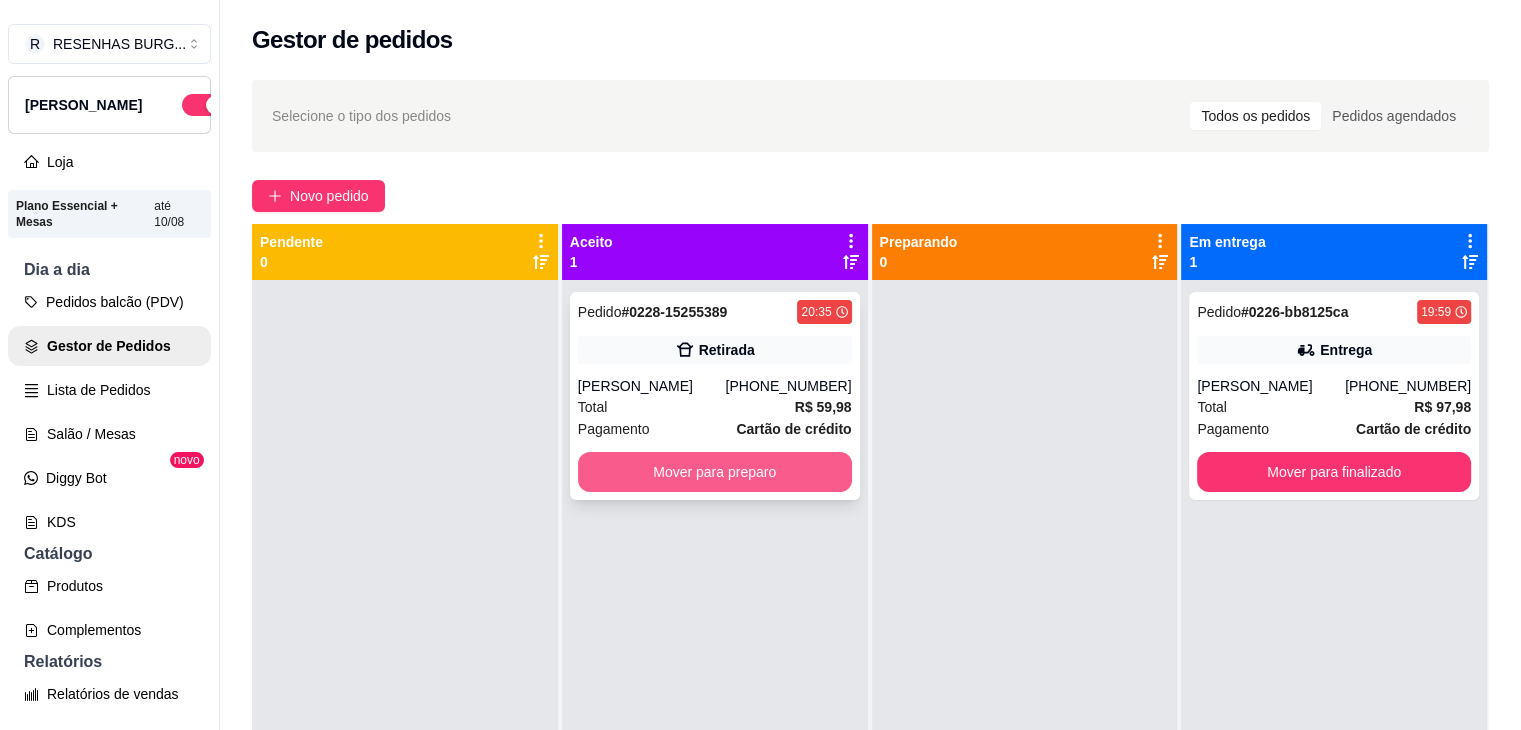 click on "Mover para preparo" at bounding box center [715, 472] 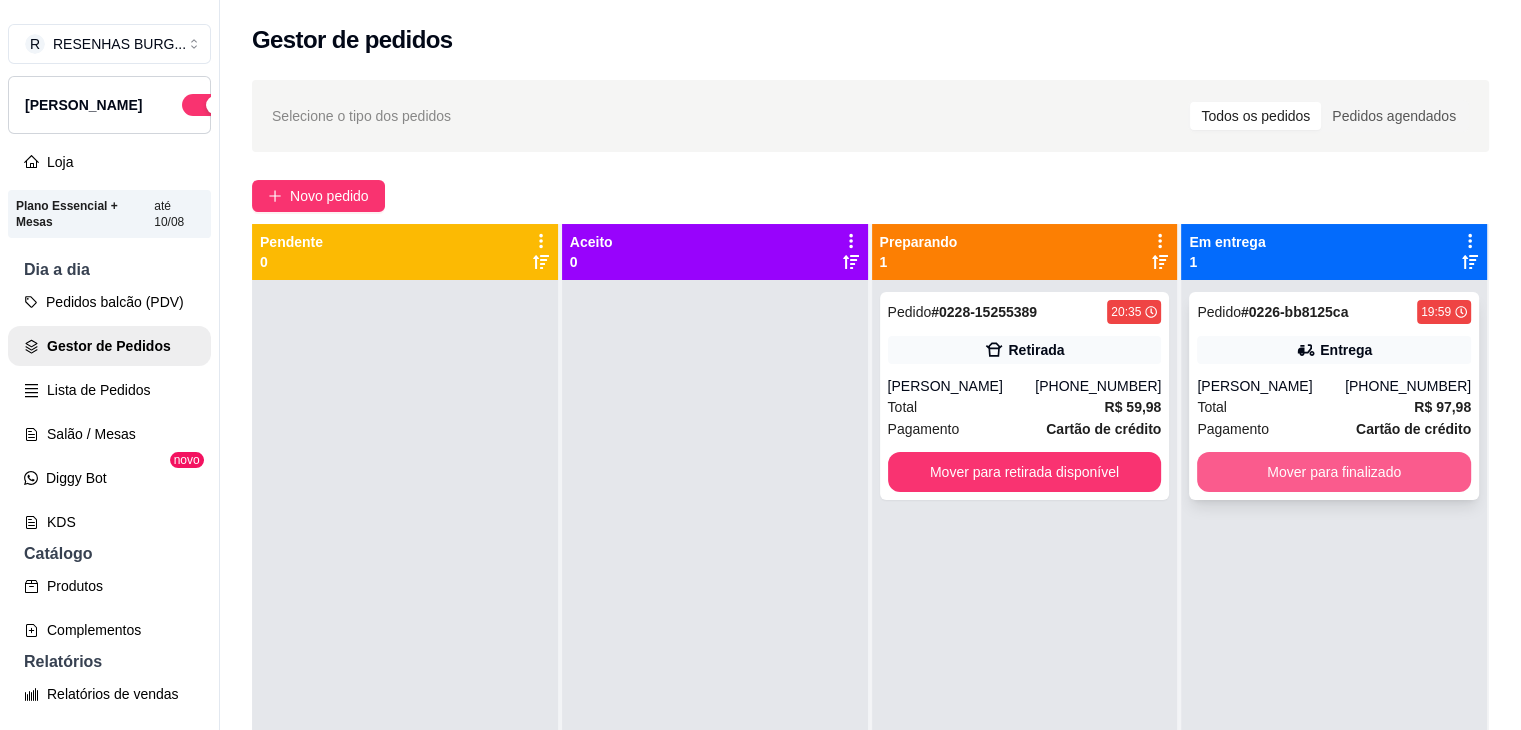 click on "Mover para finalizado" at bounding box center [1334, 472] 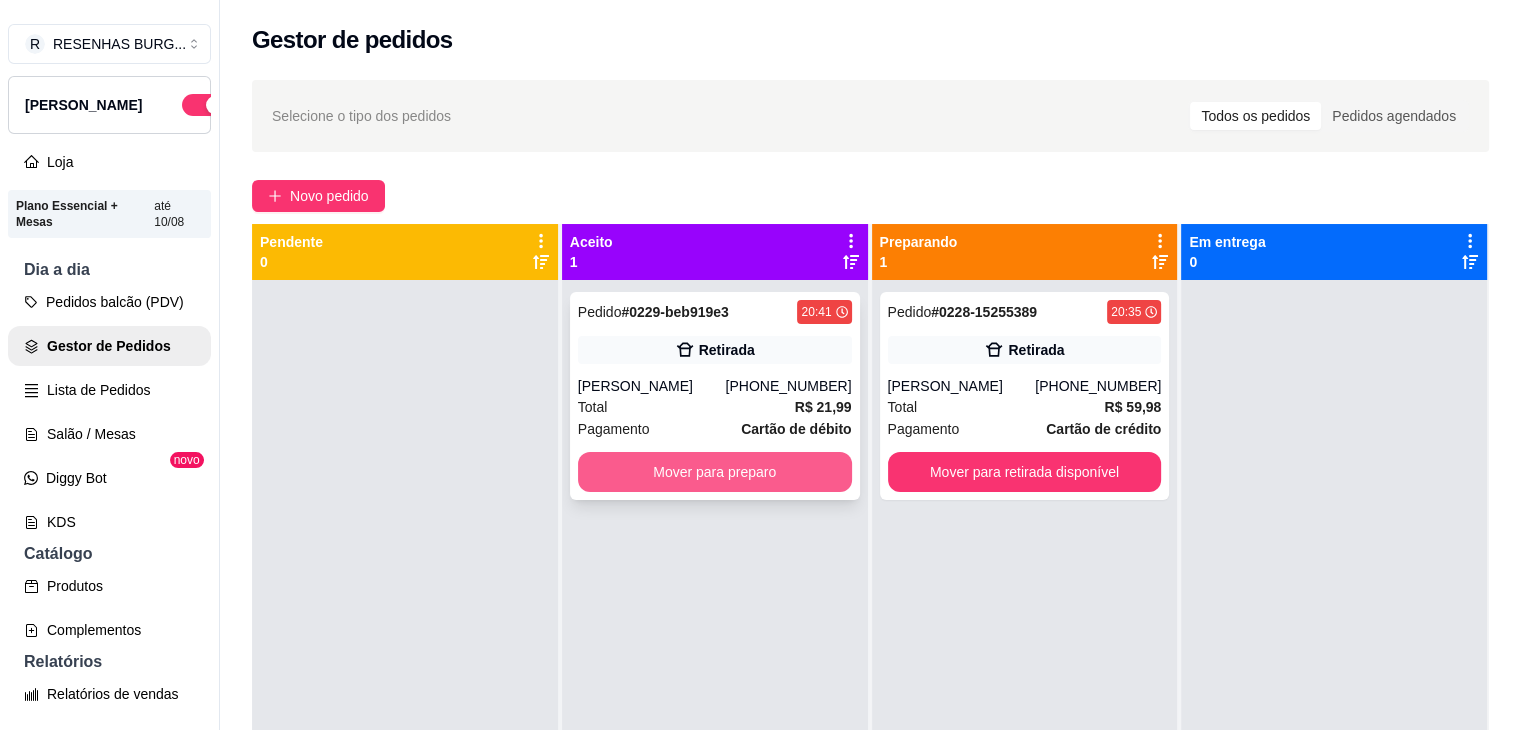 click on "Mover para preparo" at bounding box center (715, 472) 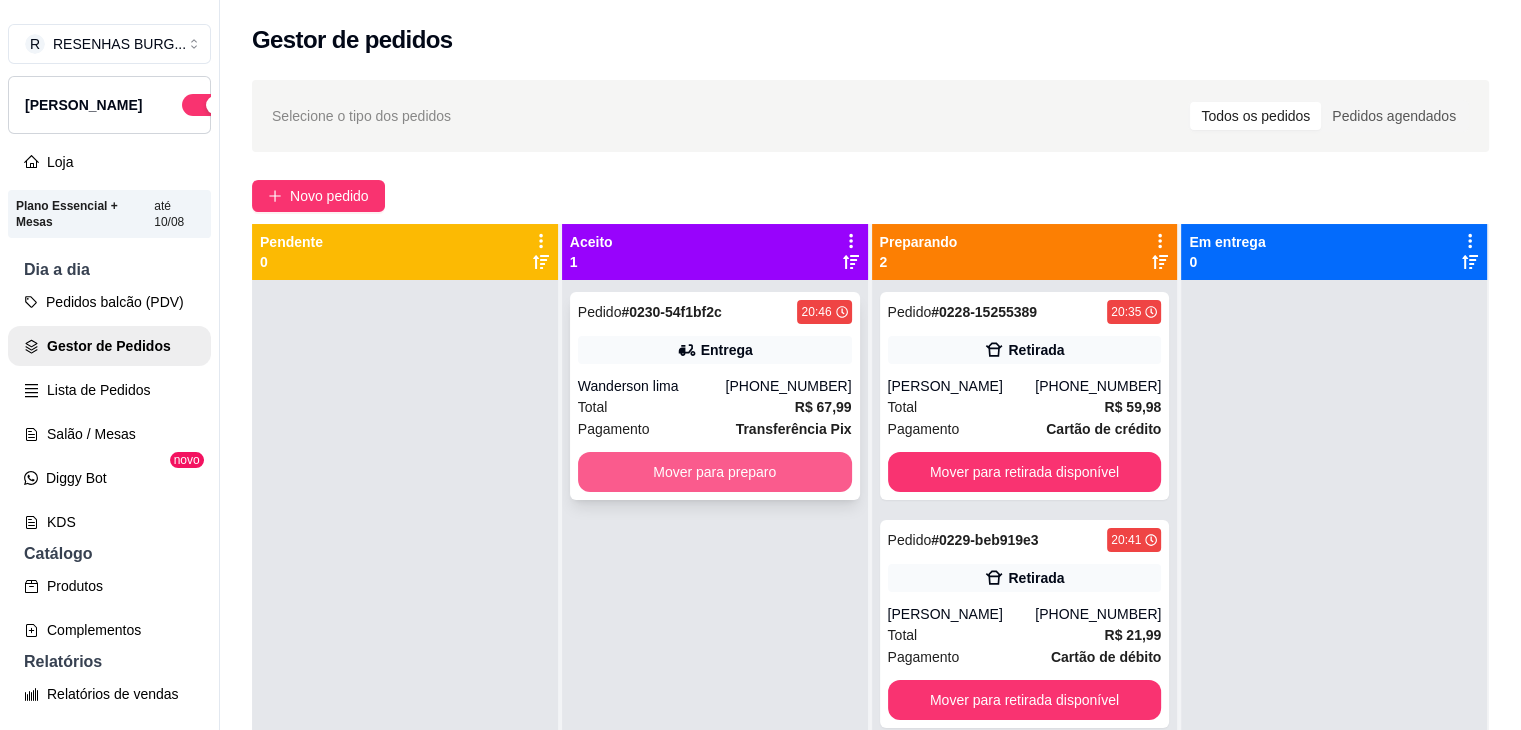 click on "Mover para preparo" at bounding box center (715, 472) 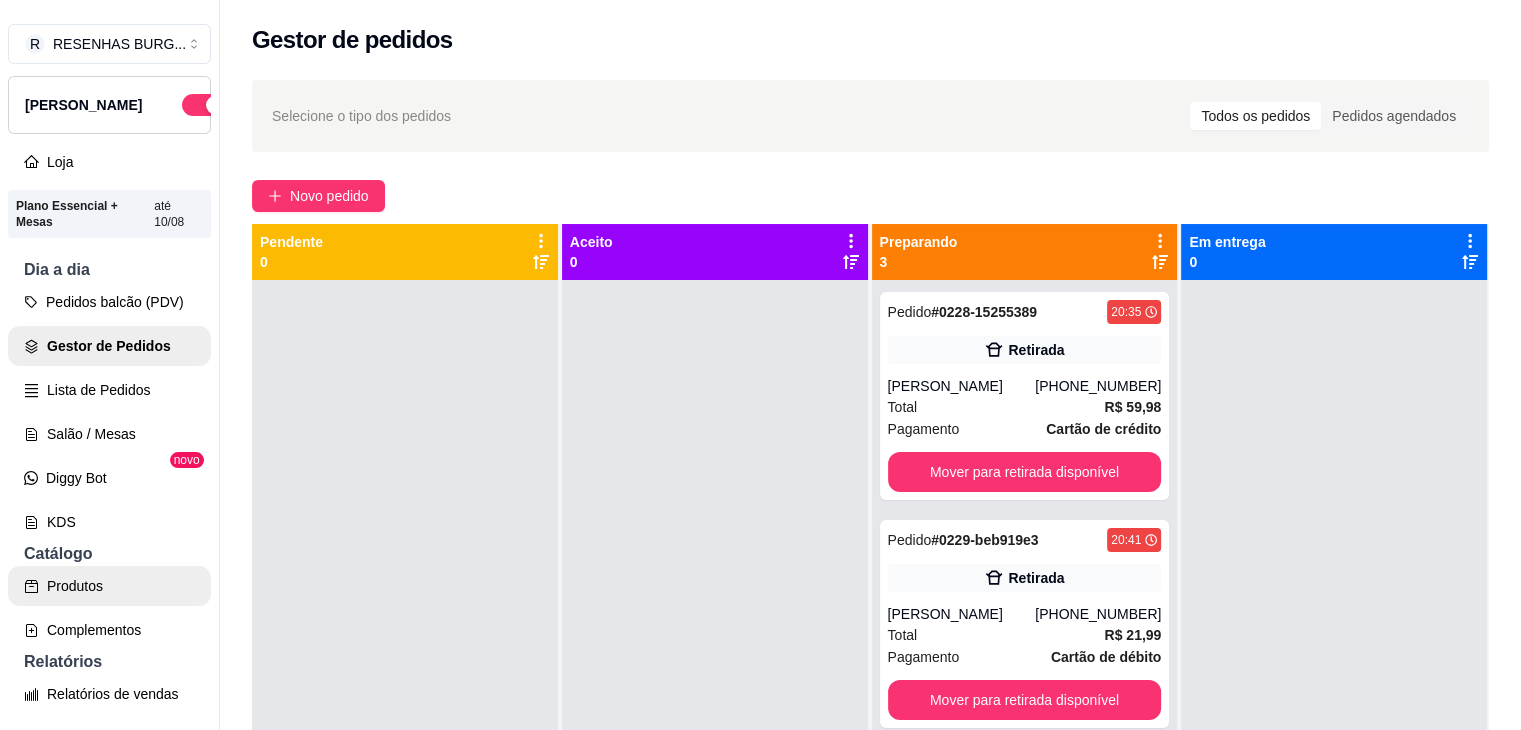 click on "Produtos" at bounding box center [109, 586] 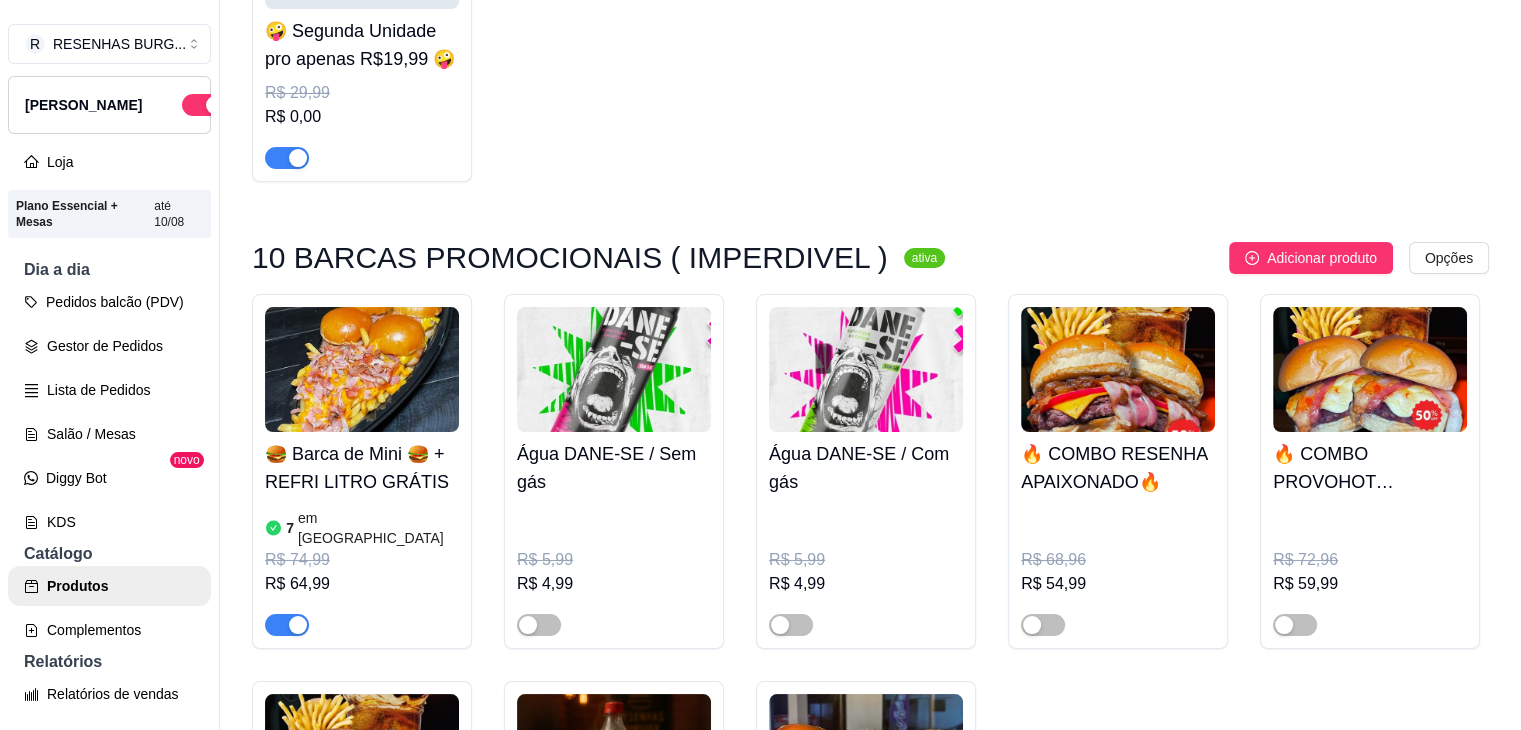 scroll, scrollTop: 700, scrollLeft: 0, axis: vertical 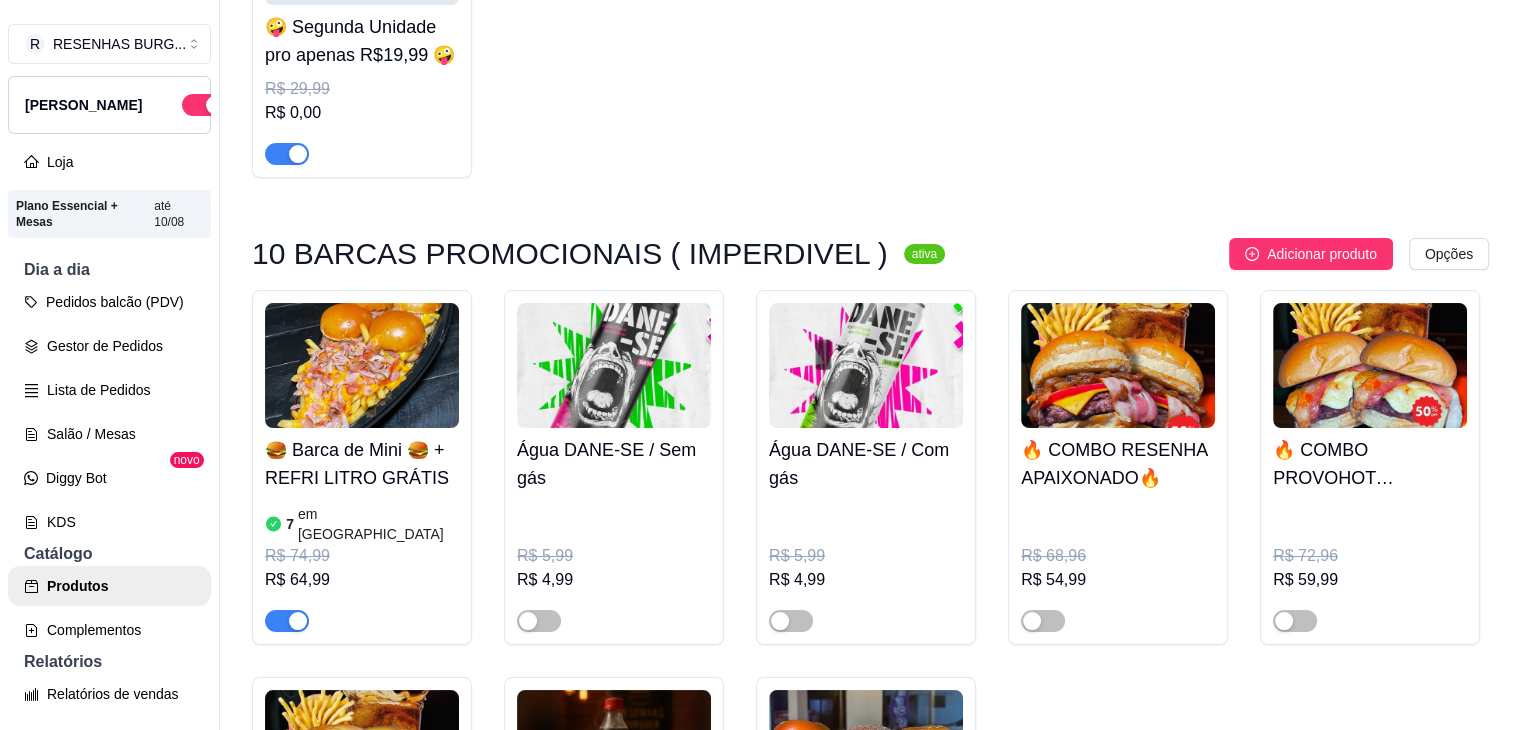 click at bounding box center (298, 621) 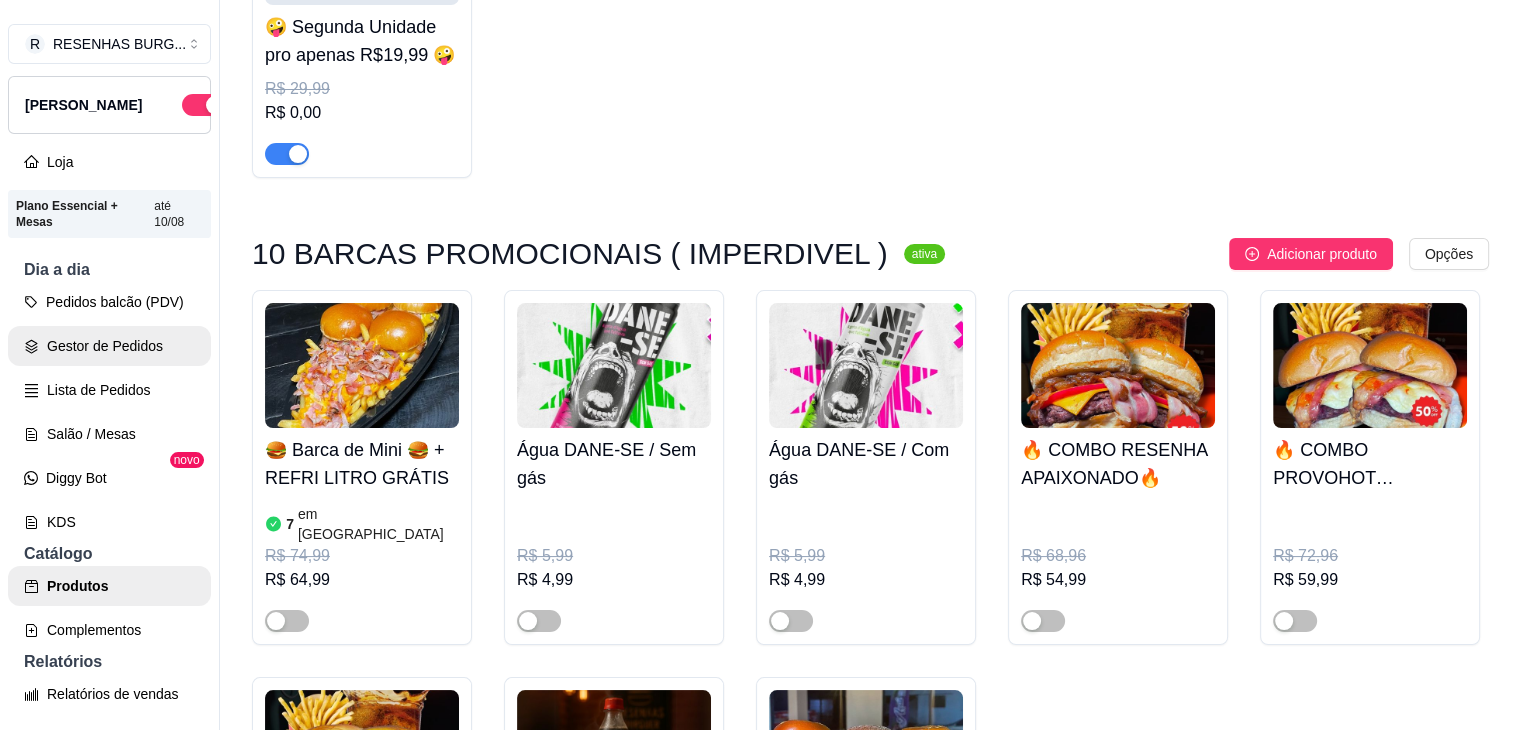 click on "Gestor de Pedidos" at bounding box center [109, 346] 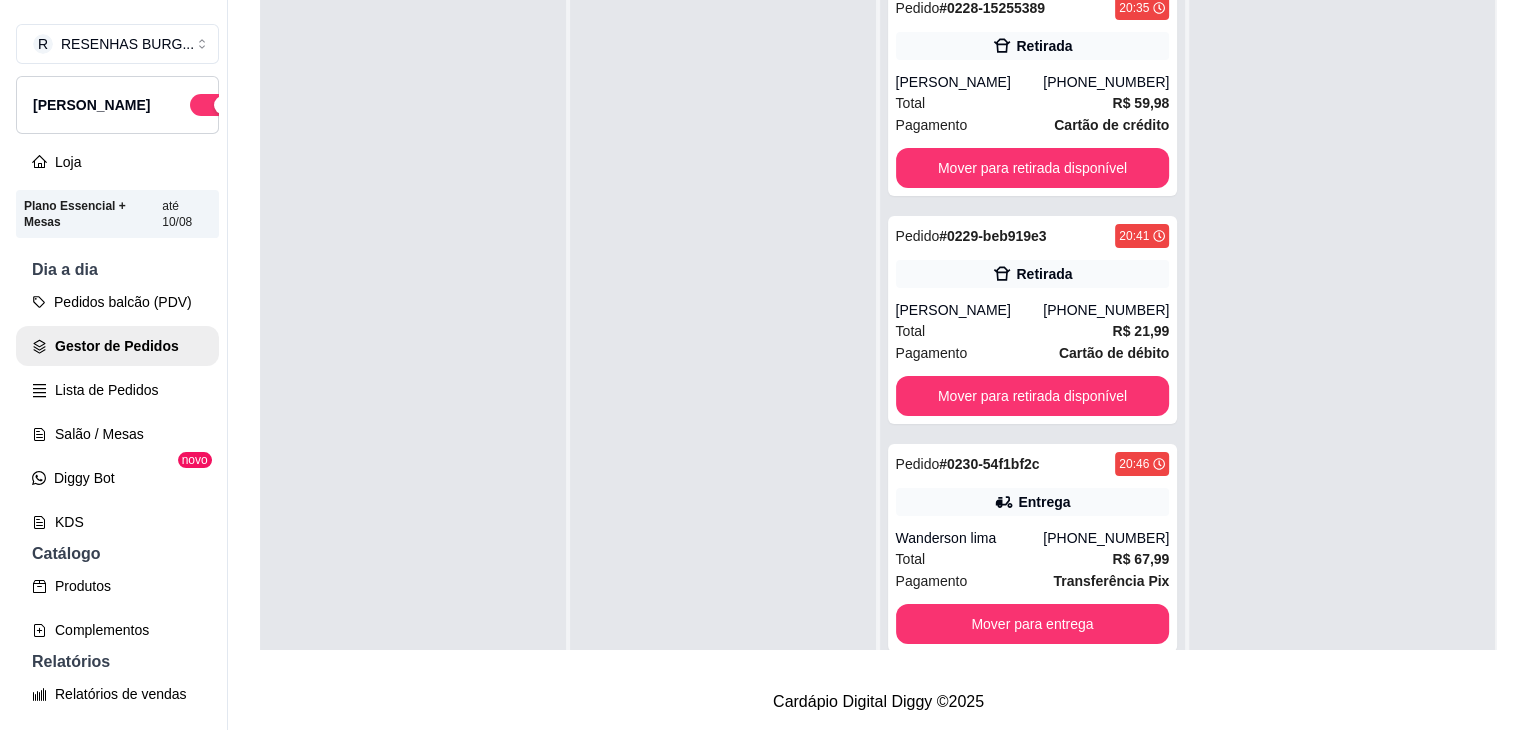 scroll, scrollTop: 0, scrollLeft: 0, axis: both 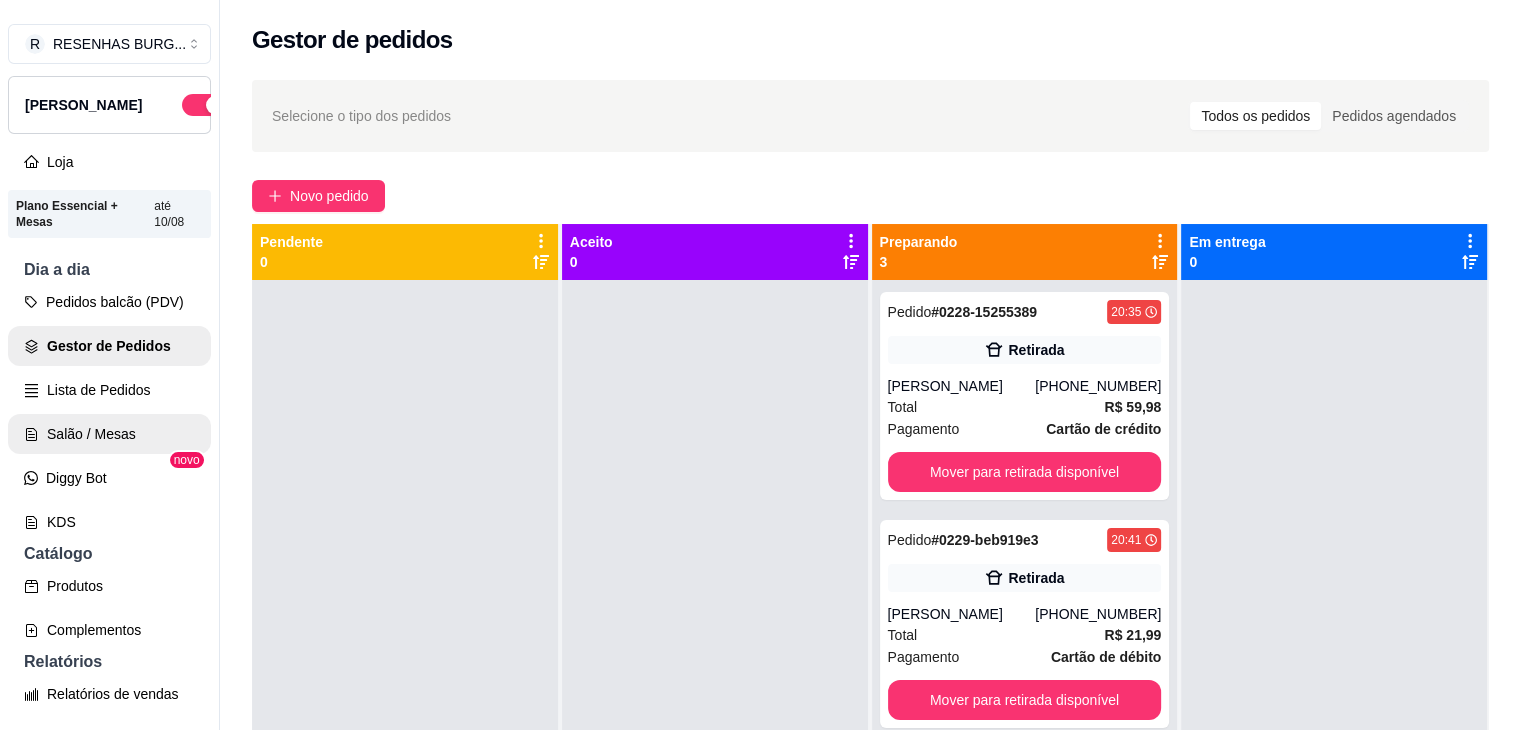 click on "Salão / Mesas" at bounding box center [109, 434] 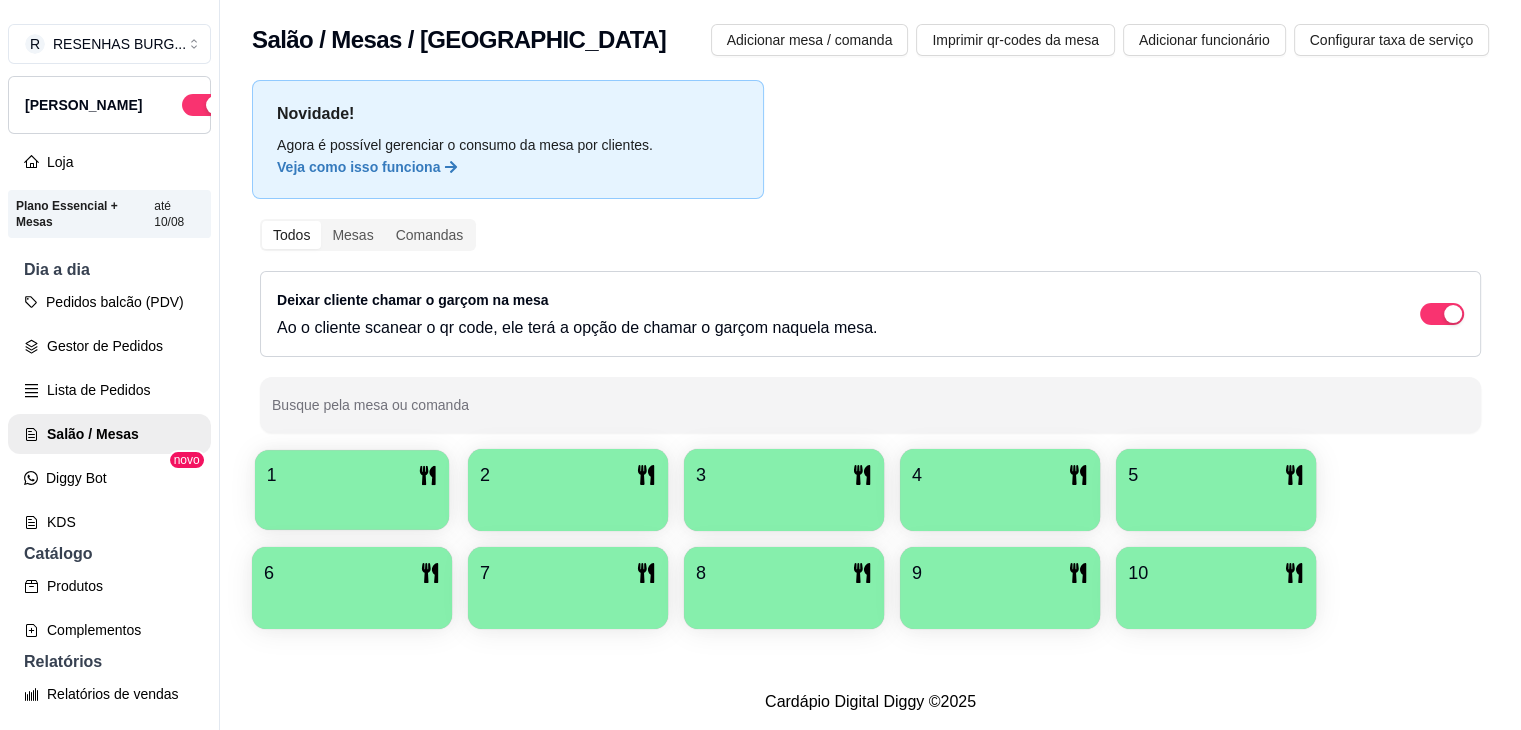 click on "1" at bounding box center [352, 475] 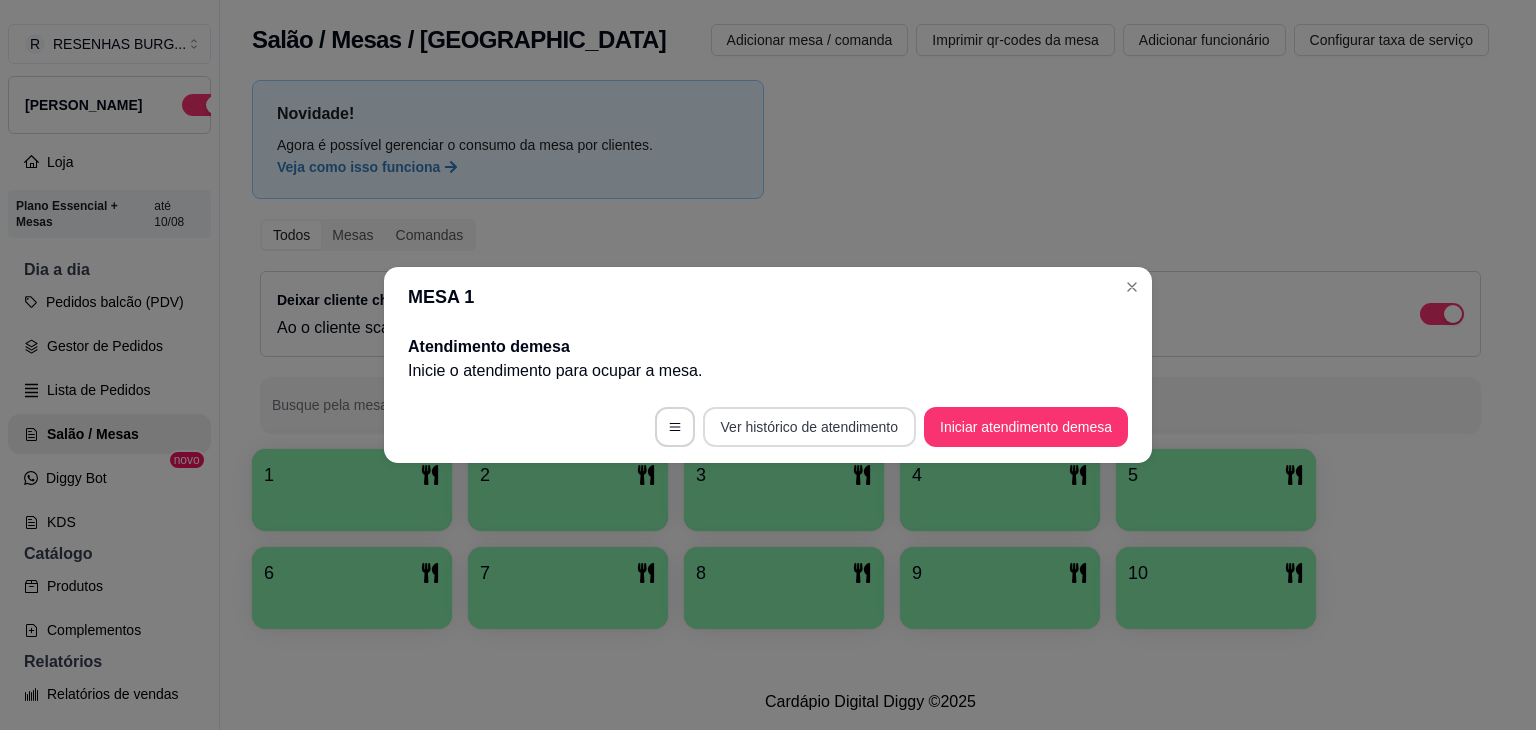 click on "Iniciar atendimento de  mesa" at bounding box center (1026, 427) 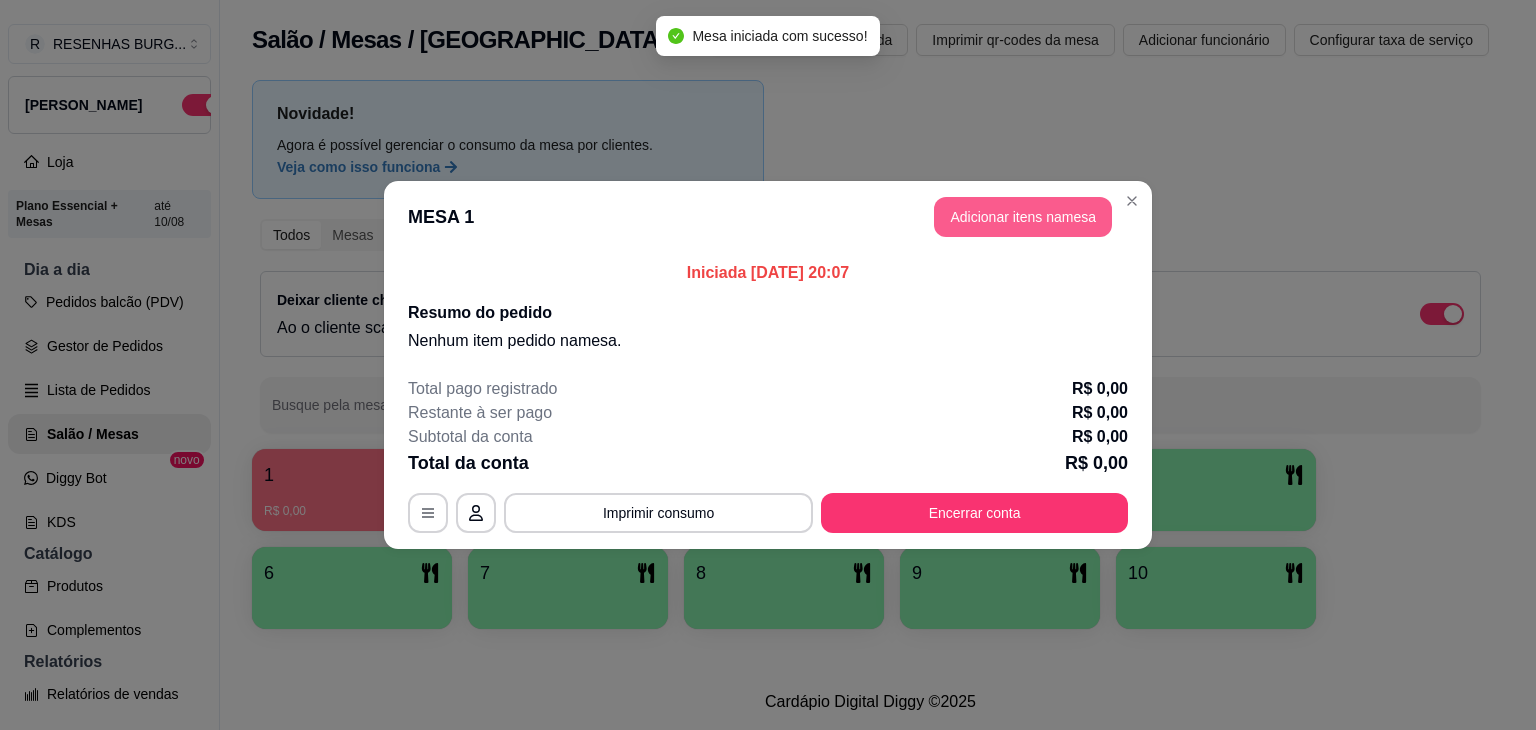 click on "Adicionar itens na  mesa" at bounding box center (1023, 217) 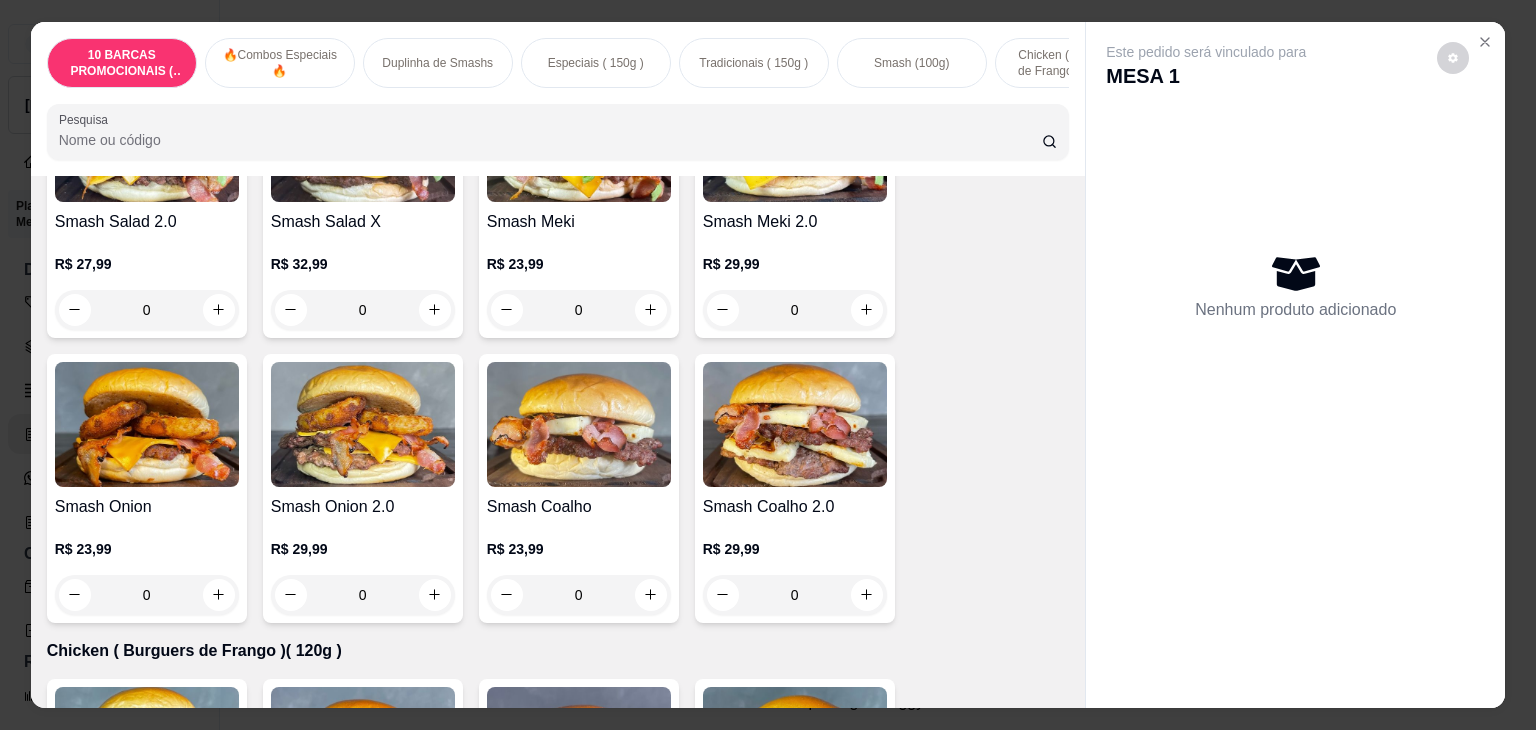 scroll, scrollTop: 2800, scrollLeft: 0, axis: vertical 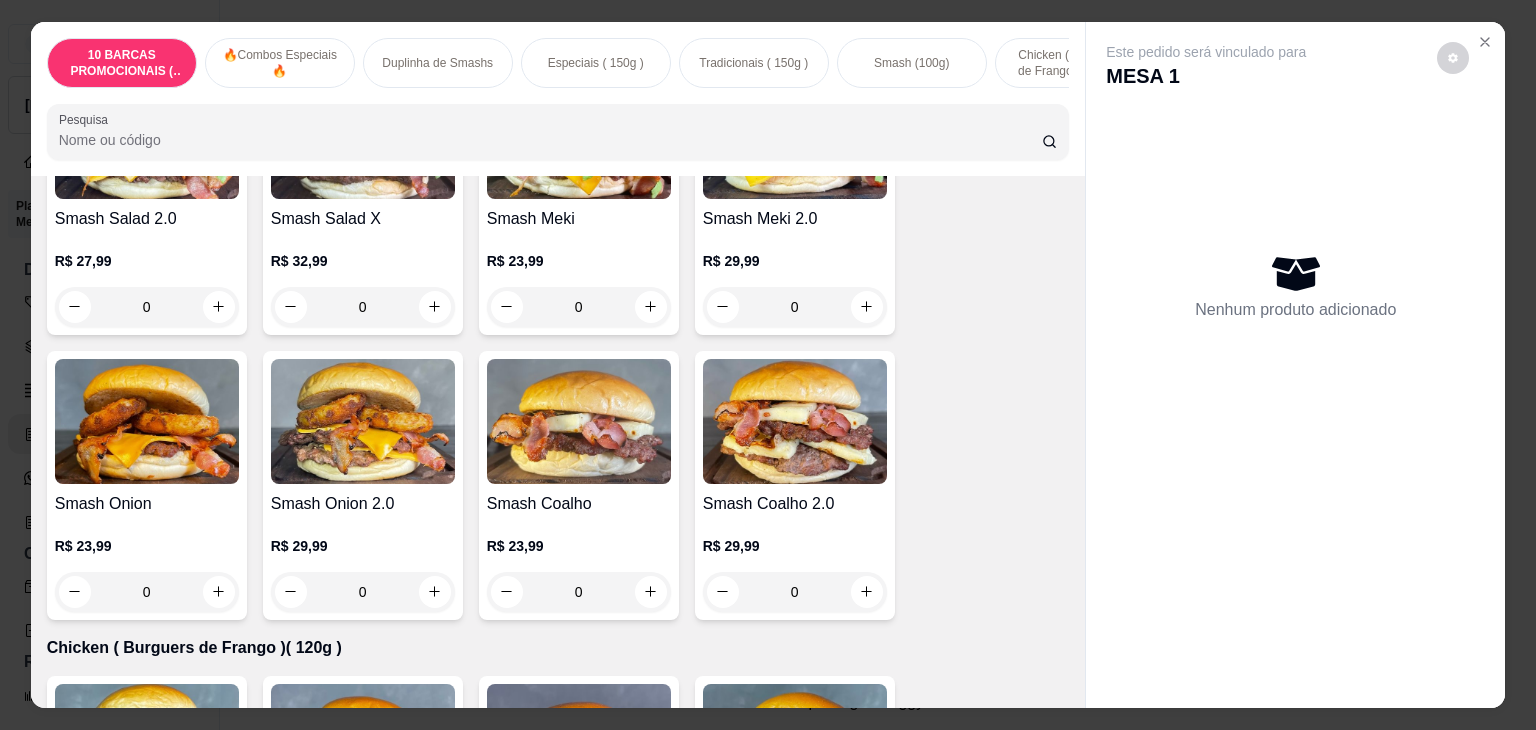 click at bounding box center [147, 421] 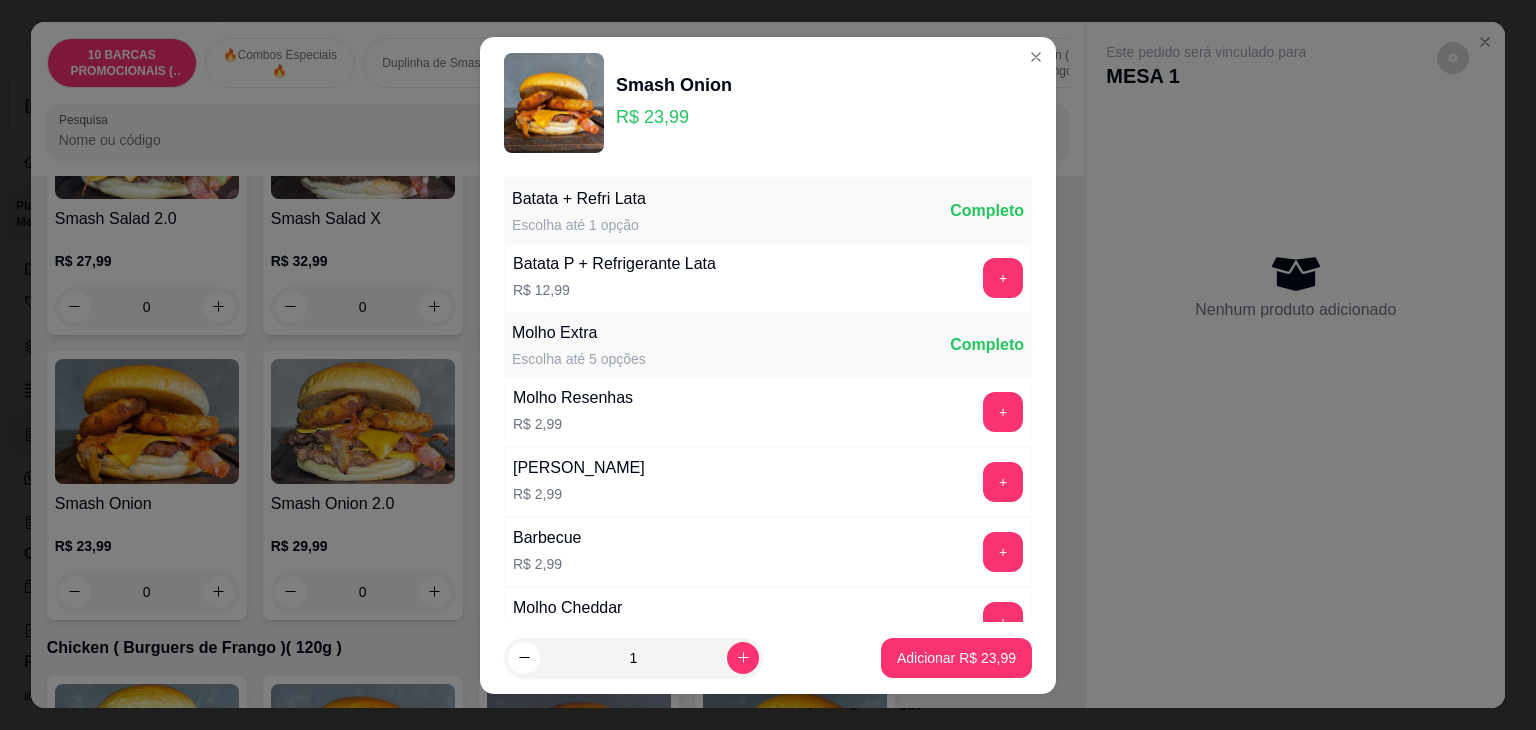 scroll, scrollTop: 182, scrollLeft: 0, axis: vertical 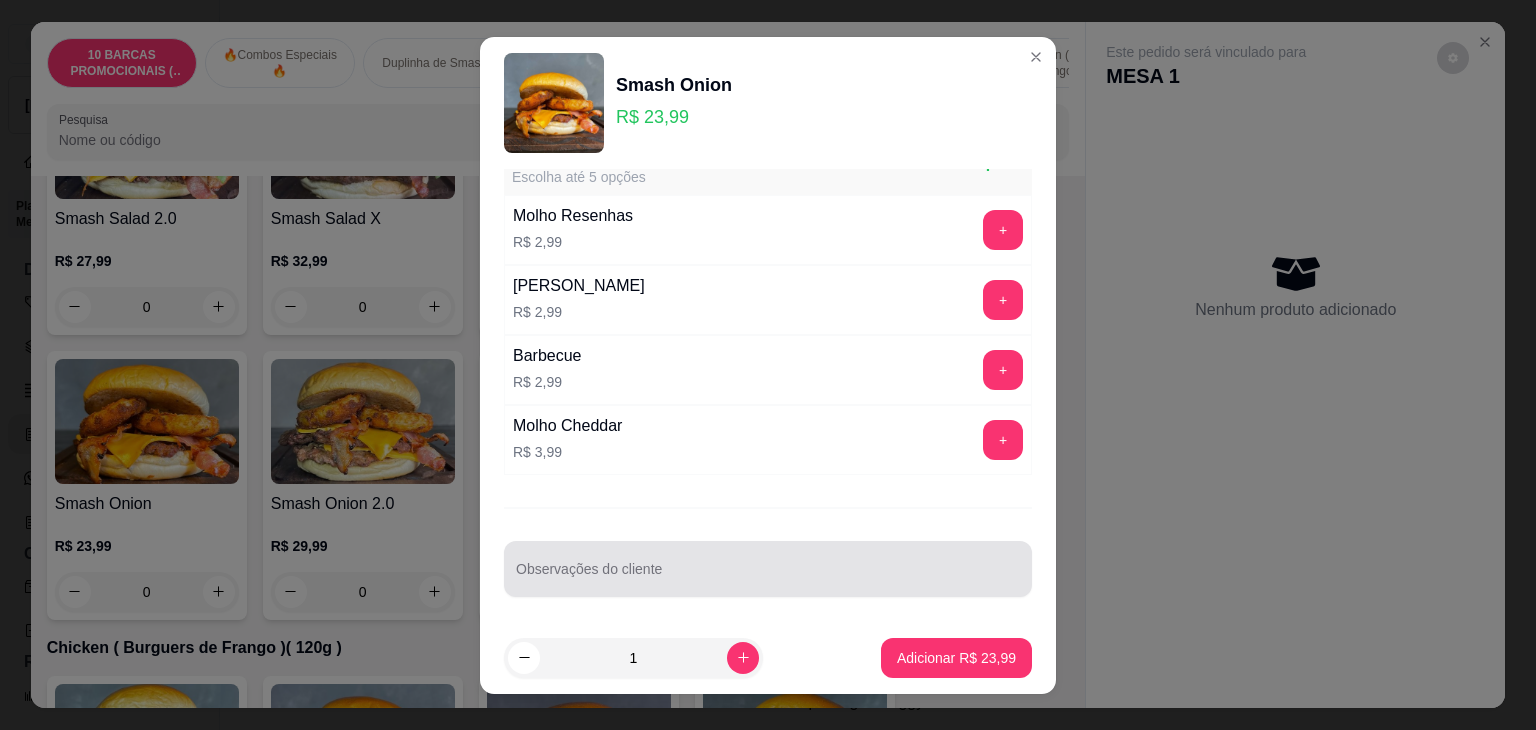click at bounding box center (768, 569) 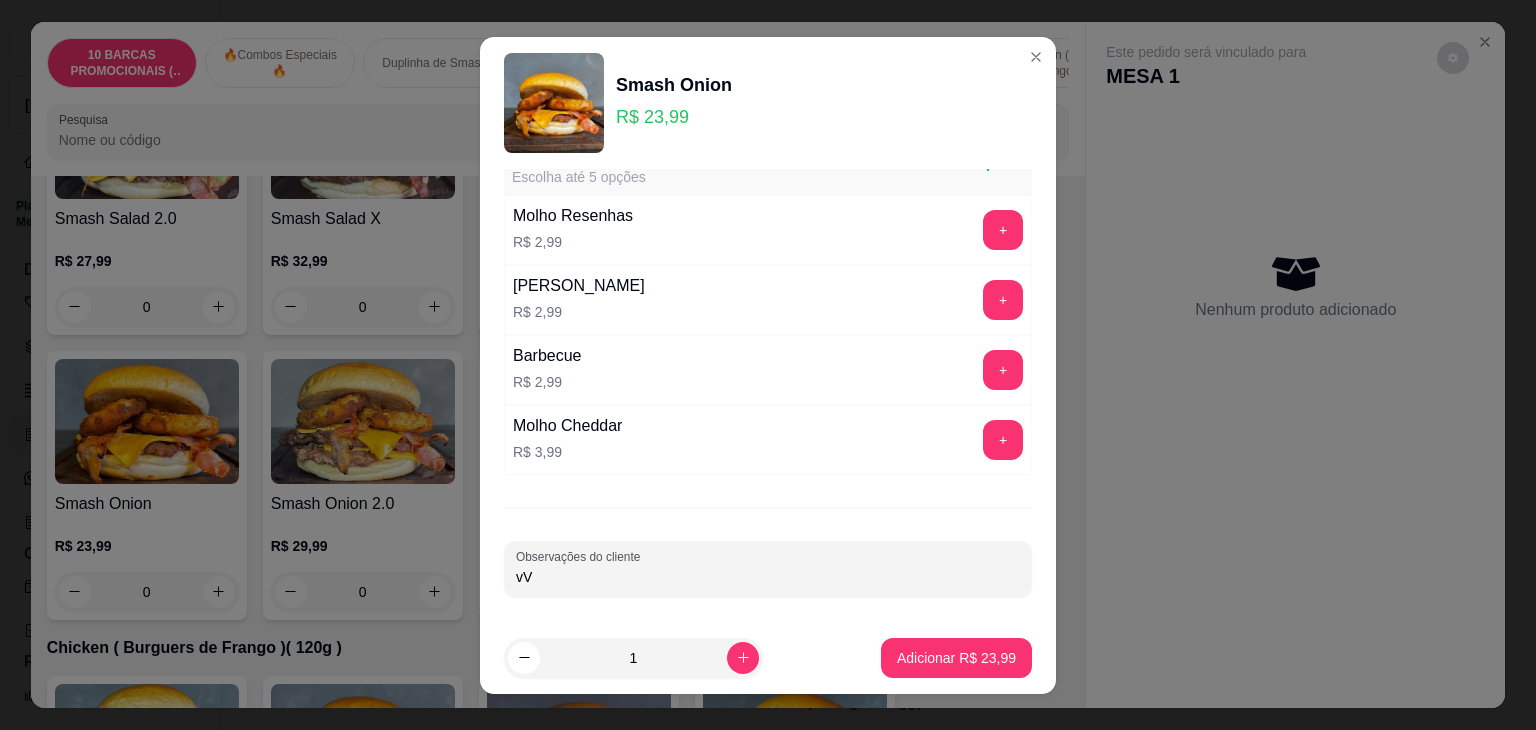 type on "v" 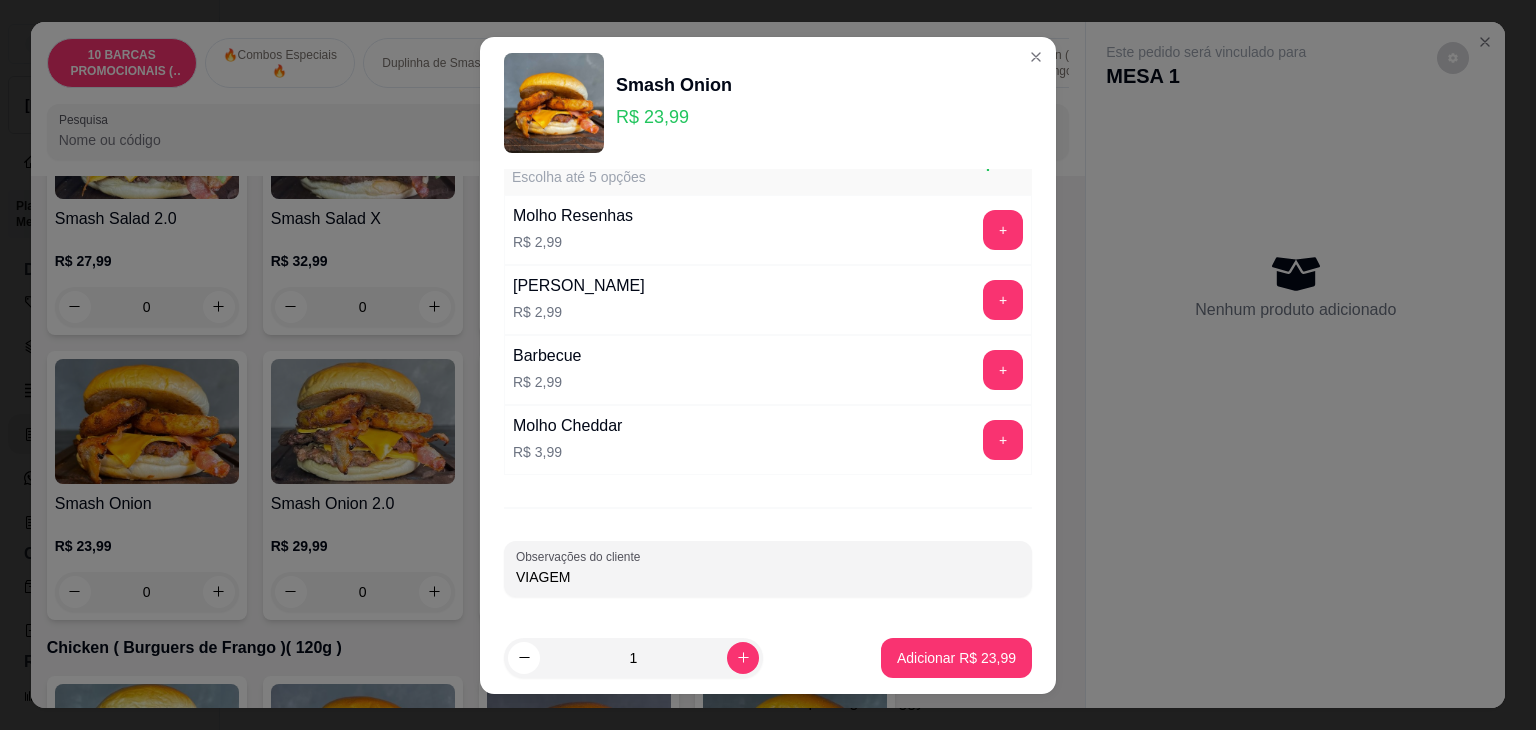 type on "VIAGEM" 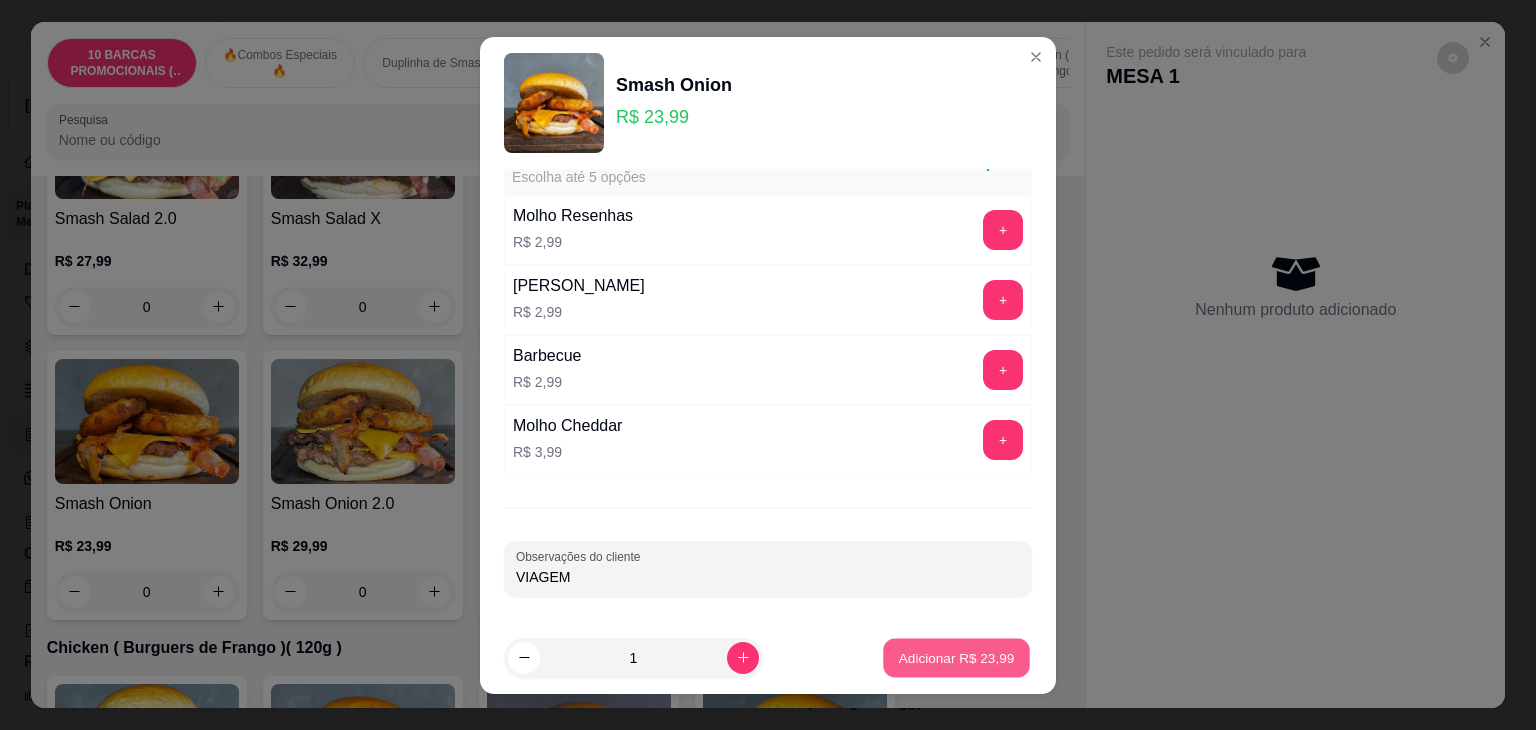 click on "Adicionar   R$ 23,99" at bounding box center (957, 657) 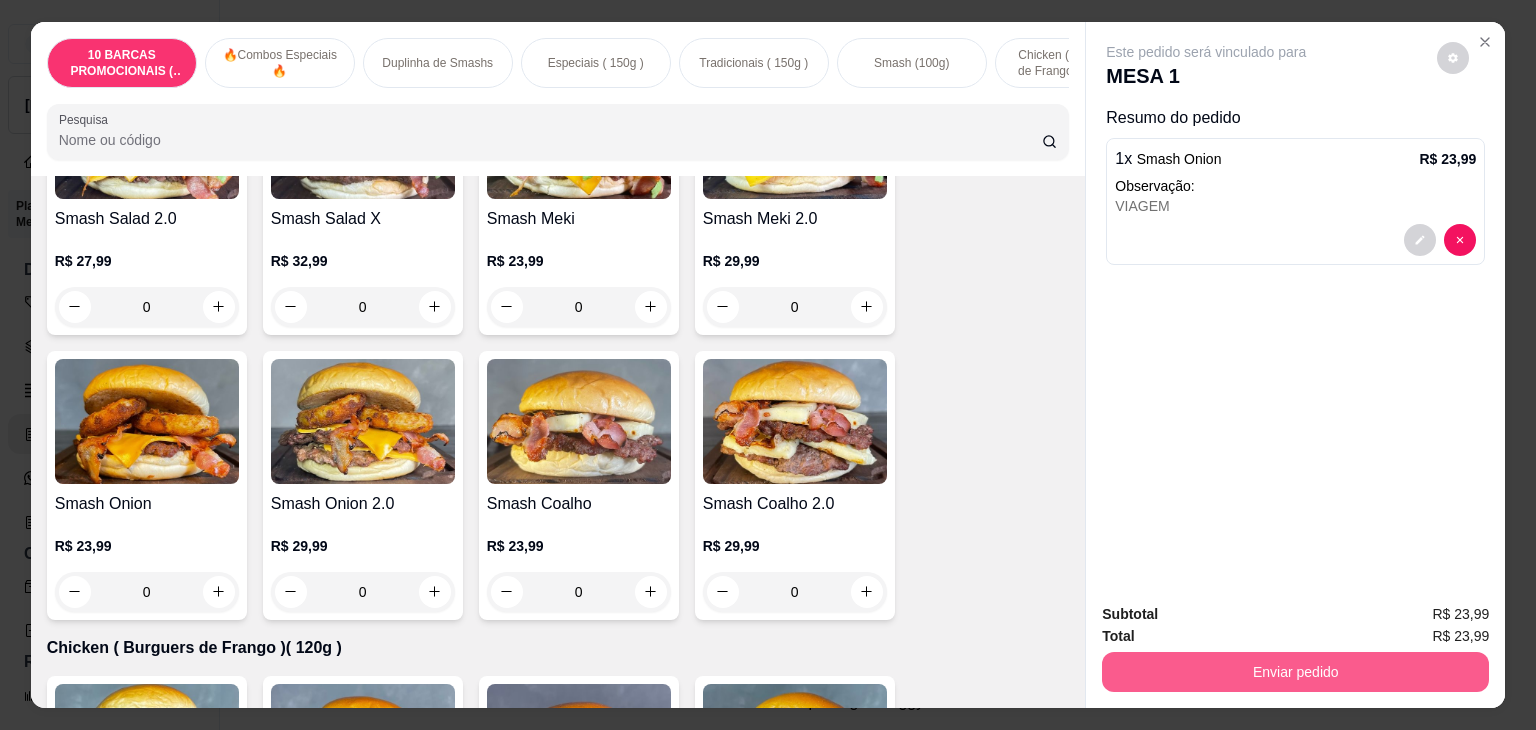click on "Enviar pedido" at bounding box center (1295, 672) 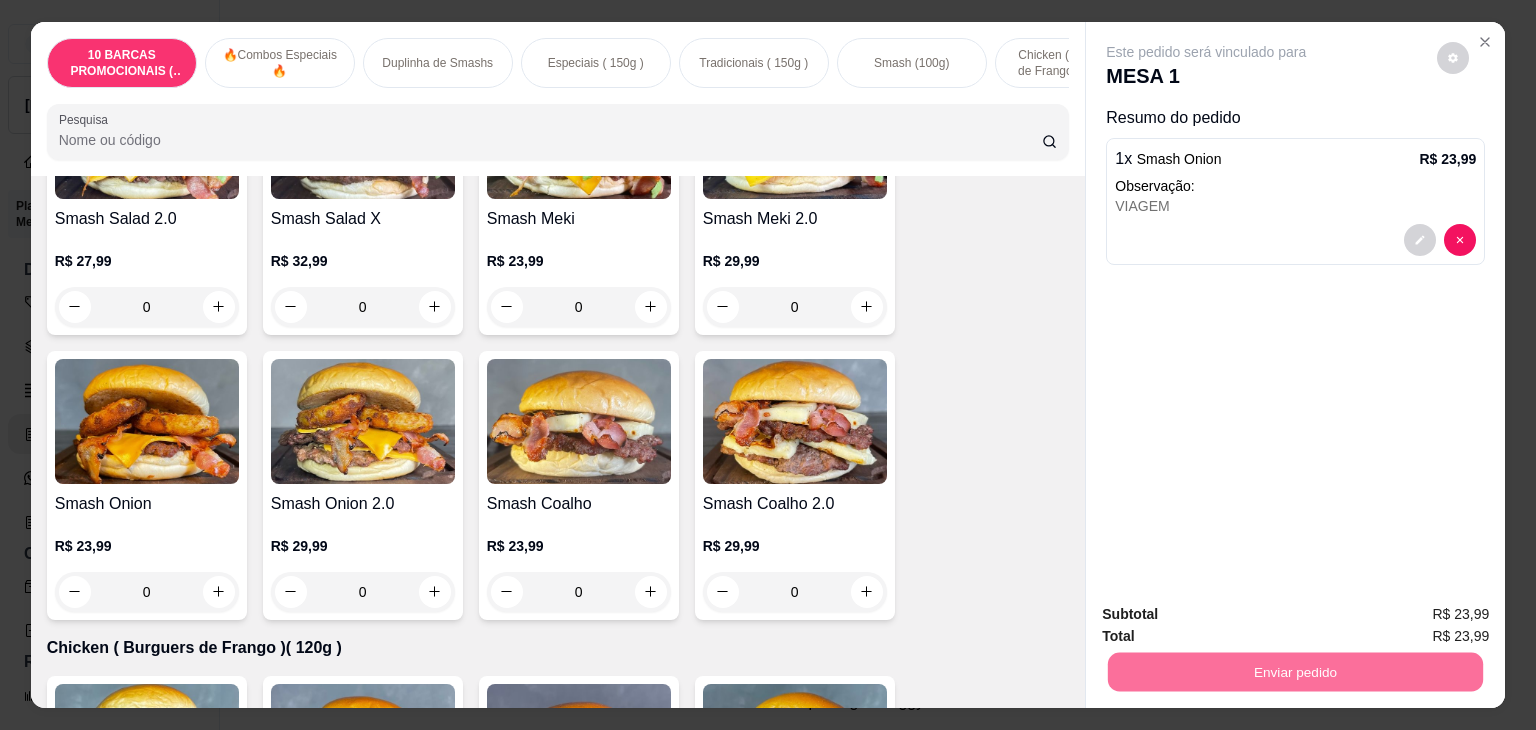 click on "Não registrar e enviar pedido" at bounding box center [1229, 615] 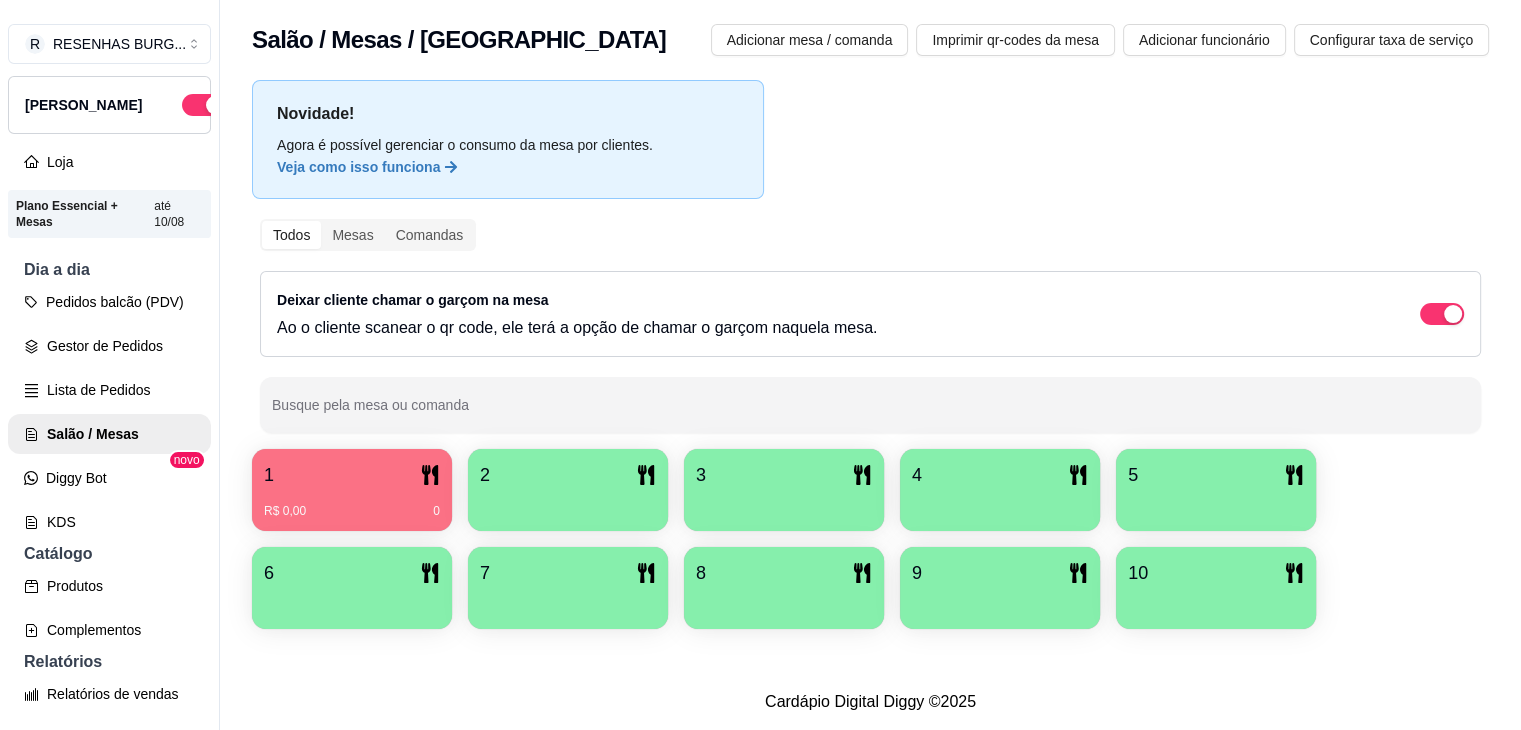 click at bounding box center [568, 504] 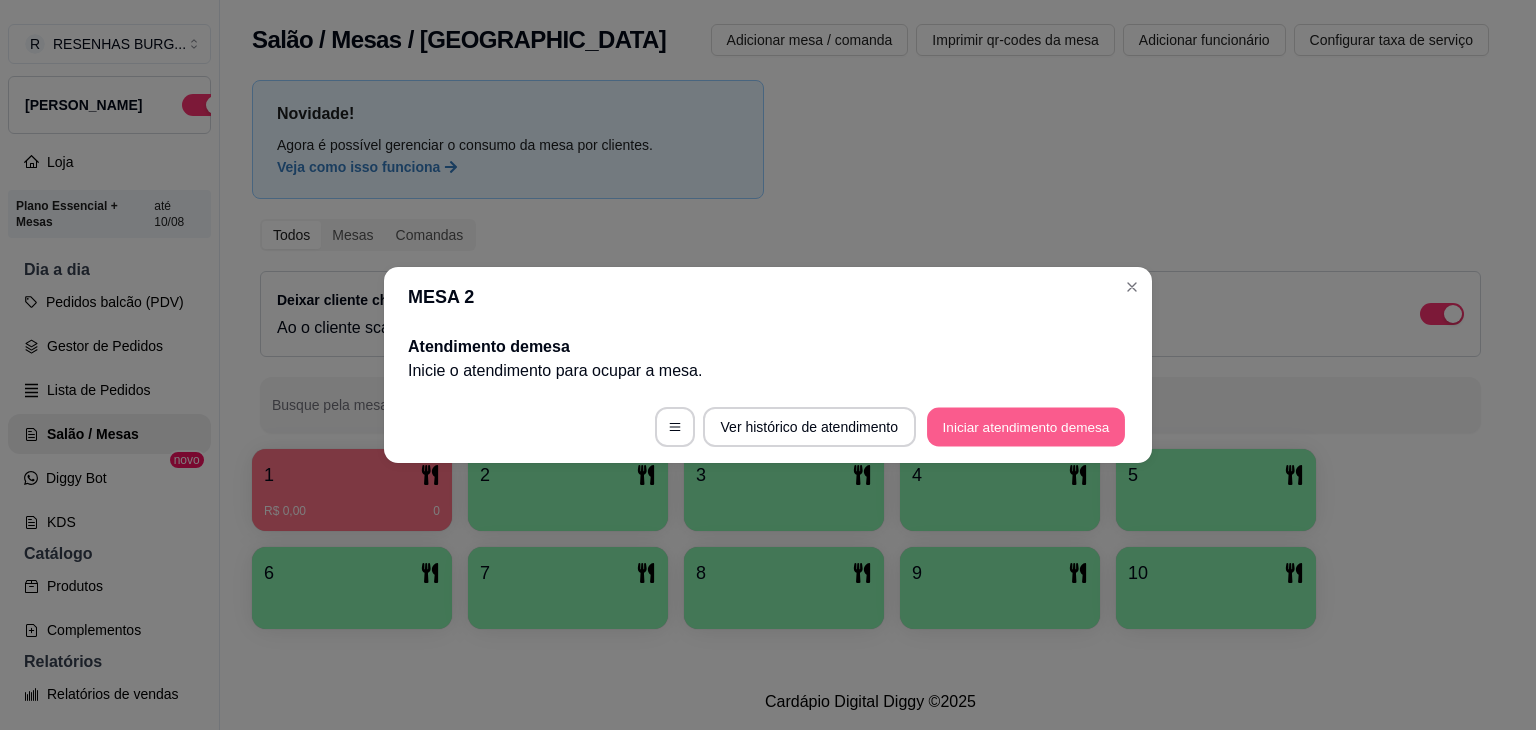 click on "Iniciar atendimento de  mesa" at bounding box center [1026, 427] 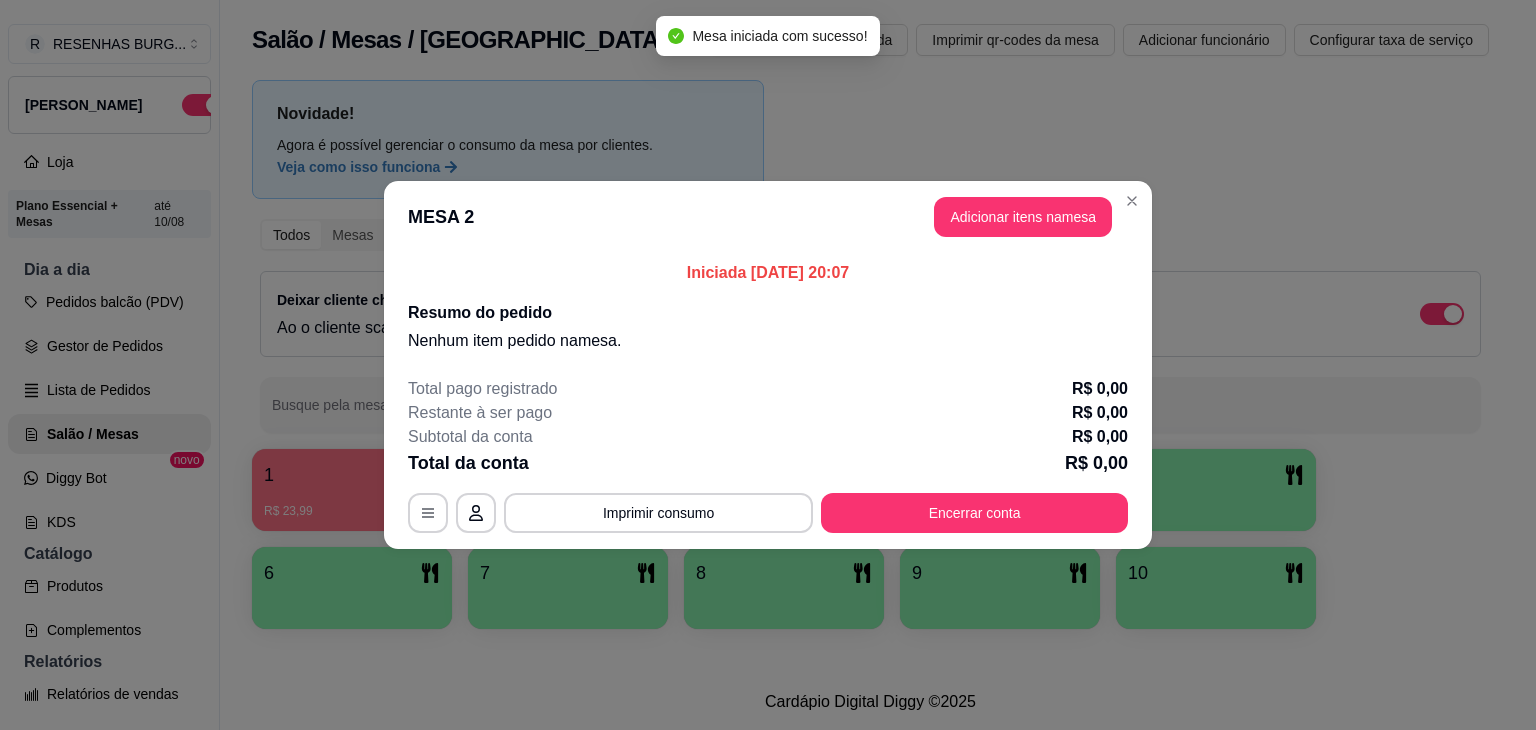 click on "Adicionar itens na  mesa" at bounding box center (1023, 217) 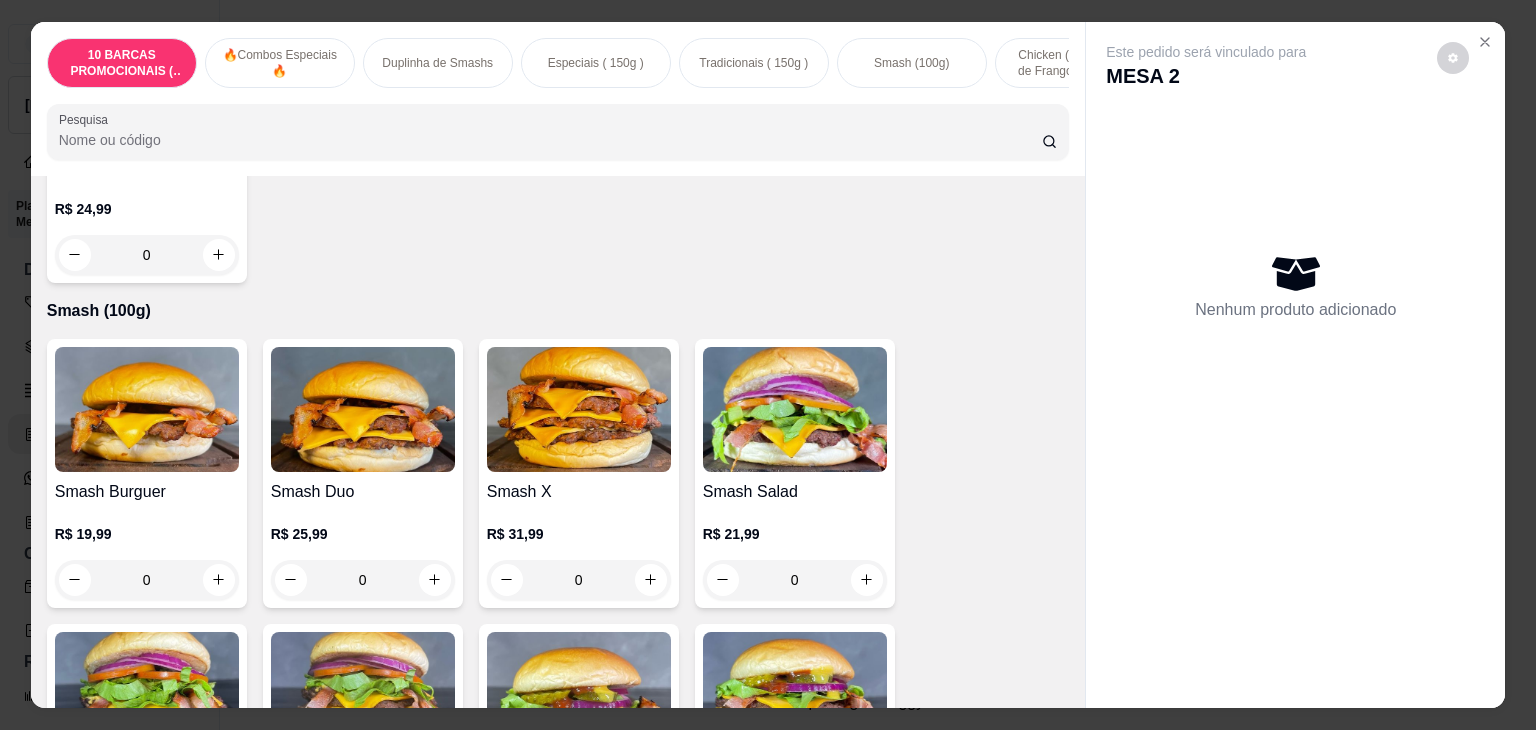scroll, scrollTop: 2300, scrollLeft: 0, axis: vertical 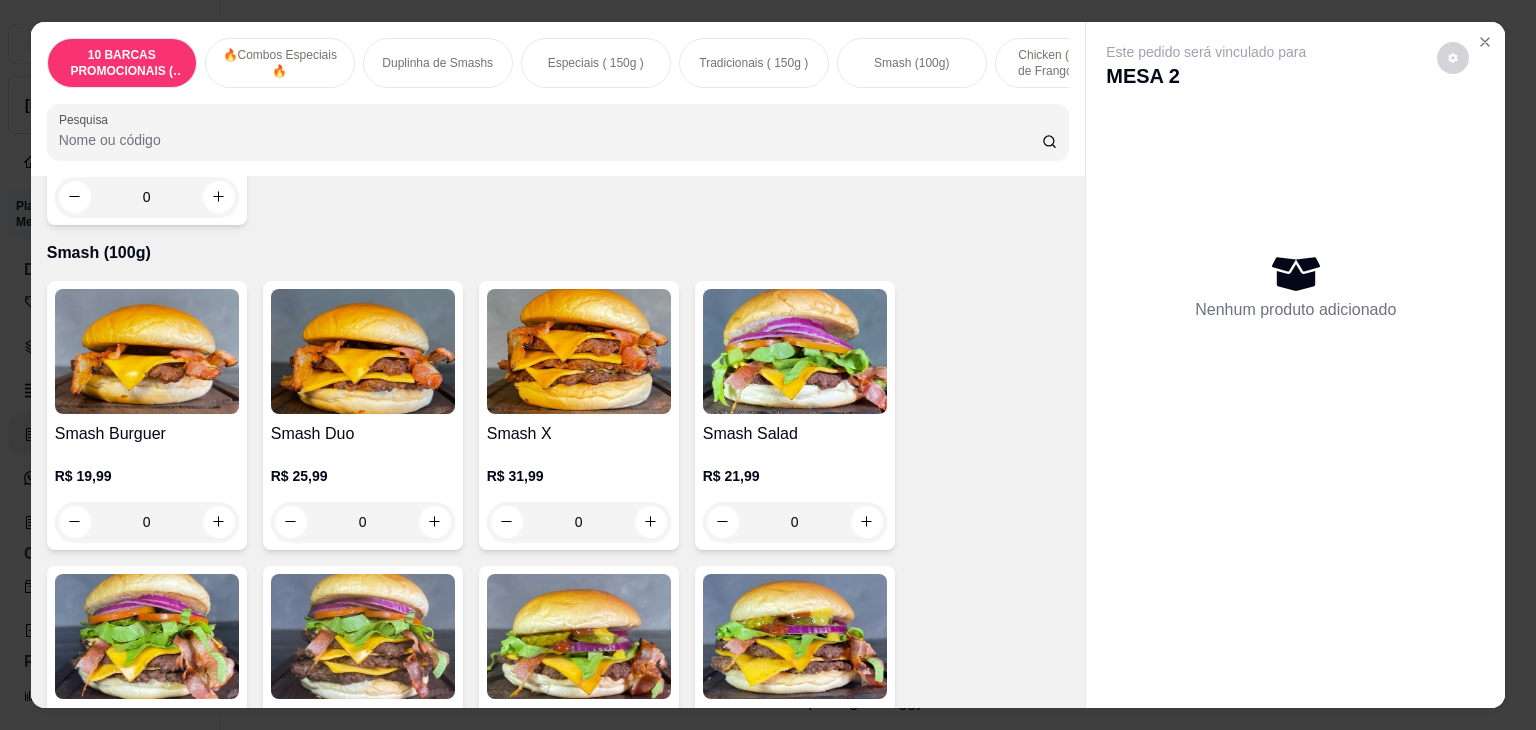 click at bounding box center [147, 351] 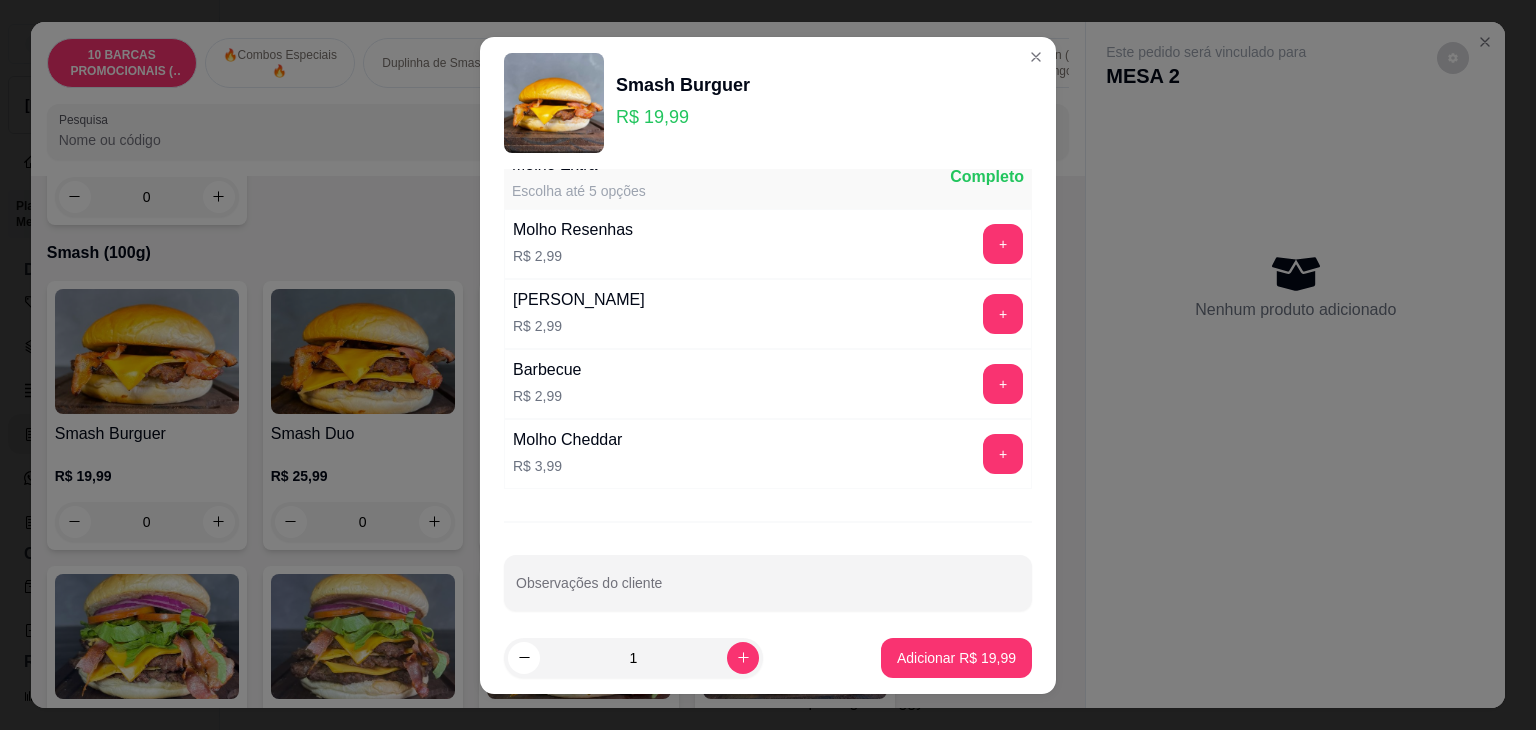 scroll, scrollTop: 182, scrollLeft: 0, axis: vertical 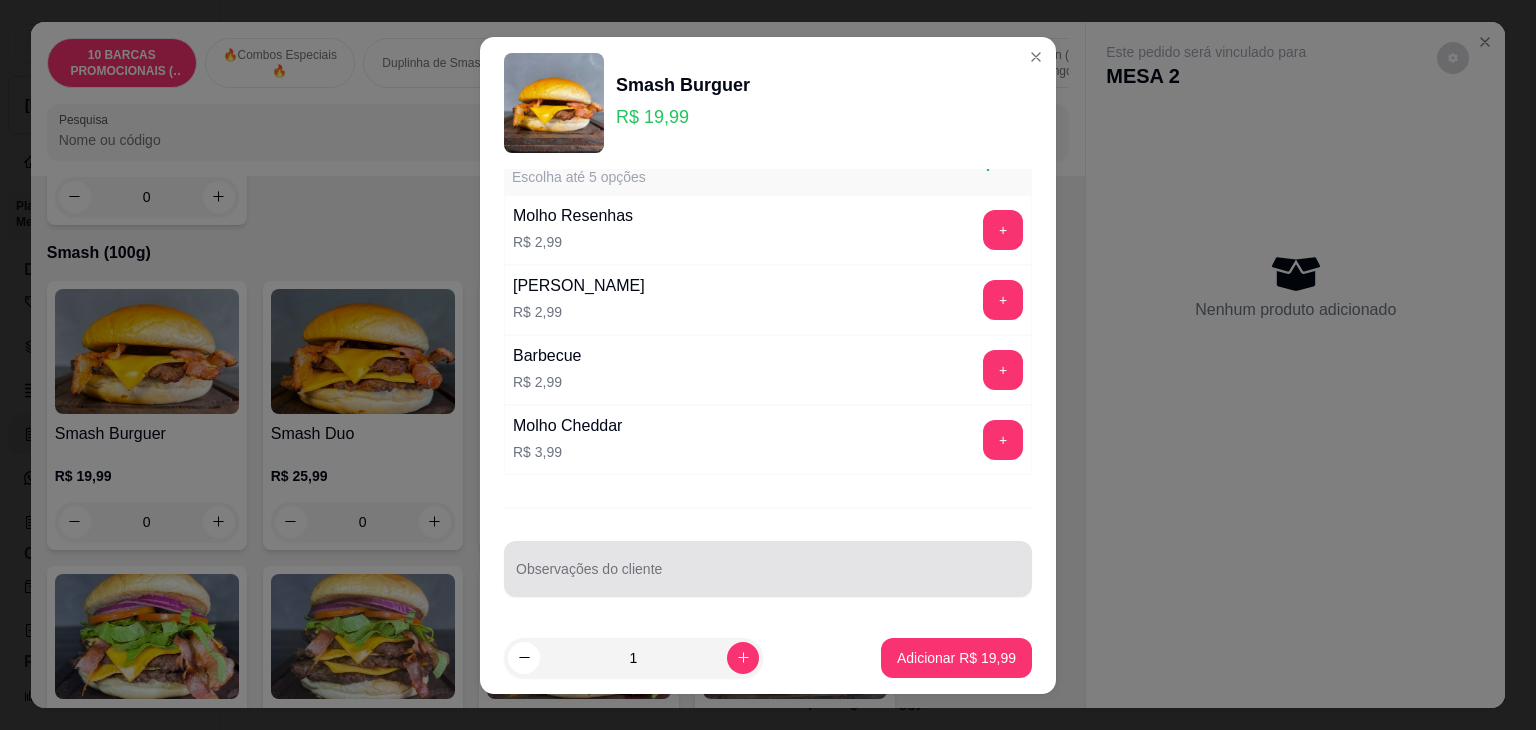 click on "Observações do cliente" at bounding box center [768, 577] 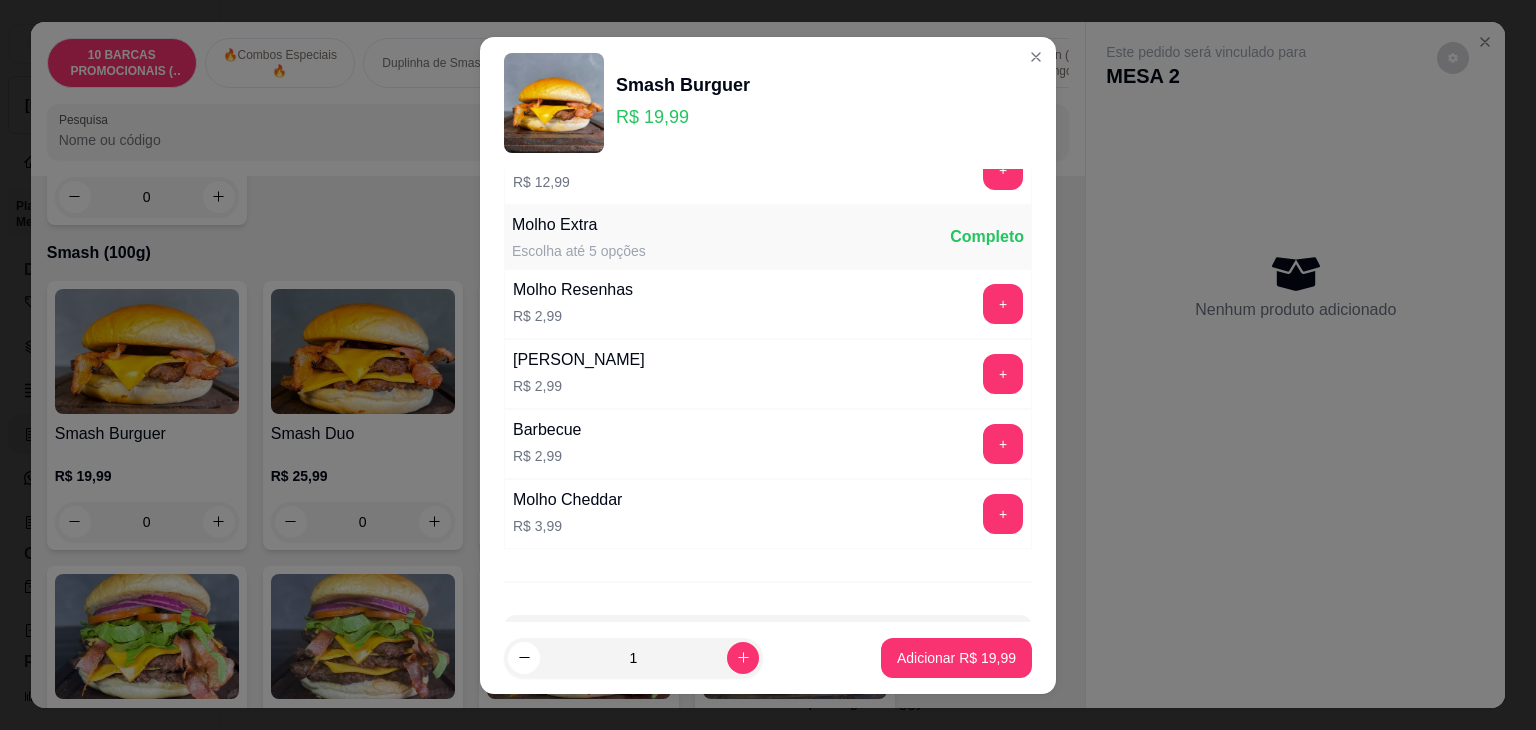 scroll, scrollTop: 0, scrollLeft: 0, axis: both 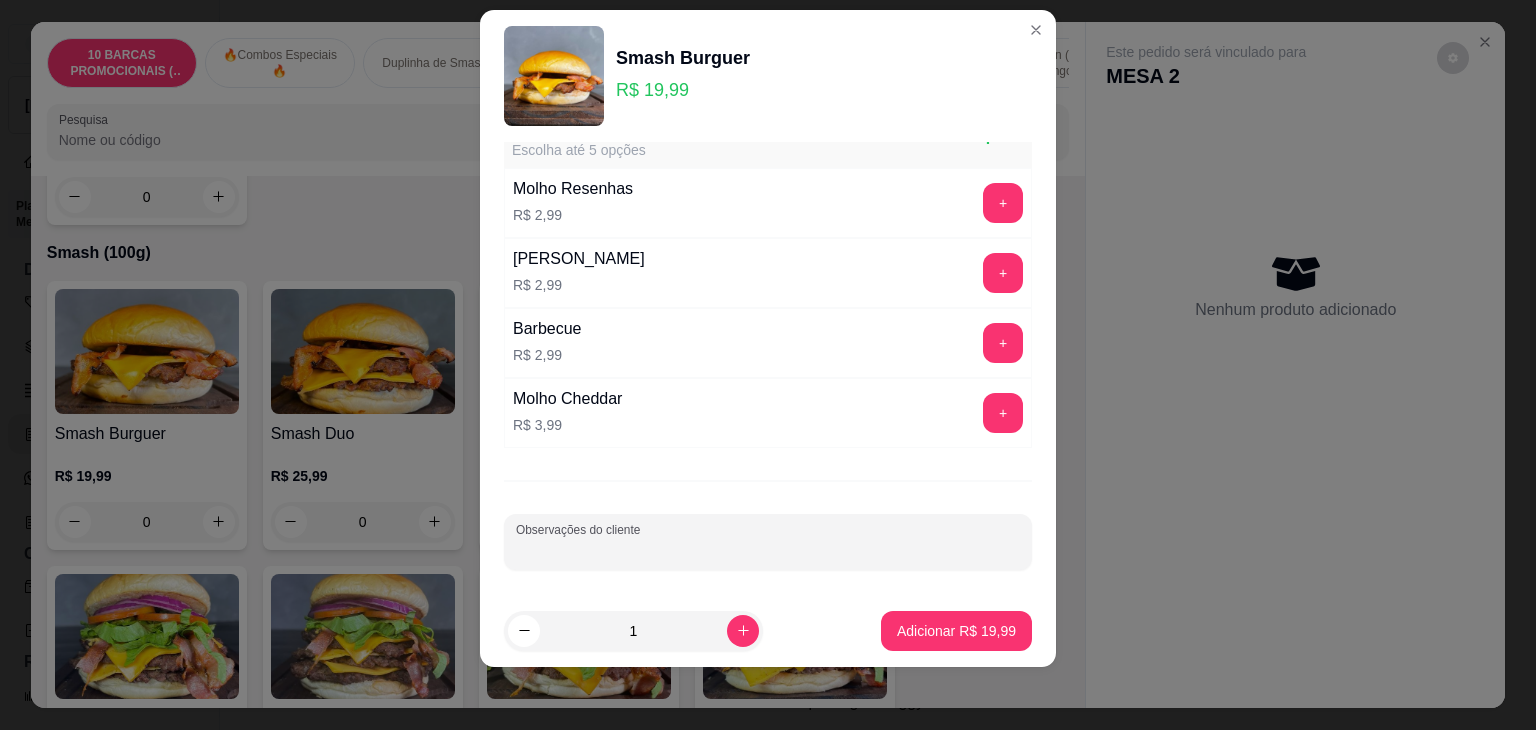 click on "Observações do cliente" at bounding box center (768, 550) 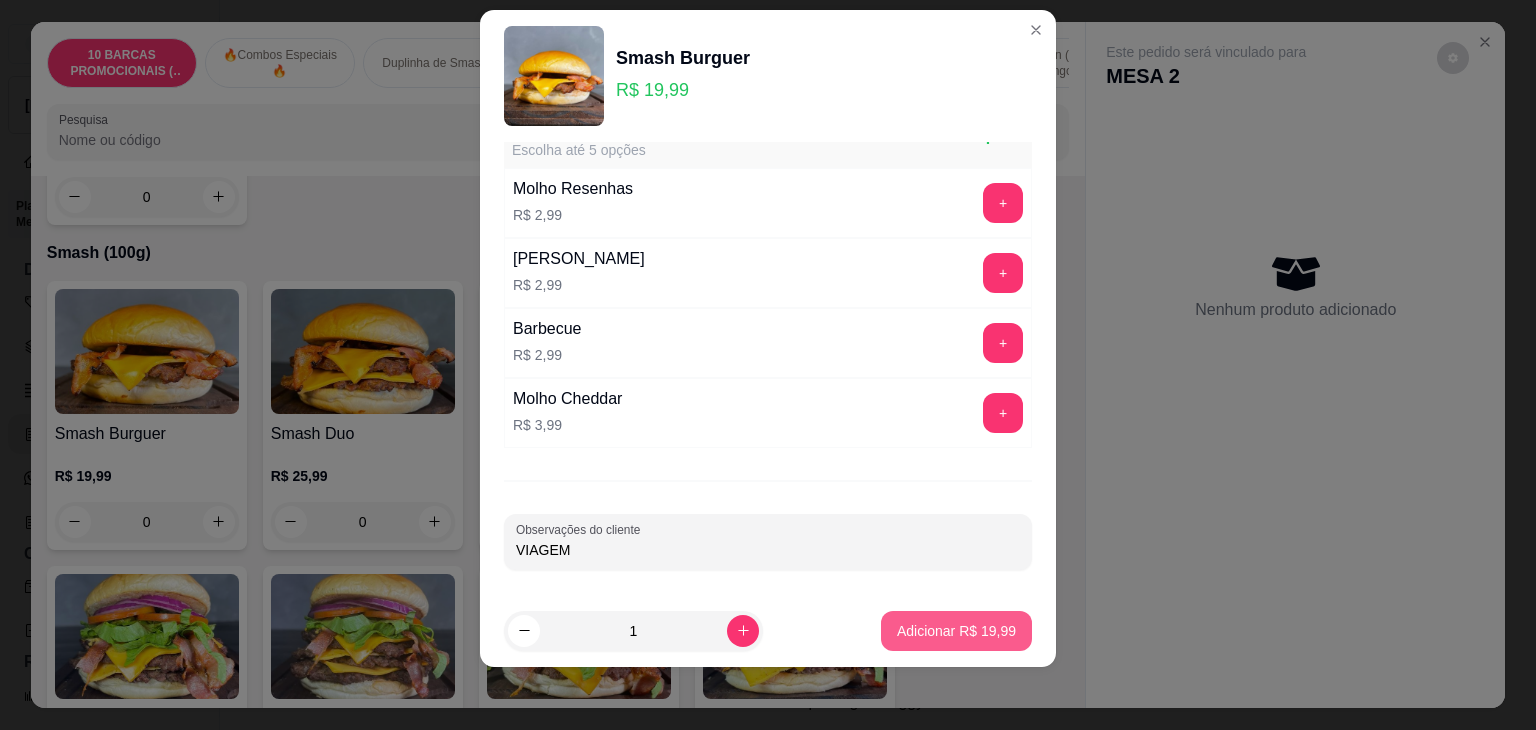 type on "VIAGEM" 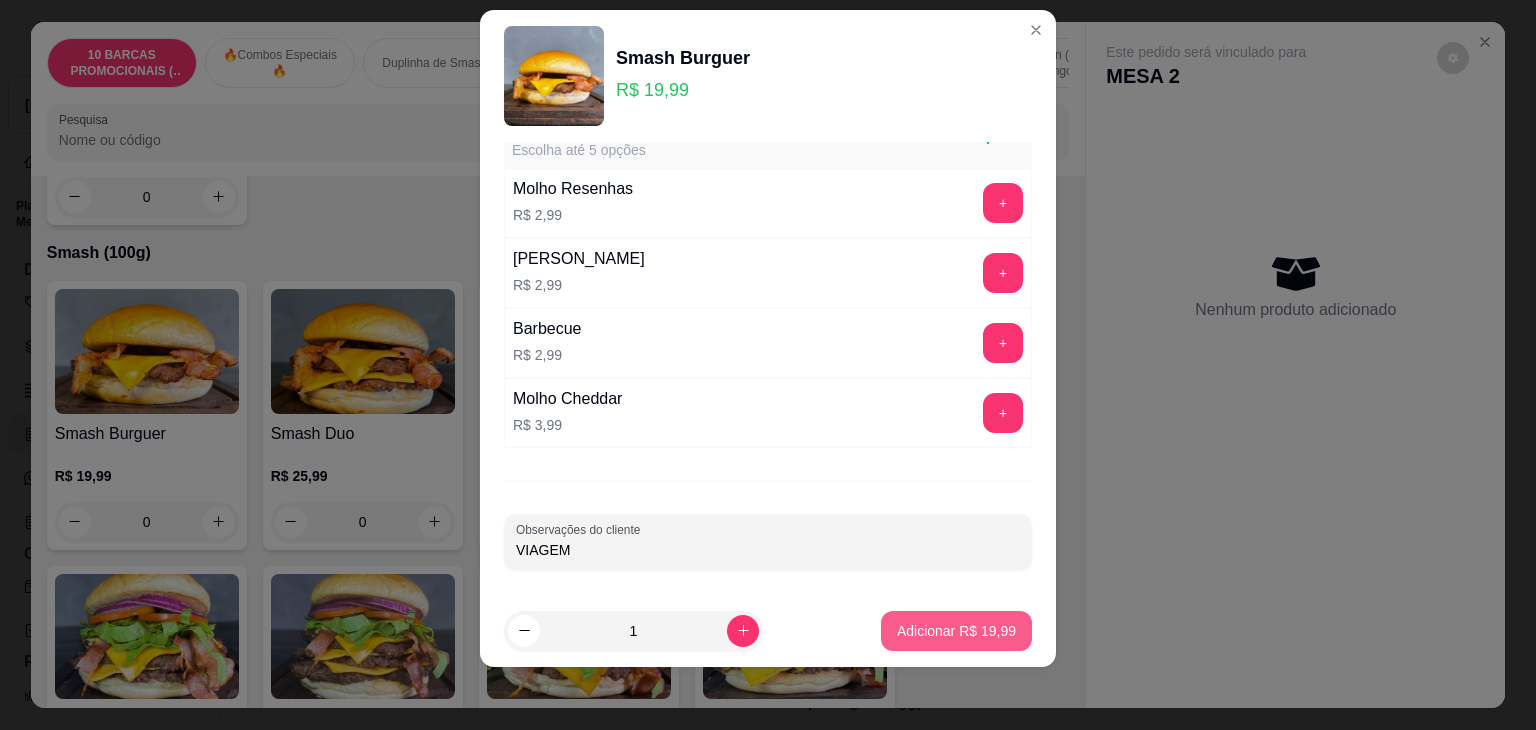 click on "Adicionar   R$ 19,99" at bounding box center (956, 631) 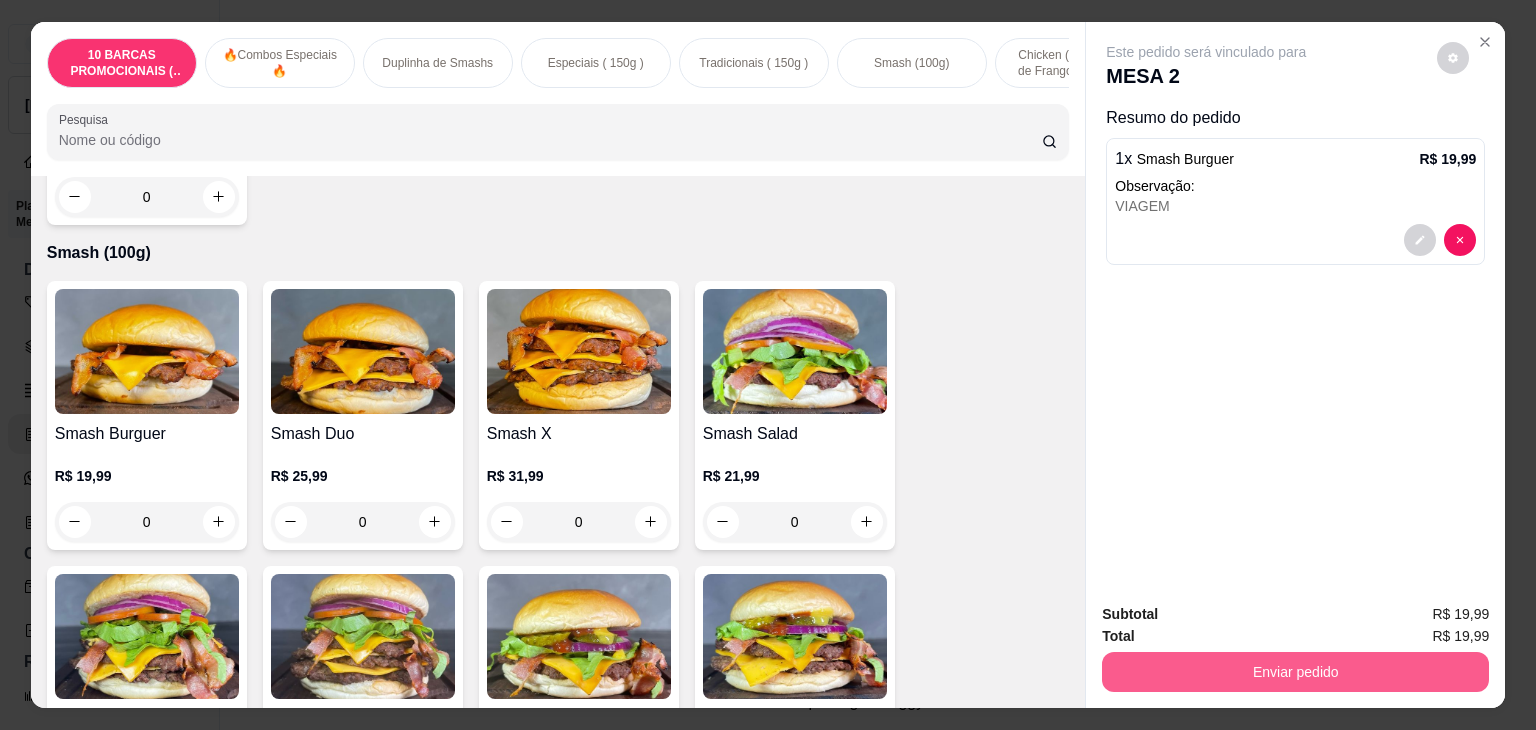 click on "Enviar pedido" at bounding box center (1295, 672) 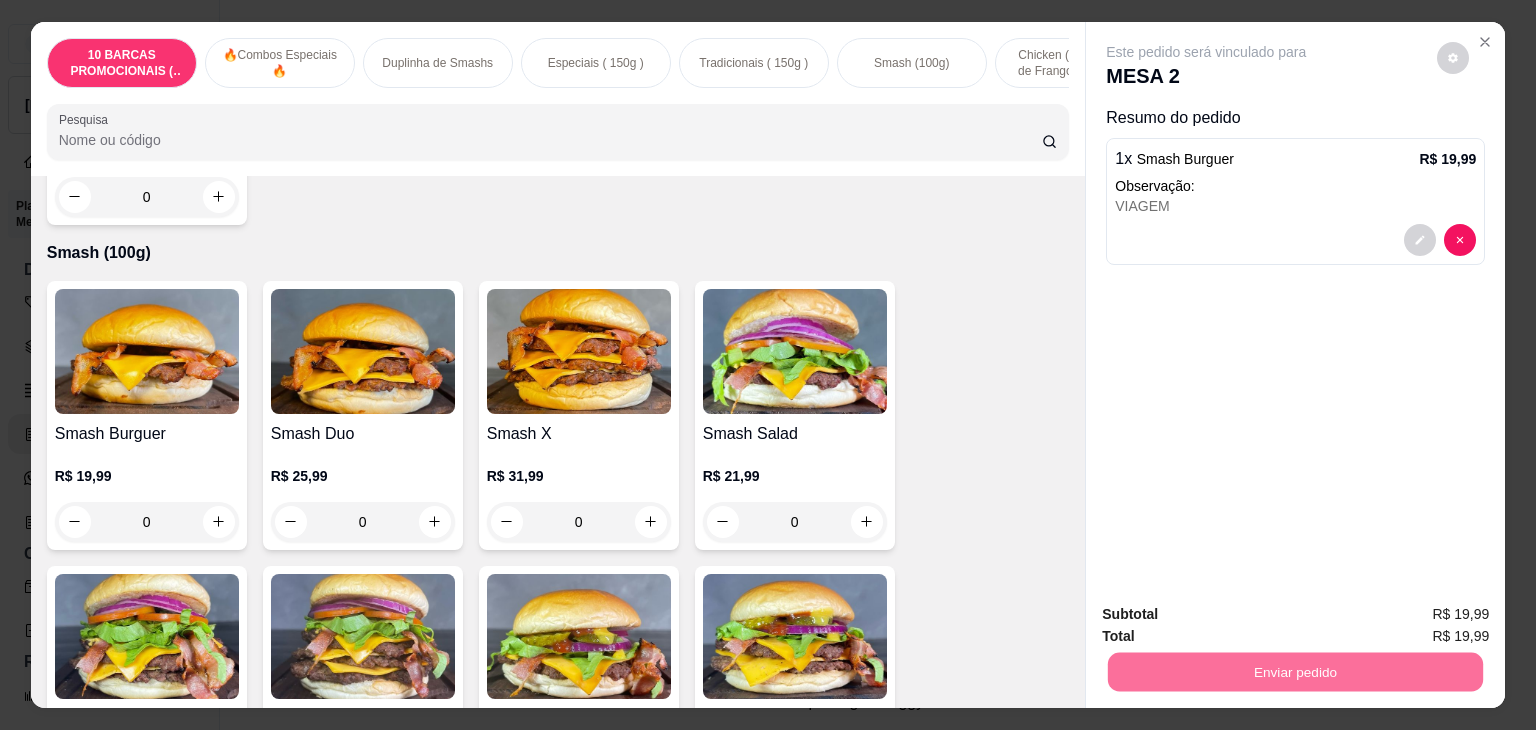 click on "Não registrar e enviar pedido" at bounding box center (1229, 615) 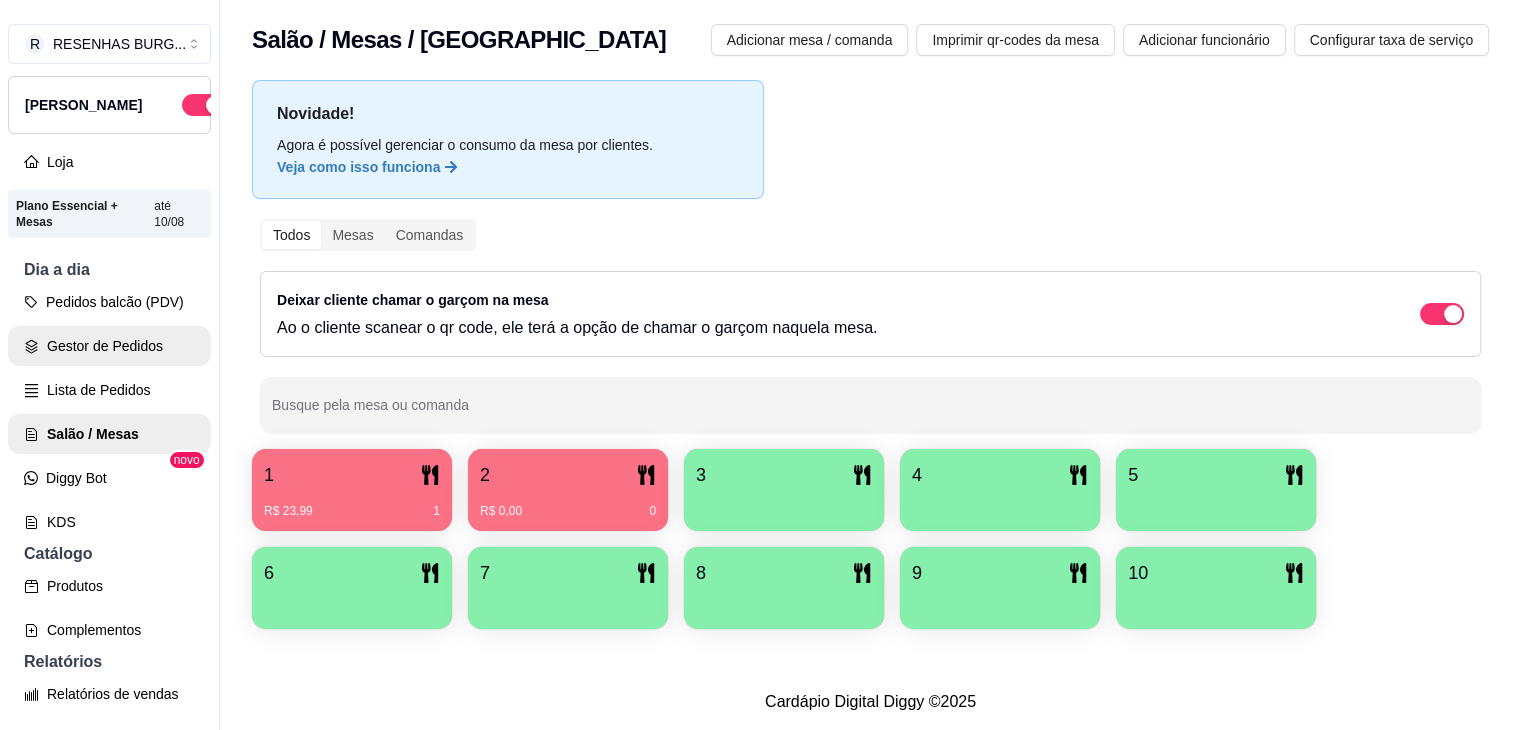 click on "Gestor de Pedidos" at bounding box center [109, 346] 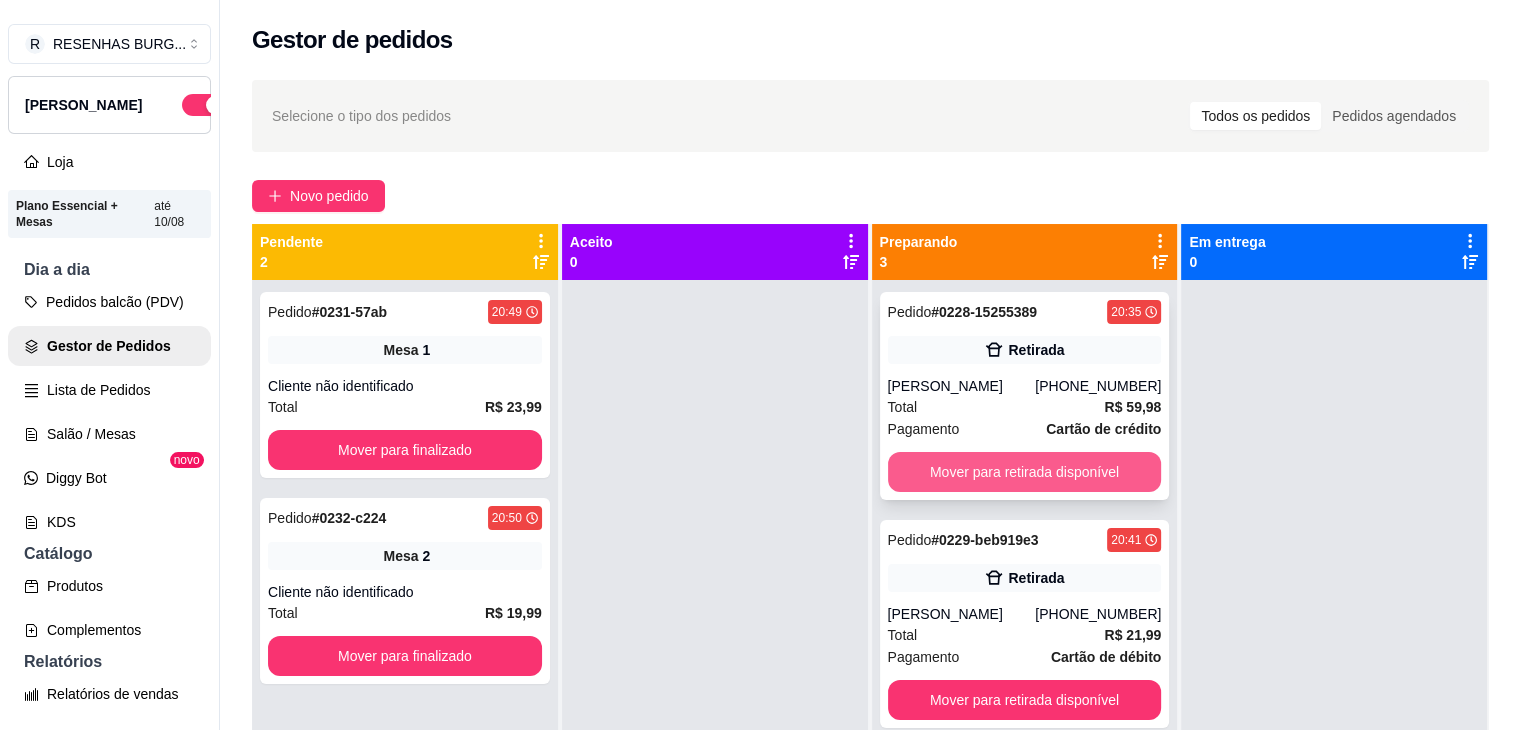 click on "Mover para retirada disponível" at bounding box center [1025, 472] 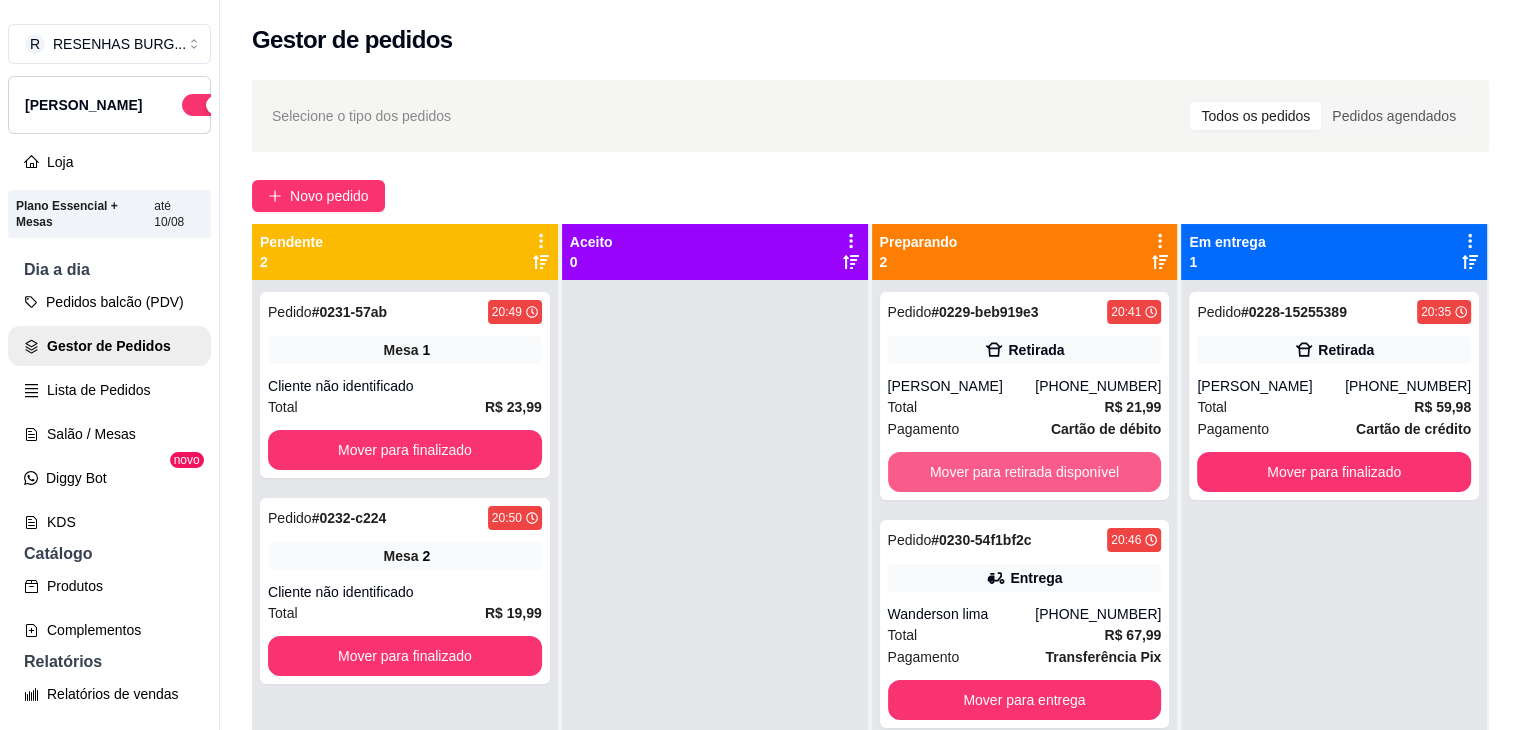 click on "Mover para retirada disponível" at bounding box center (1025, 472) 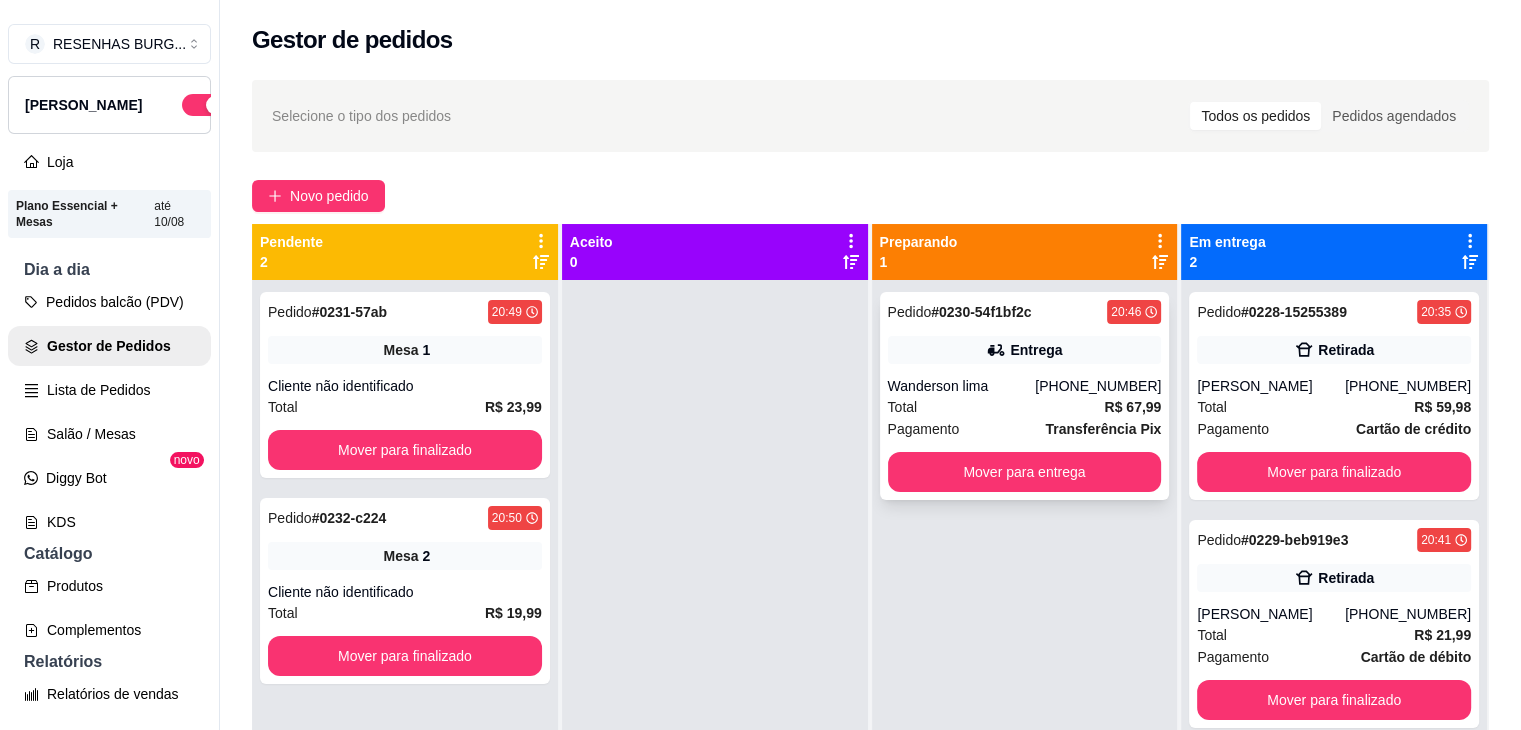 click on "Wanderson lima" at bounding box center (962, 386) 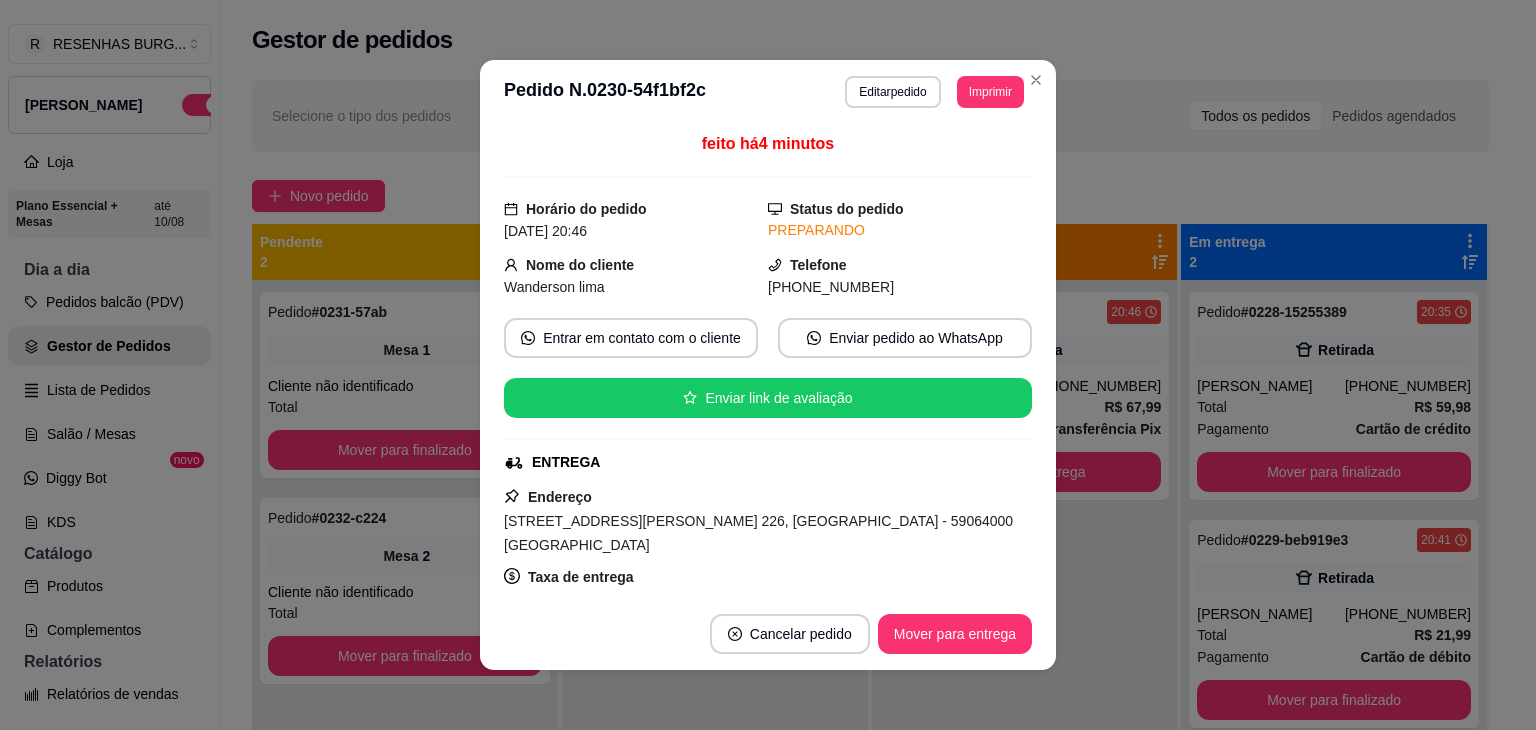 scroll, scrollTop: 300, scrollLeft: 0, axis: vertical 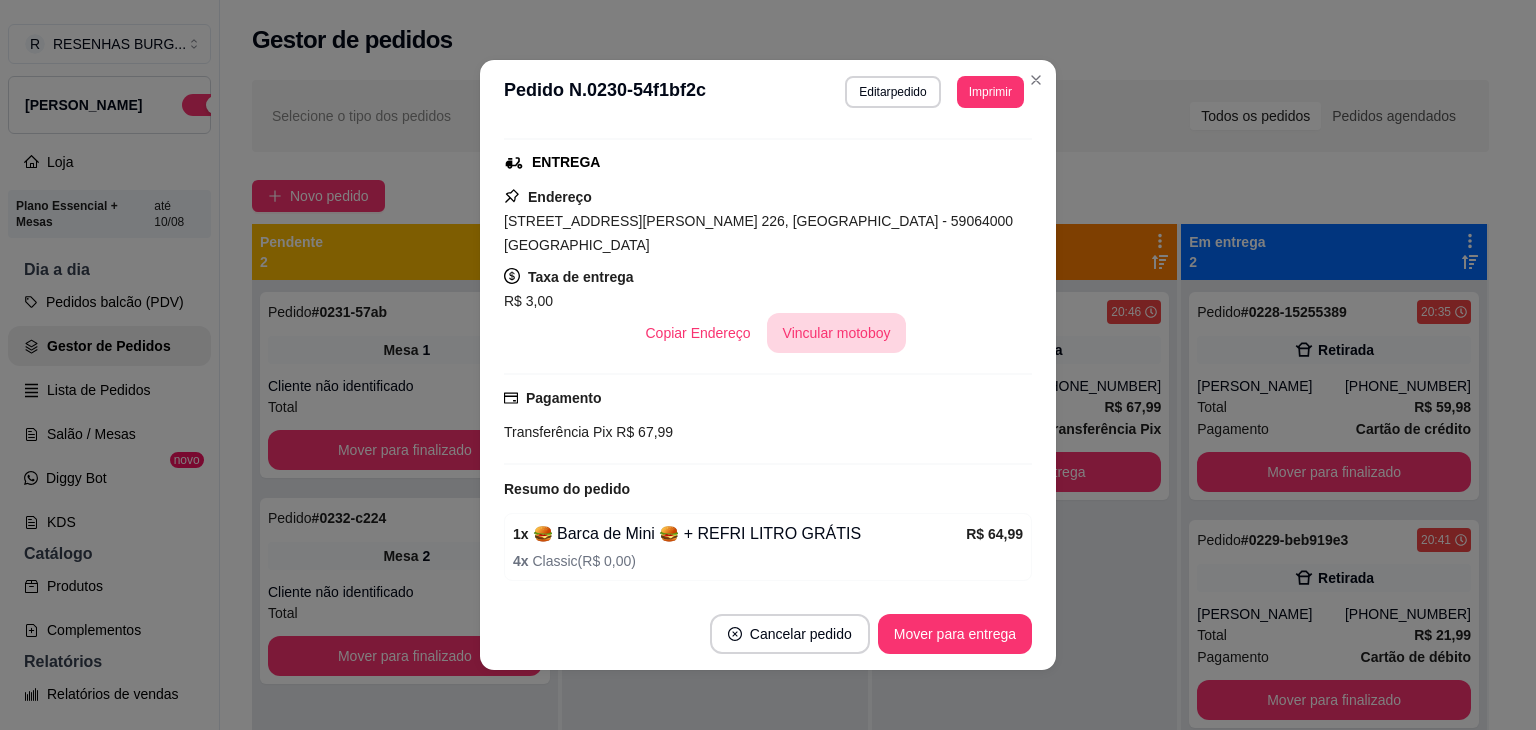 click on "Vincular motoboy" at bounding box center [837, 333] 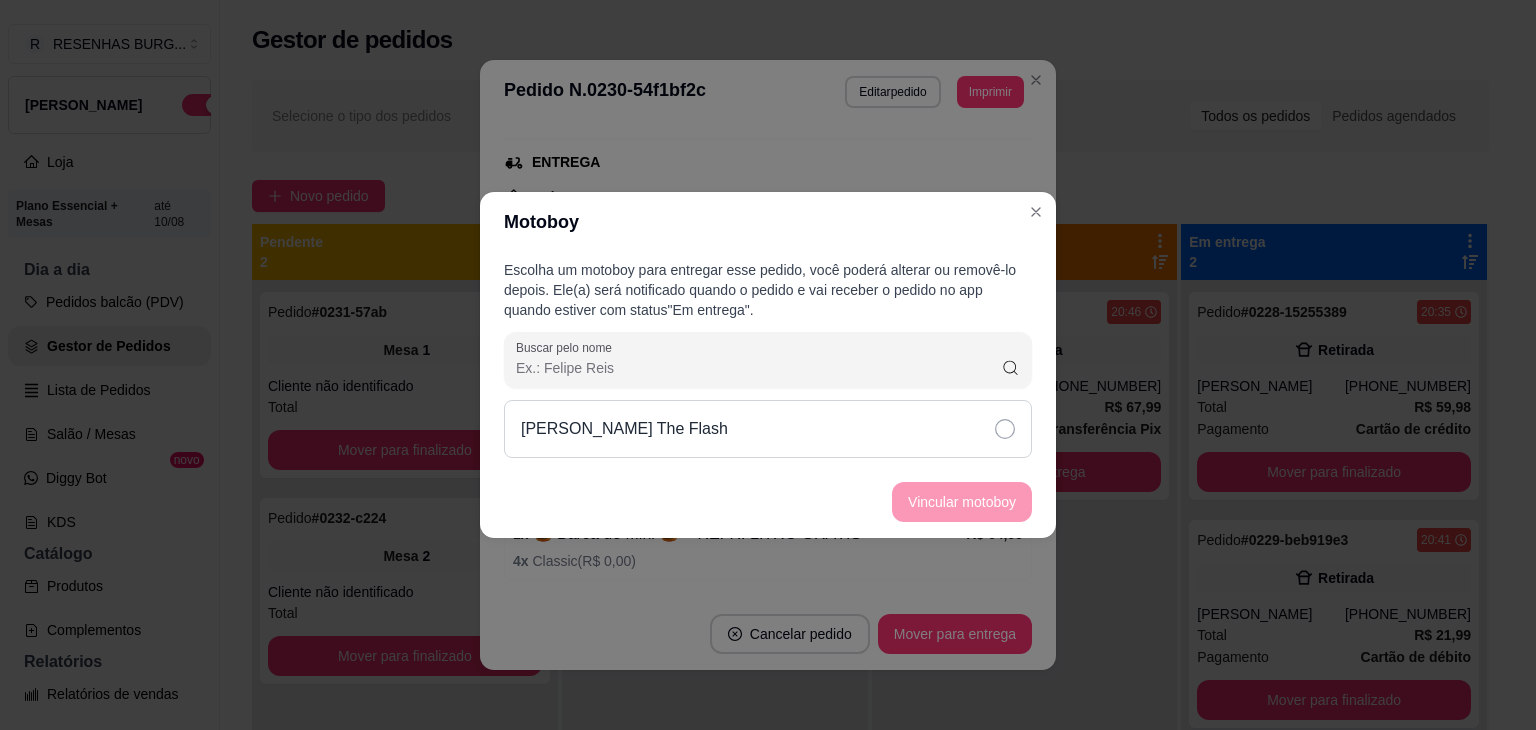 click on "[PERSON_NAME] The Flash" at bounding box center (768, 429) 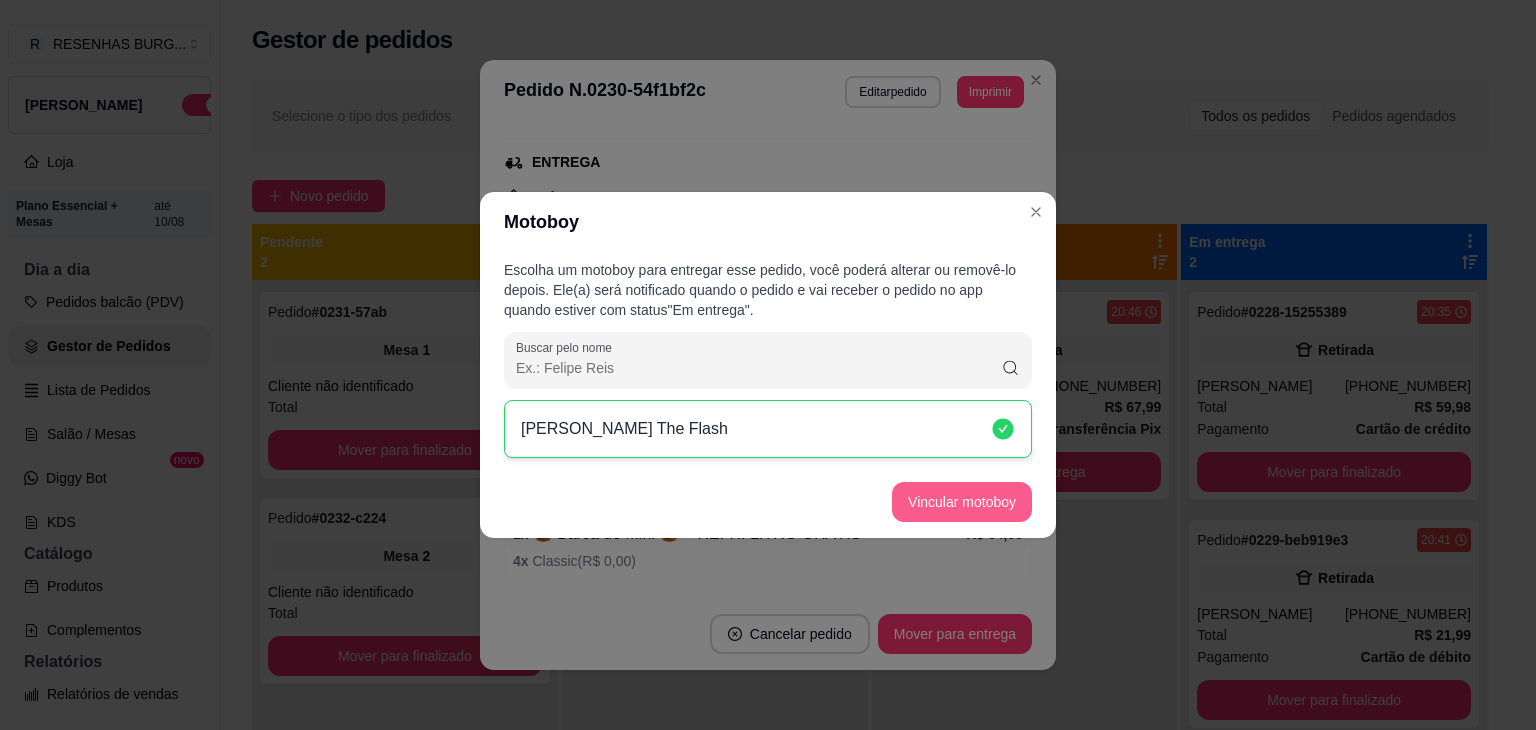 click on "Vincular motoboy" at bounding box center (962, 502) 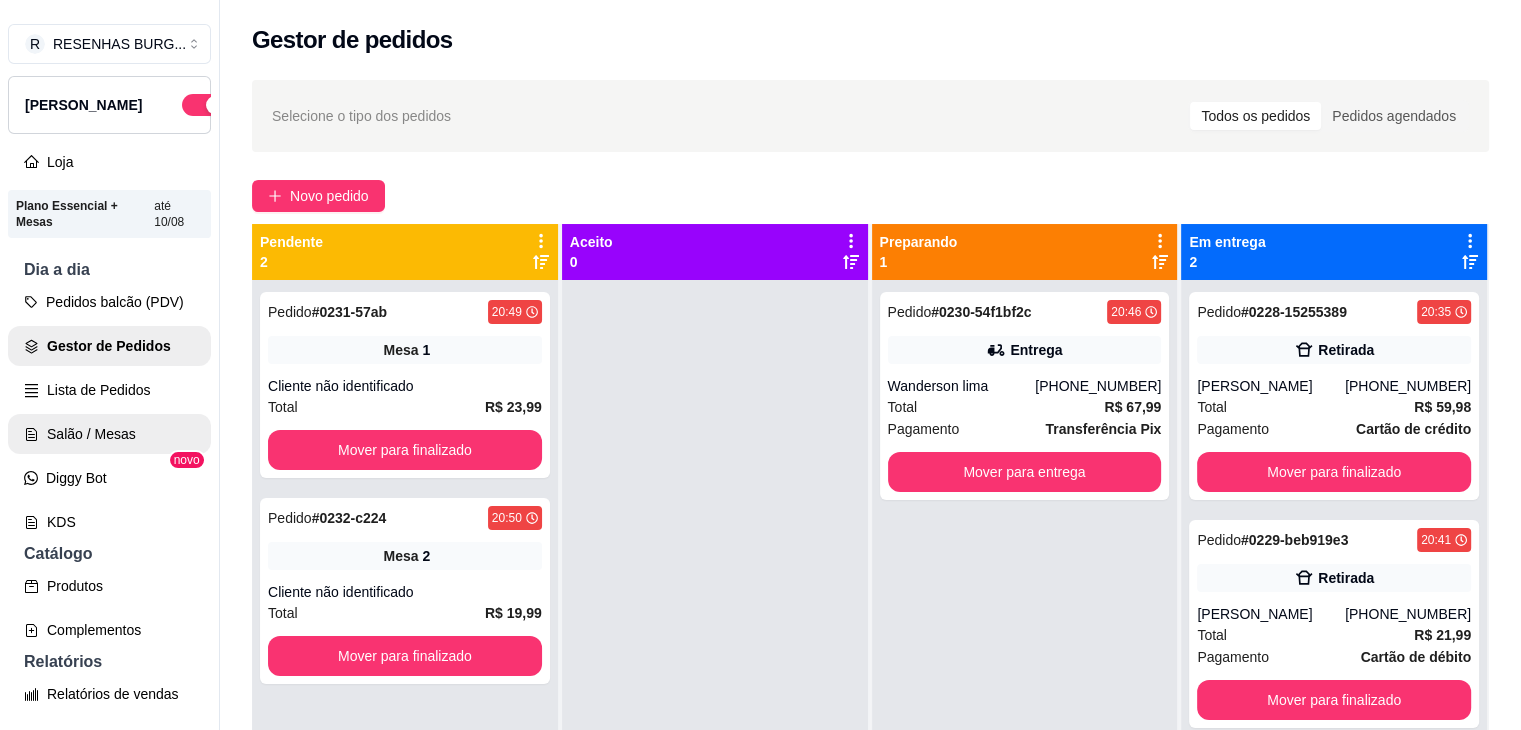 click on "Salão / Mesas" at bounding box center (109, 434) 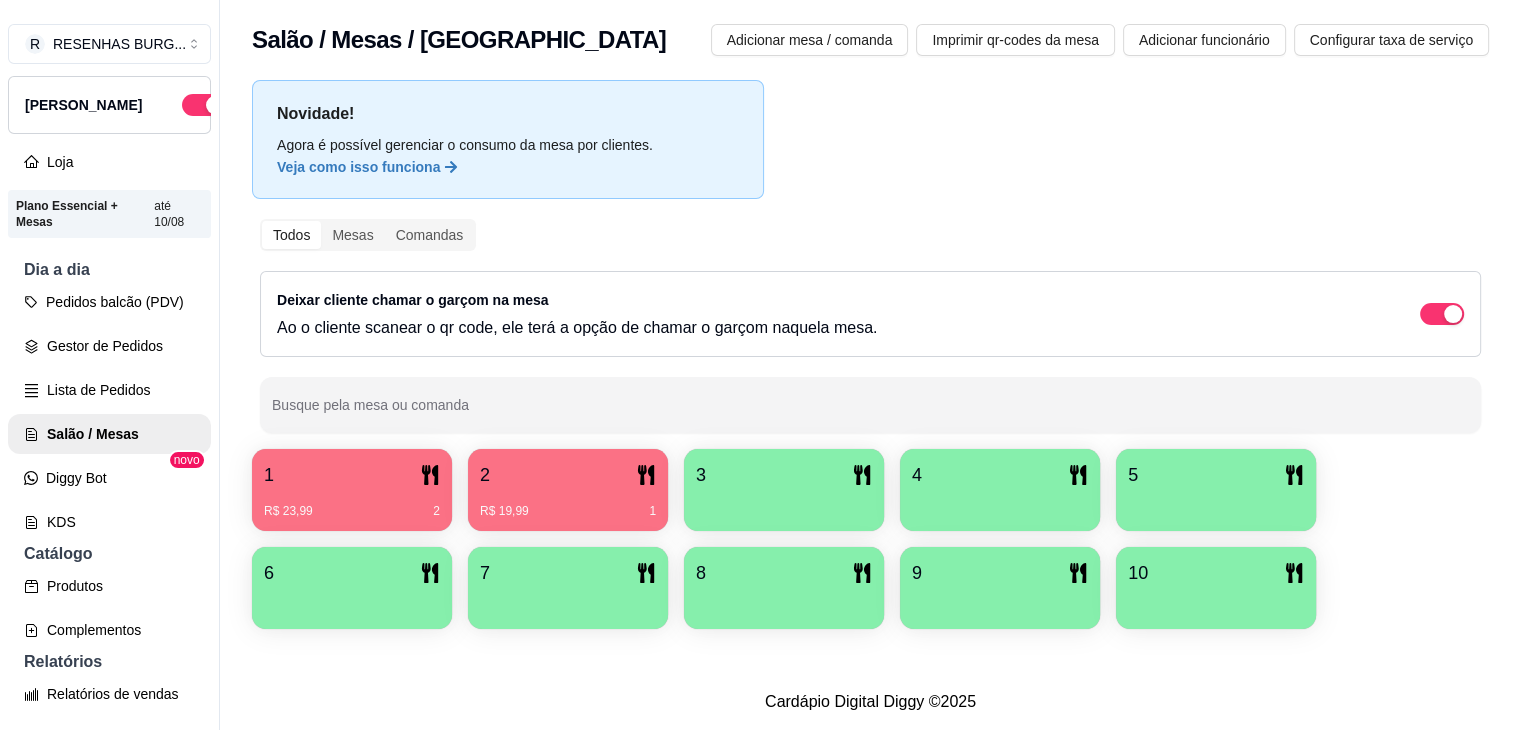 click on "1" at bounding box center [352, 475] 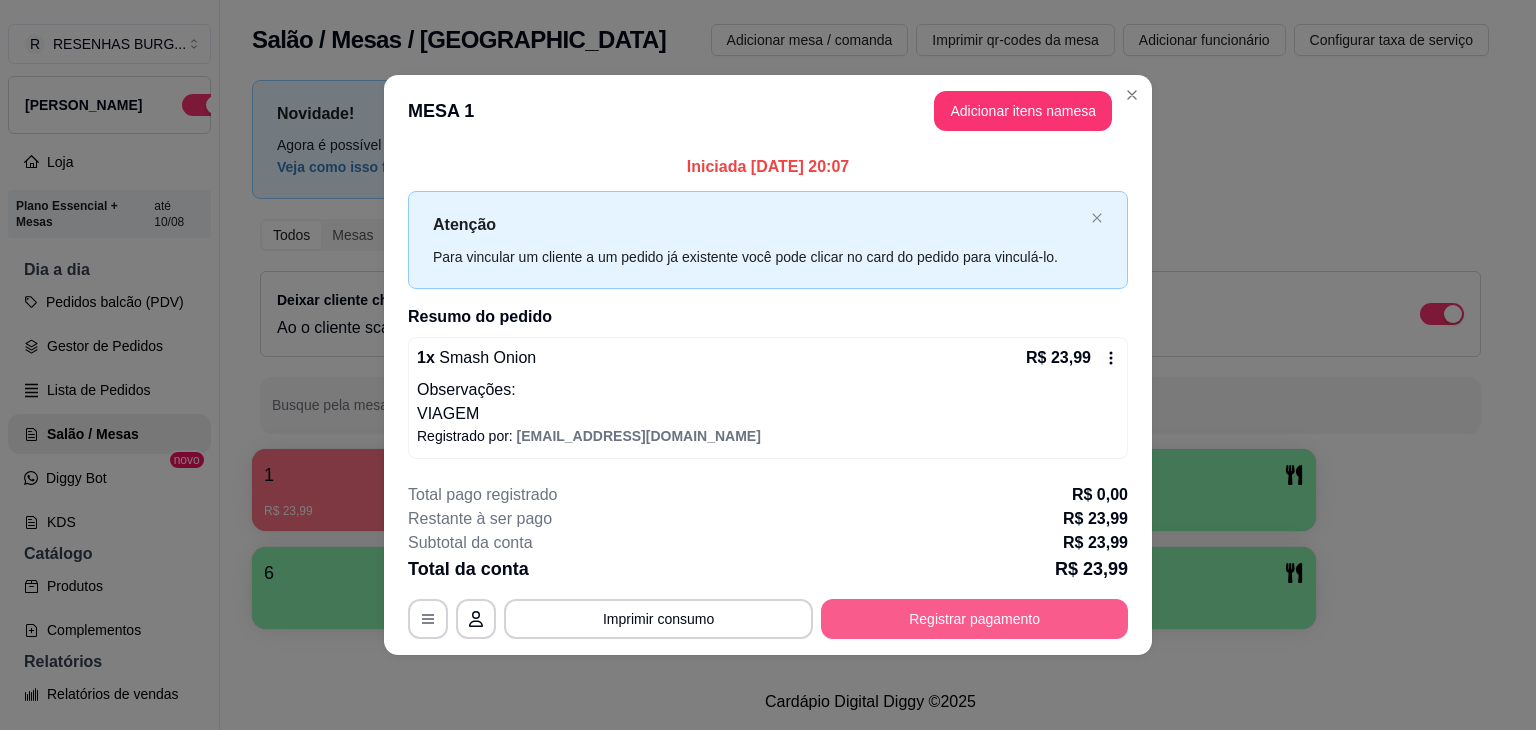 click on "Registrar pagamento" at bounding box center [974, 619] 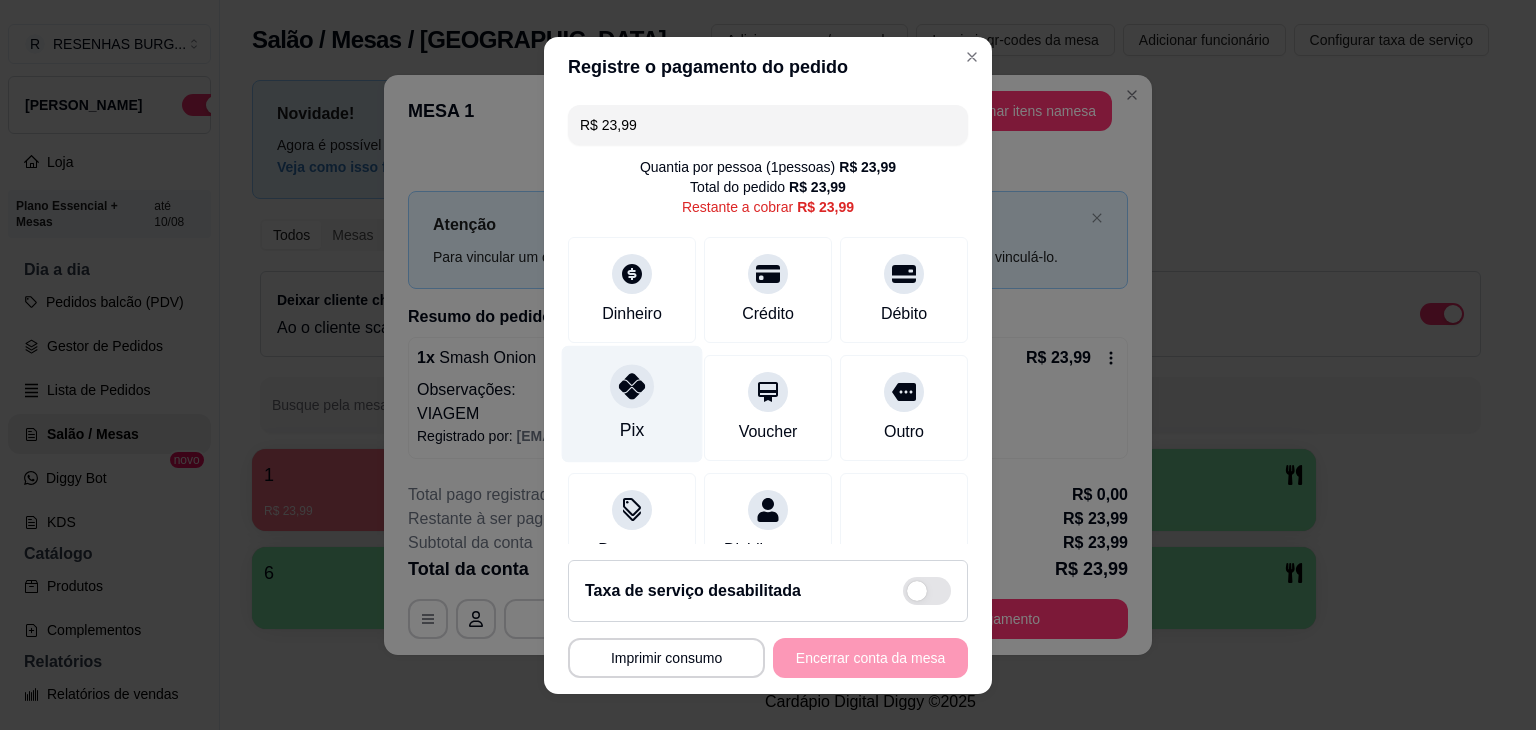 click 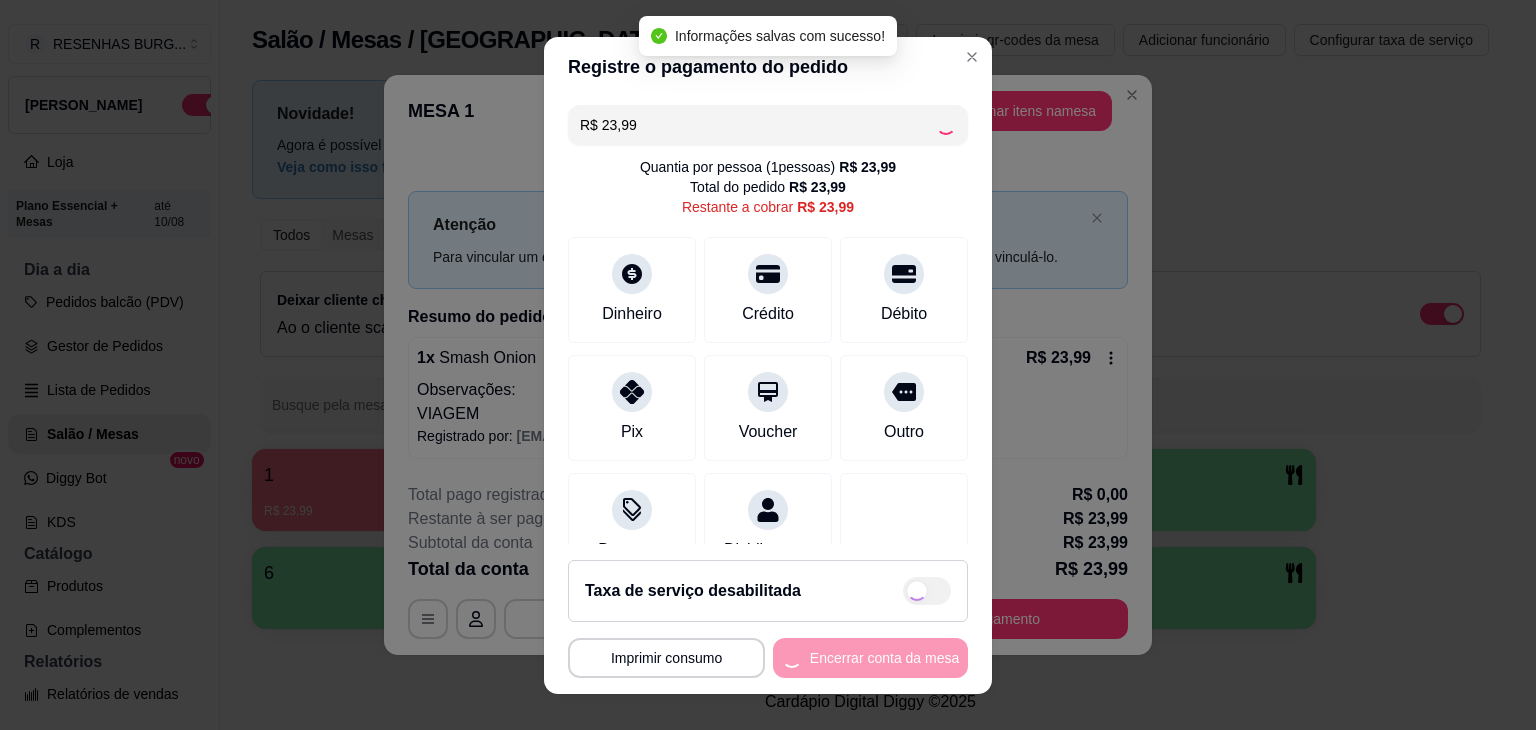 type on "R$ 0,00" 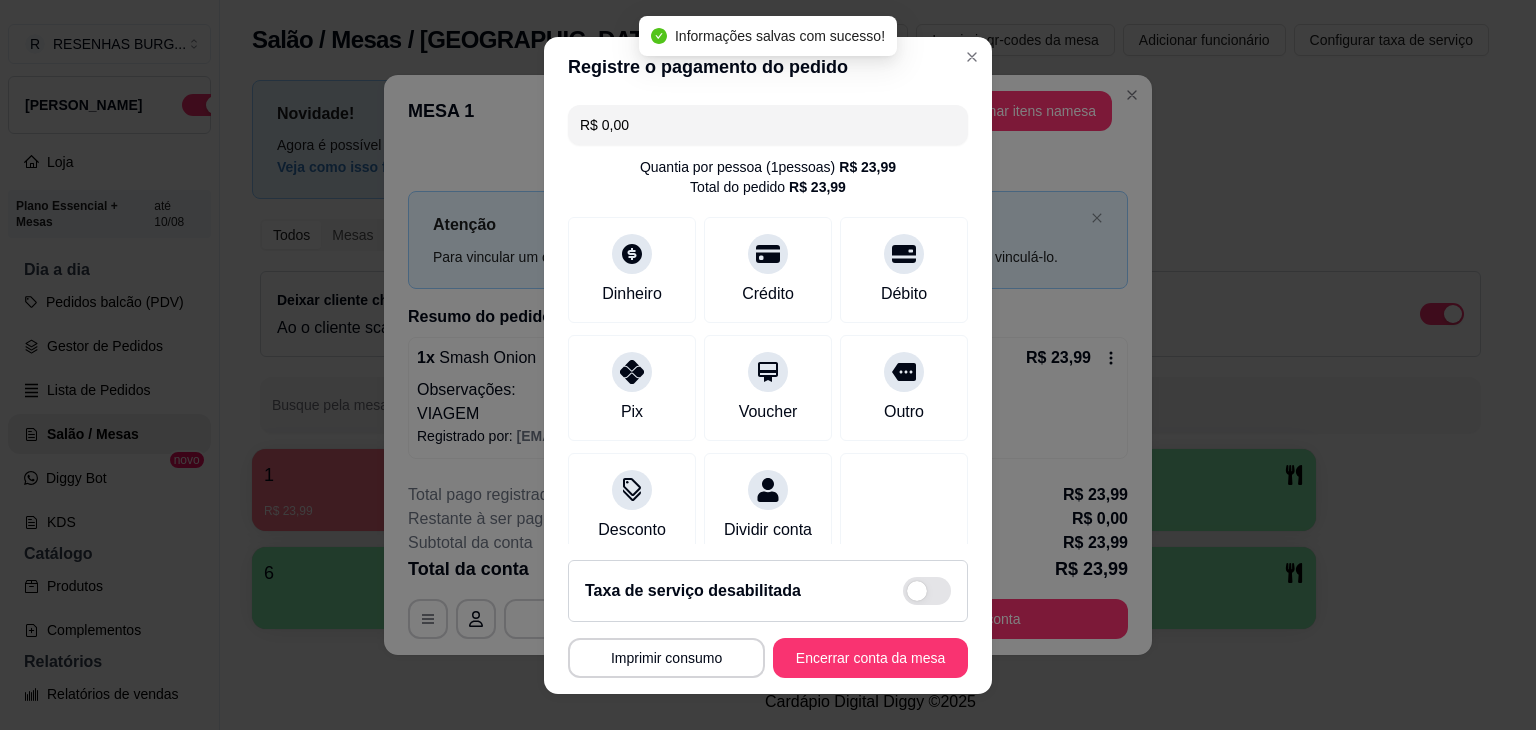 click on "Encerrar conta da mesa" at bounding box center [870, 658] 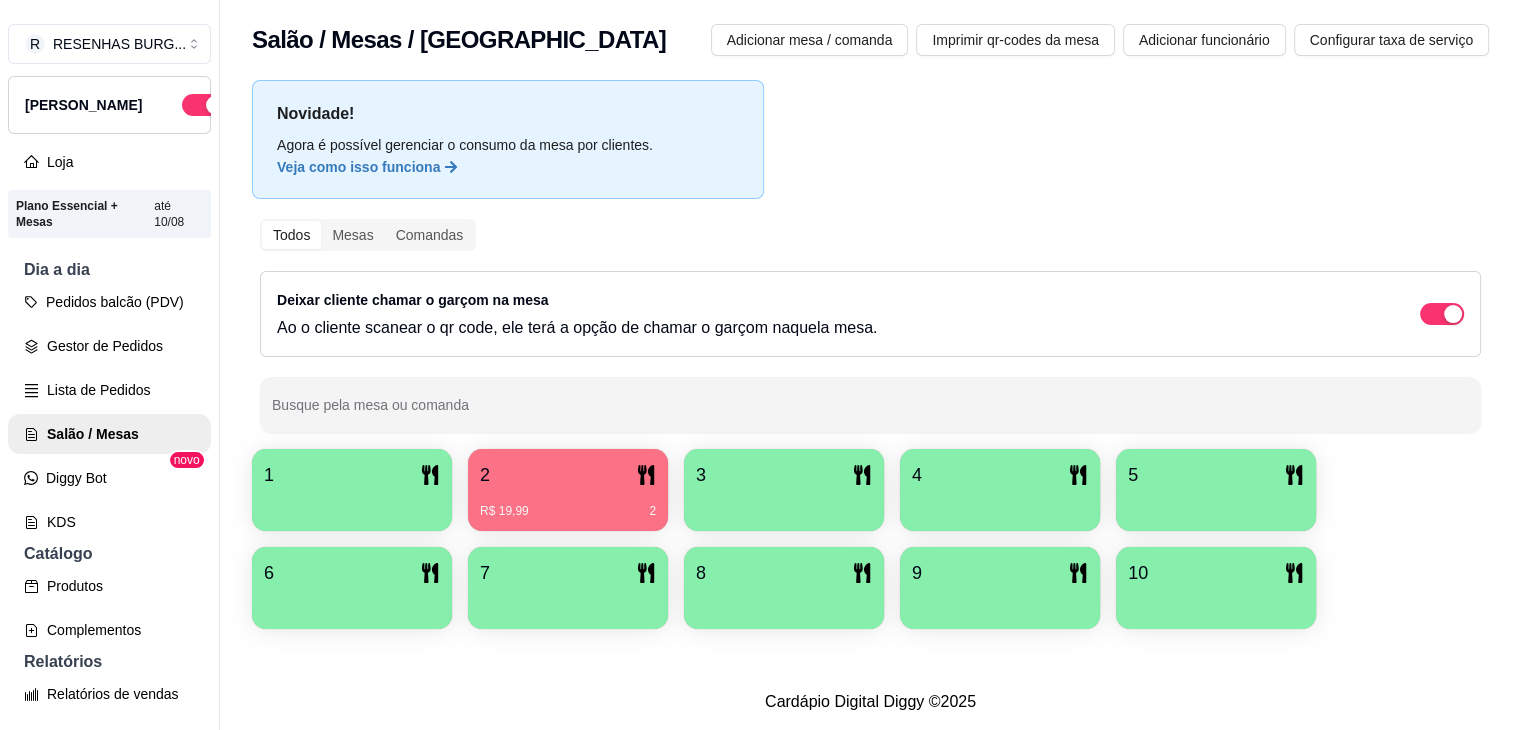 click on "2" at bounding box center (568, 475) 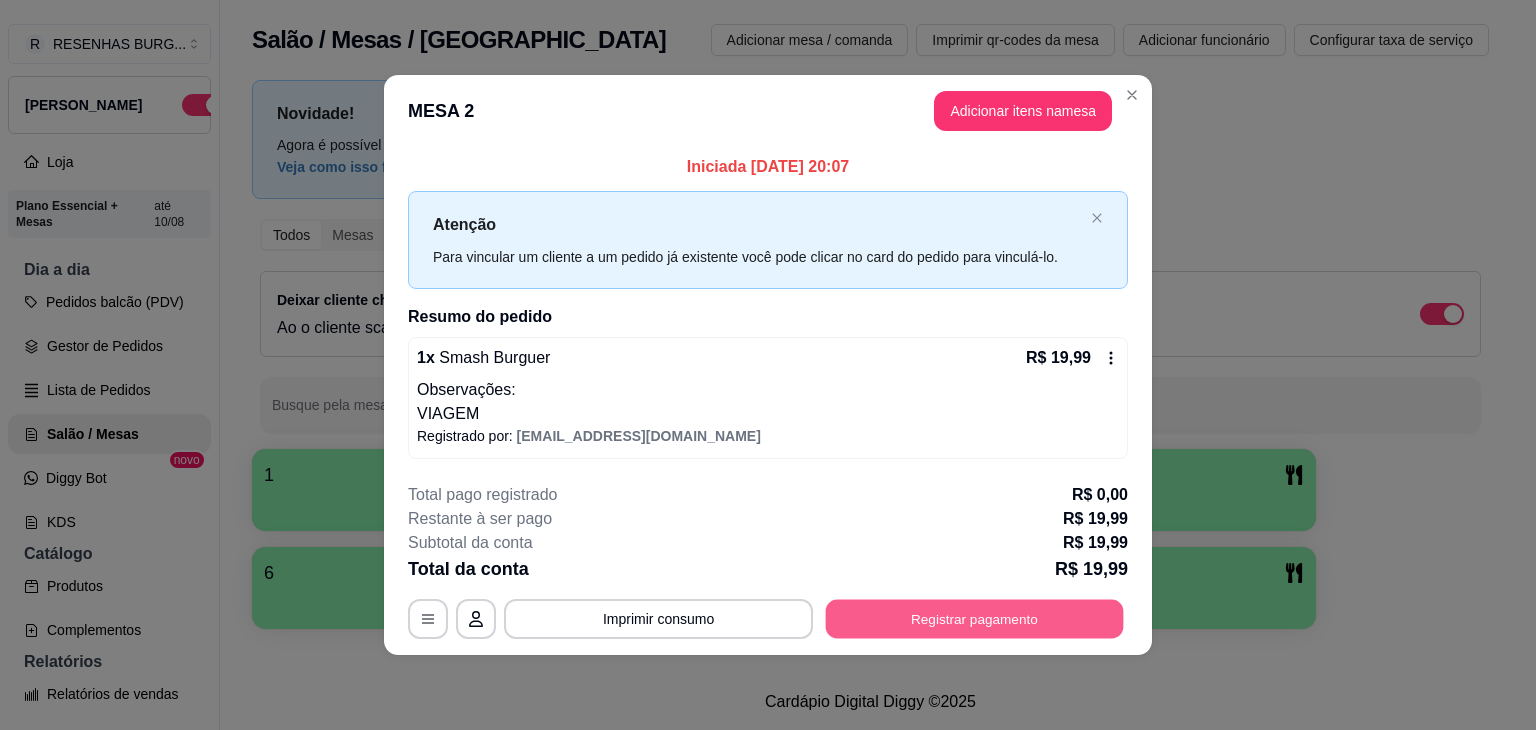 click on "Registrar pagamento" at bounding box center [975, 618] 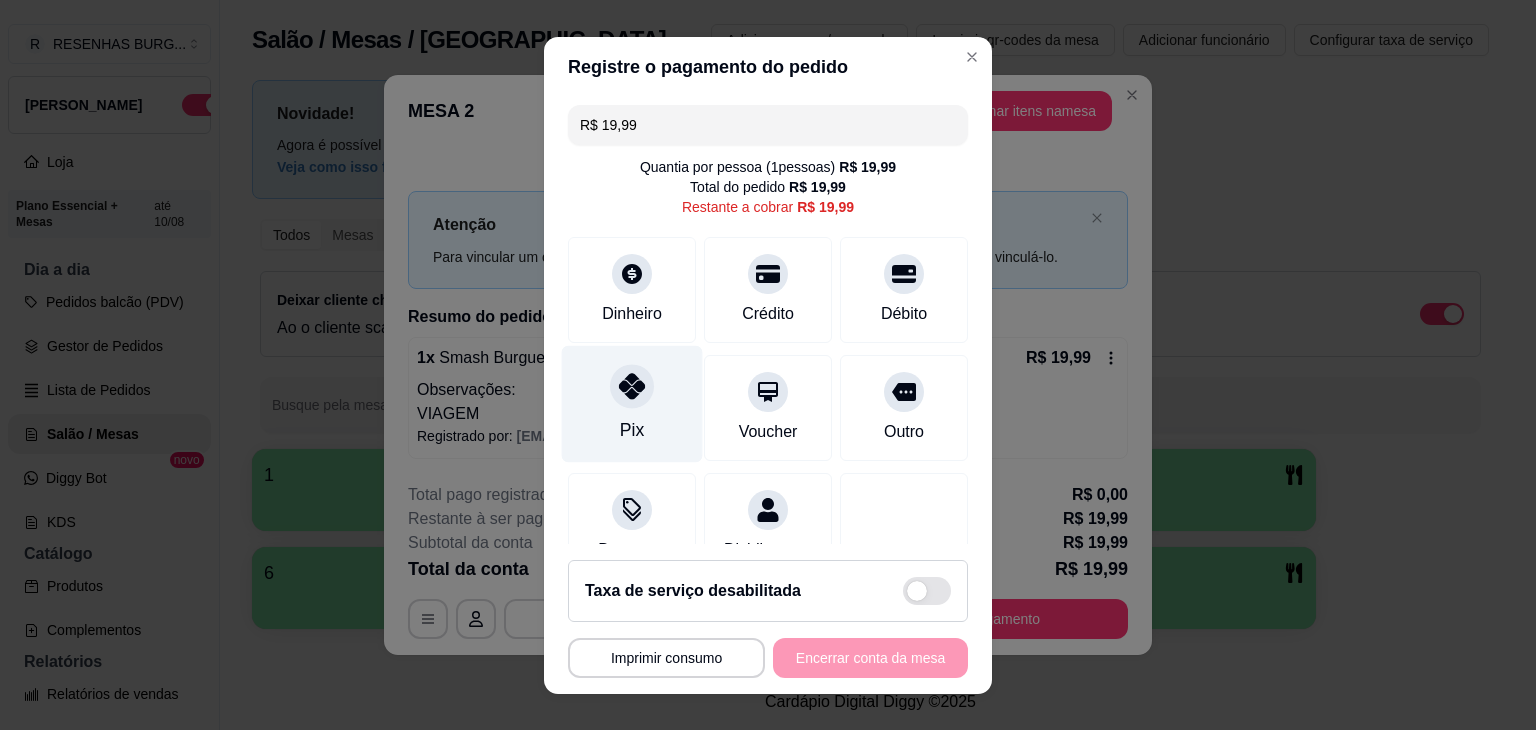 click 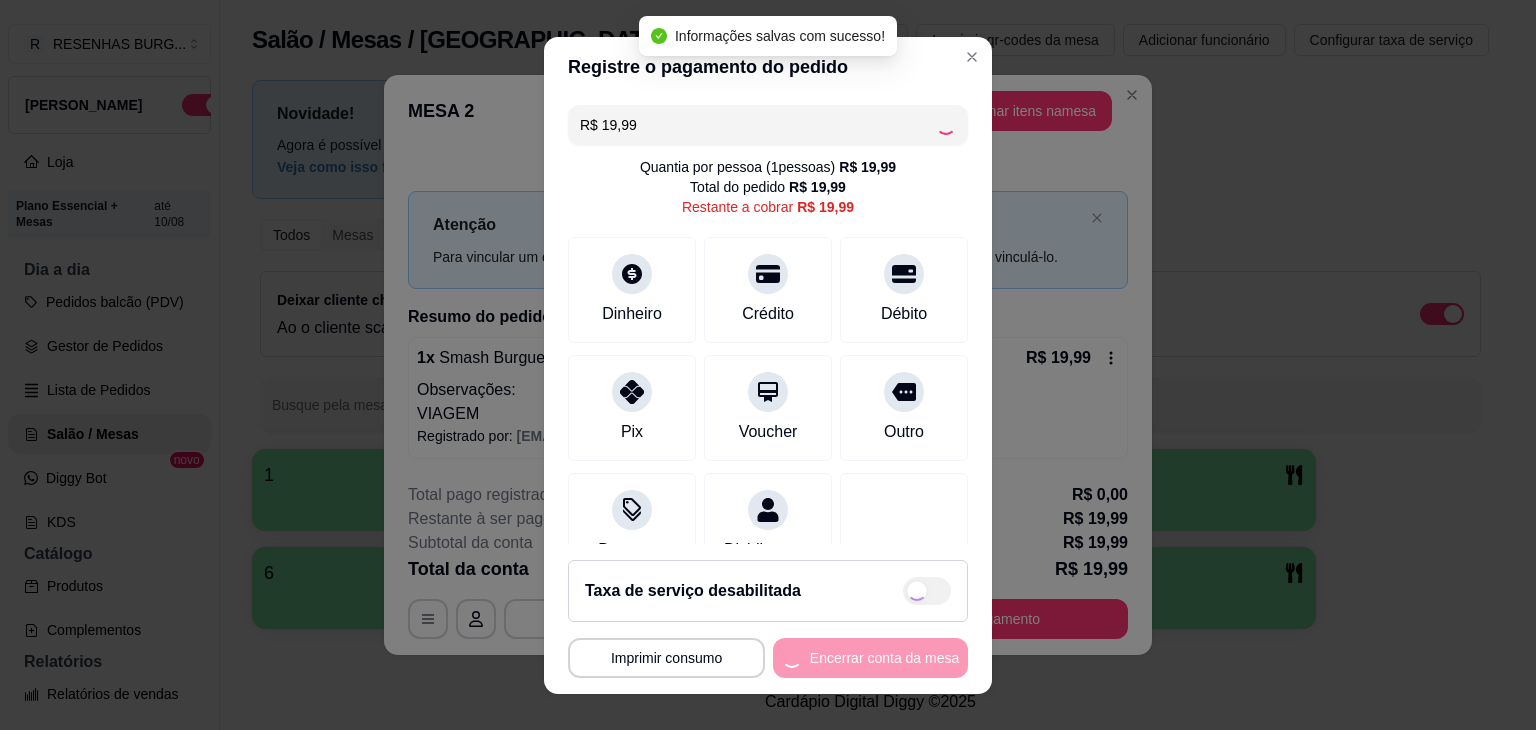 type on "R$ 0,00" 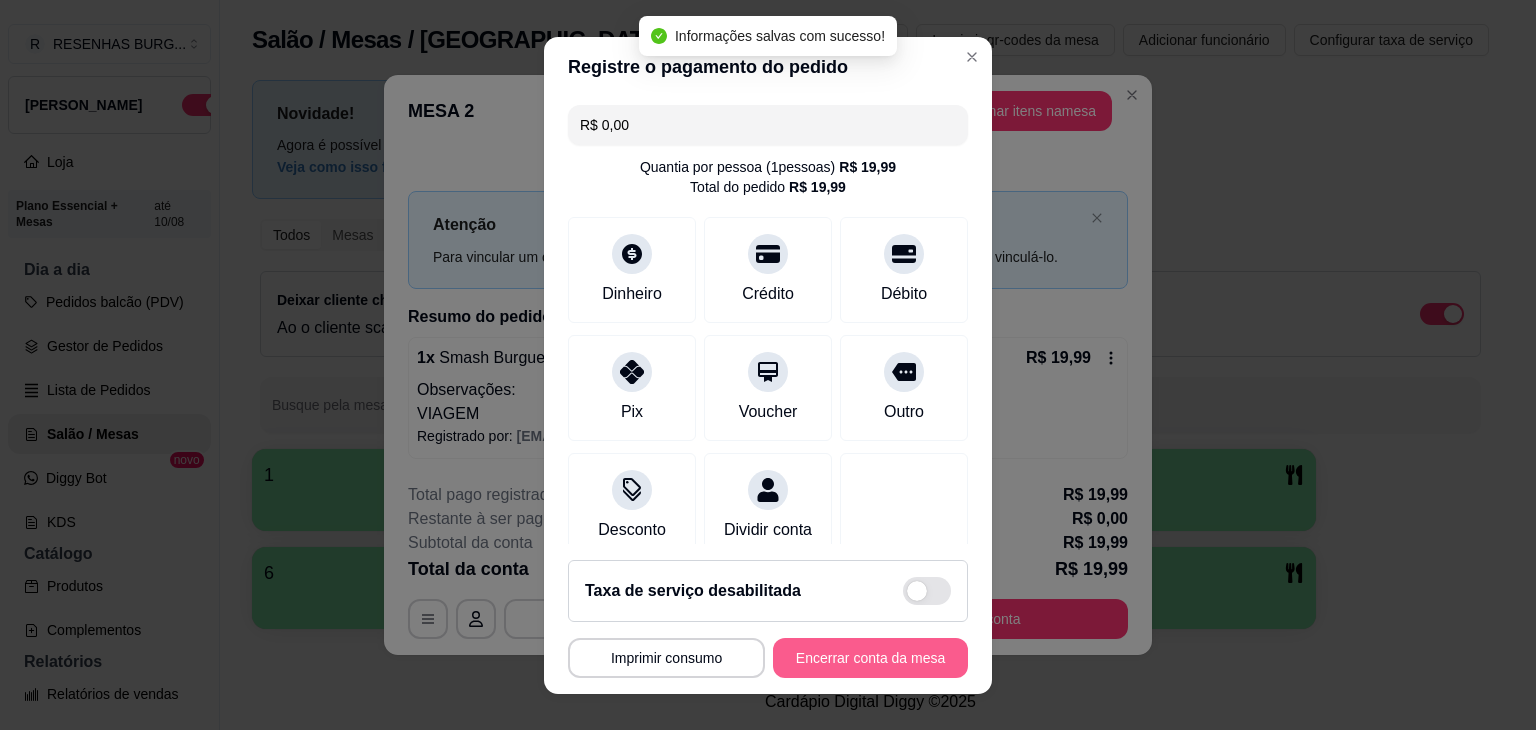 click on "Encerrar conta da mesa" at bounding box center (870, 658) 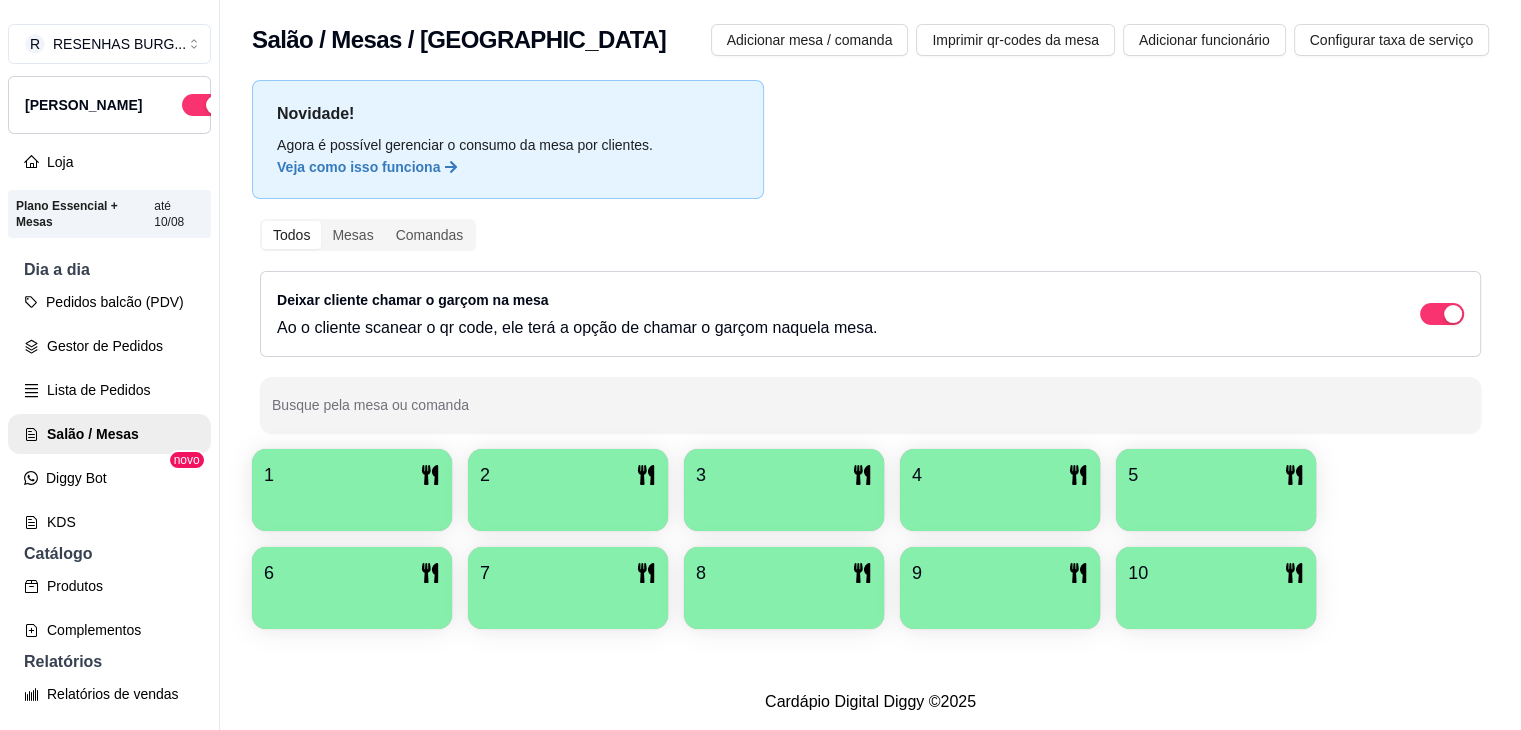 click at bounding box center [784, 504] 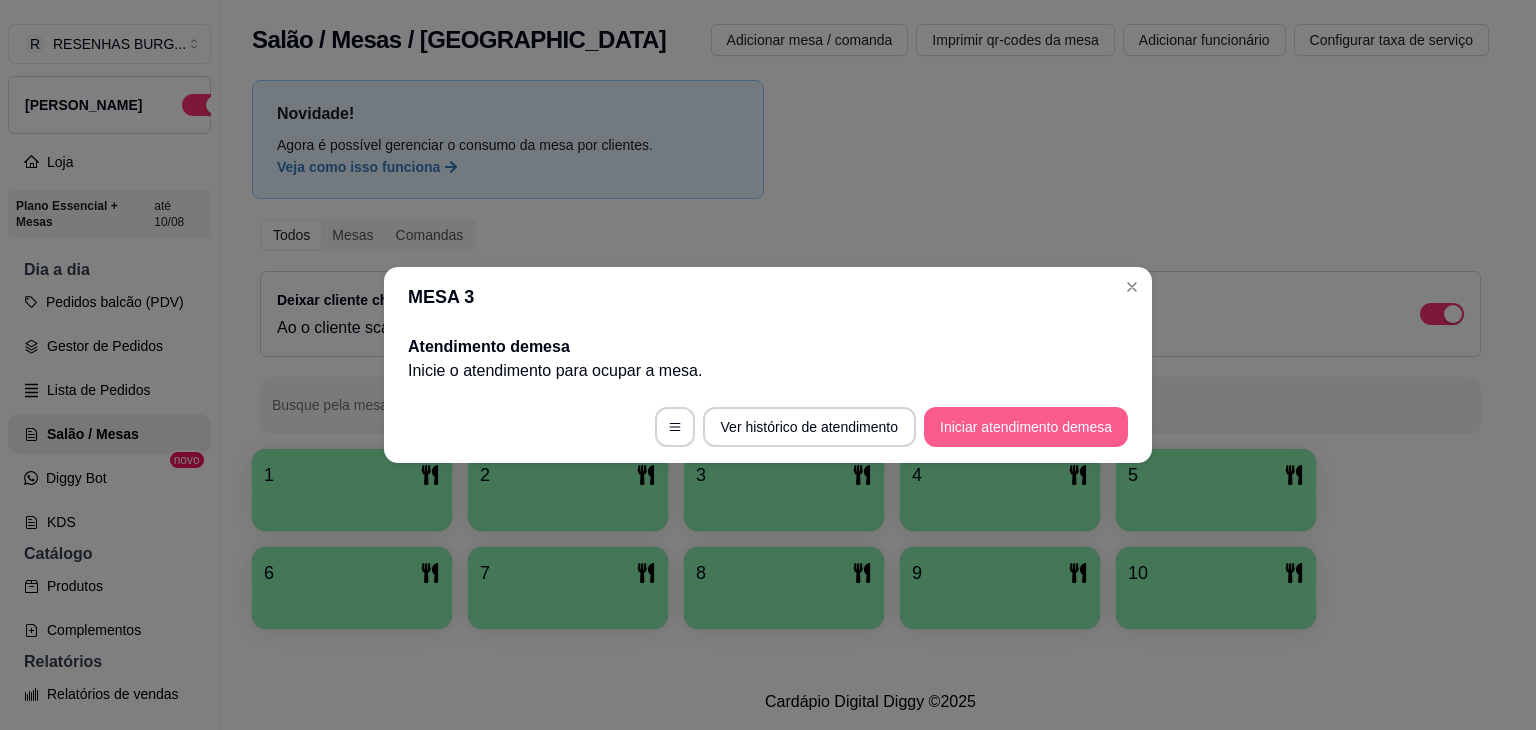 click on "Iniciar atendimento de  mesa" at bounding box center (1026, 427) 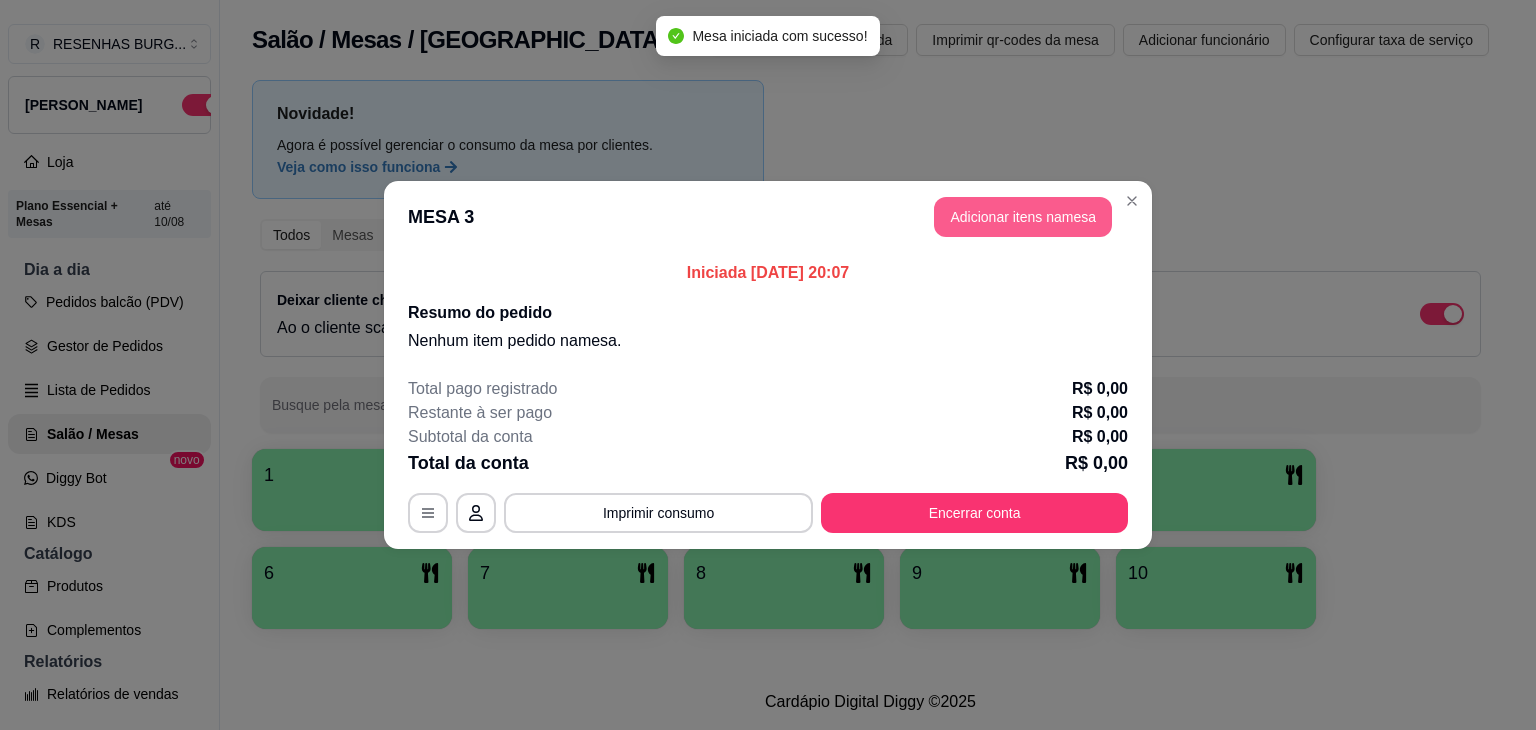 click on "Adicionar itens na  mesa" at bounding box center [1023, 217] 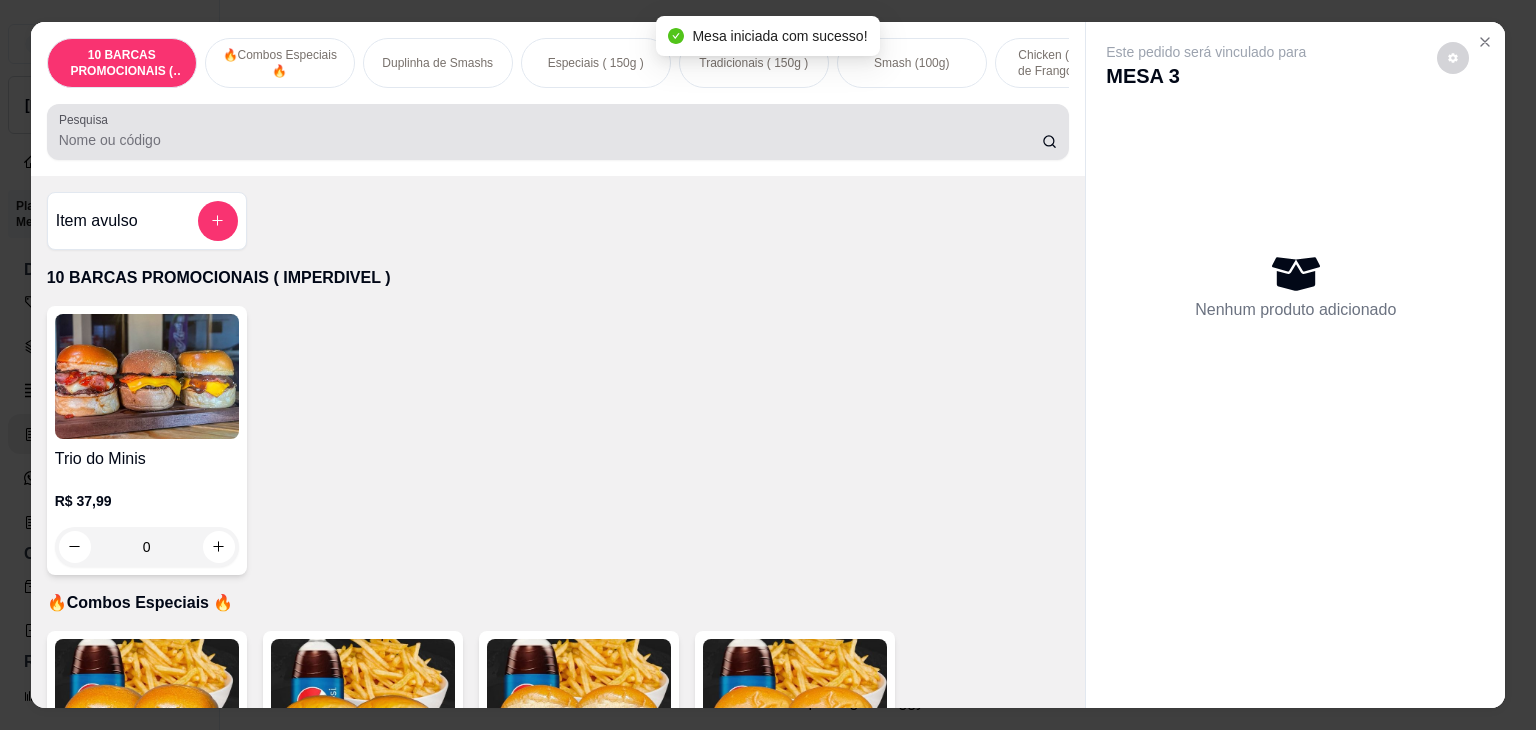 click on "Pesquisa" at bounding box center [550, 140] 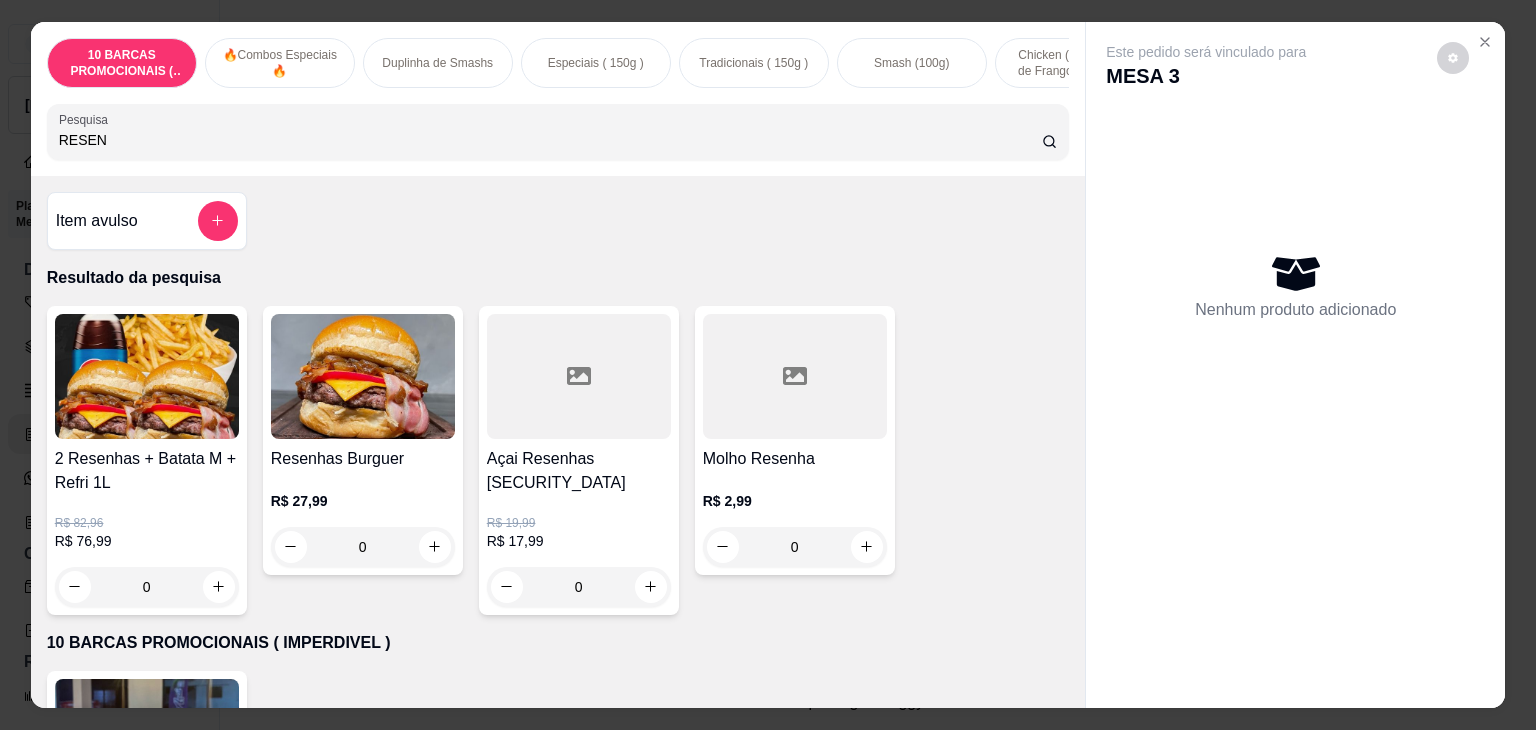 type on "RESEN" 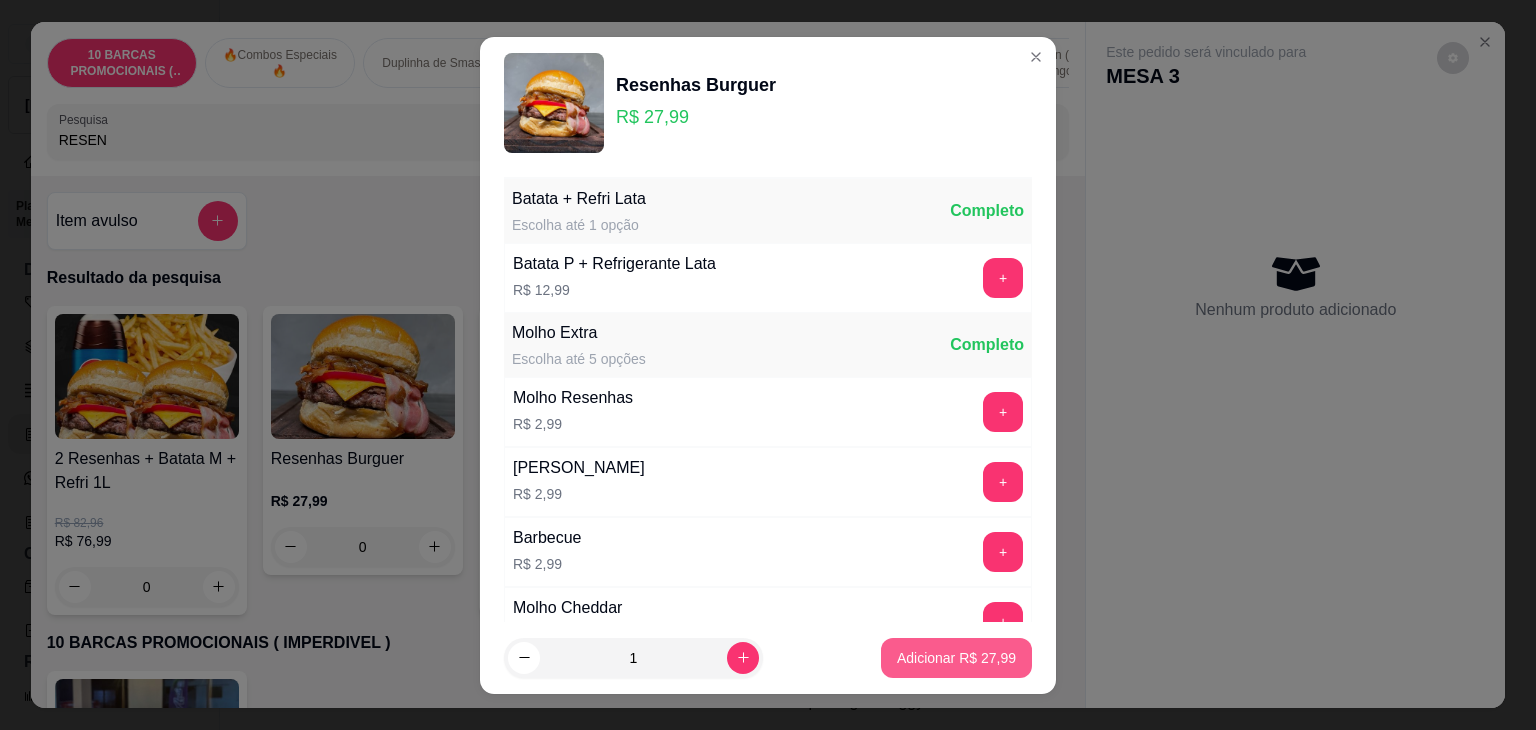 click on "Adicionar   R$ 27,99" at bounding box center [956, 658] 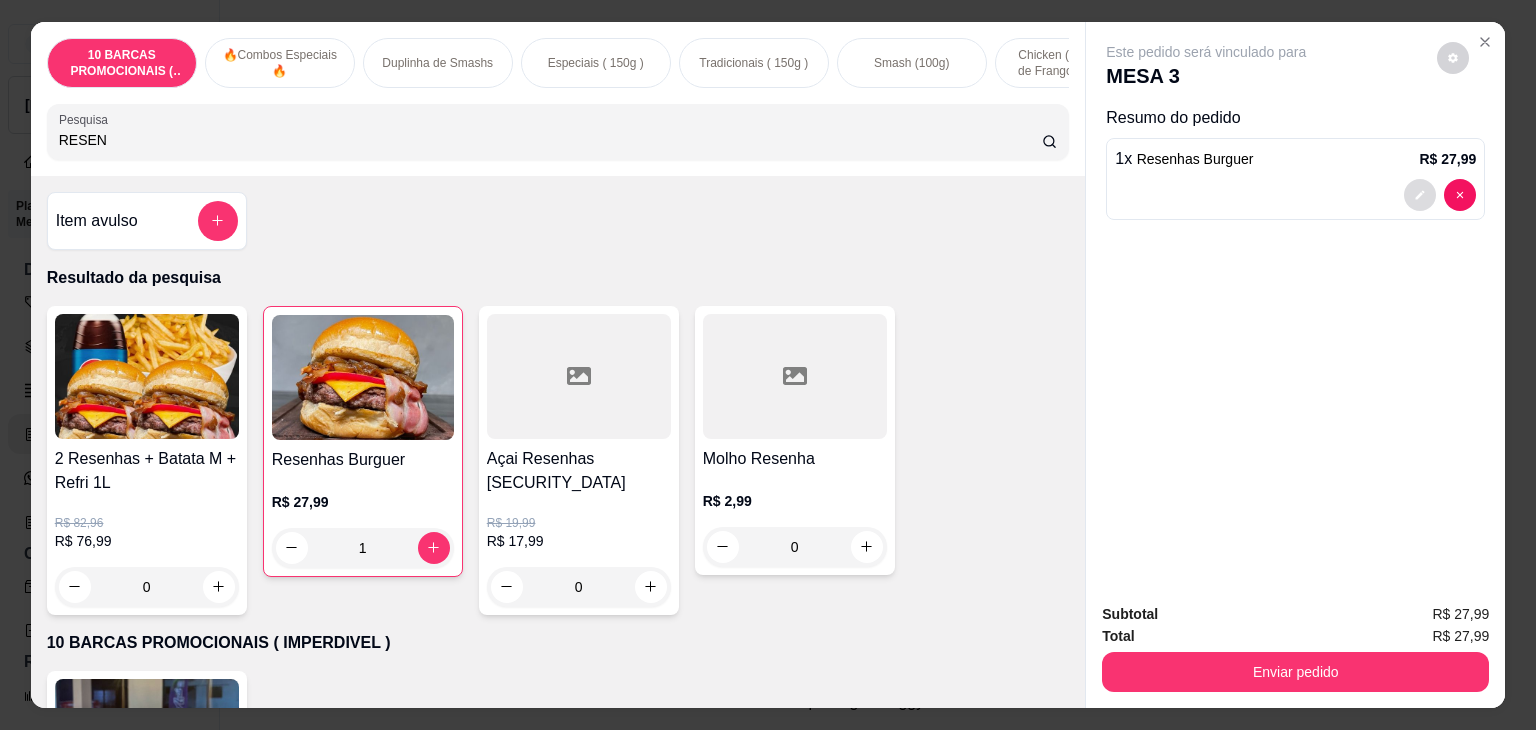click 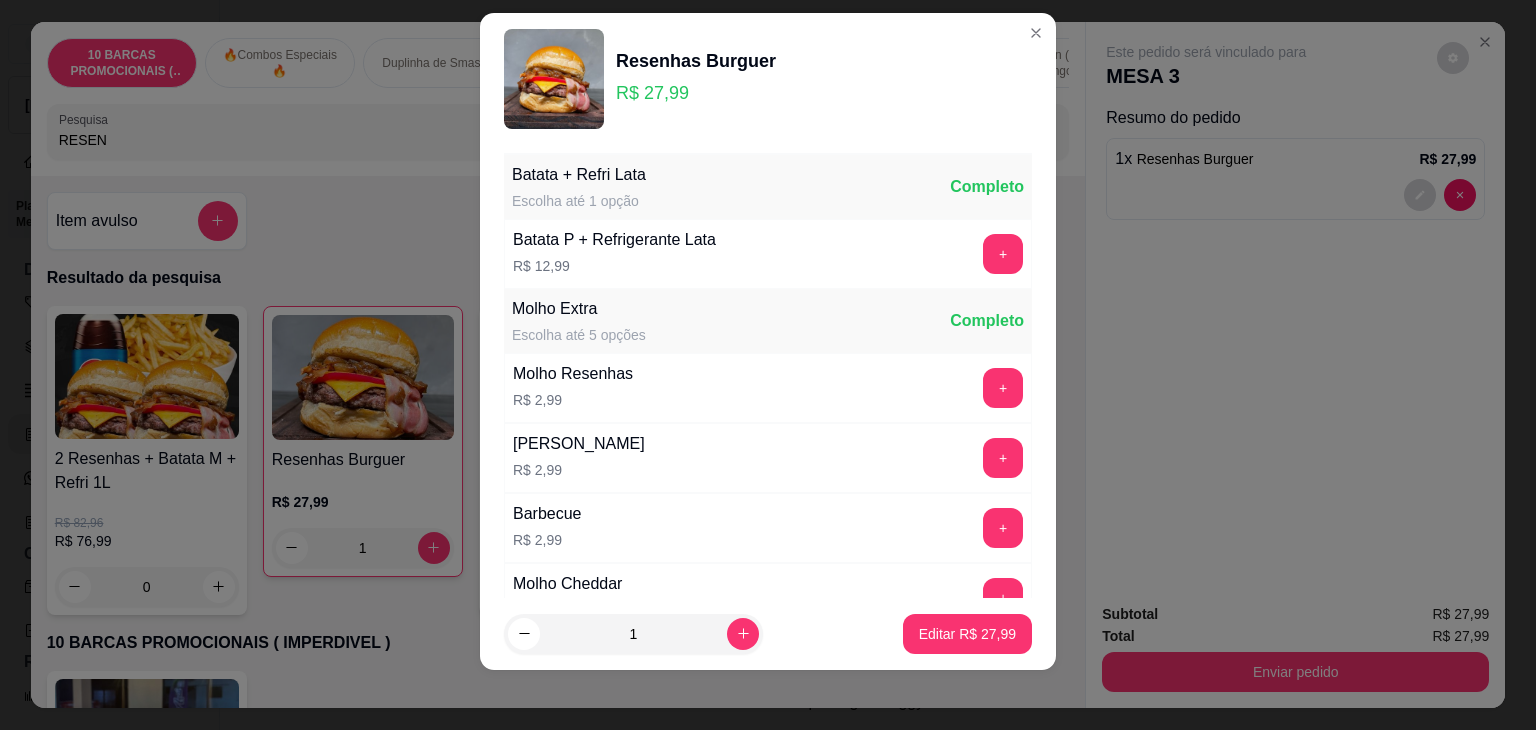 scroll, scrollTop: 27, scrollLeft: 0, axis: vertical 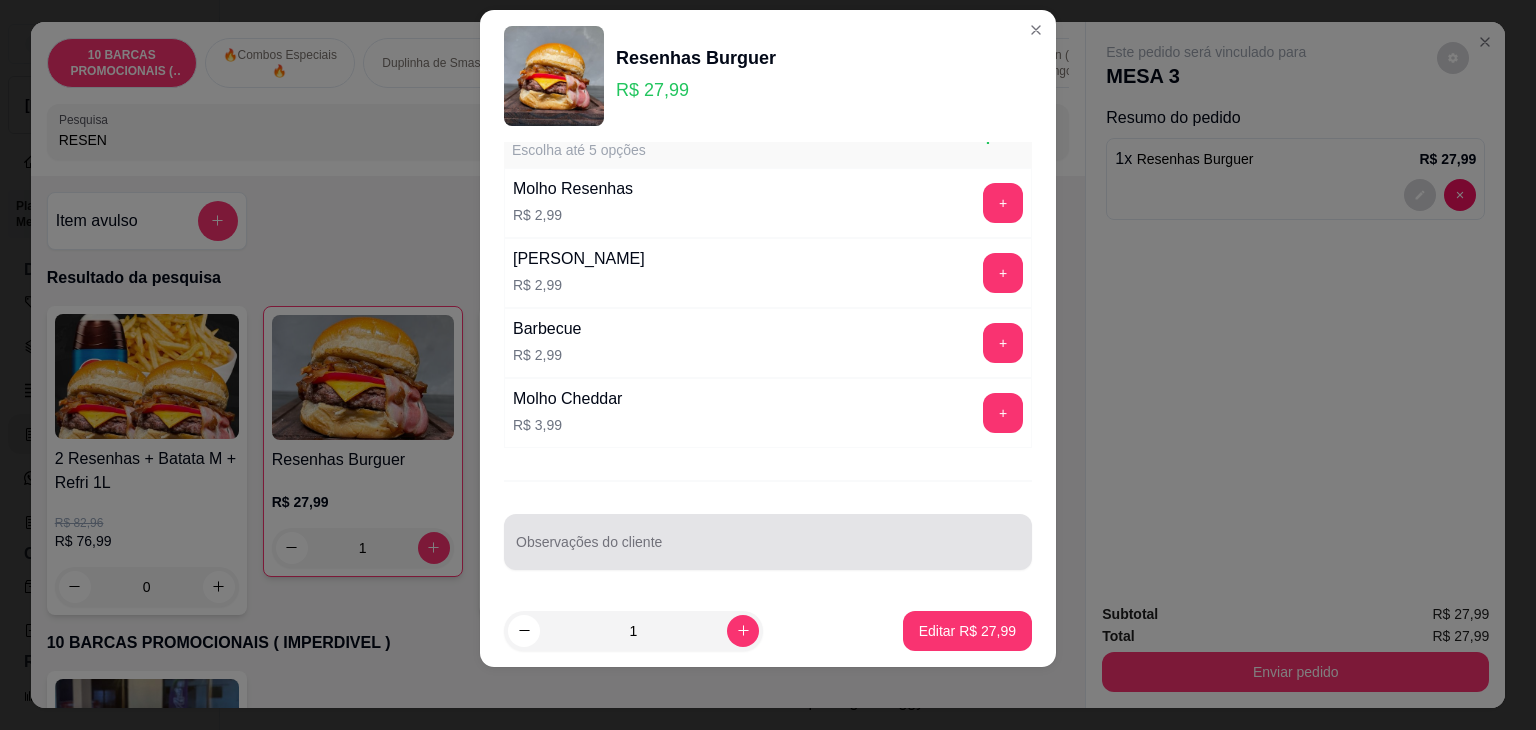 click at bounding box center (768, 542) 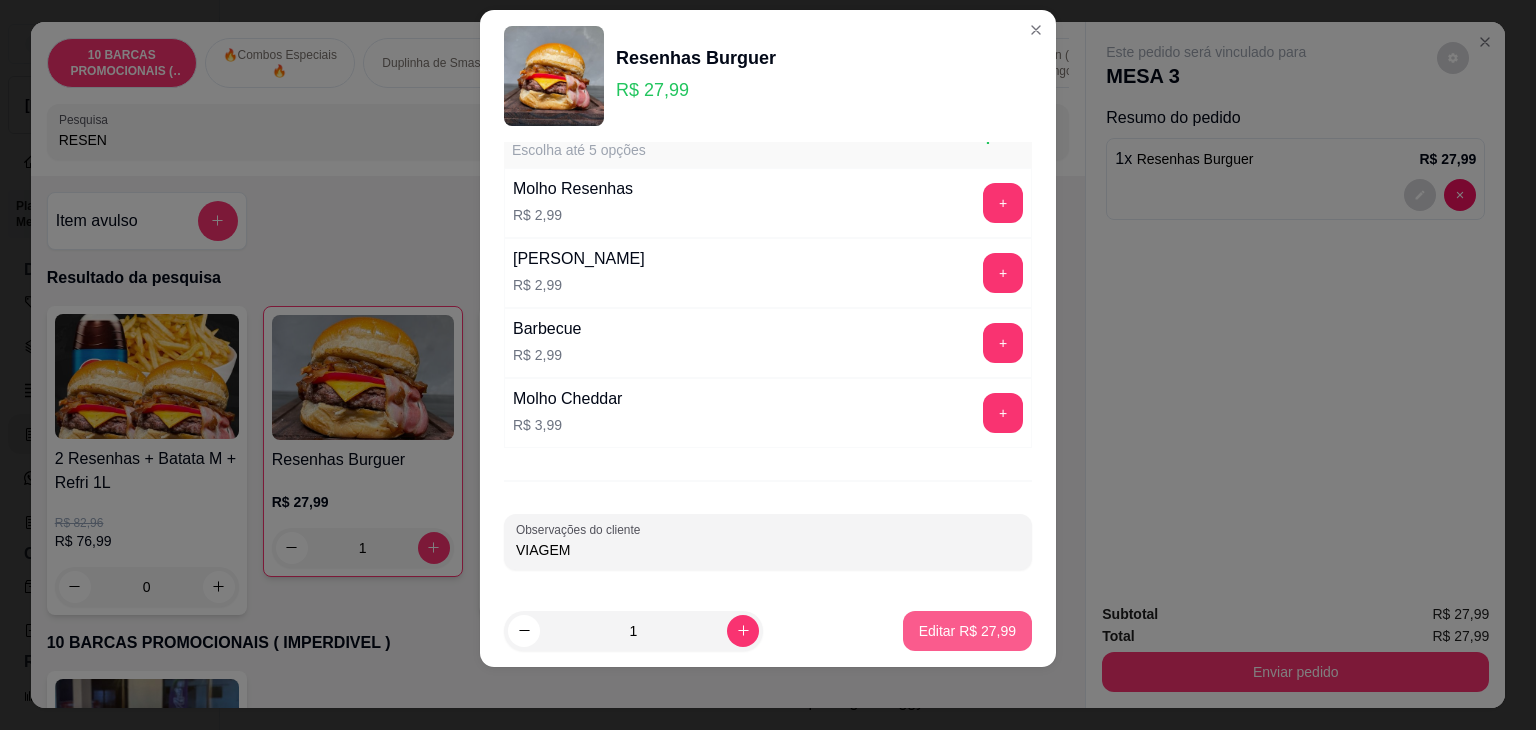 type on "VIAGEM" 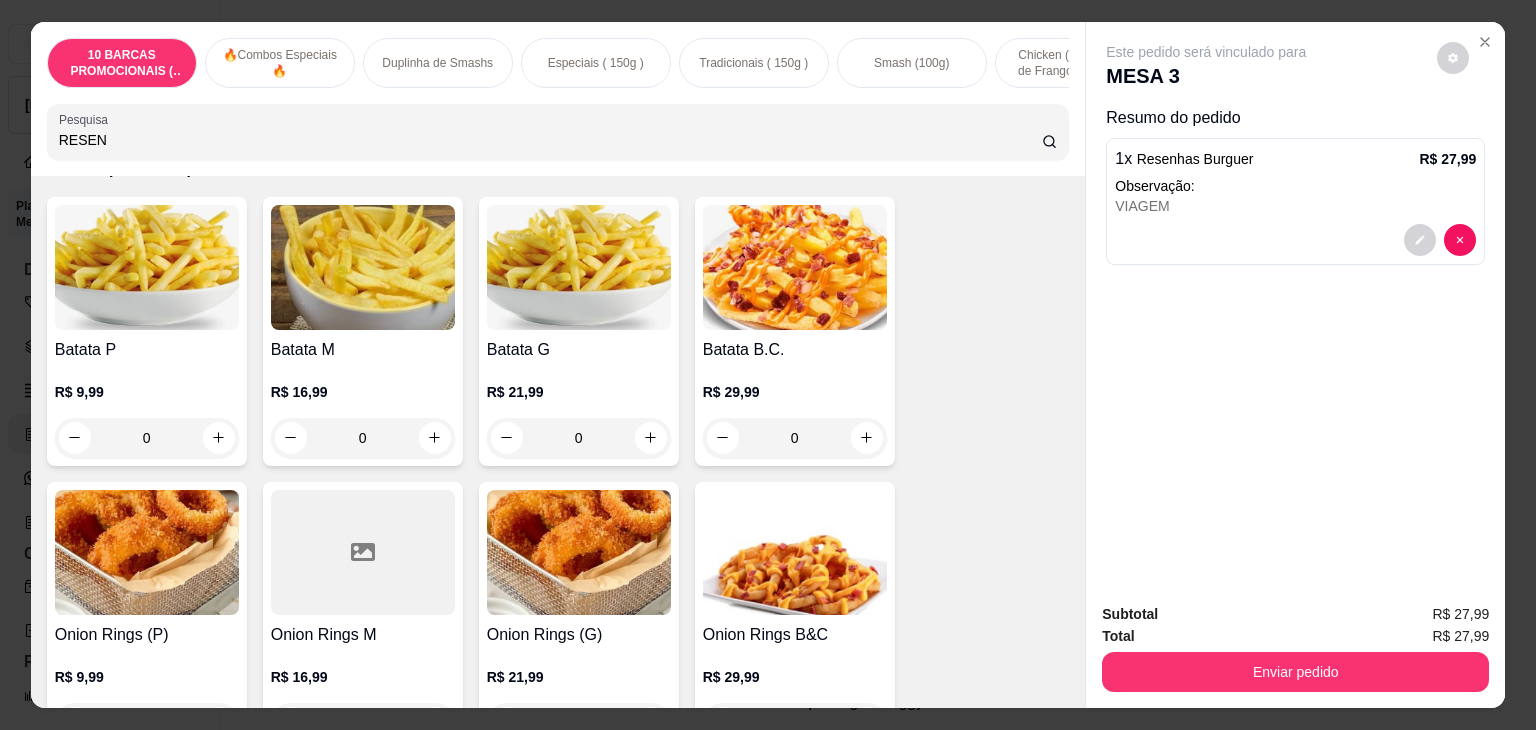 scroll, scrollTop: 4200, scrollLeft: 0, axis: vertical 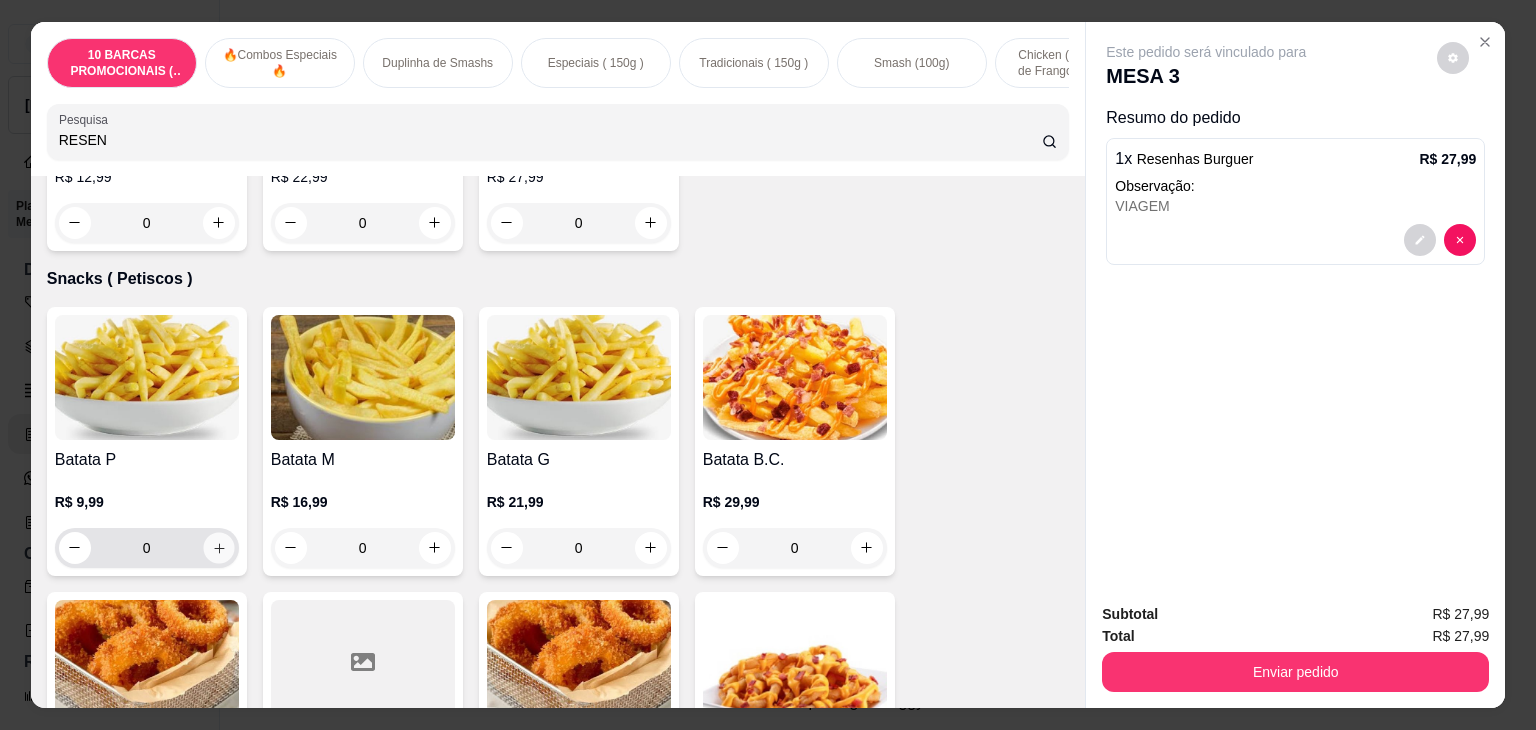 click 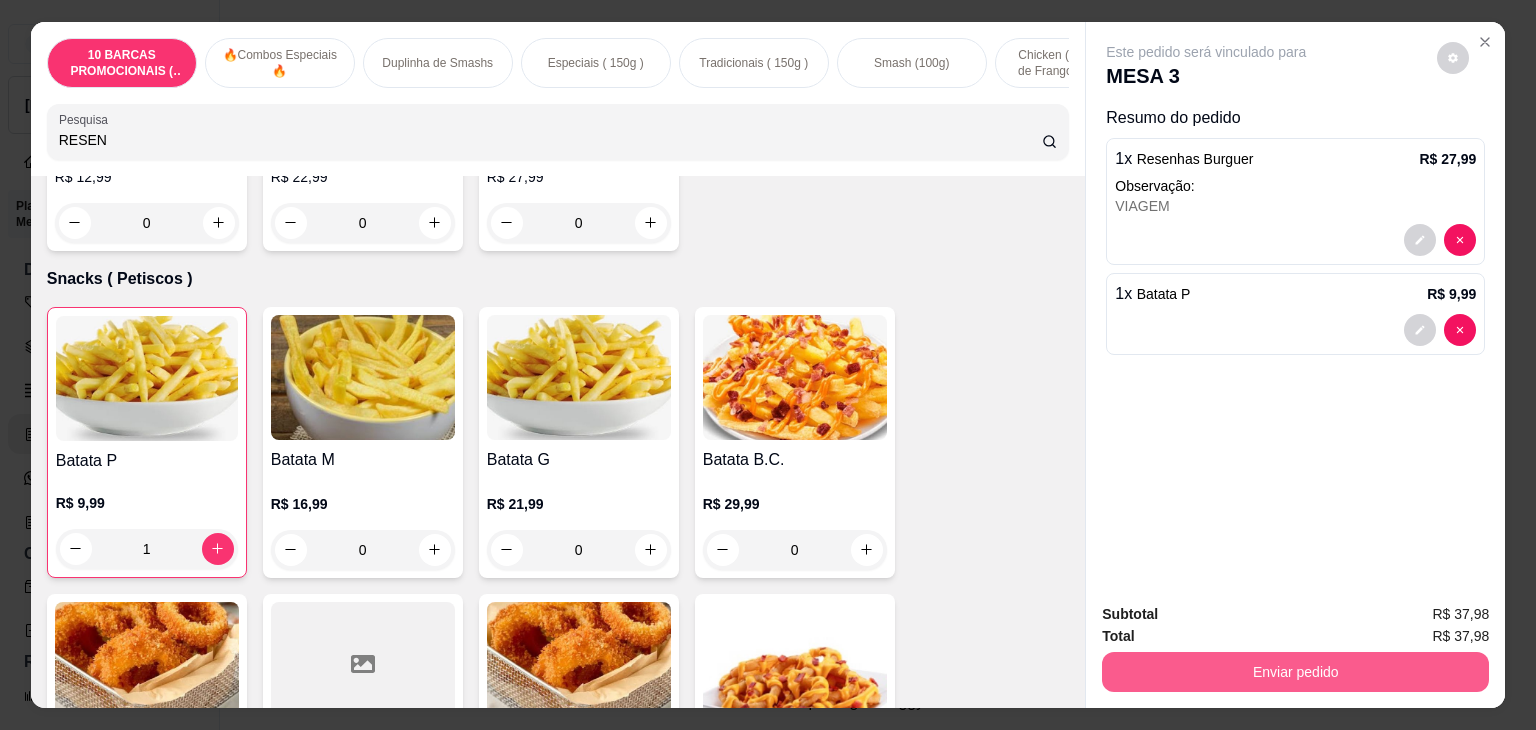 click on "Enviar pedido" at bounding box center [1295, 672] 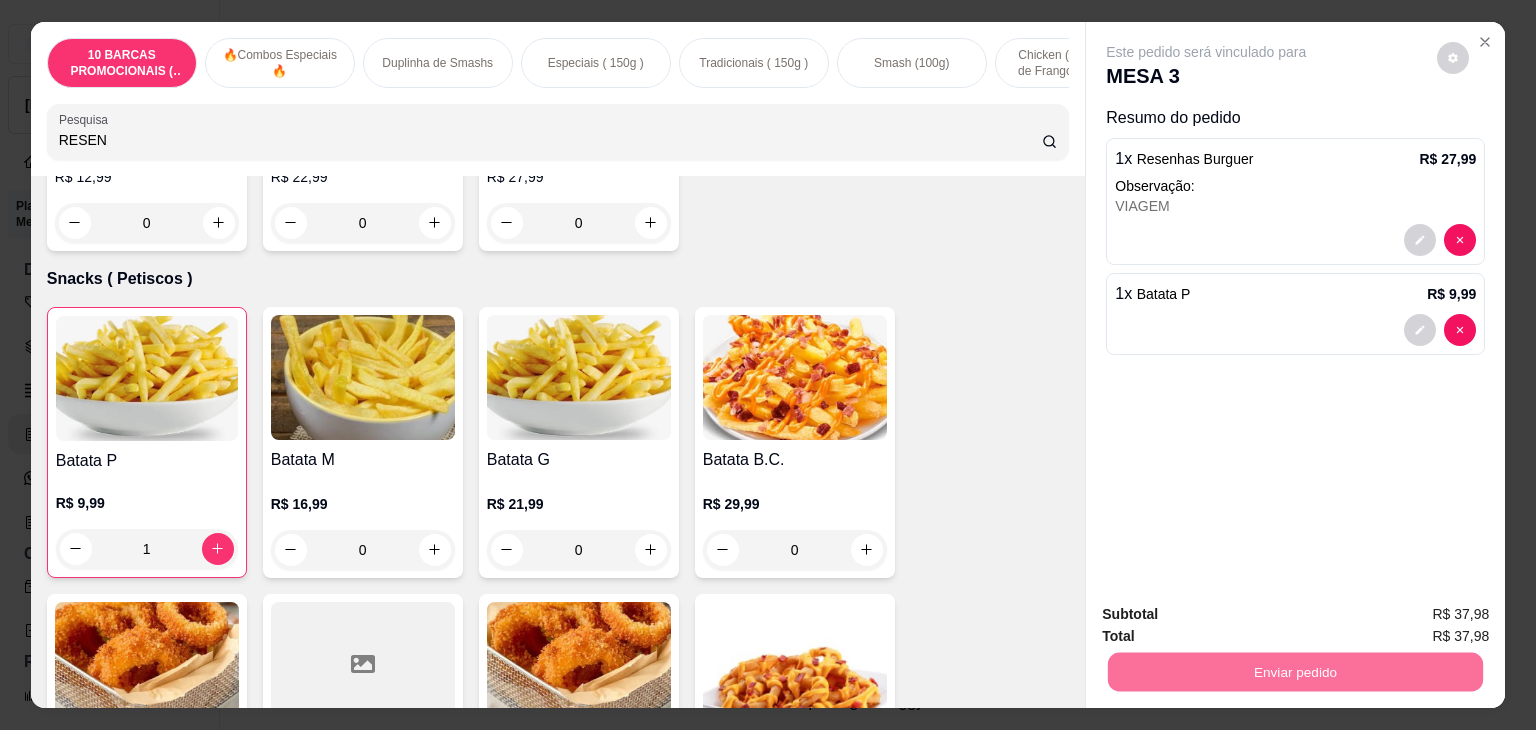 click on "Não registrar e enviar pedido" at bounding box center [1229, 614] 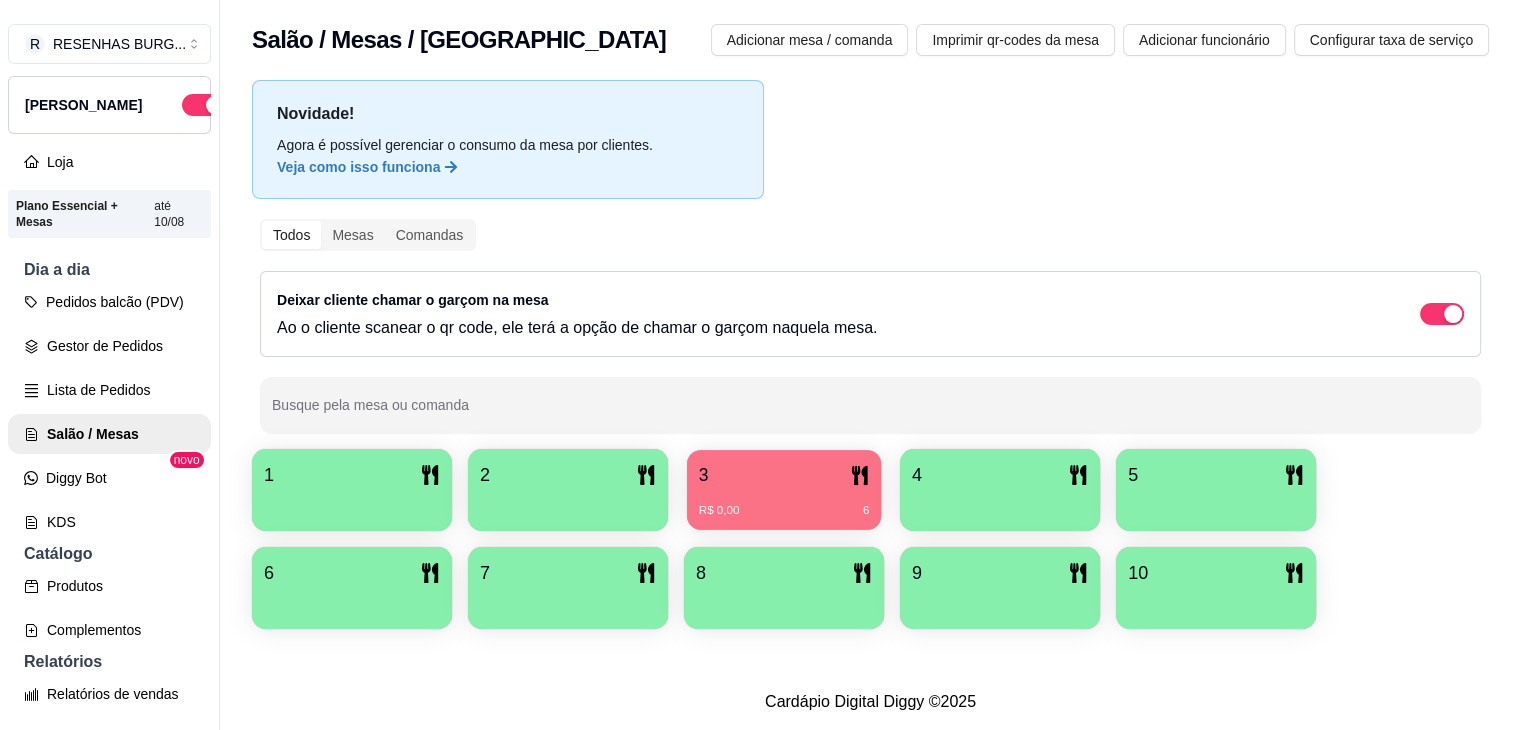 click on "3" at bounding box center [784, 475] 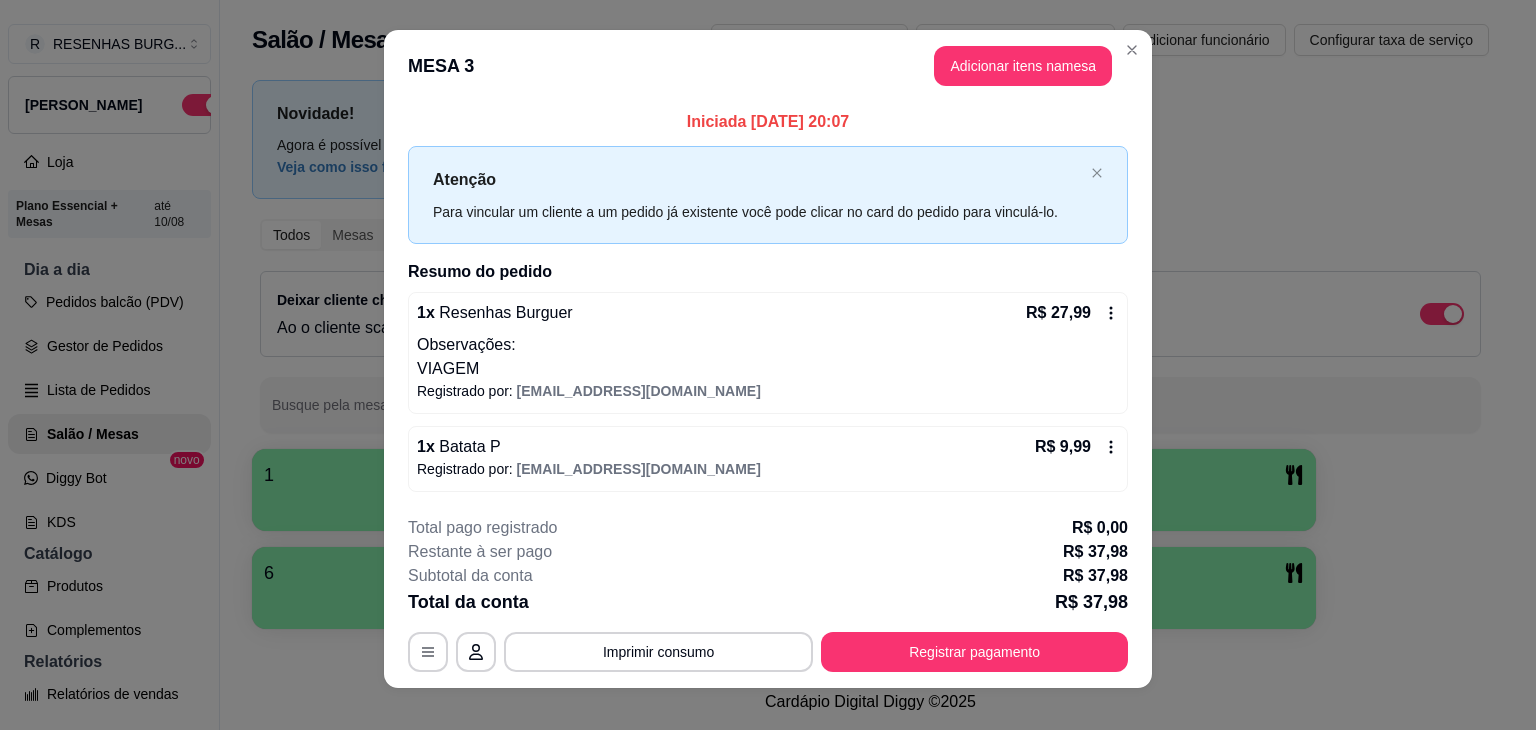 scroll, scrollTop: 0, scrollLeft: 0, axis: both 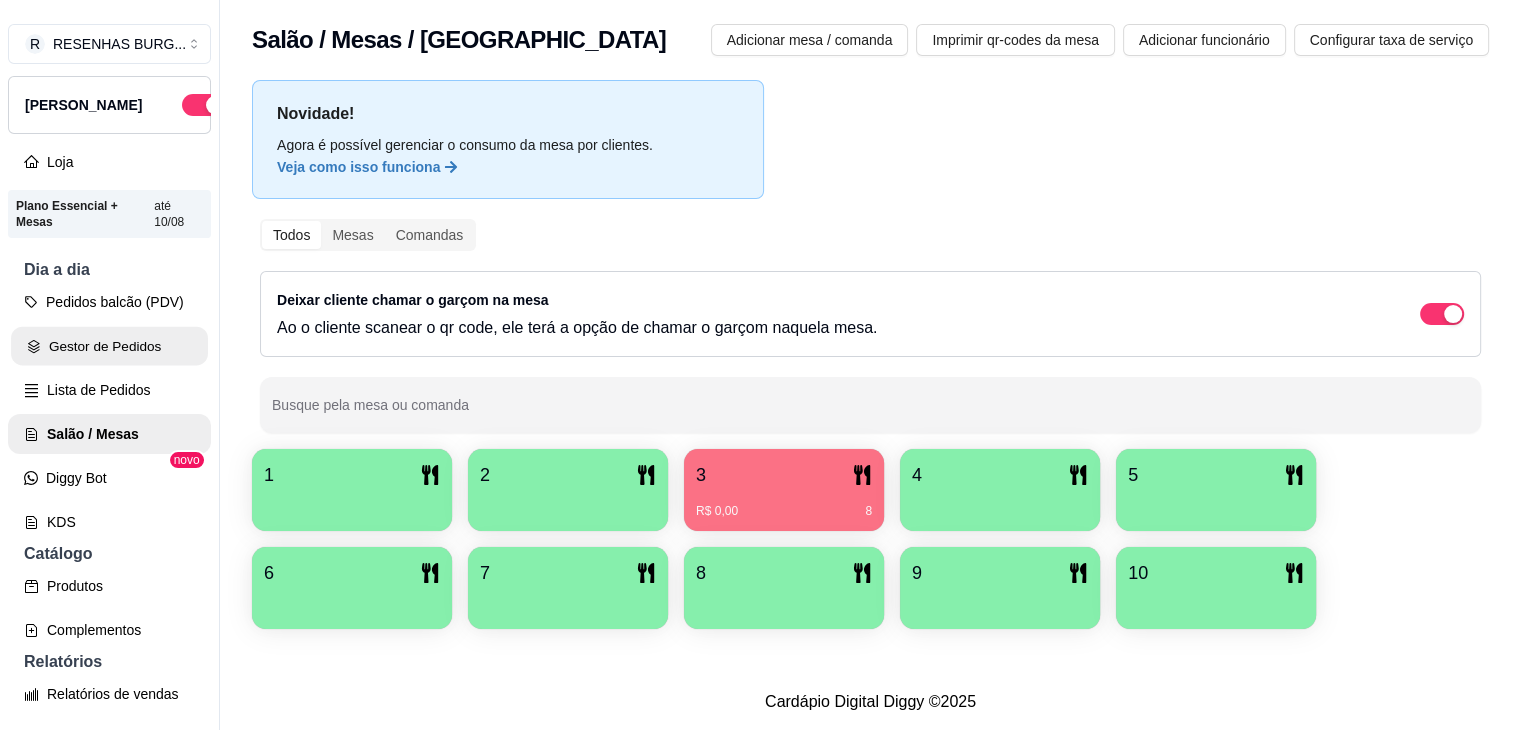 click on "Gestor de Pedidos" at bounding box center (109, 346) 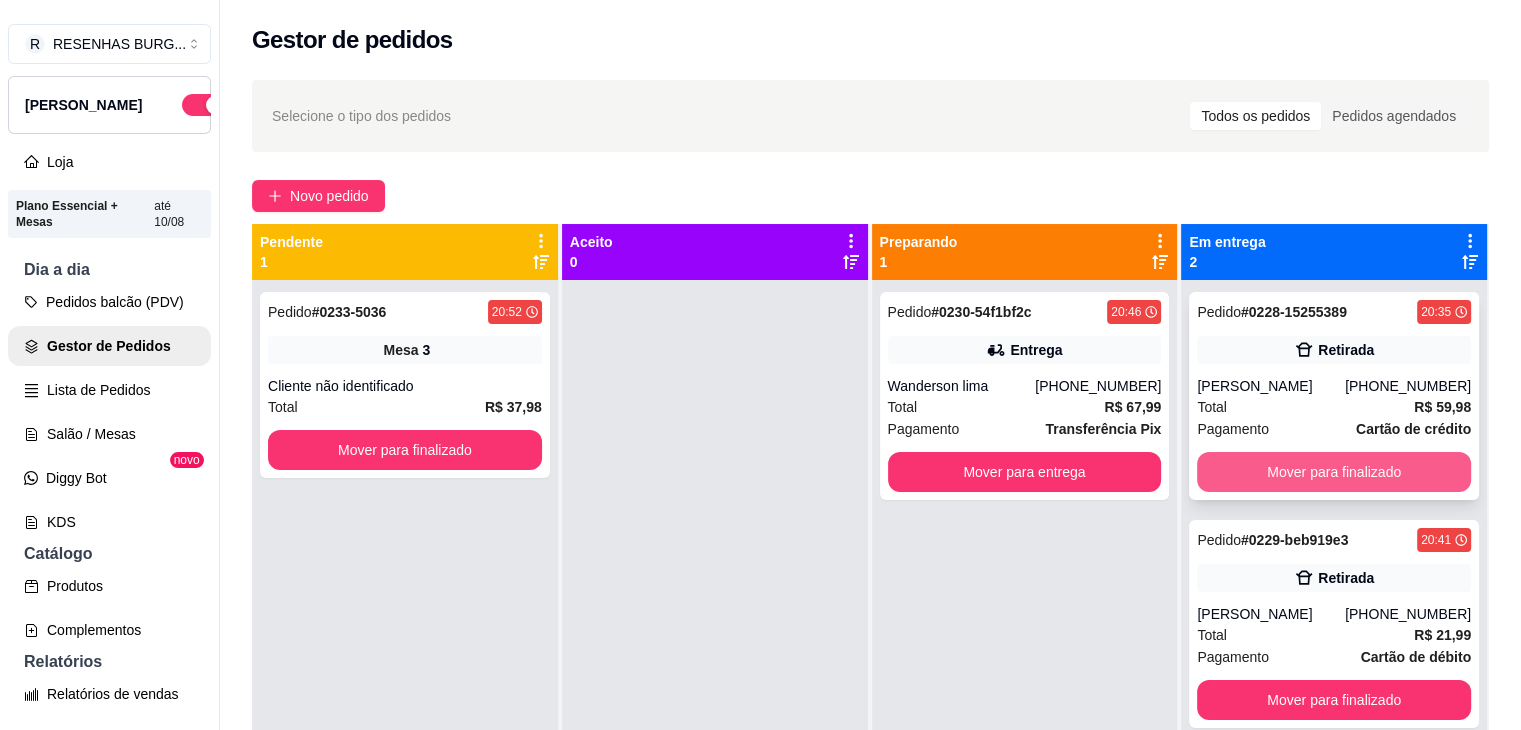 click on "Mover para finalizado" at bounding box center (1334, 472) 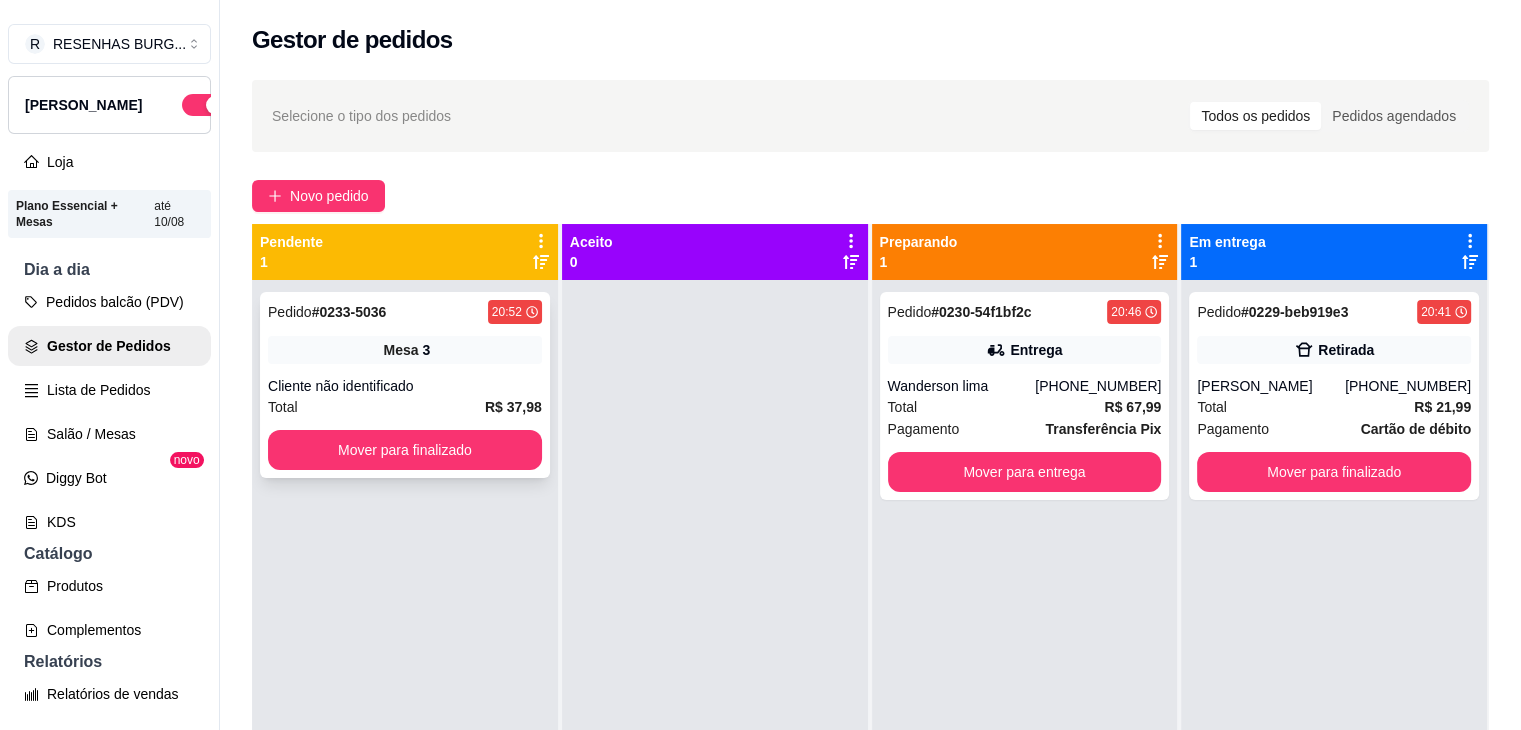 click on "Cliente não identificado" at bounding box center (405, 386) 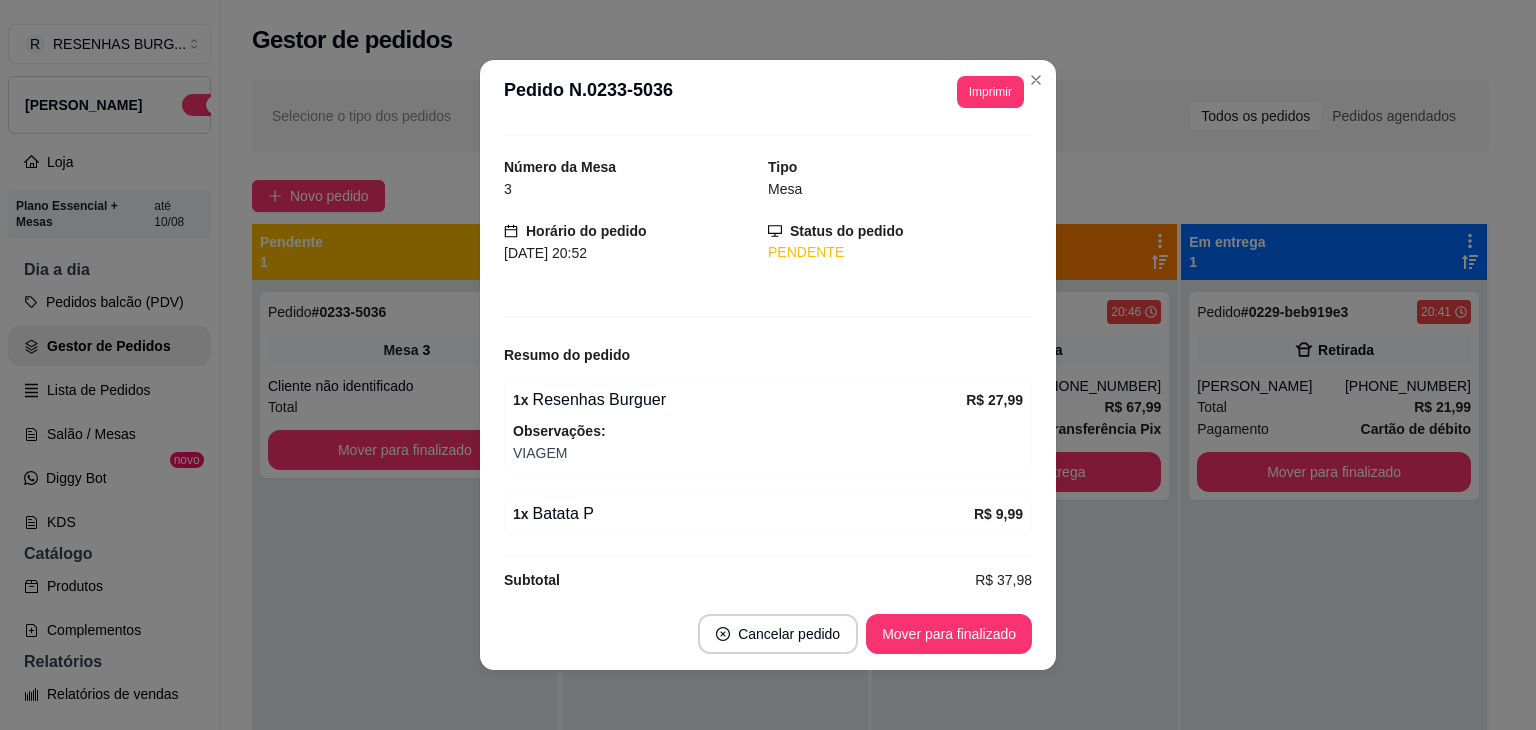 scroll, scrollTop: 63, scrollLeft: 0, axis: vertical 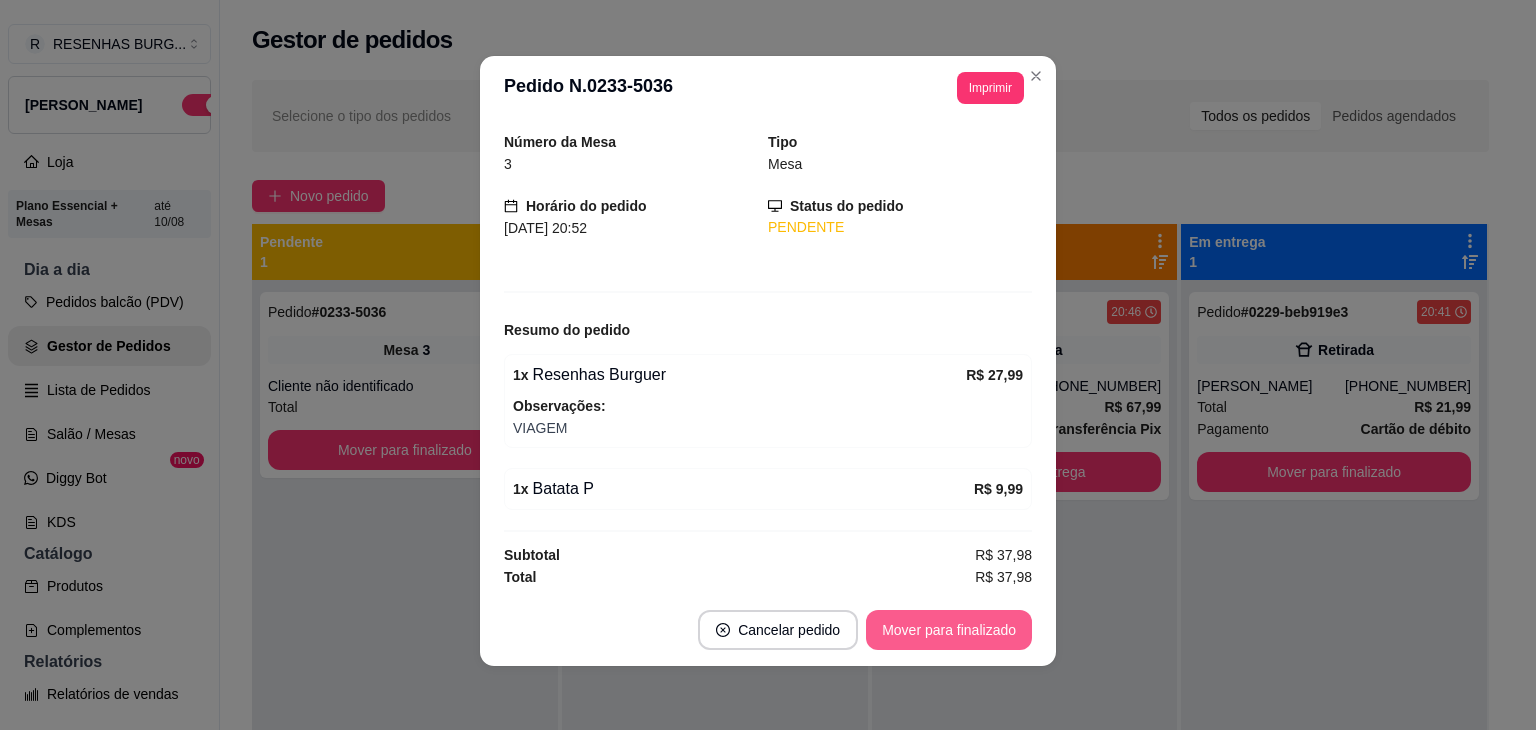 click on "Mover para finalizado" at bounding box center [949, 630] 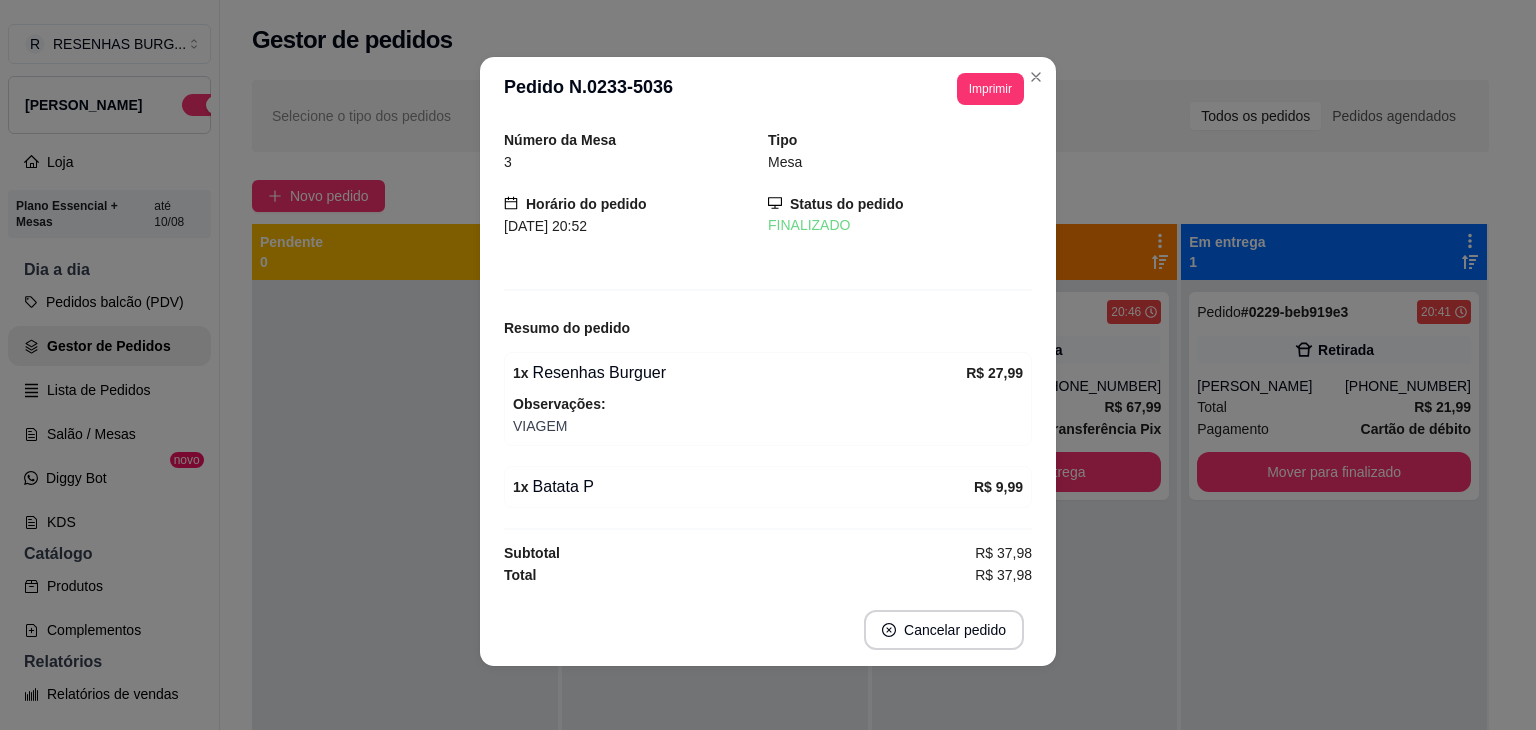 scroll, scrollTop: 0, scrollLeft: 0, axis: both 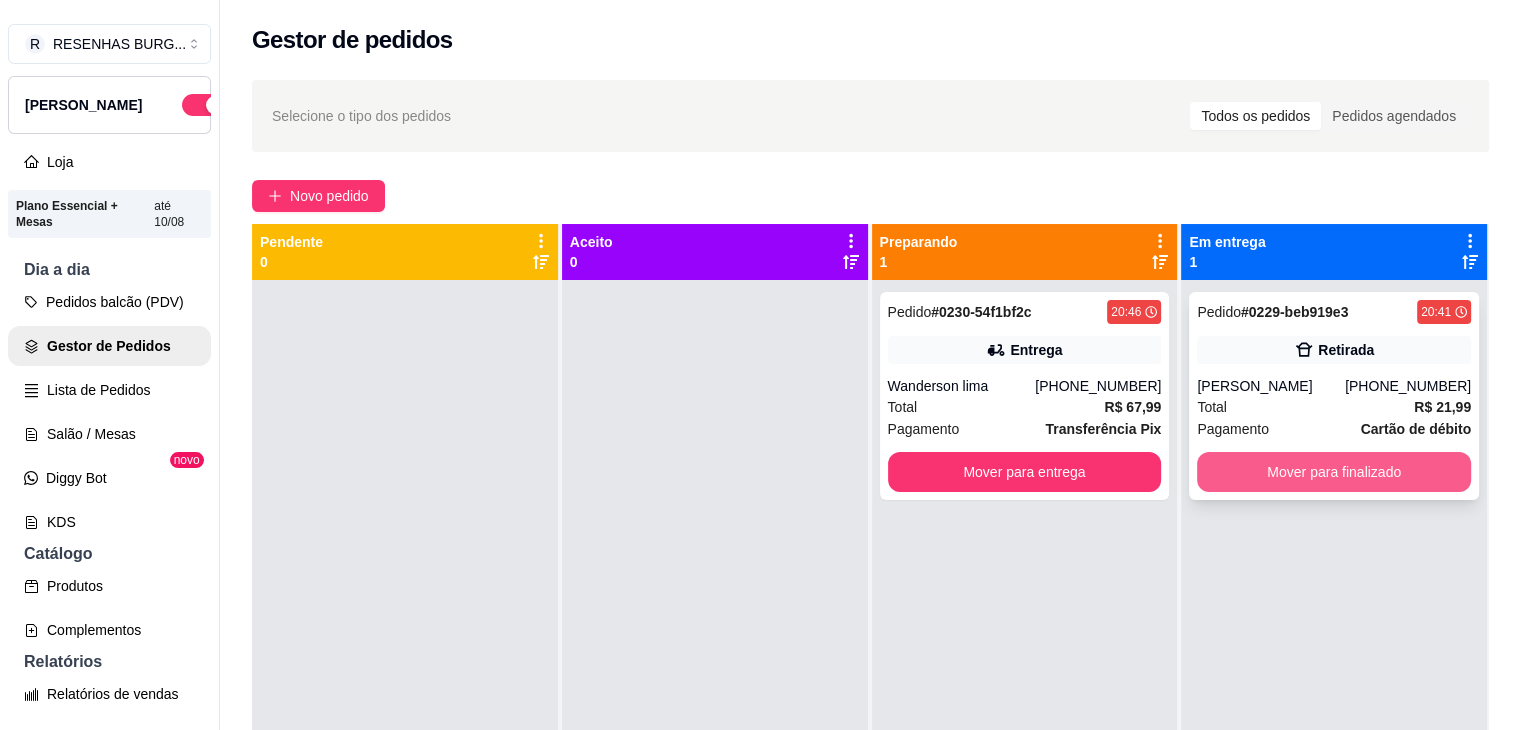 click on "Mover para finalizado" at bounding box center (1334, 472) 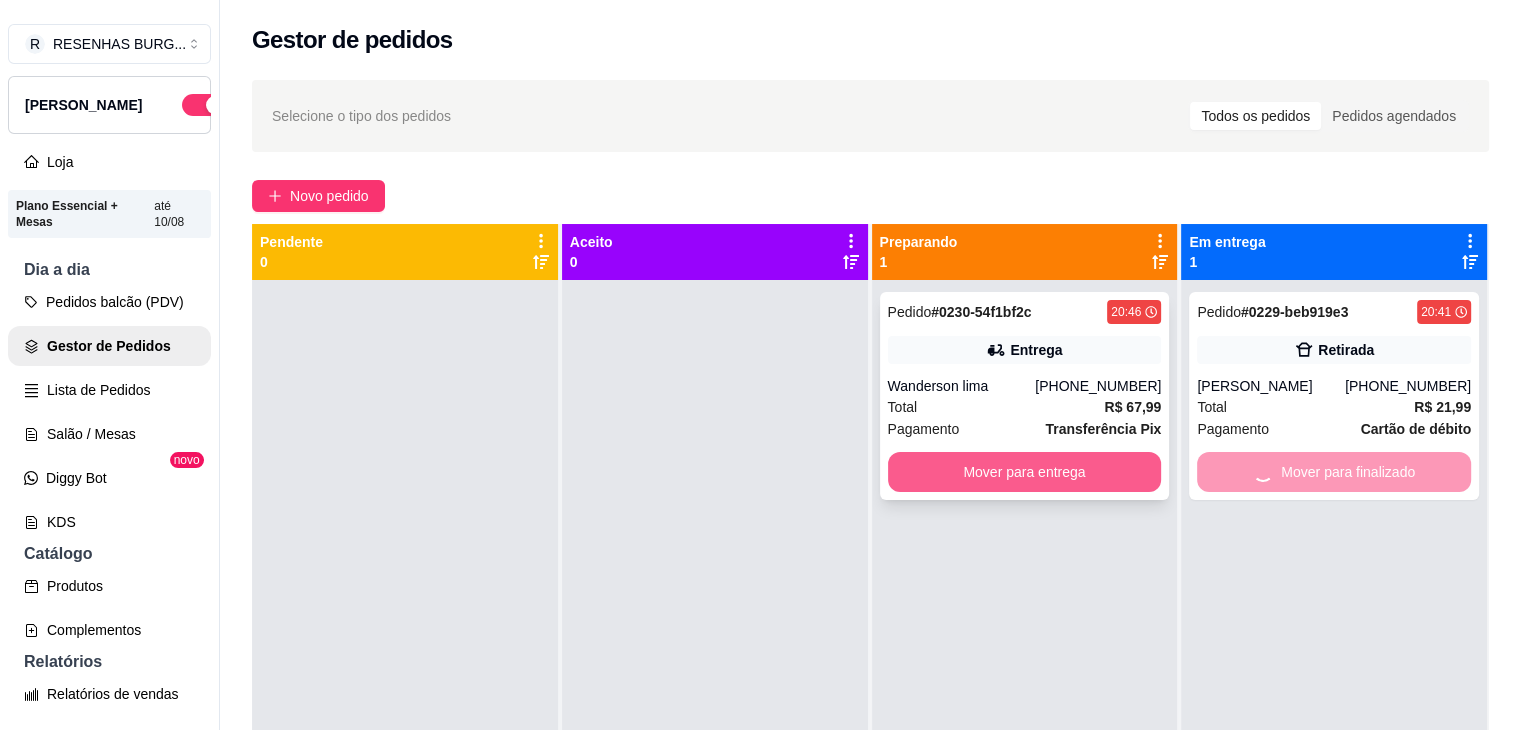 click on "Mover para entrega" at bounding box center [1025, 472] 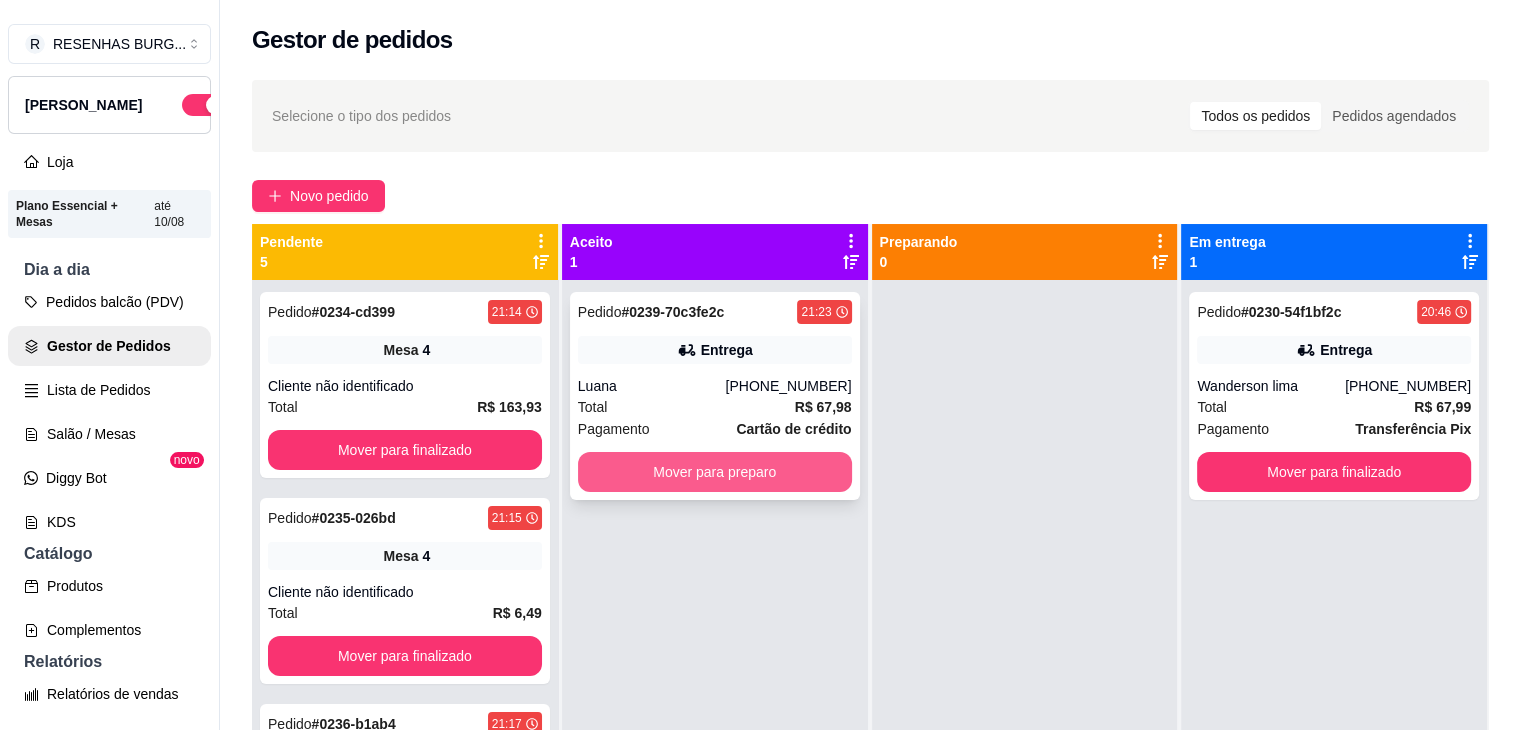 click on "Mover para preparo" at bounding box center (715, 472) 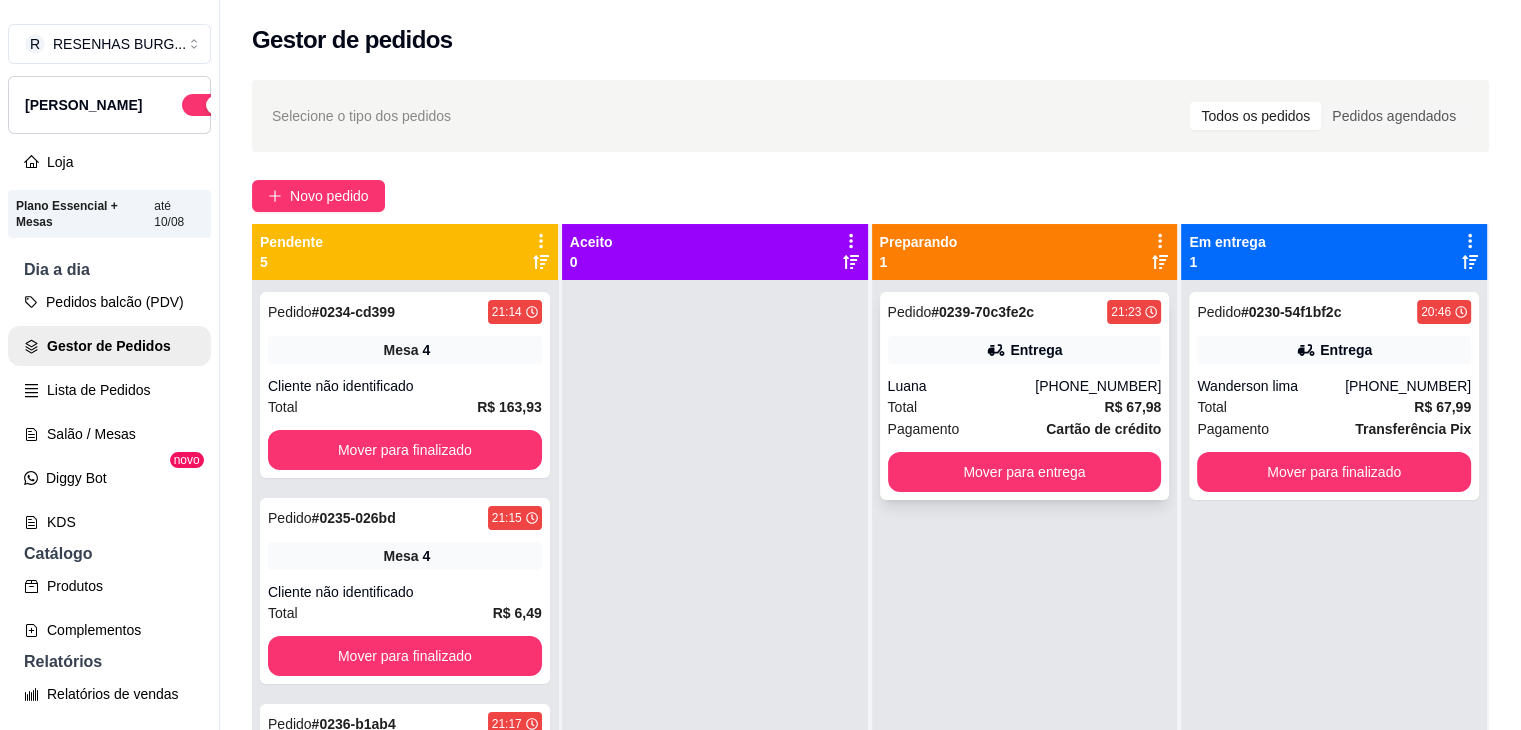 click on "Luana" at bounding box center [962, 386] 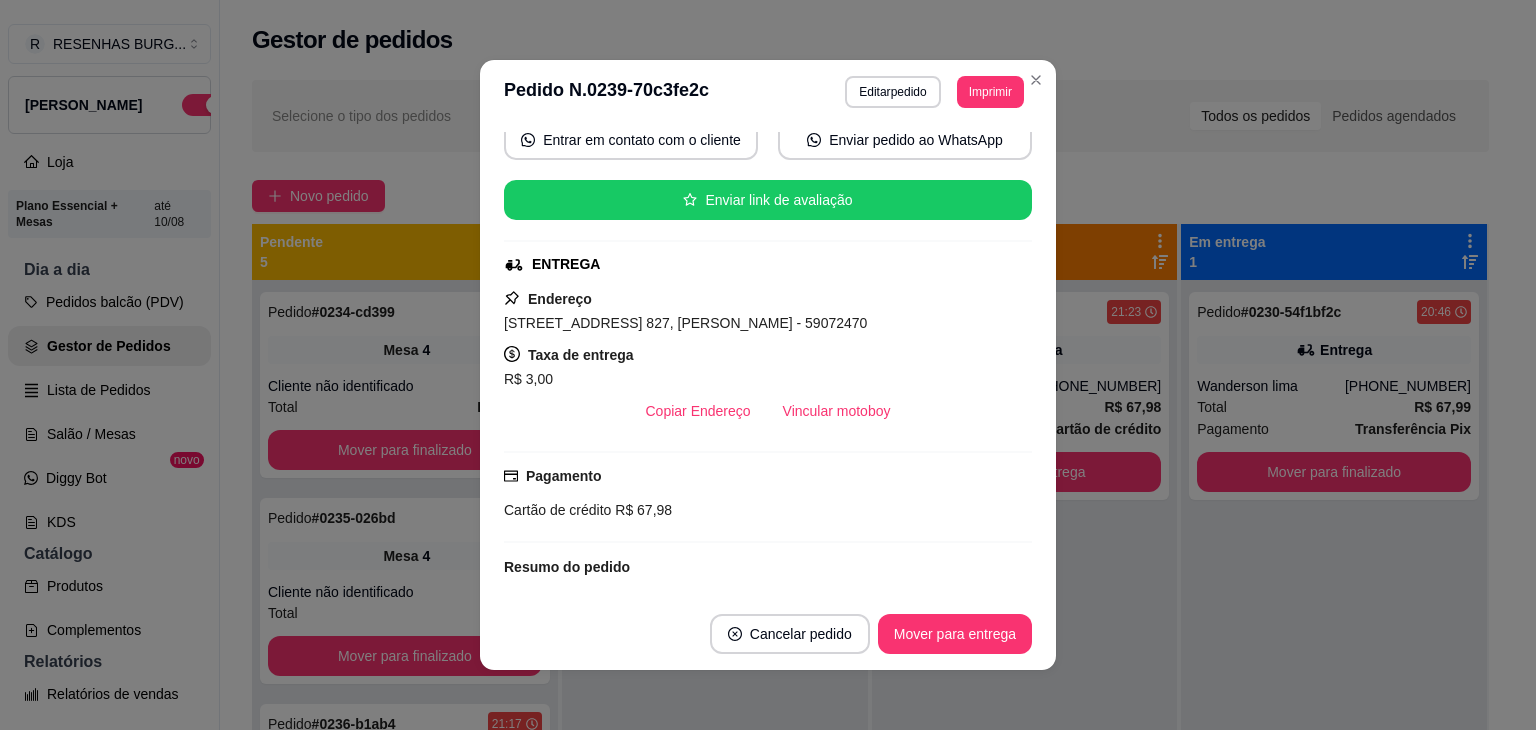 scroll, scrollTop: 200, scrollLeft: 0, axis: vertical 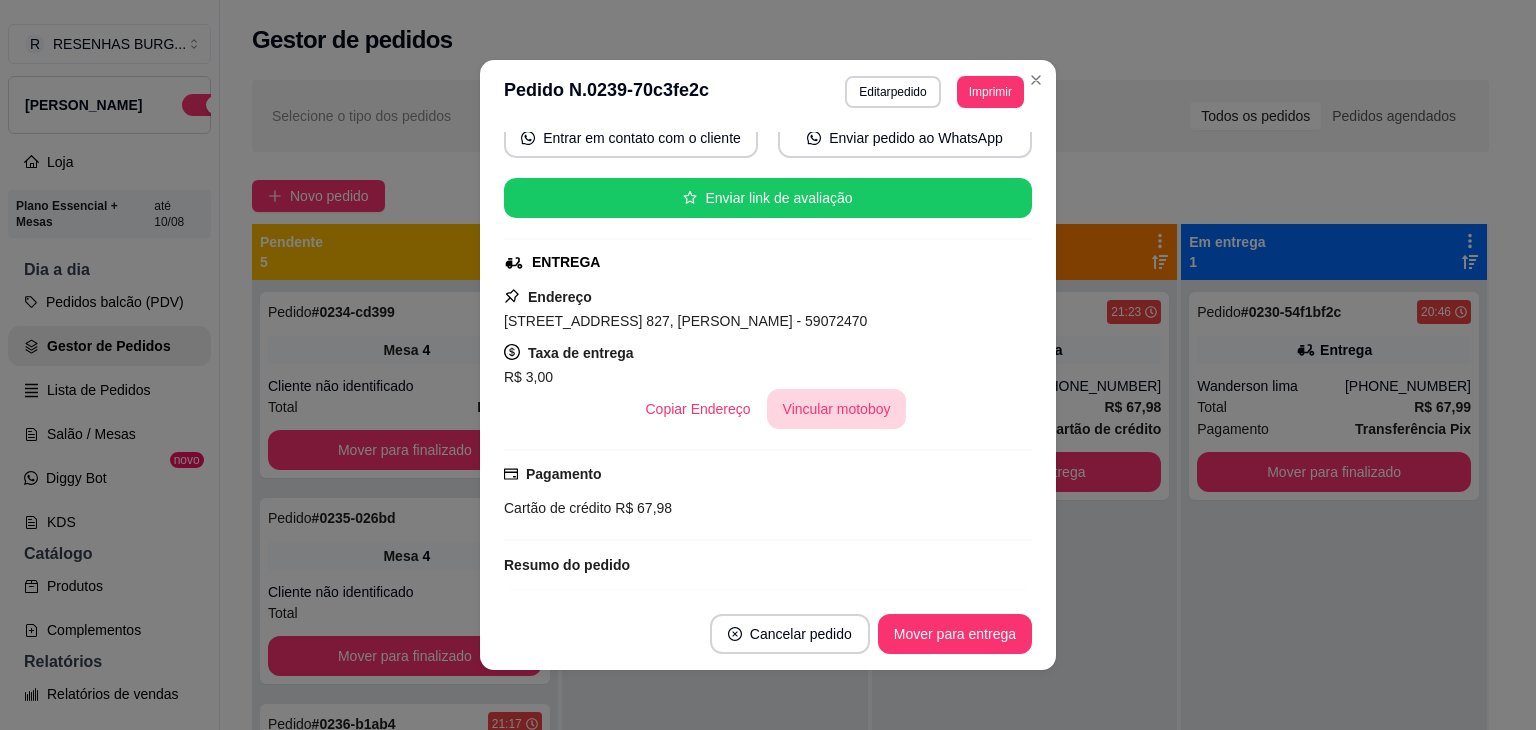 click on "Vincular motoboy" at bounding box center [837, 409] 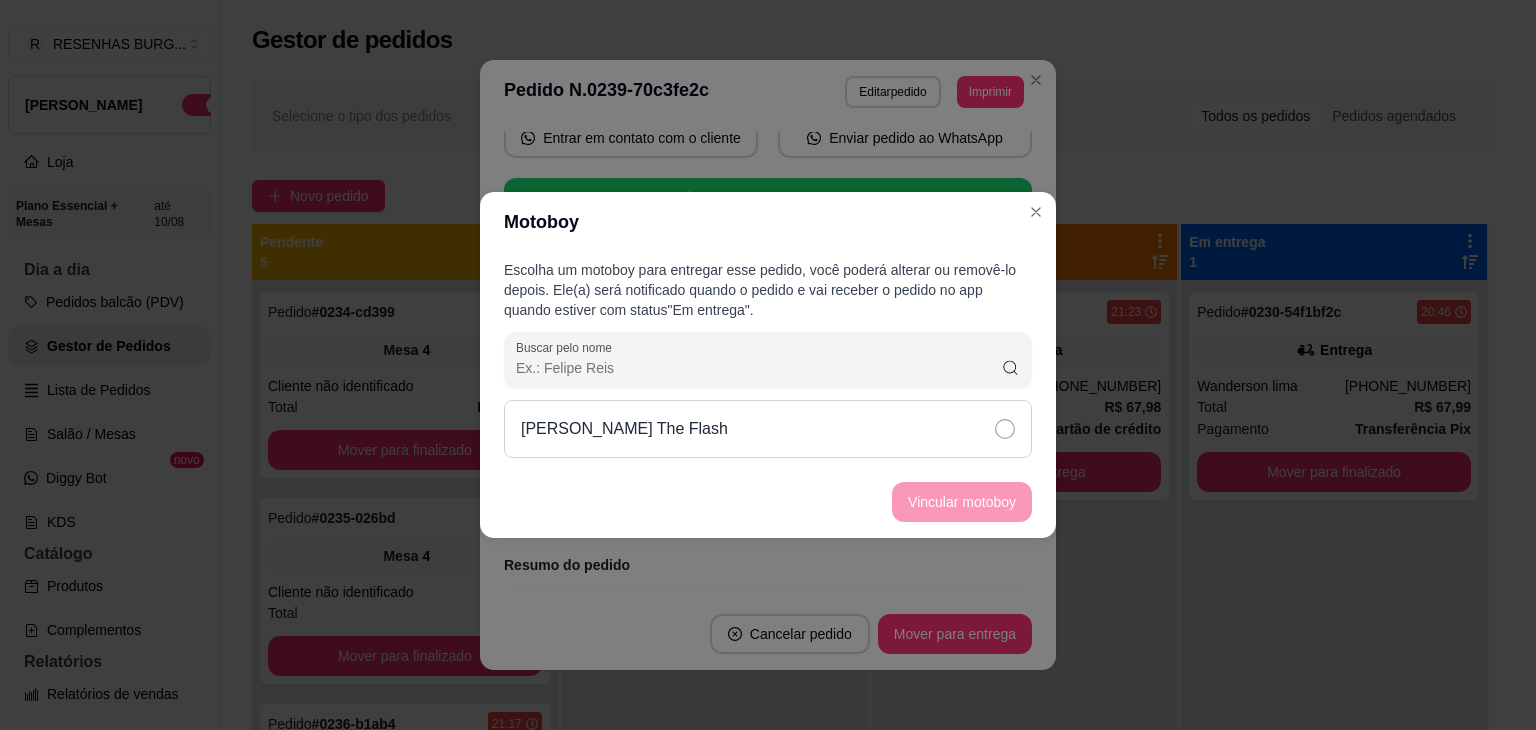 click 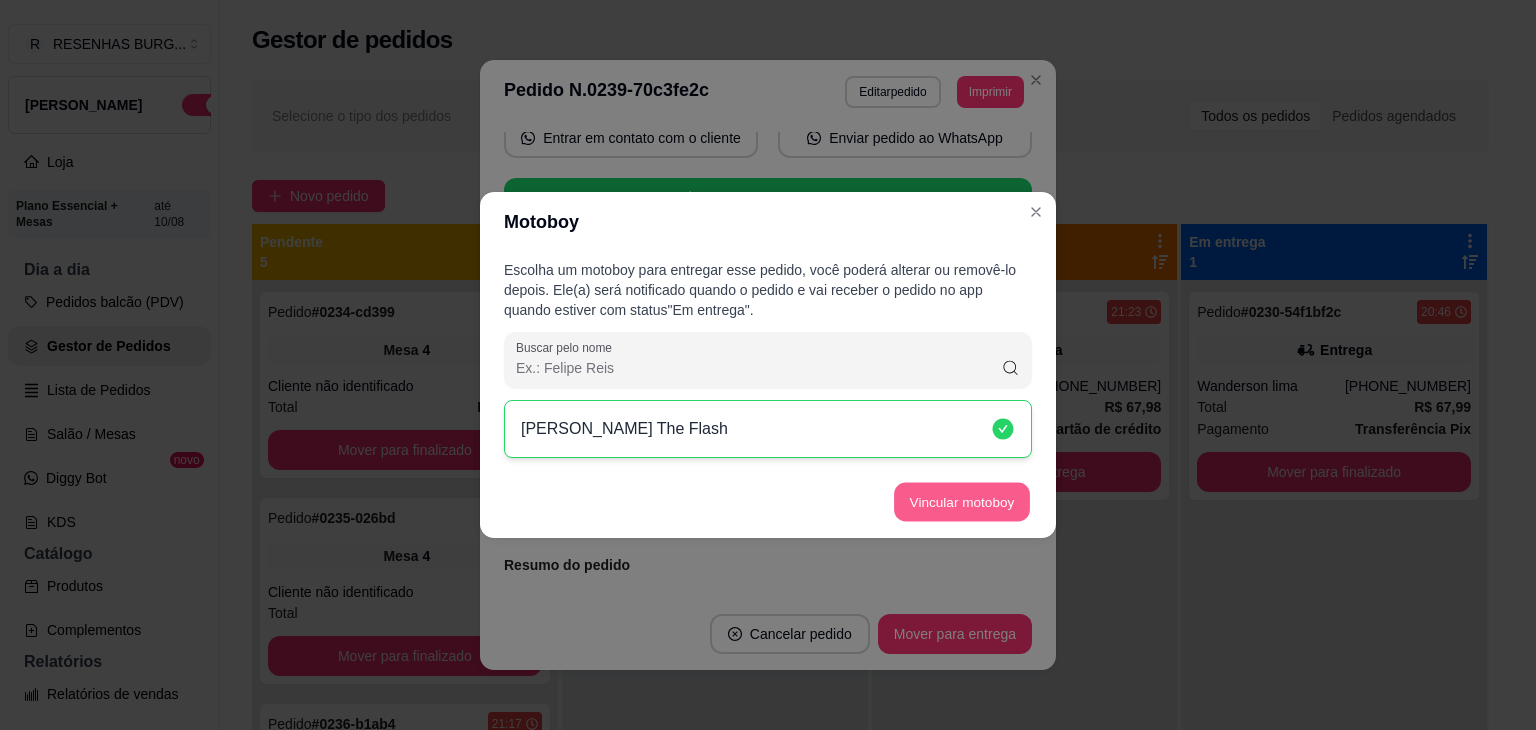 click on "Vincular motoboy" at bounding box center (962, 502) 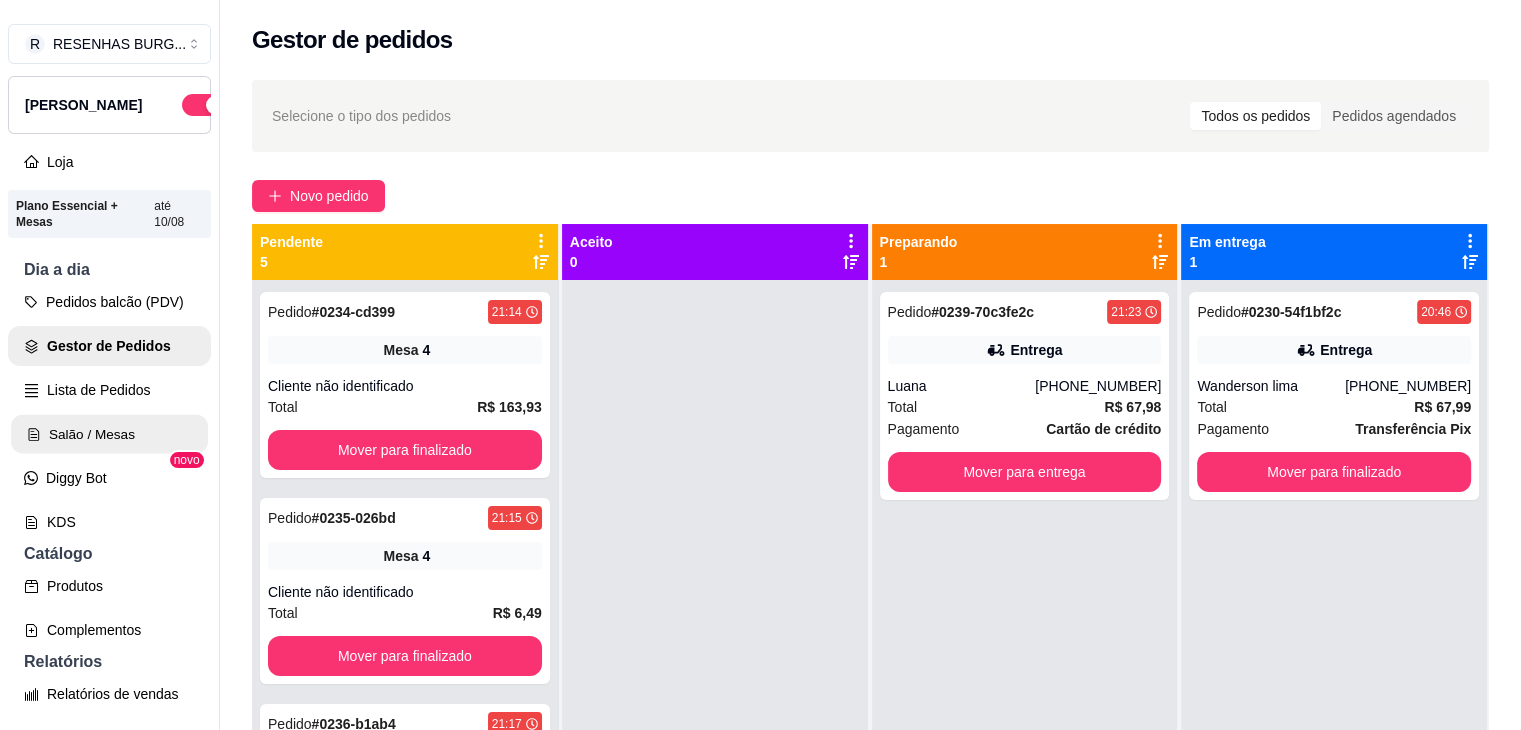 click on "Salão / Mesas" at bounding box center (109, 434) 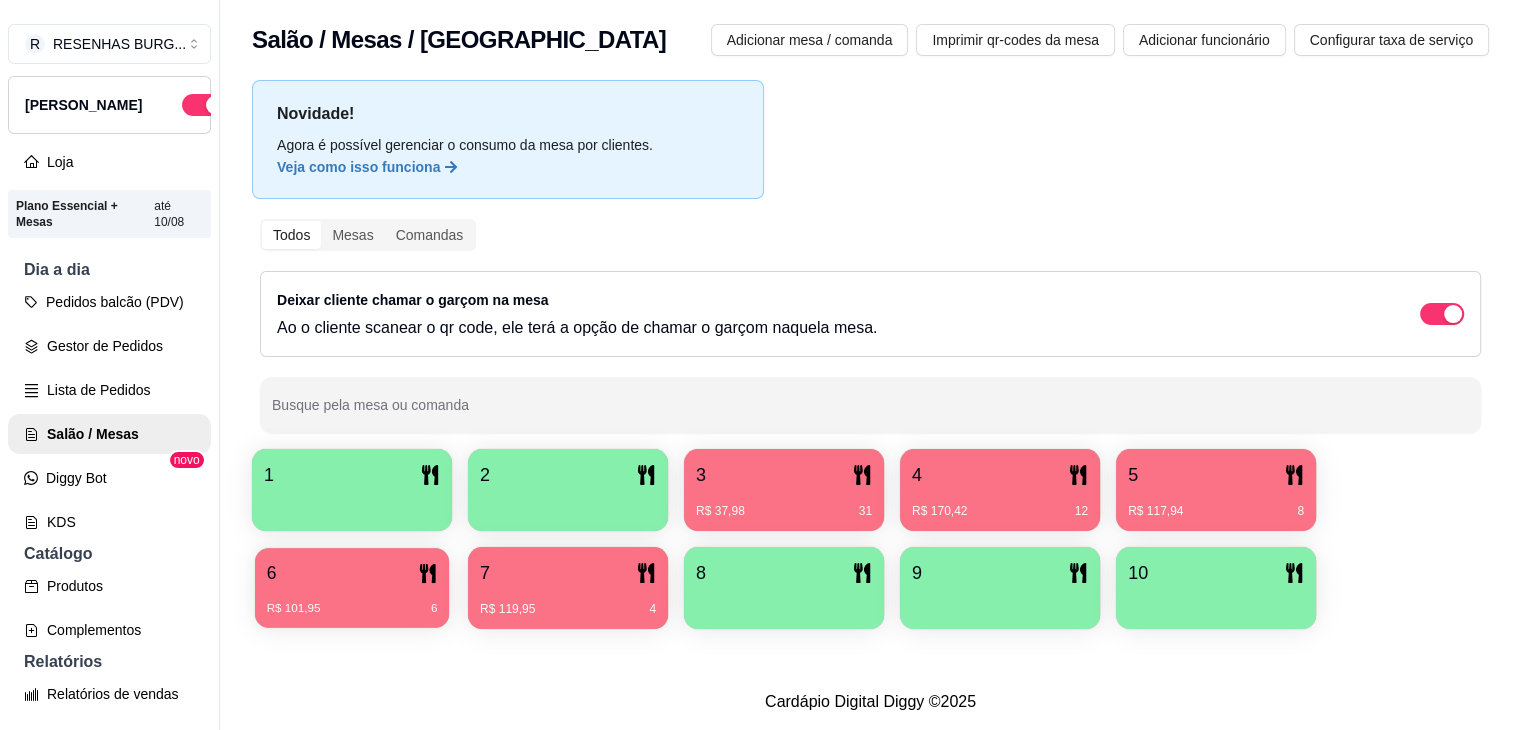 click on "6" at bounding box center (352, 573) 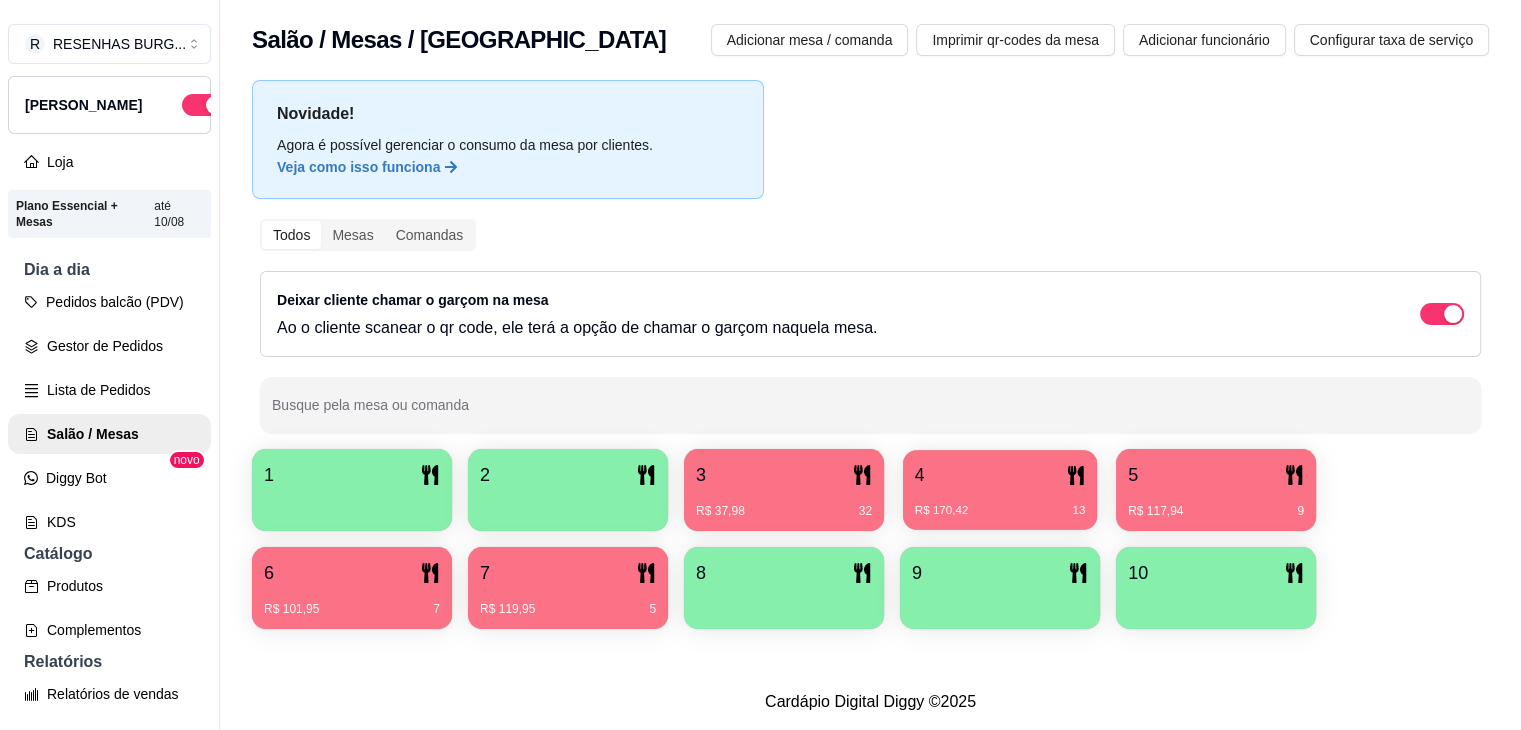 click on "R$ 170,42 13" at bounding box center (1000, 503) 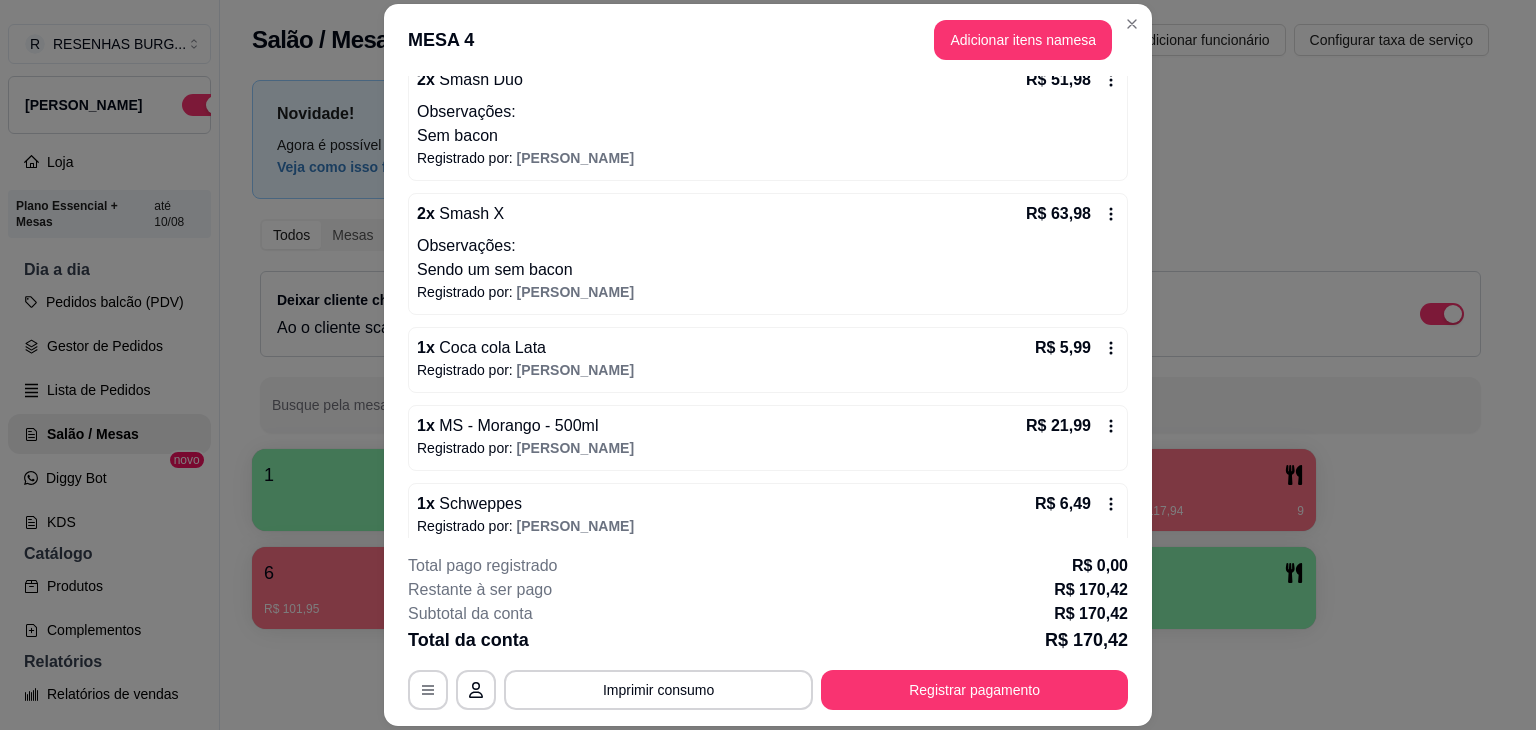 scroll, scrollTop: 356, scrollLeft: 0, axis: vertical 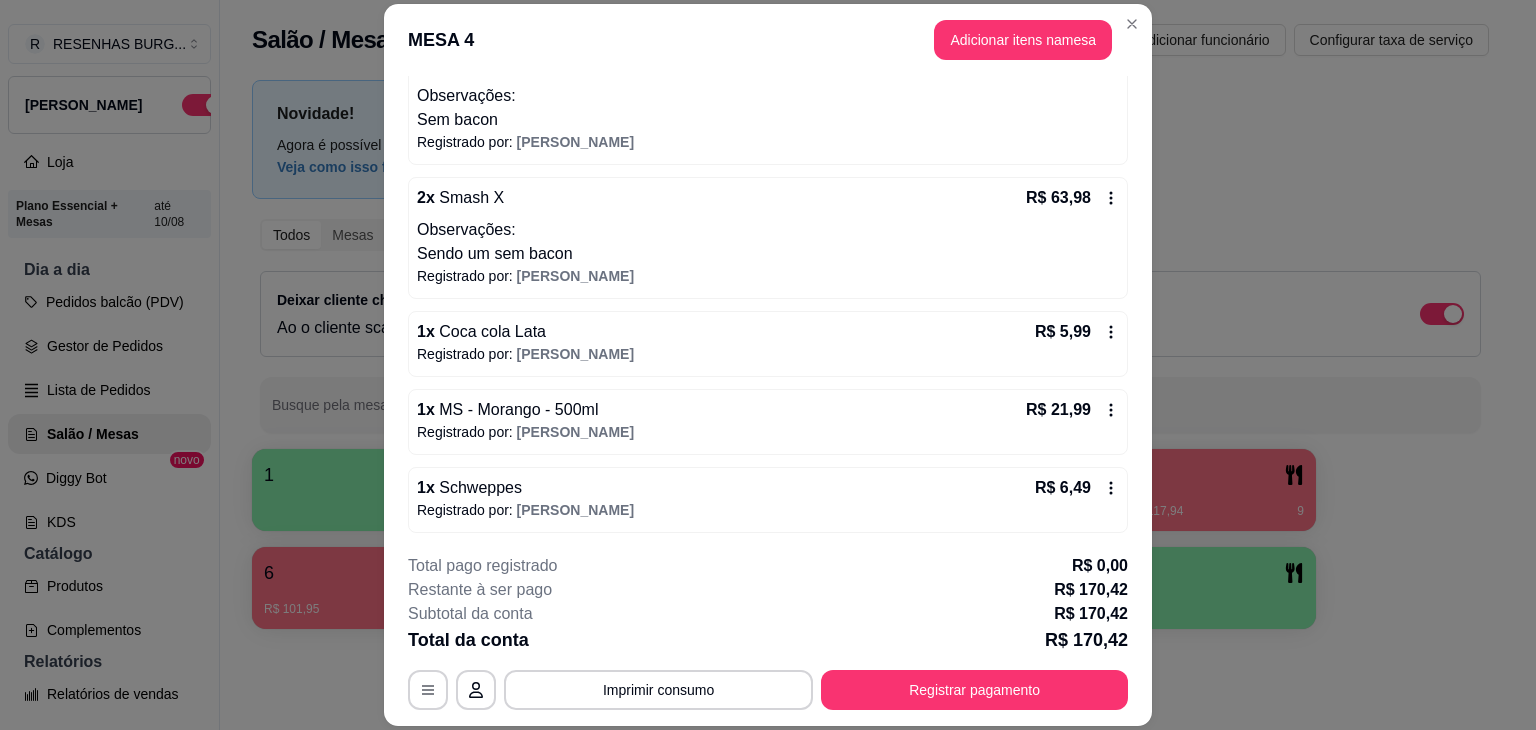 click on "R$ 5,99" at bounding box center [1077, 332] 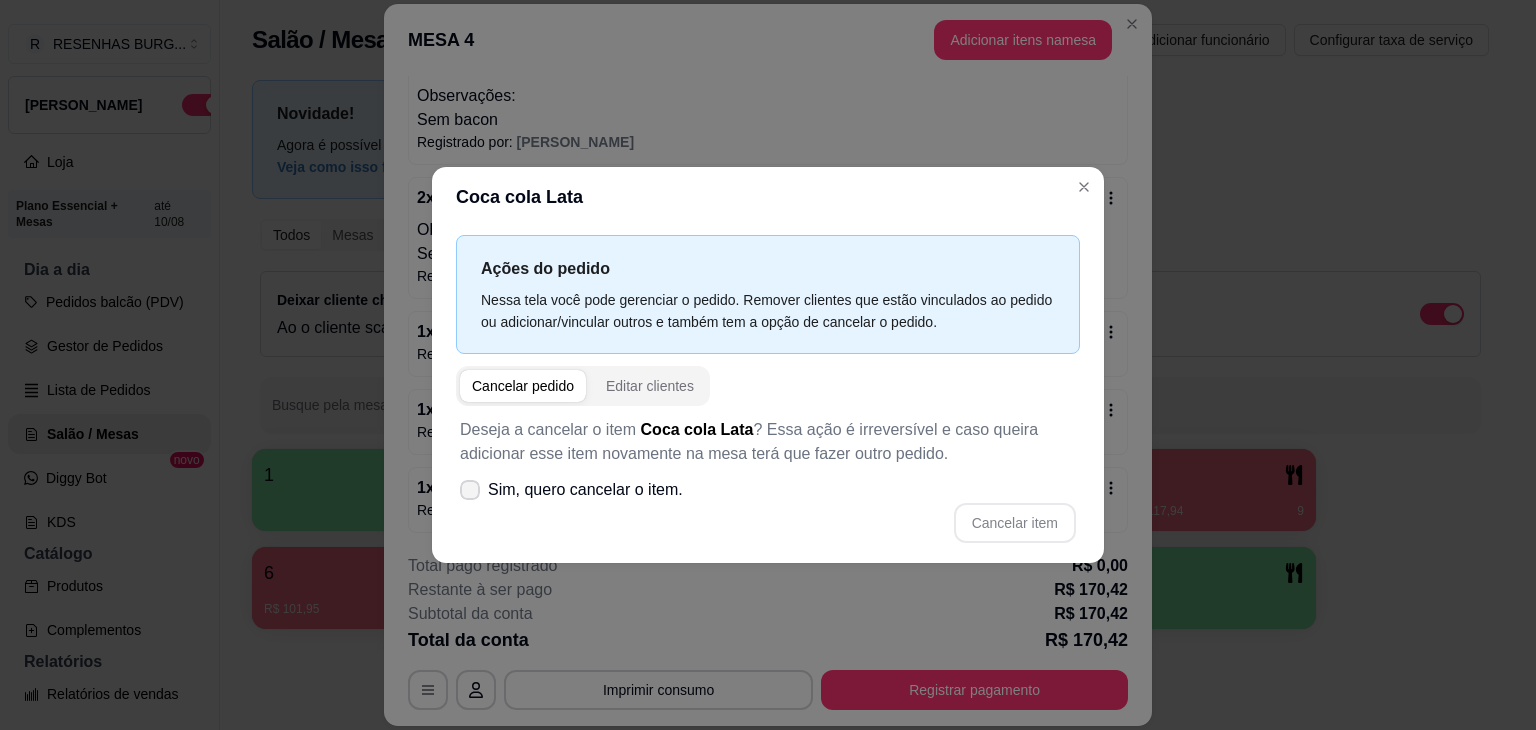 click 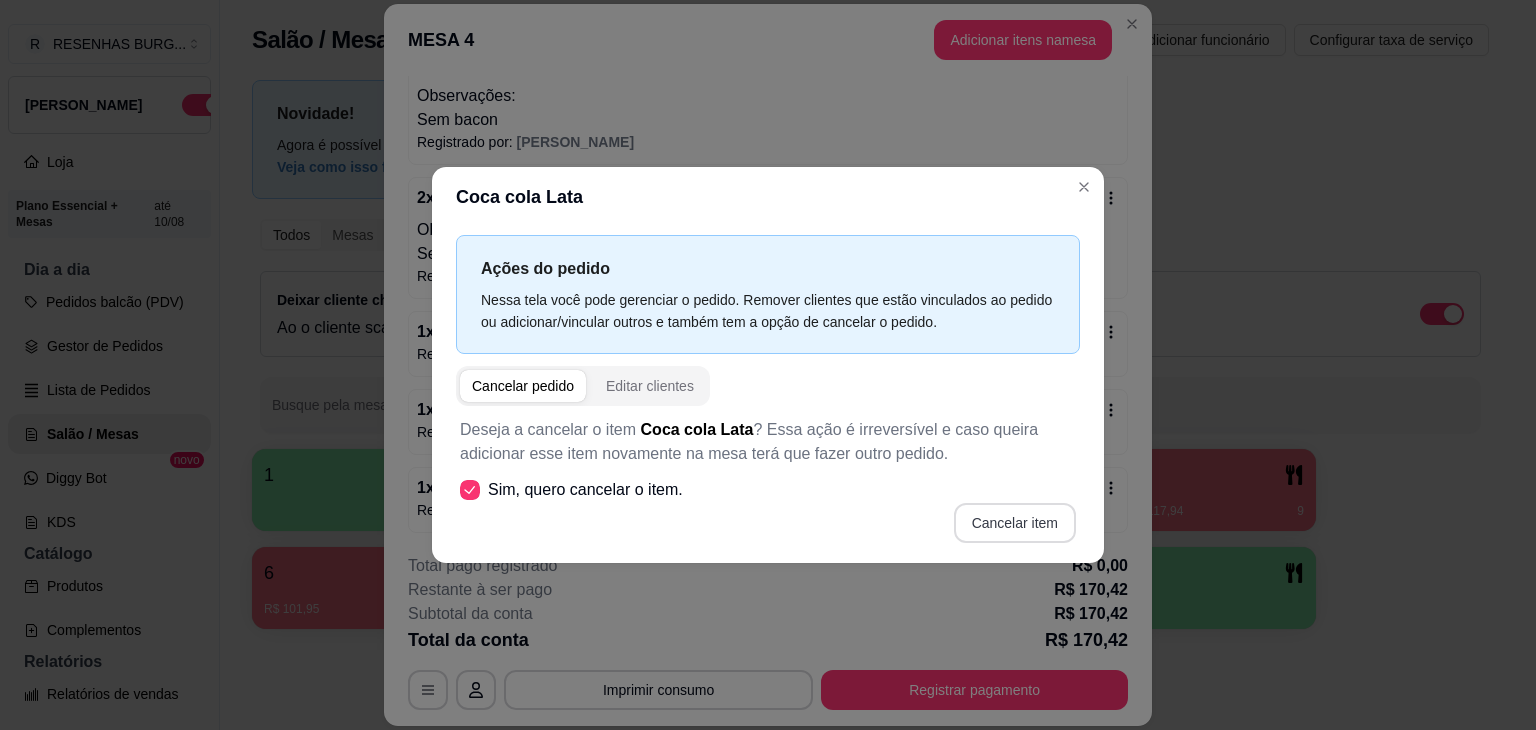 click on "Cancelar item" at bounding box center (1015, 523) 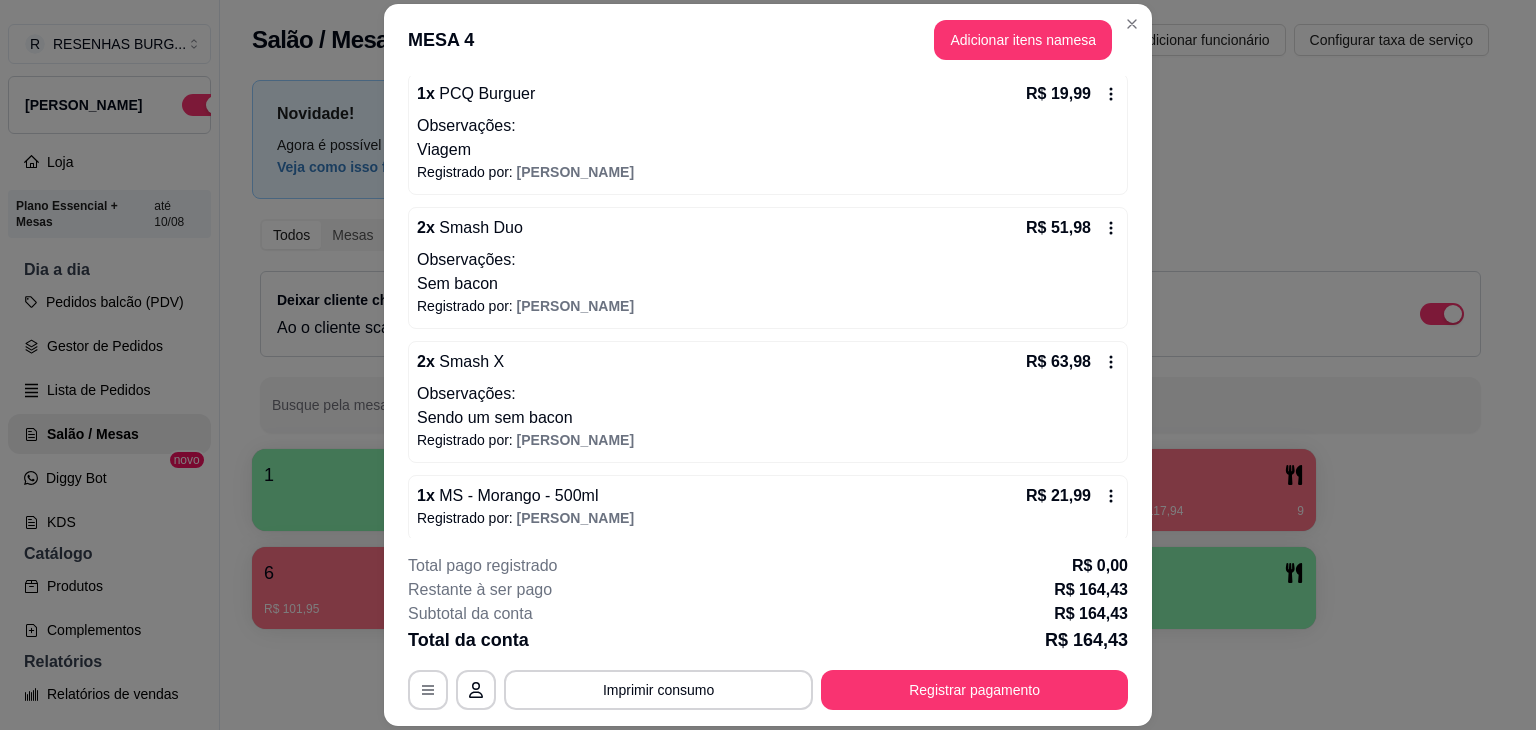scroll, scrollTop: 0, scrollLeft: 0, axis: both 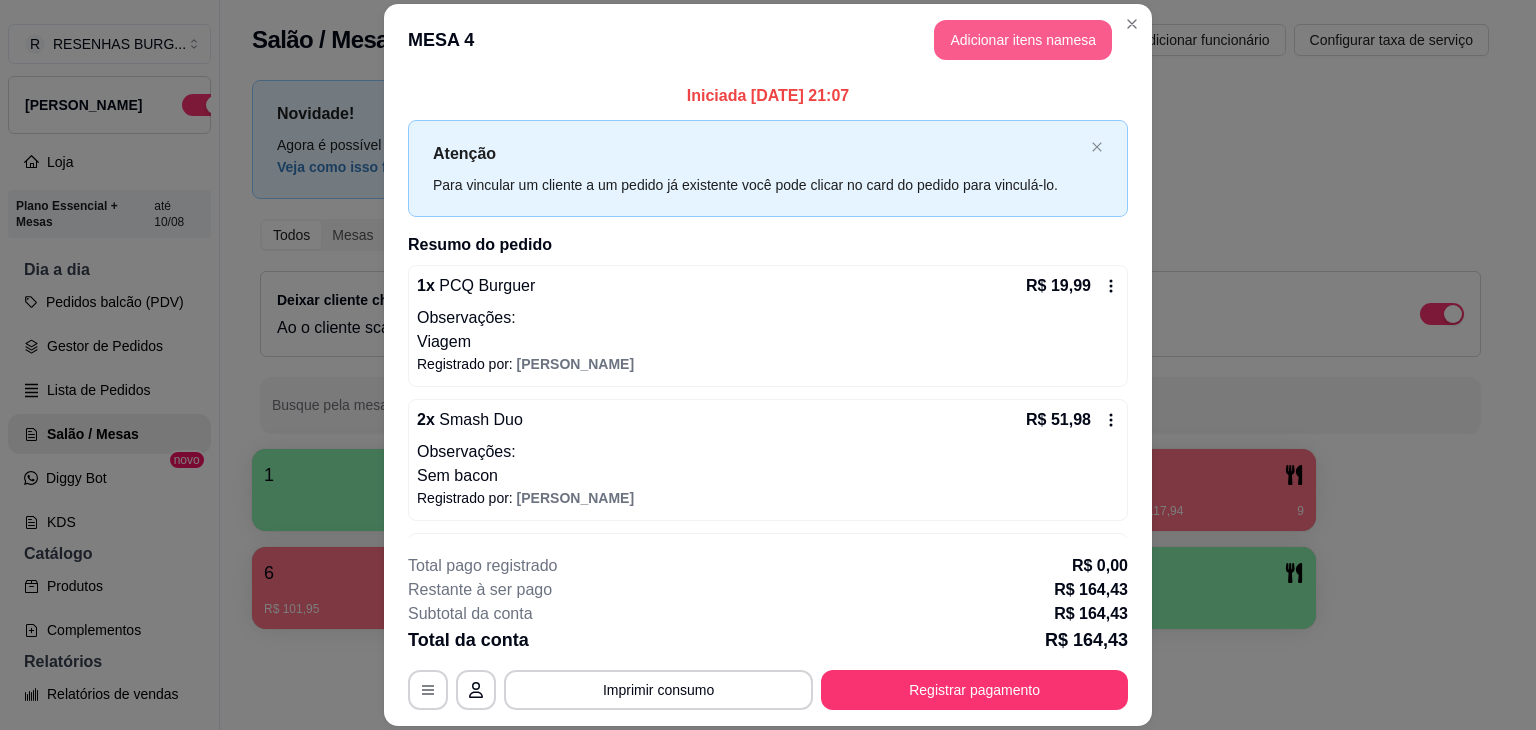 click on "Adicionar itens na  mesa" at bounding box center [1023, 40] 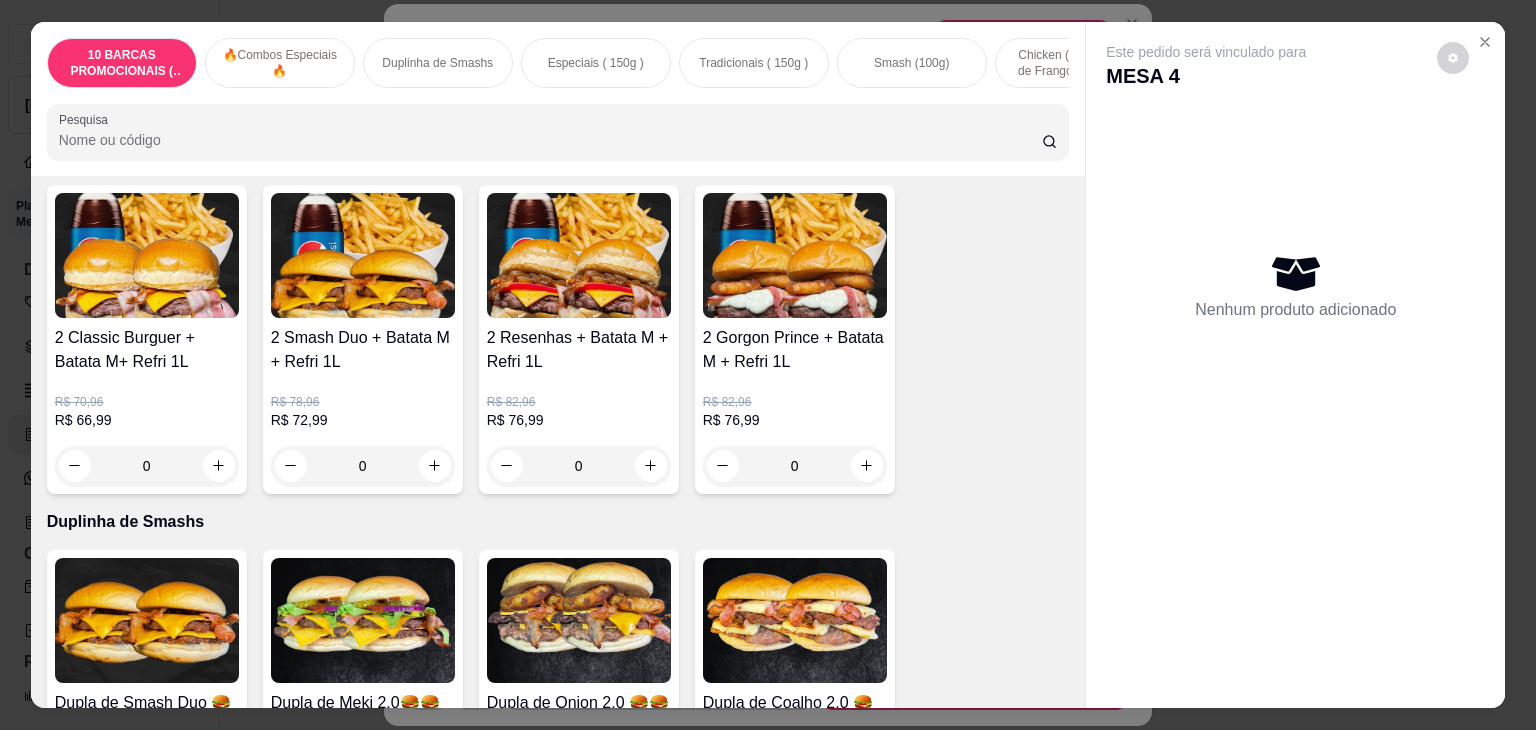 scroll, scrollTop: 400, scrollLeft: 0, axis: vertical 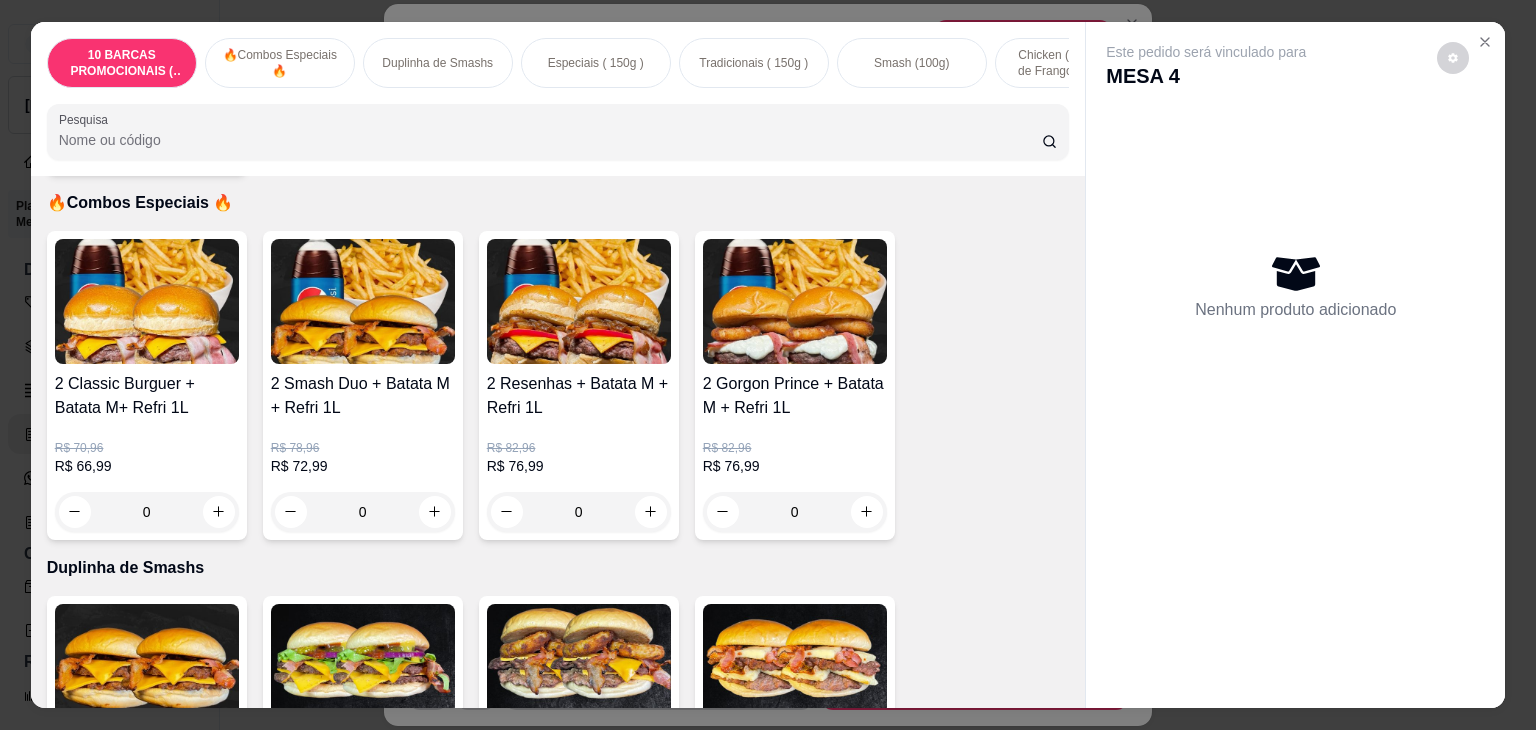 click at bounding box center (147, 301) 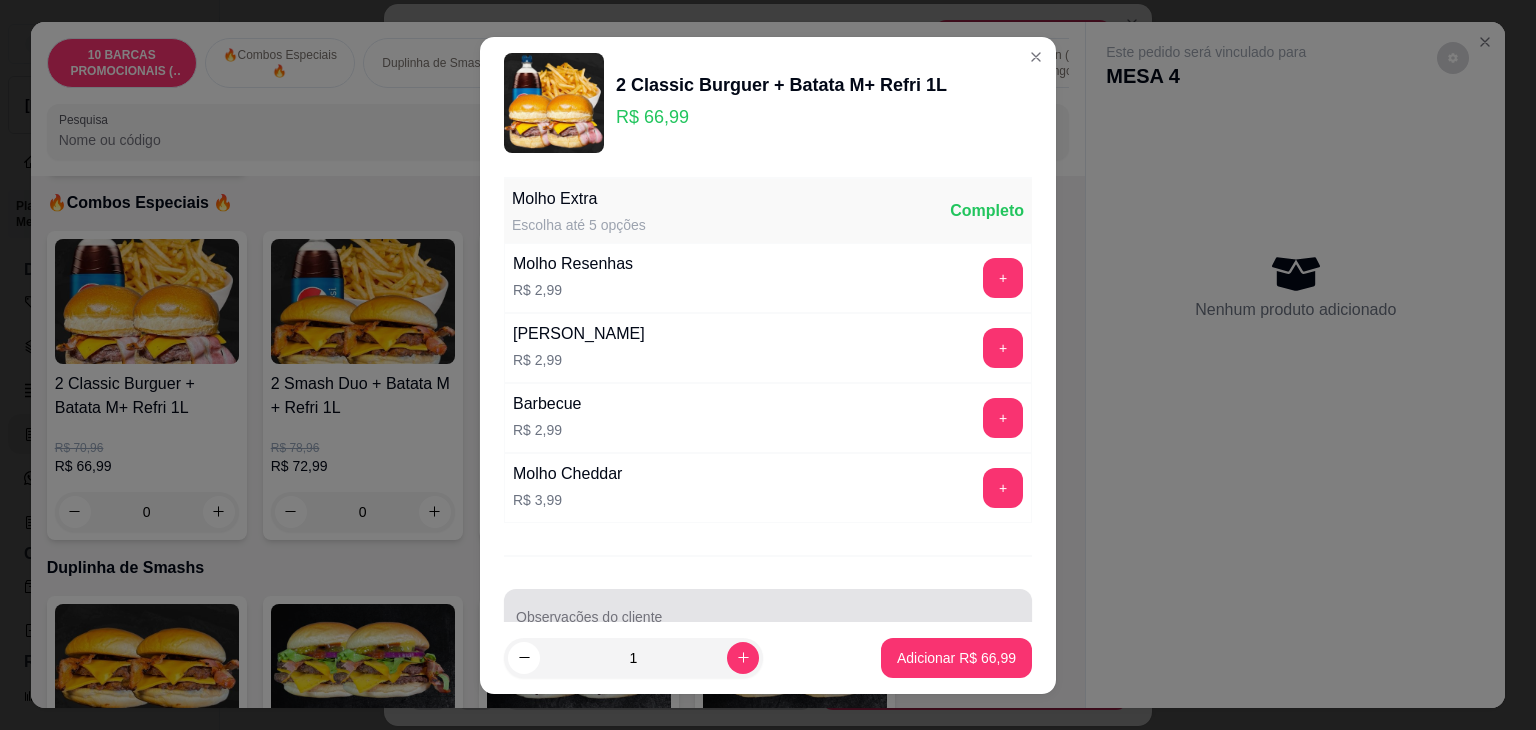 scroll, scrollTop: 48, scrollLeft: 0, axis: vertical 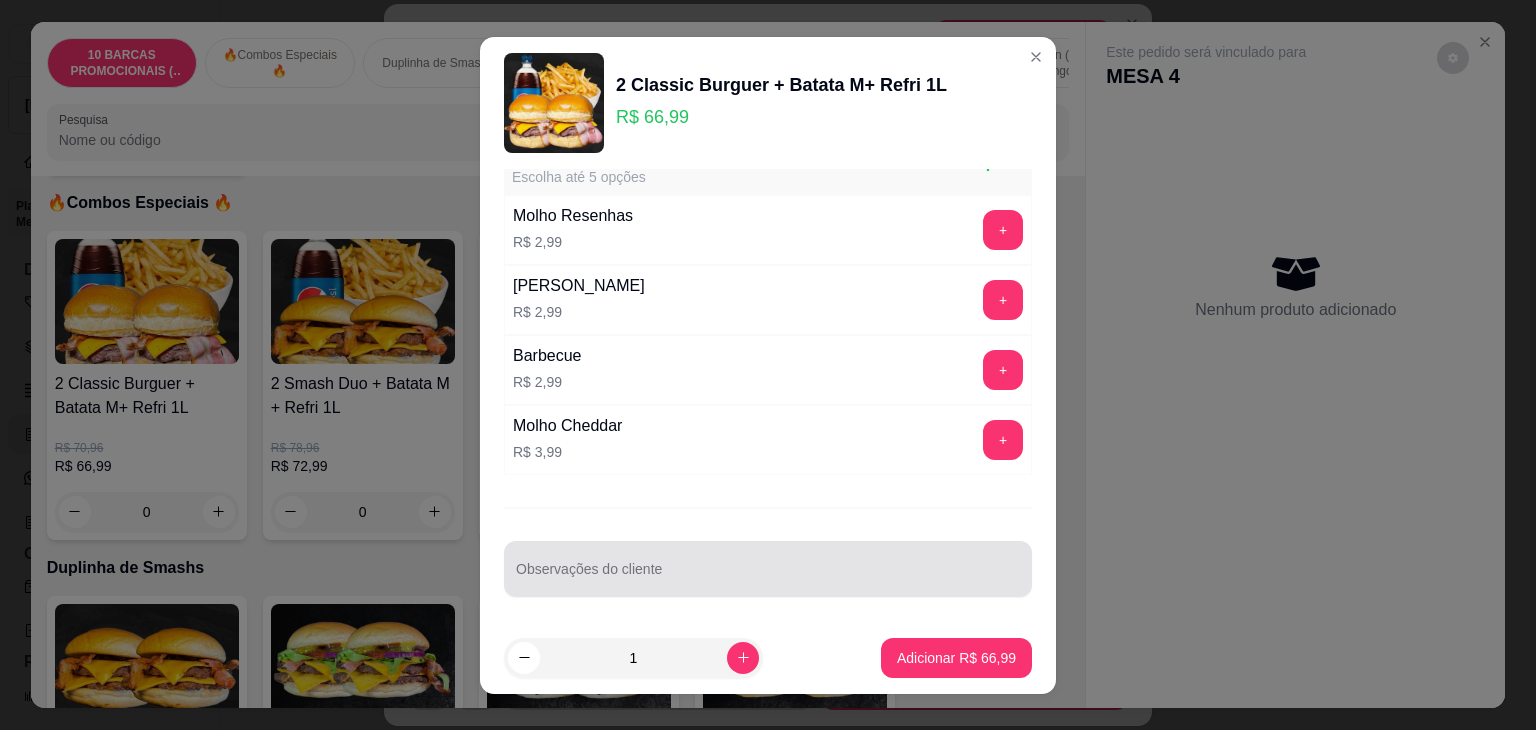 click on "Observações do cliente" at bounding box center [768, 577] 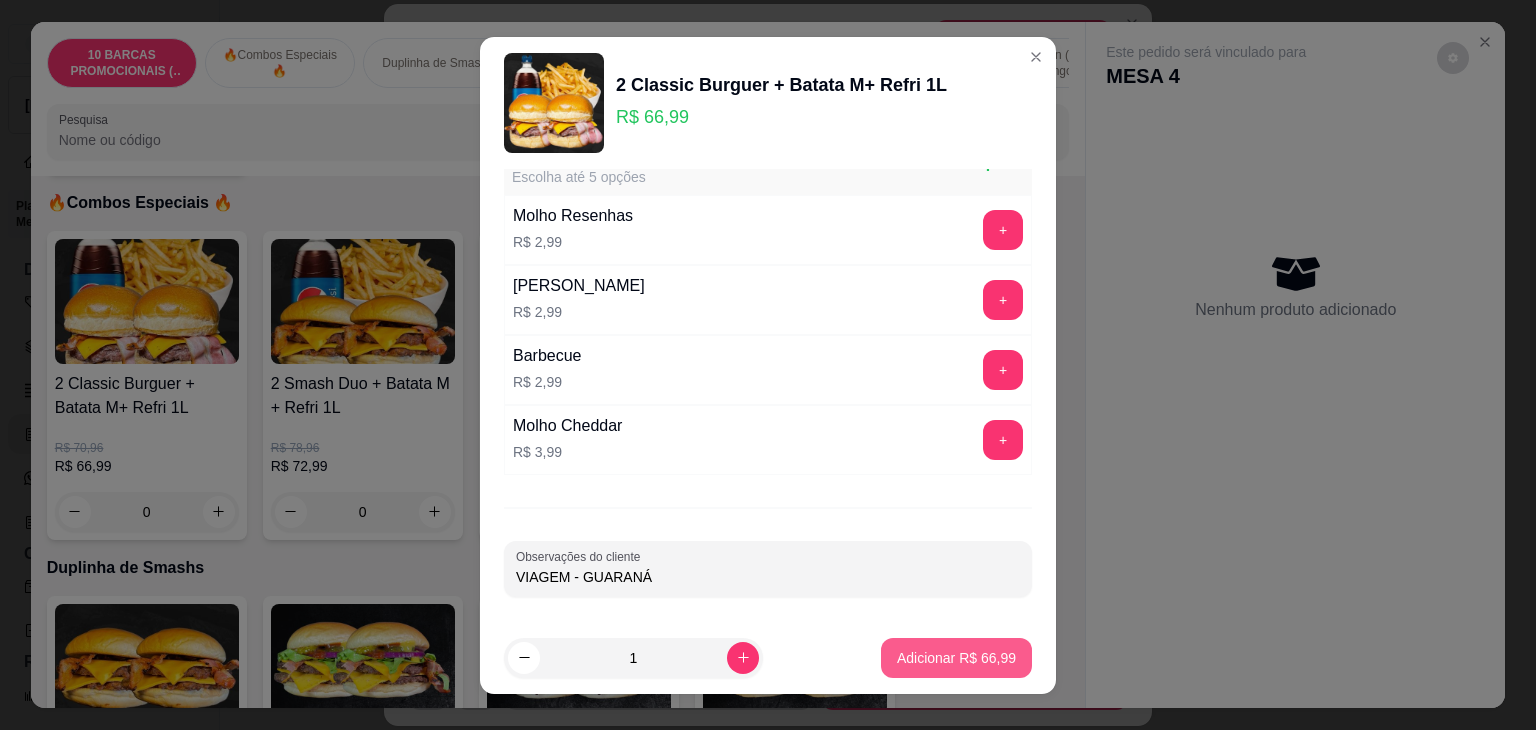type on "VIAGEM - GUARANÁ" 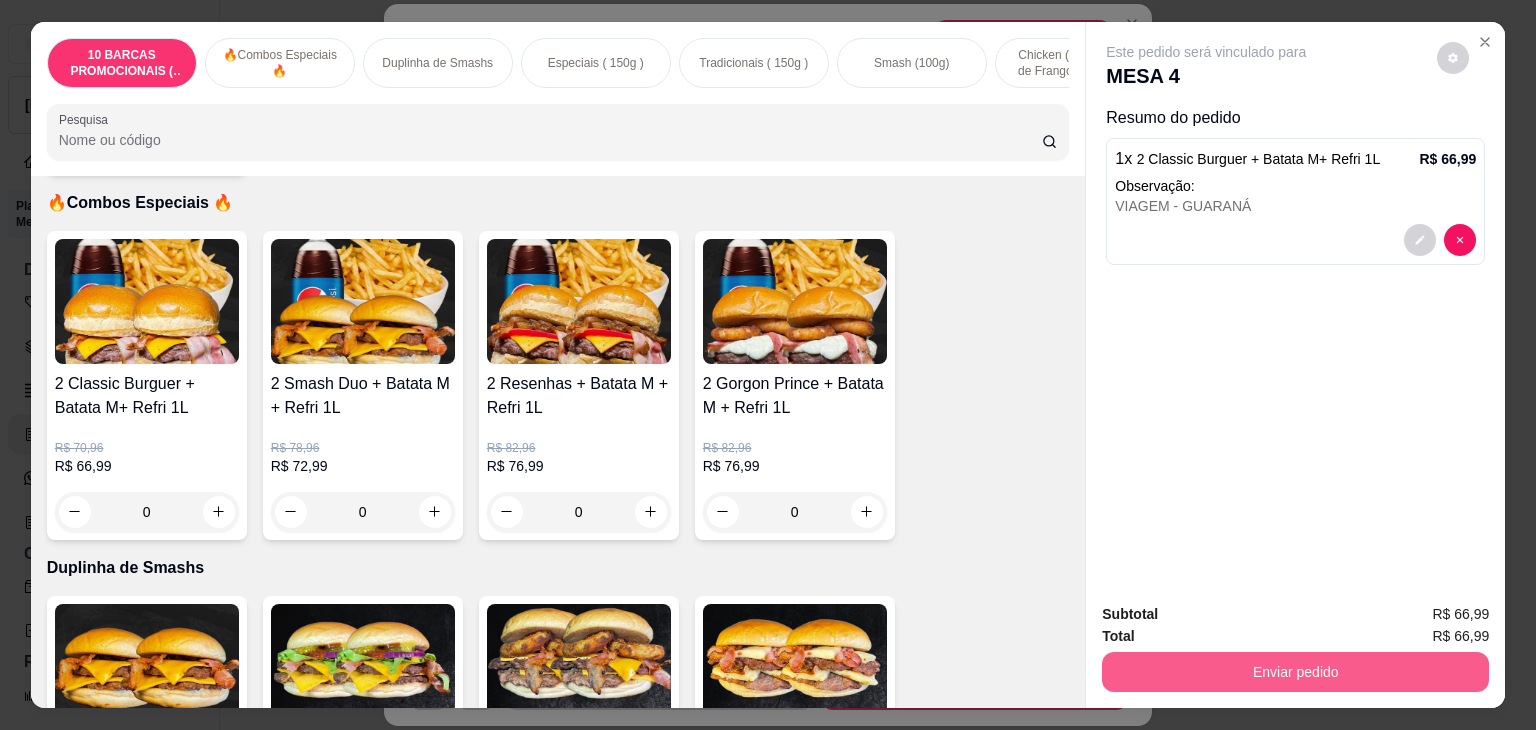 click on "Enviar pedido" at bounding box center (1295, 672) 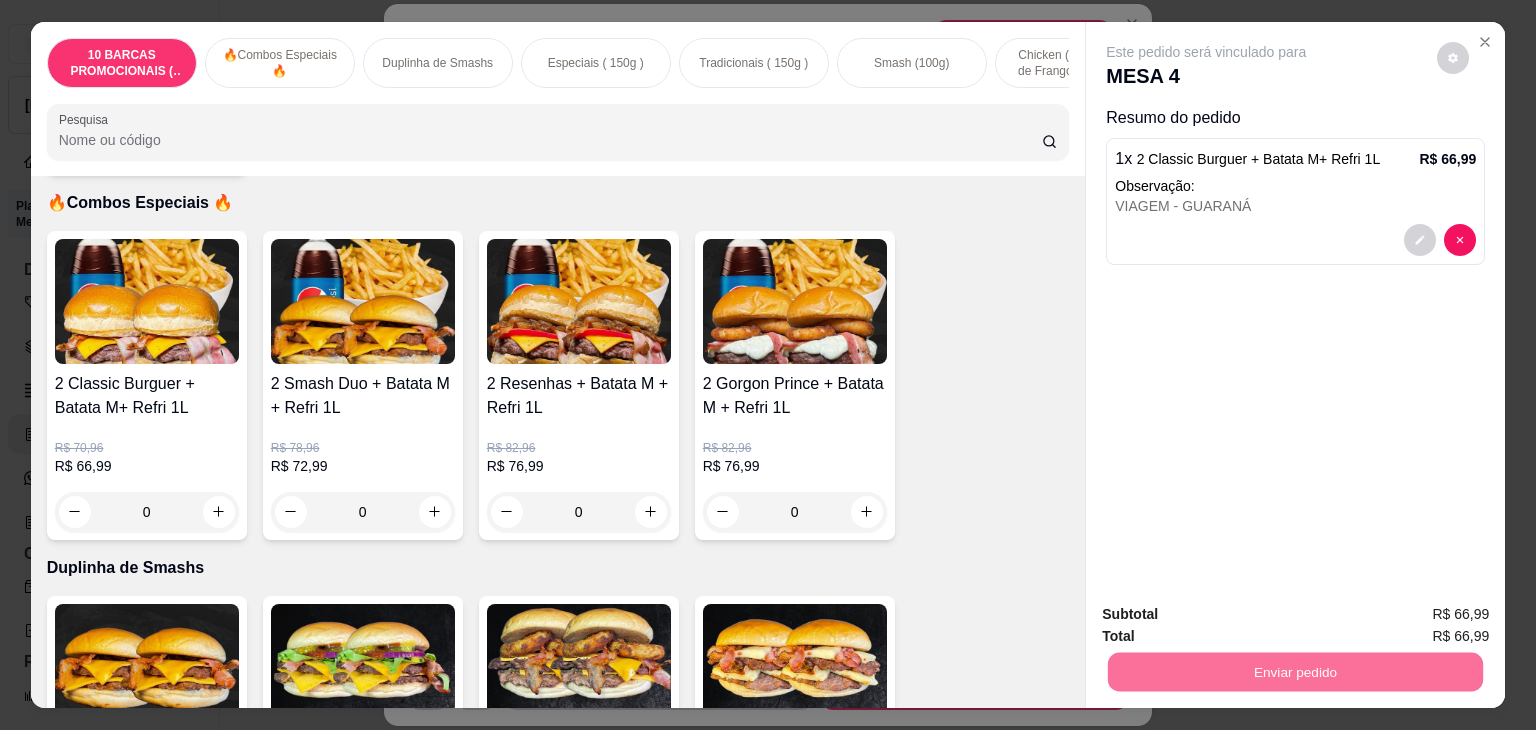 click on "Não registrar e enviar pedido" at bounding box center (1229, 615) 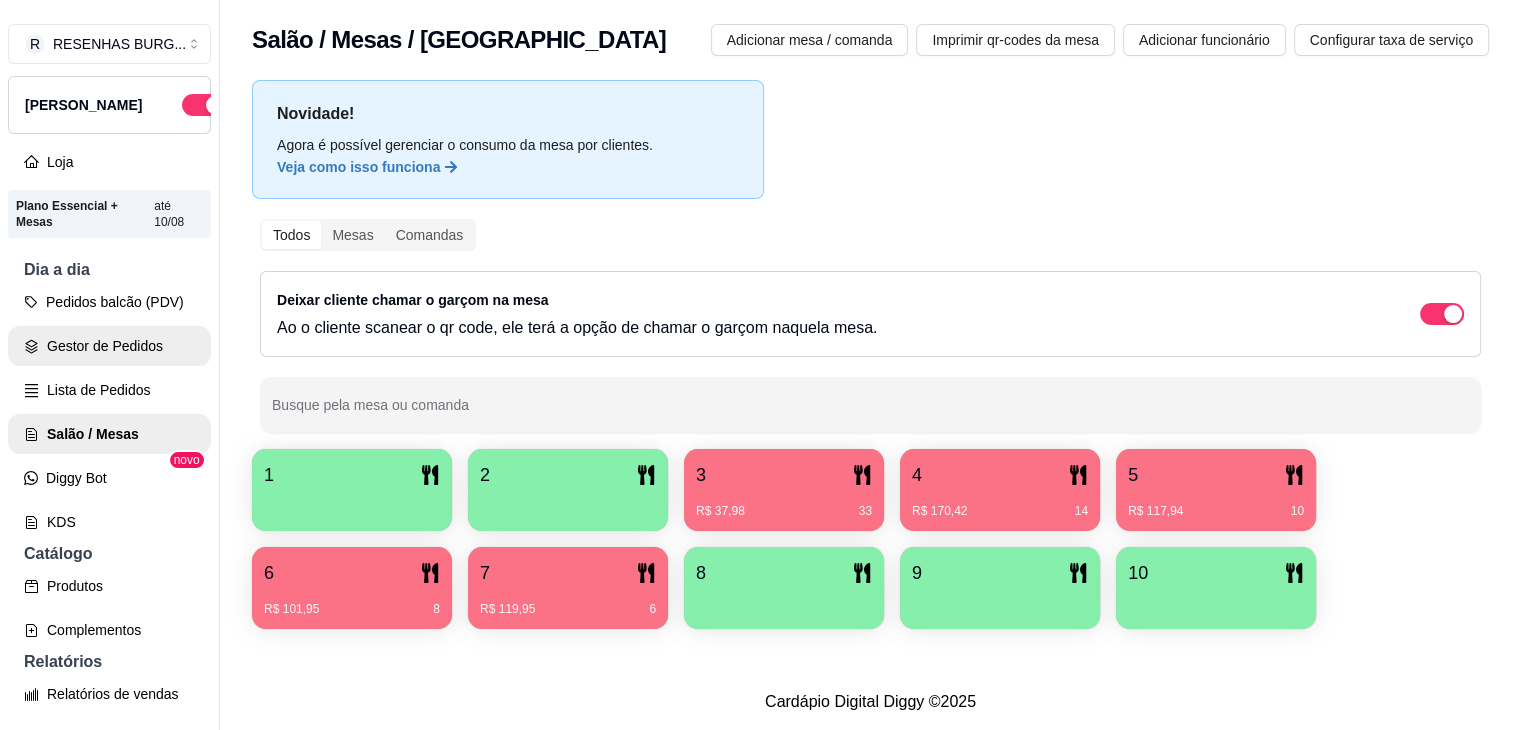 click on "Gestor de Pedidos" at bounding box center [109, 346] 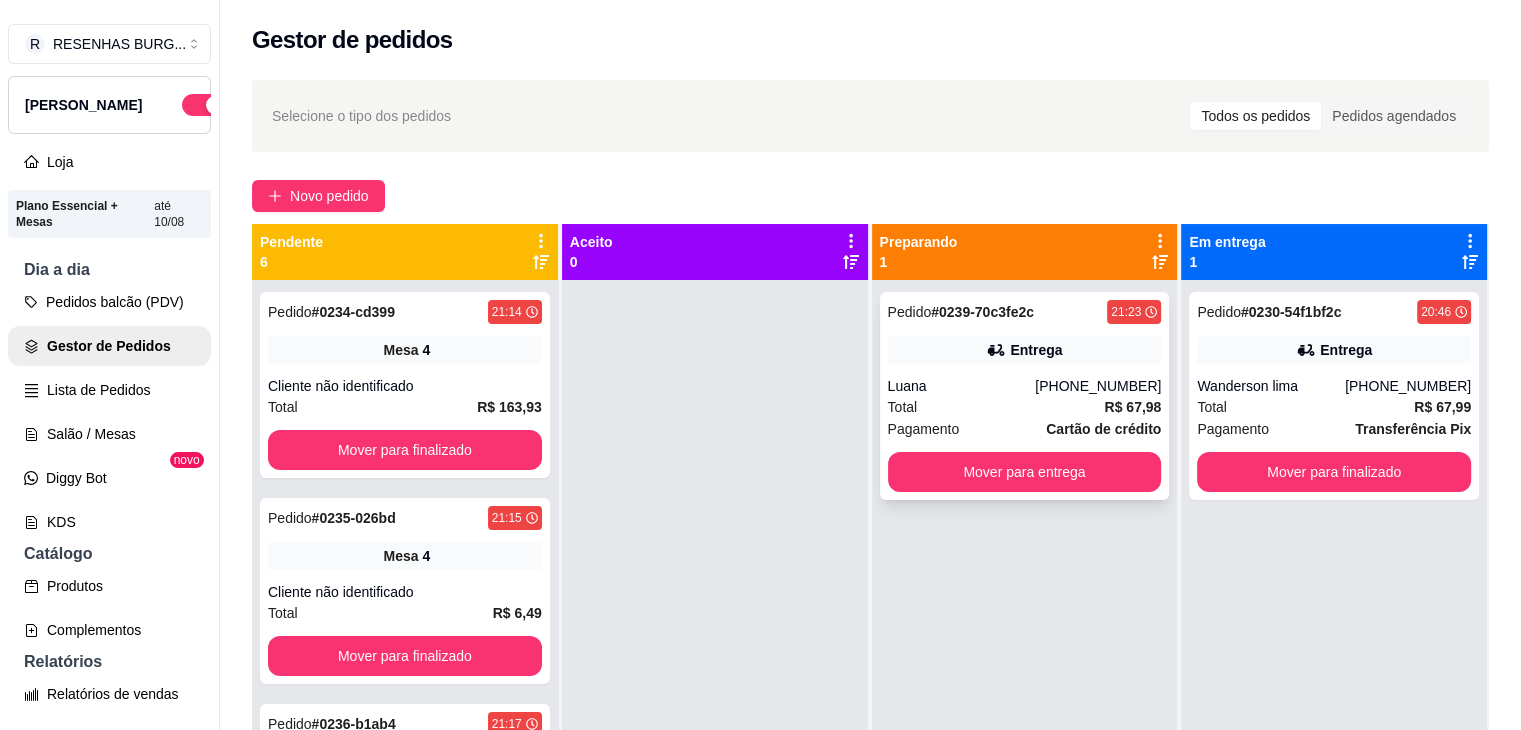 click on "Luana" at bounding box center [962, 386] 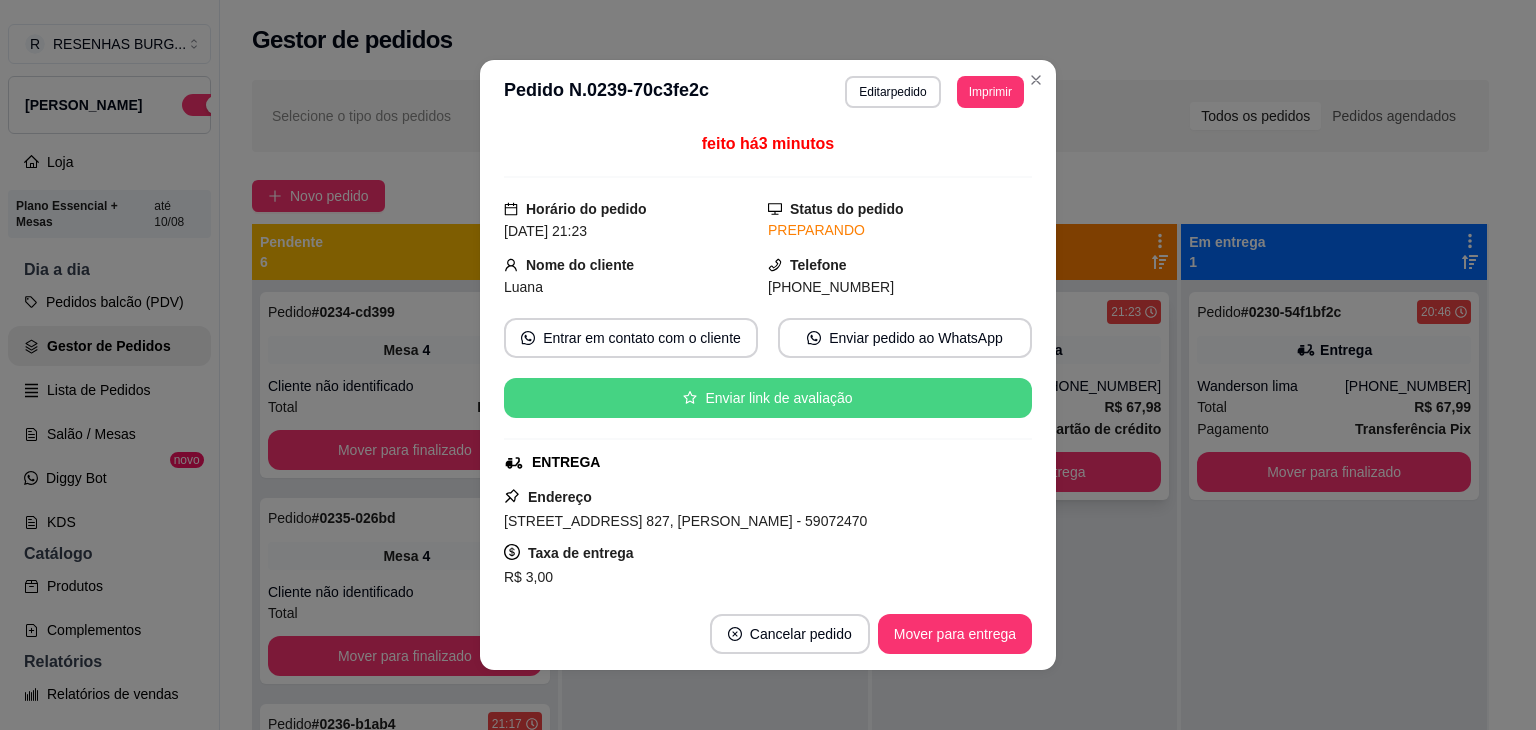 scroll, scrollTop: 100, scrollLeft: 0, axis: vertical 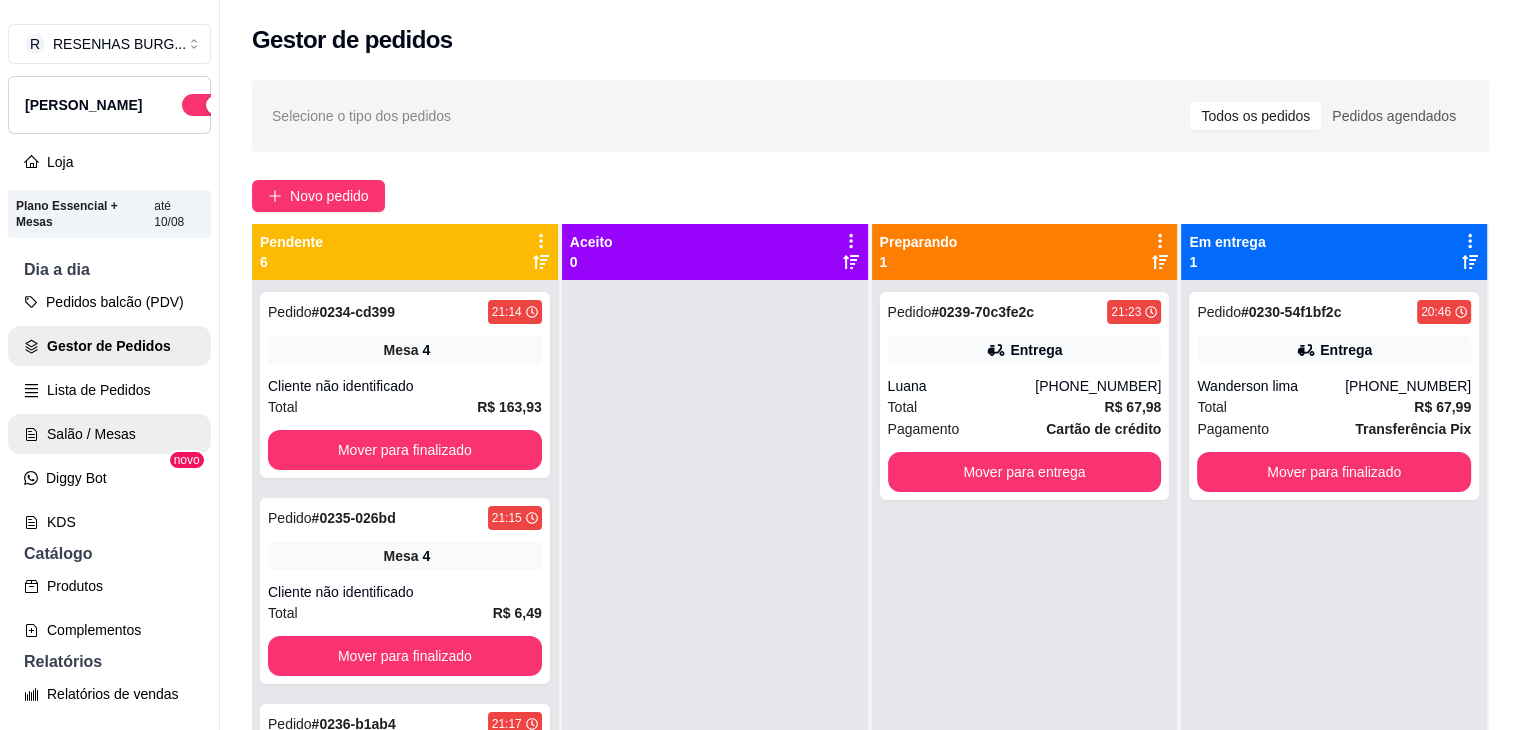 click on "Salão / Mesas" at bounding box center [109, 434] 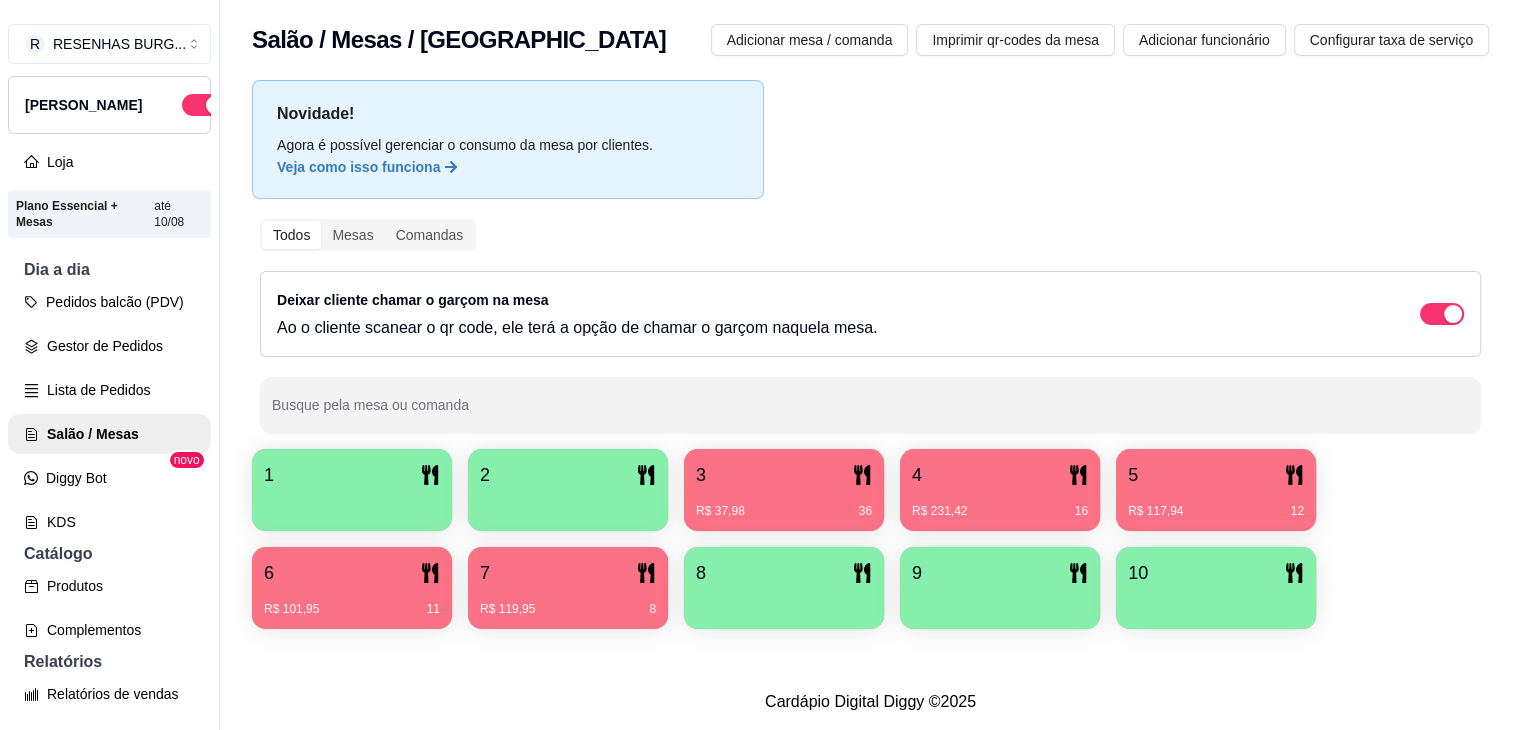 drag, startPoint x: 951, startPoint y: 361, endPoint x: 916, endPoint y: 401, distance: 53.15073 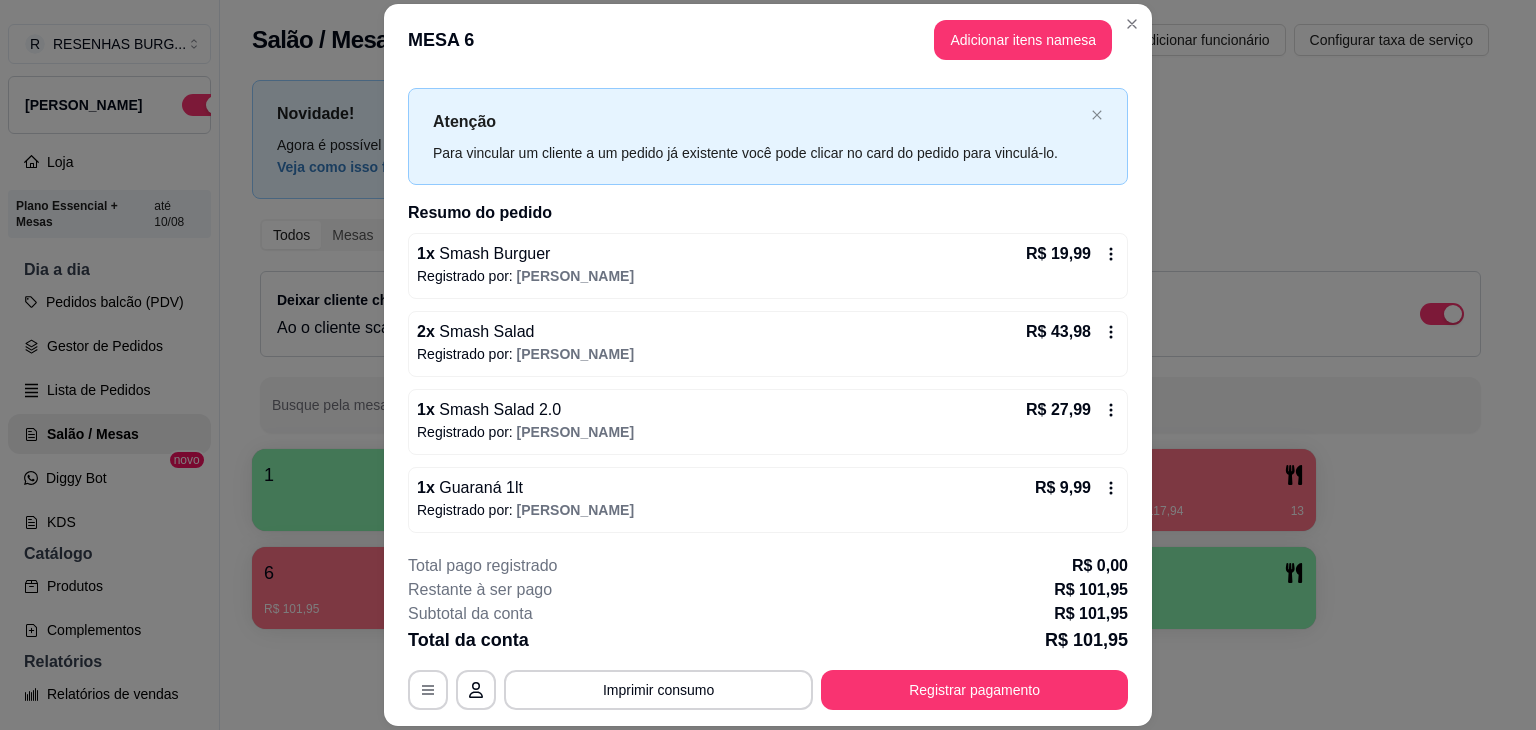scroll, scrollTop: 32, scrollLeft: 0, axis: vertical 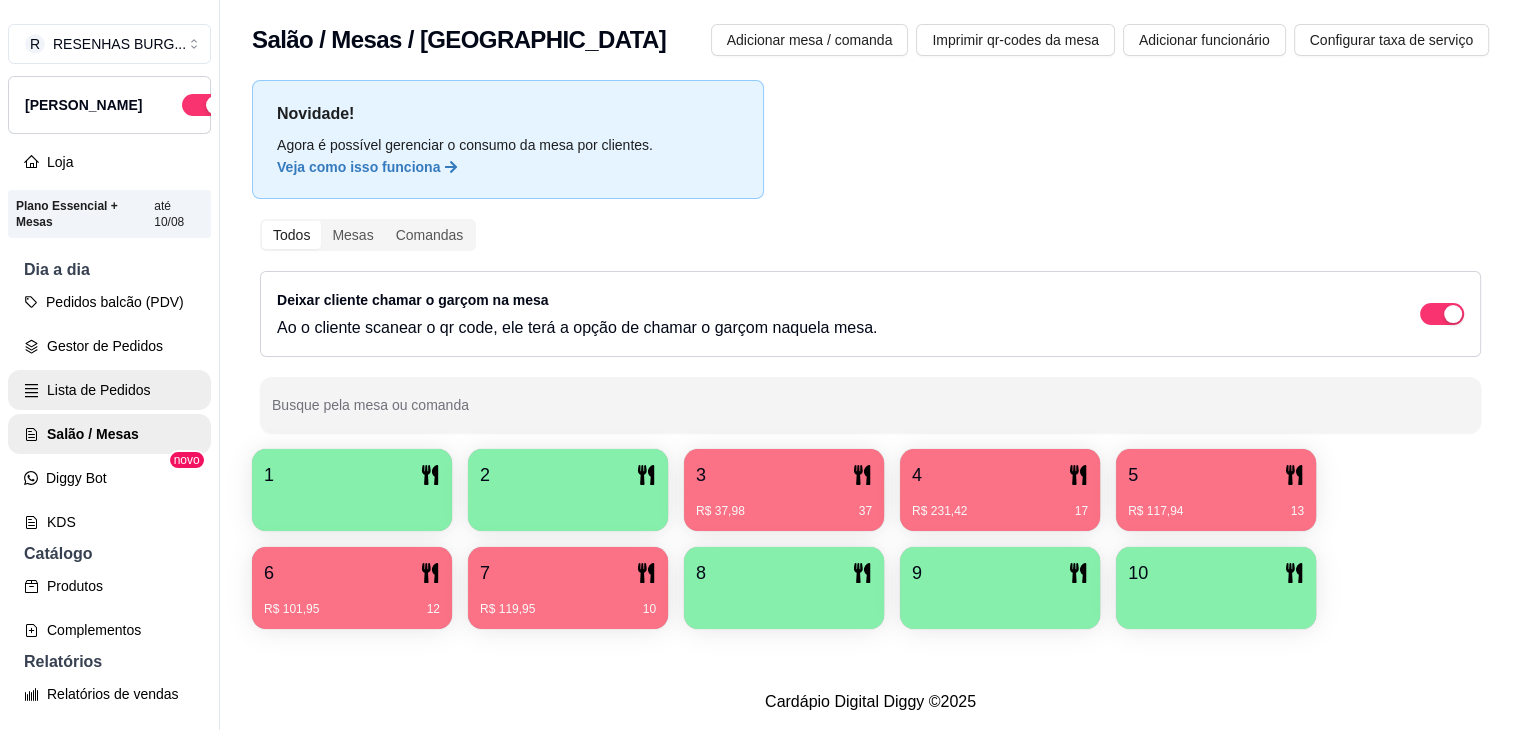 click on "Gestor de Pedidos" at bounding box center [109, 346] 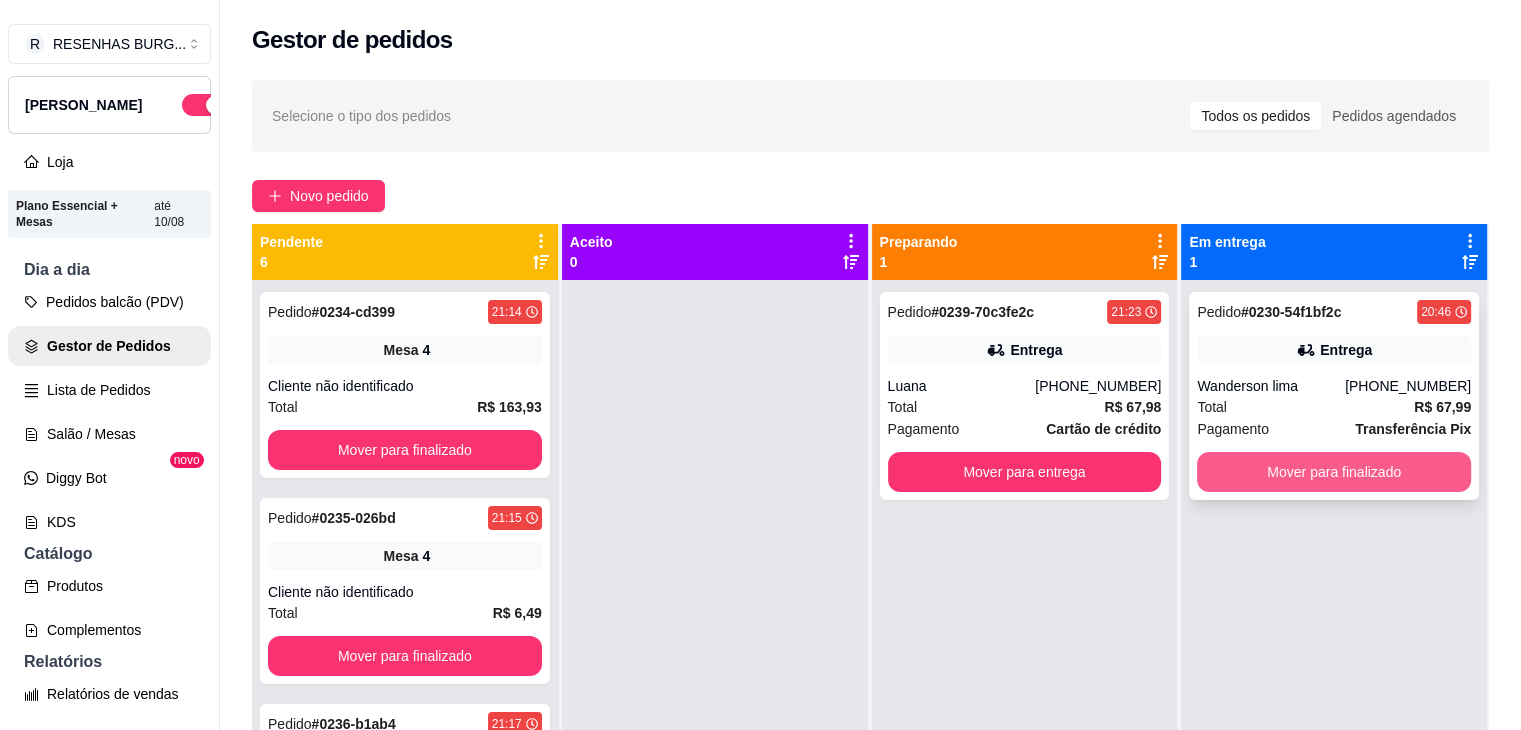 click on "Mover para finalizado" at bounding box center [1334, 472] 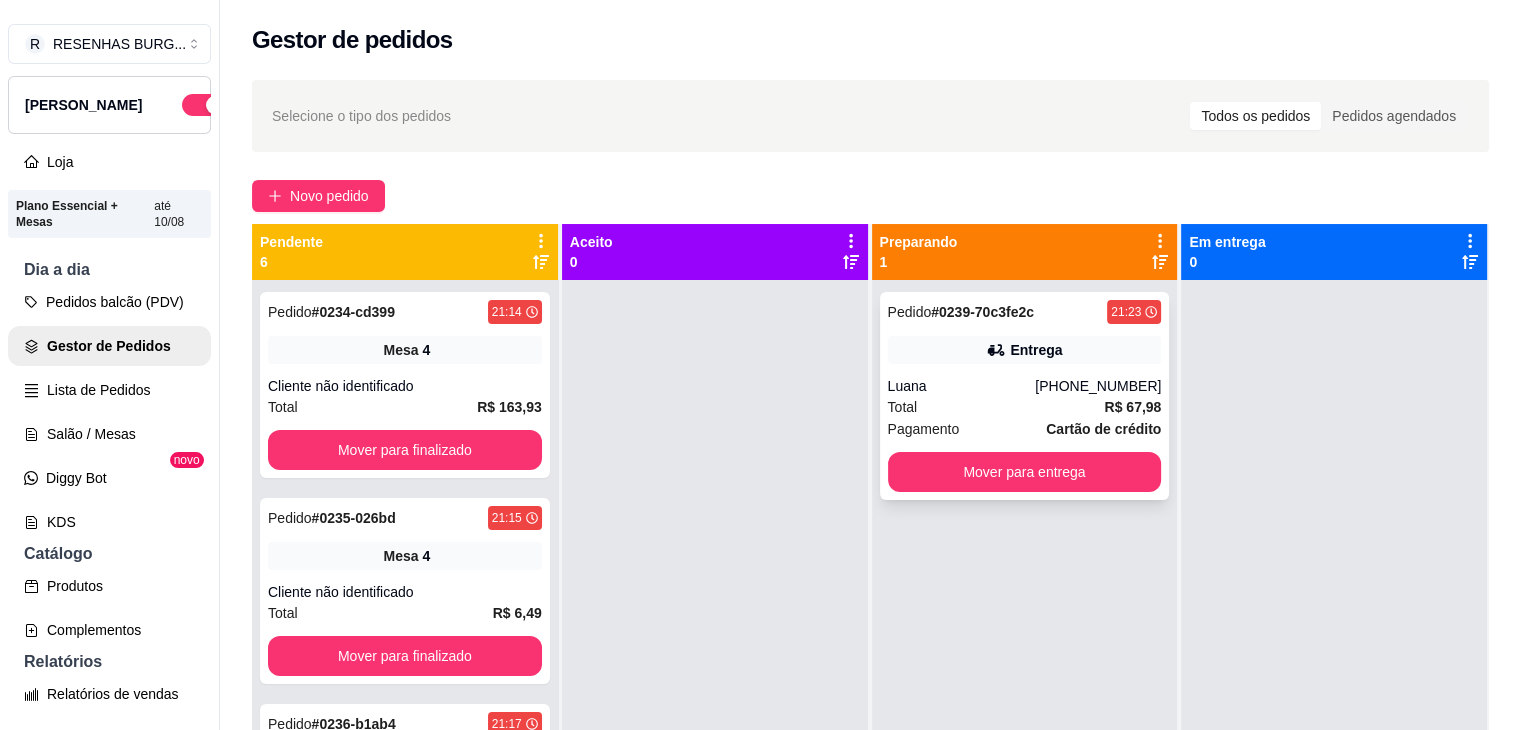 click on "Pedido  # 0239-70c3fe2c 21:23 Entrega Luana [PHONE_NUMBER] Total R$ 67,98 Pagamento Cartão de crédito Mover para entrega" at bounding box center (1025, 396) 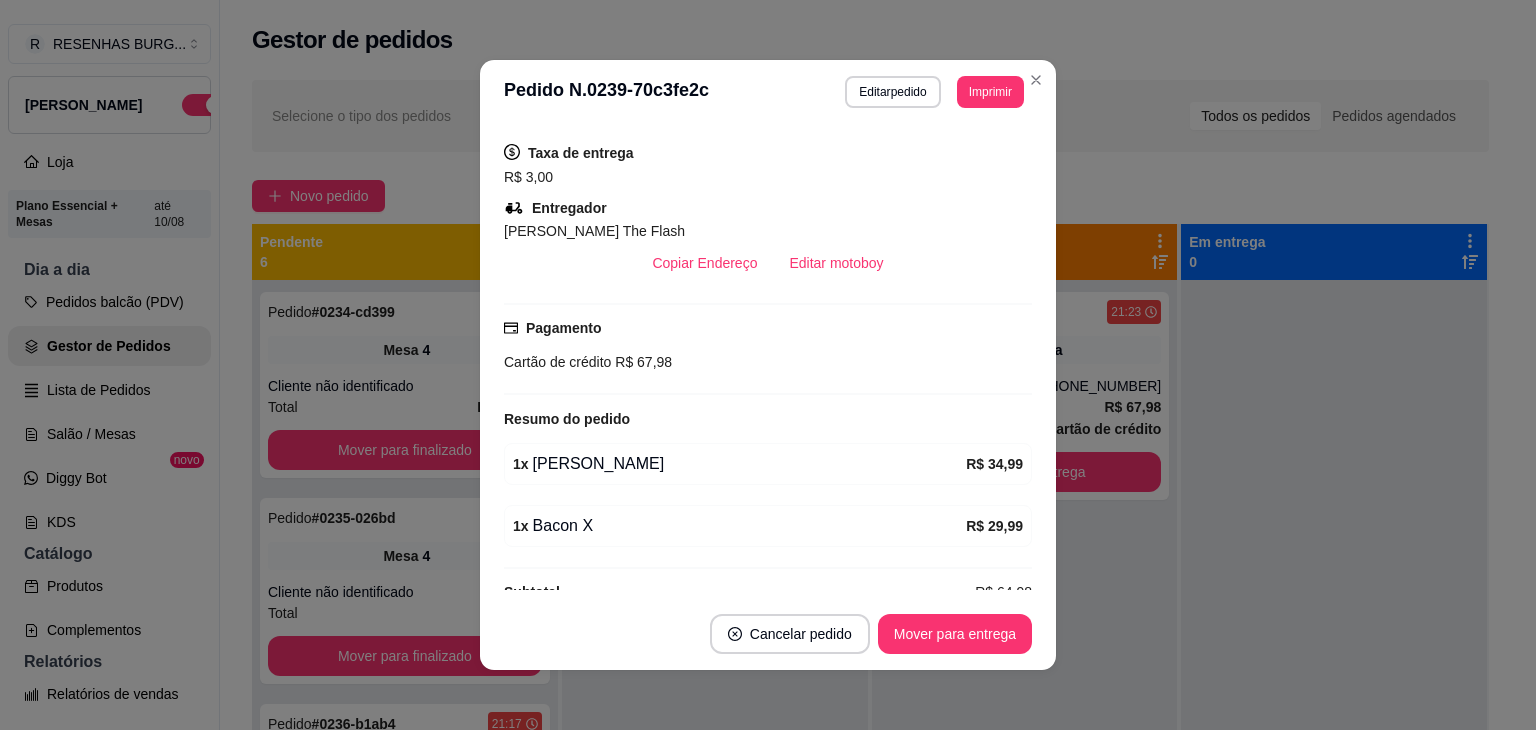 scroll, scrollTop: 454, scrollLeft: 0, axis: vertical 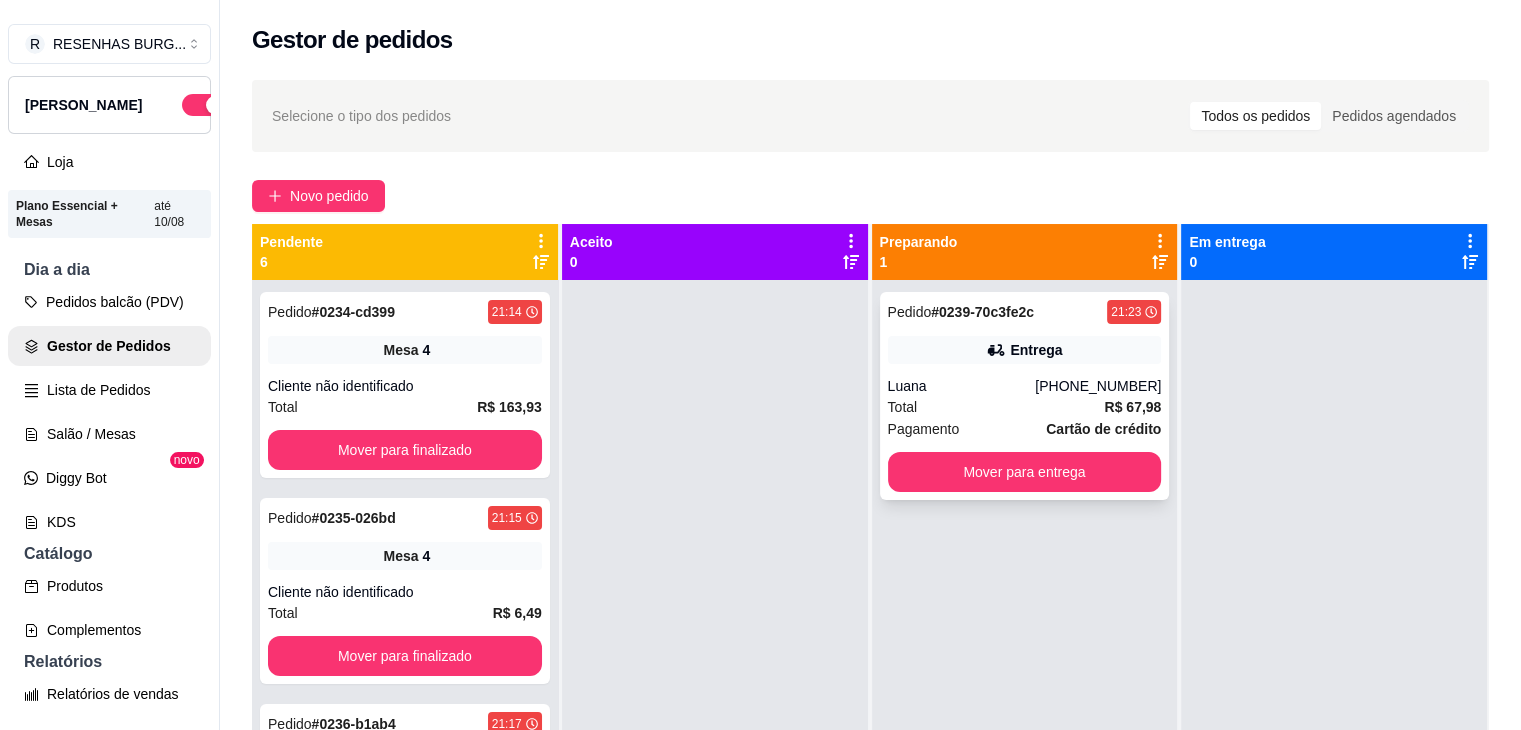 click on "Luana" at bounding box center [962, 386] 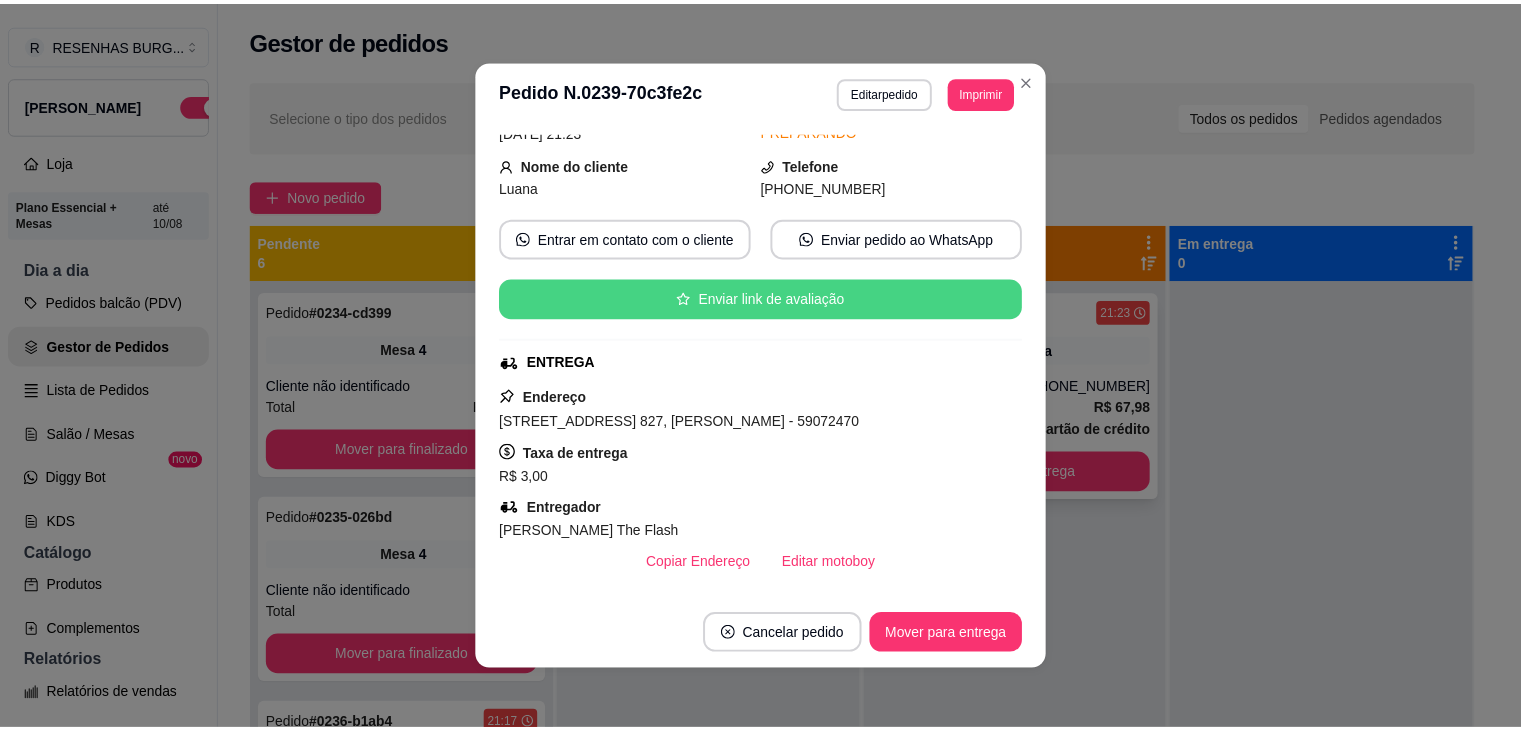 scroll, scrollTop: 200, scrollLeft: 0, axis: vertical 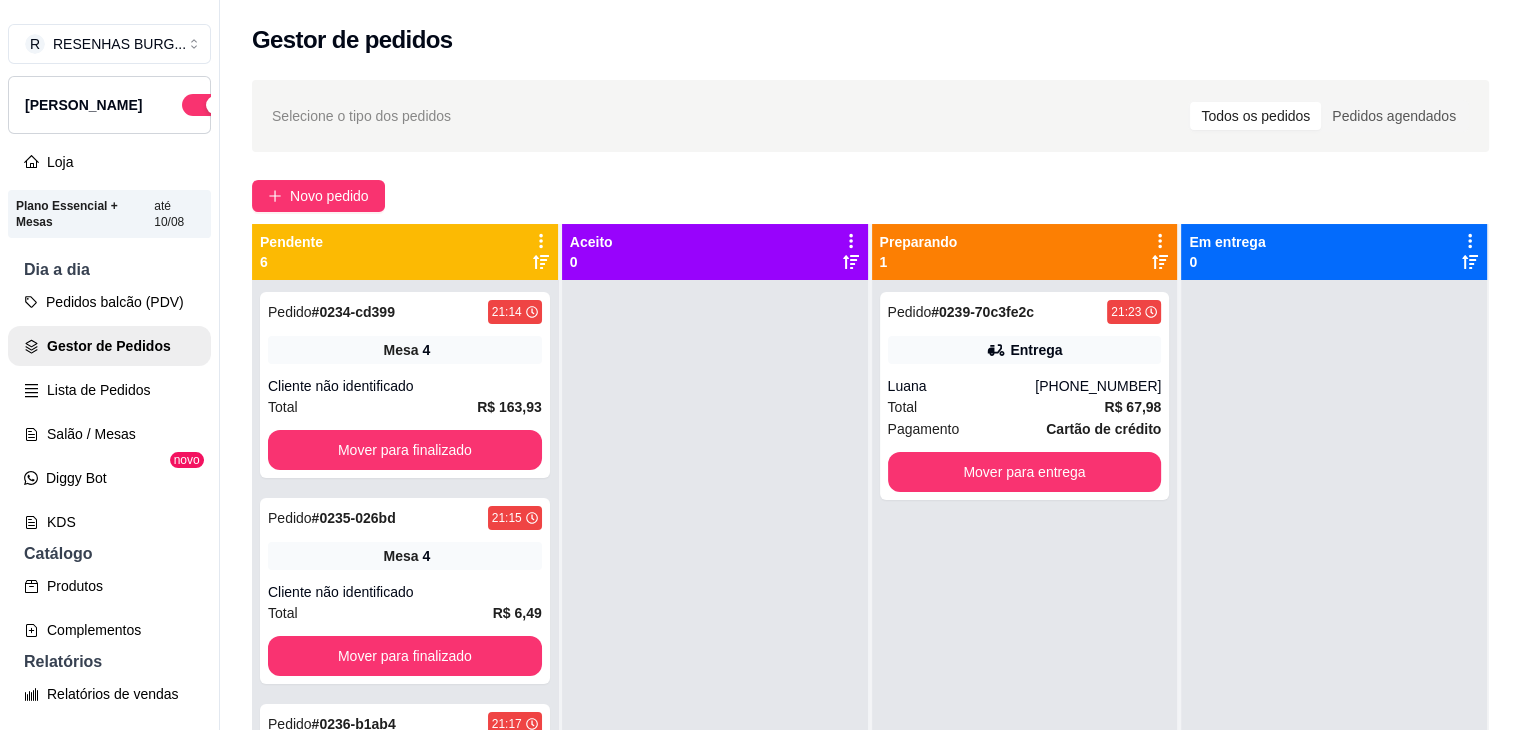 click on "Produtos Complementos" at bounding box center [109, 608] 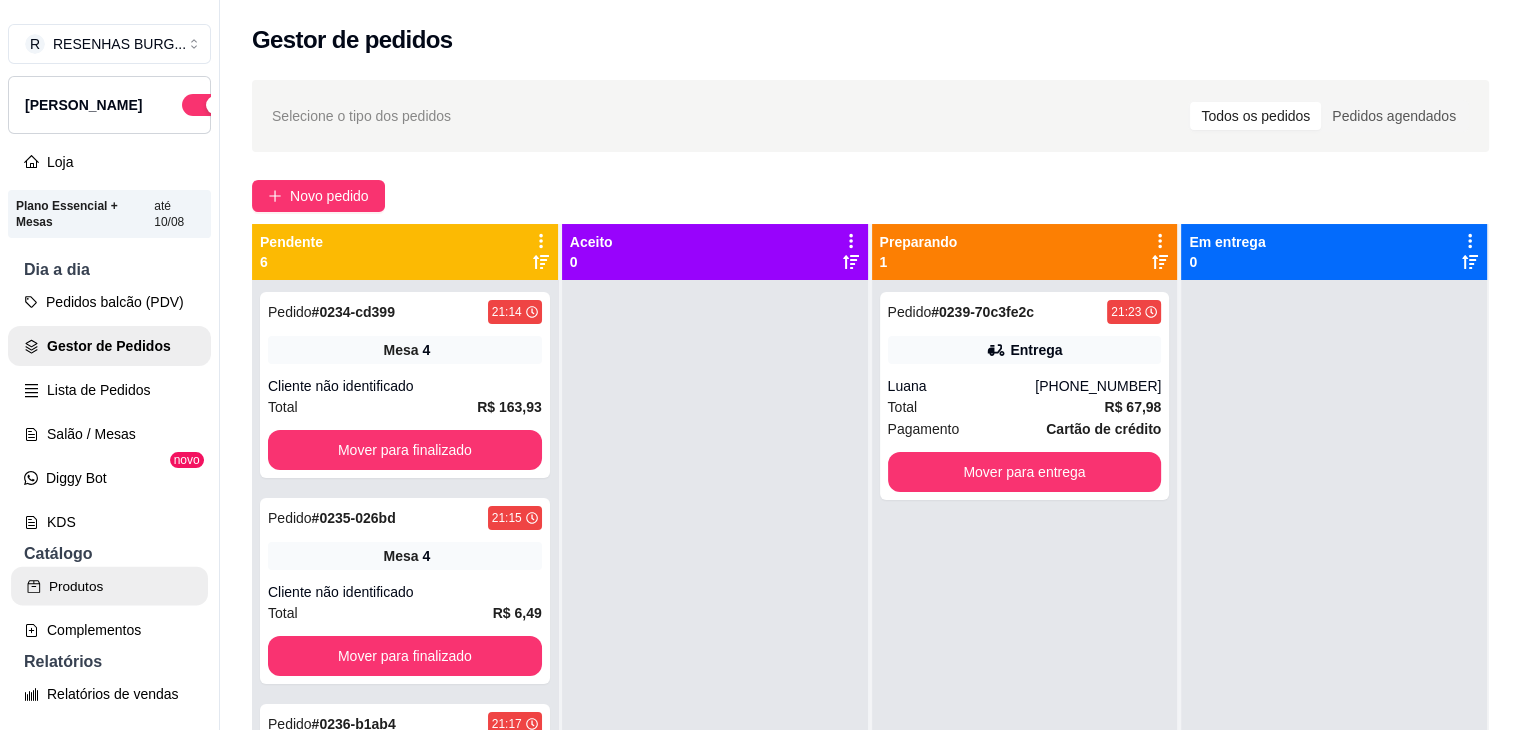 click on "Produtos" at bounding box center (109, 586) 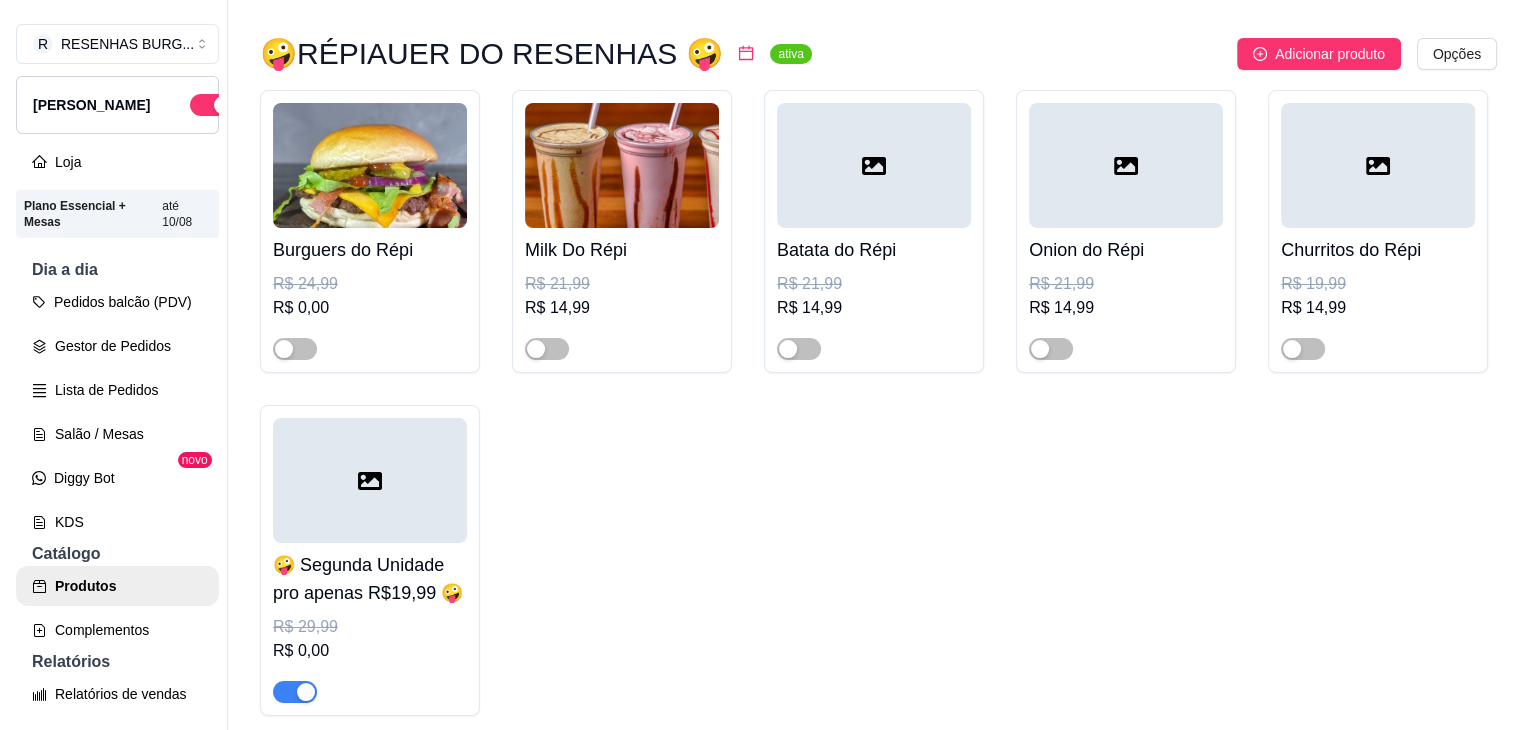 scroll, scrollTop: 0, scrollLeft: 0, axis: both 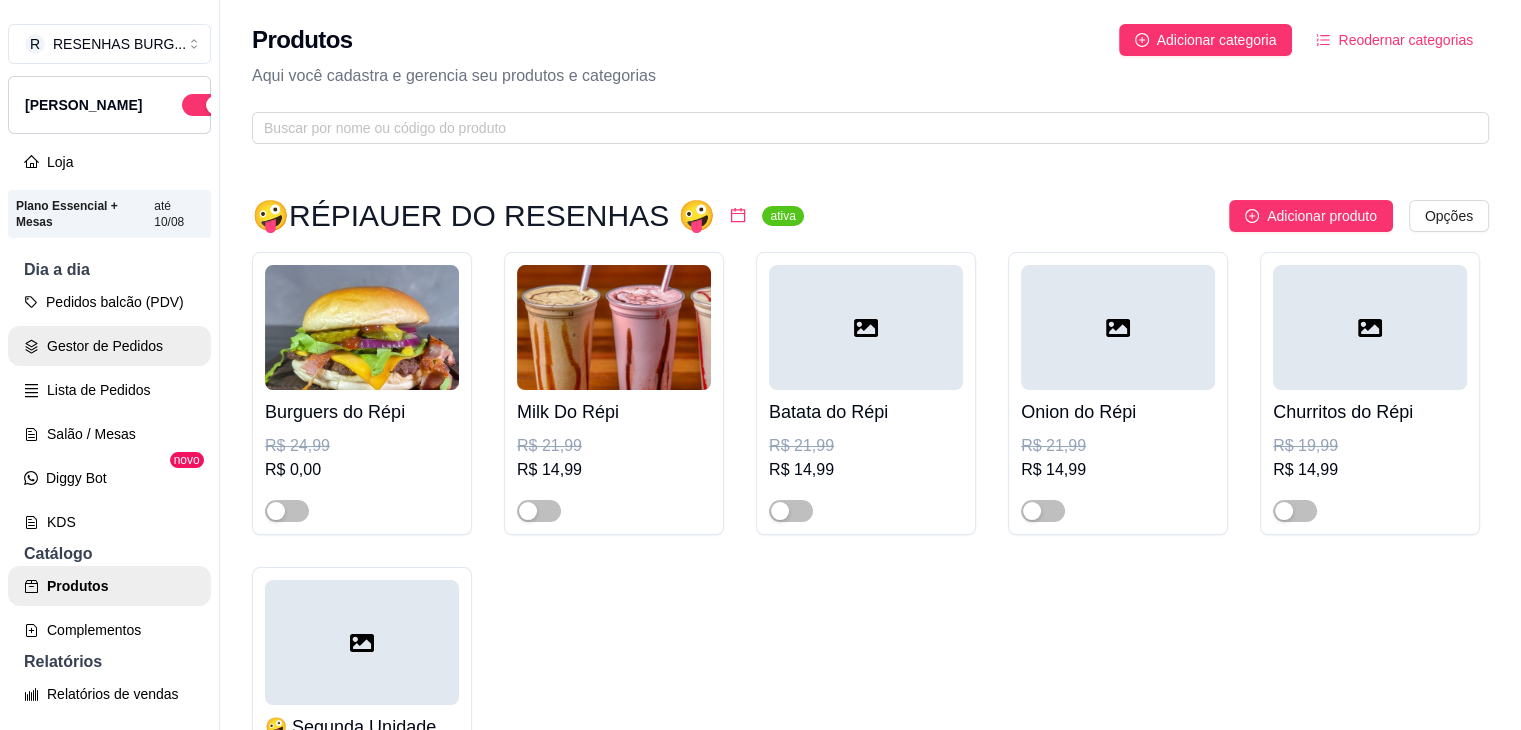 click on "Gestor de Pedidos" at bounding box center [109, 346] 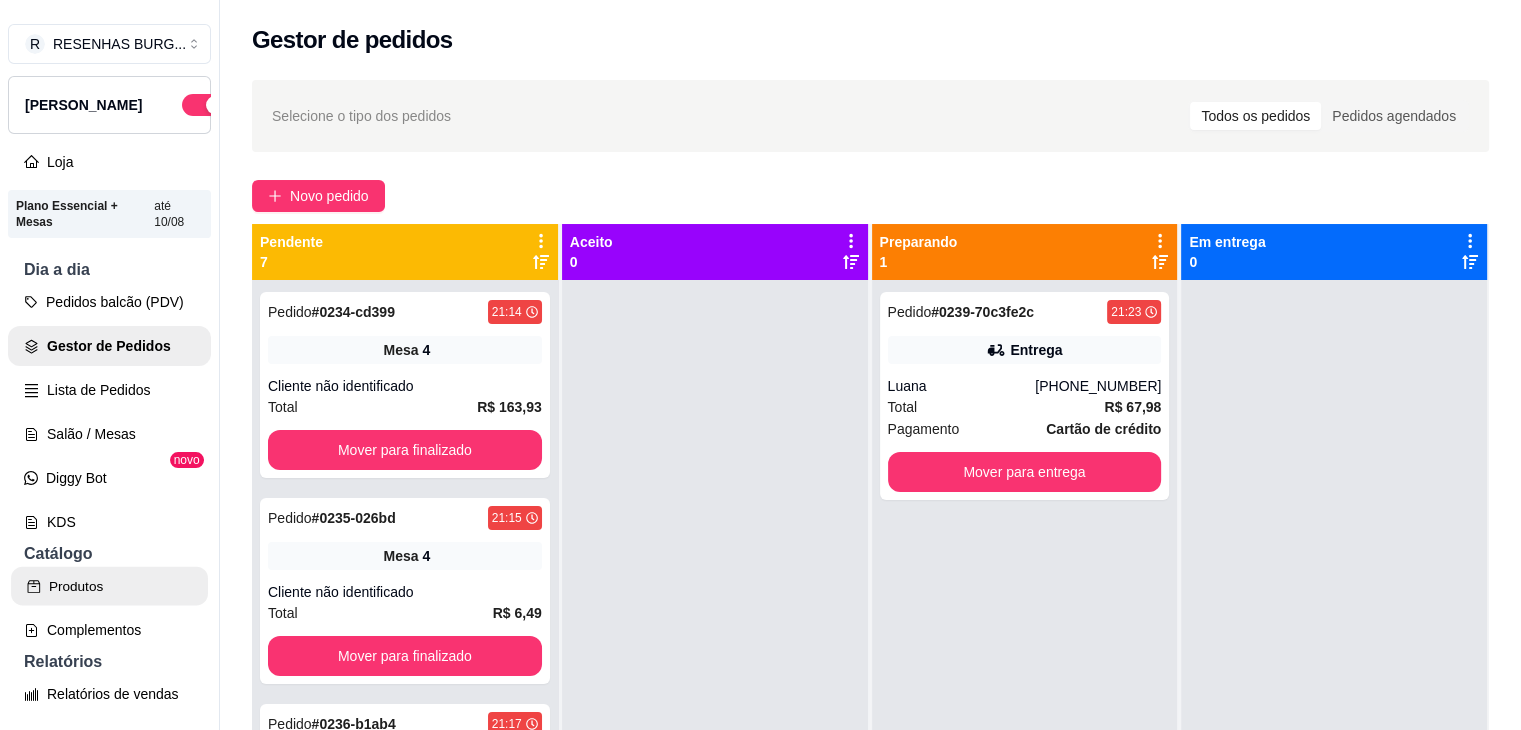 click on "Produtos" at bounding box center (109, 586) 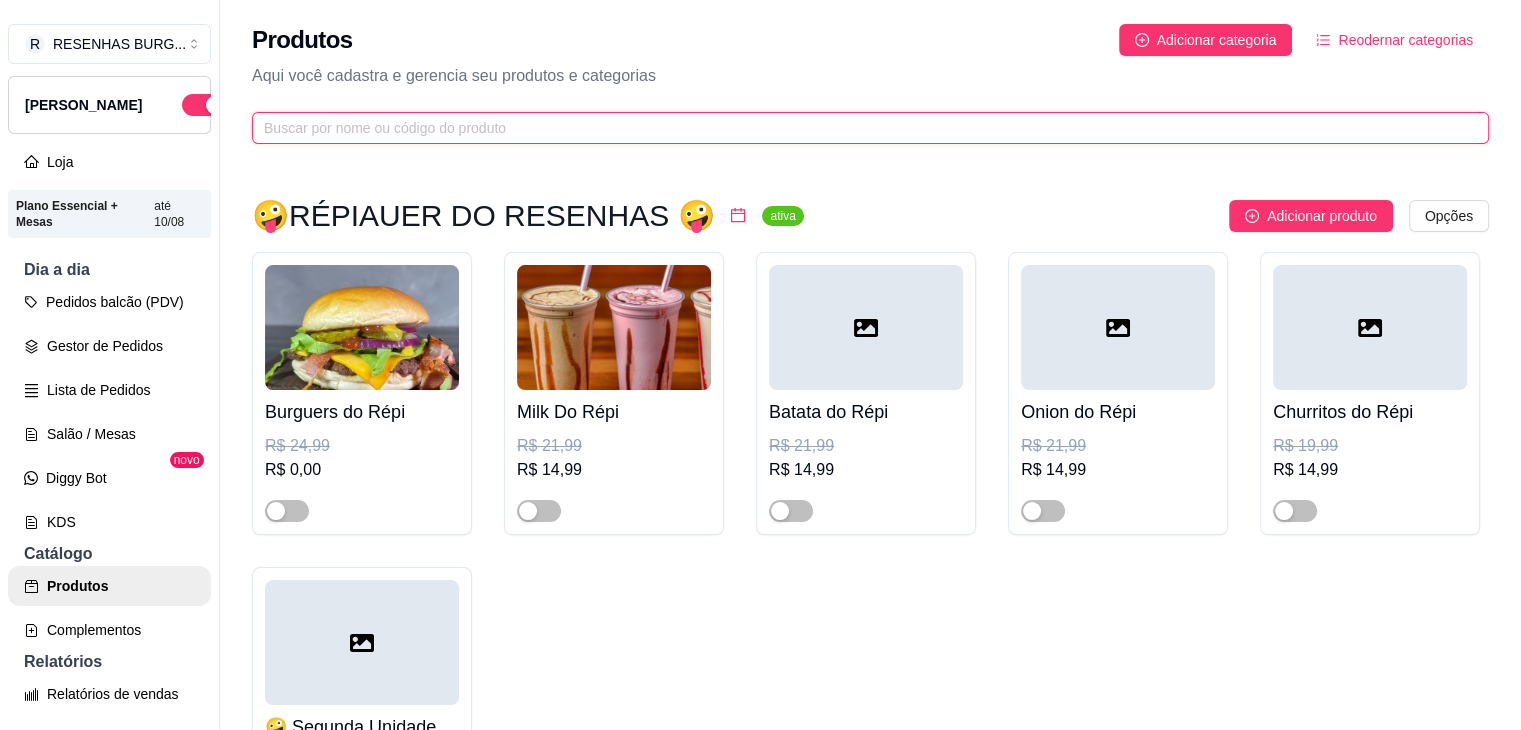 click at bounding box center [862, 128] 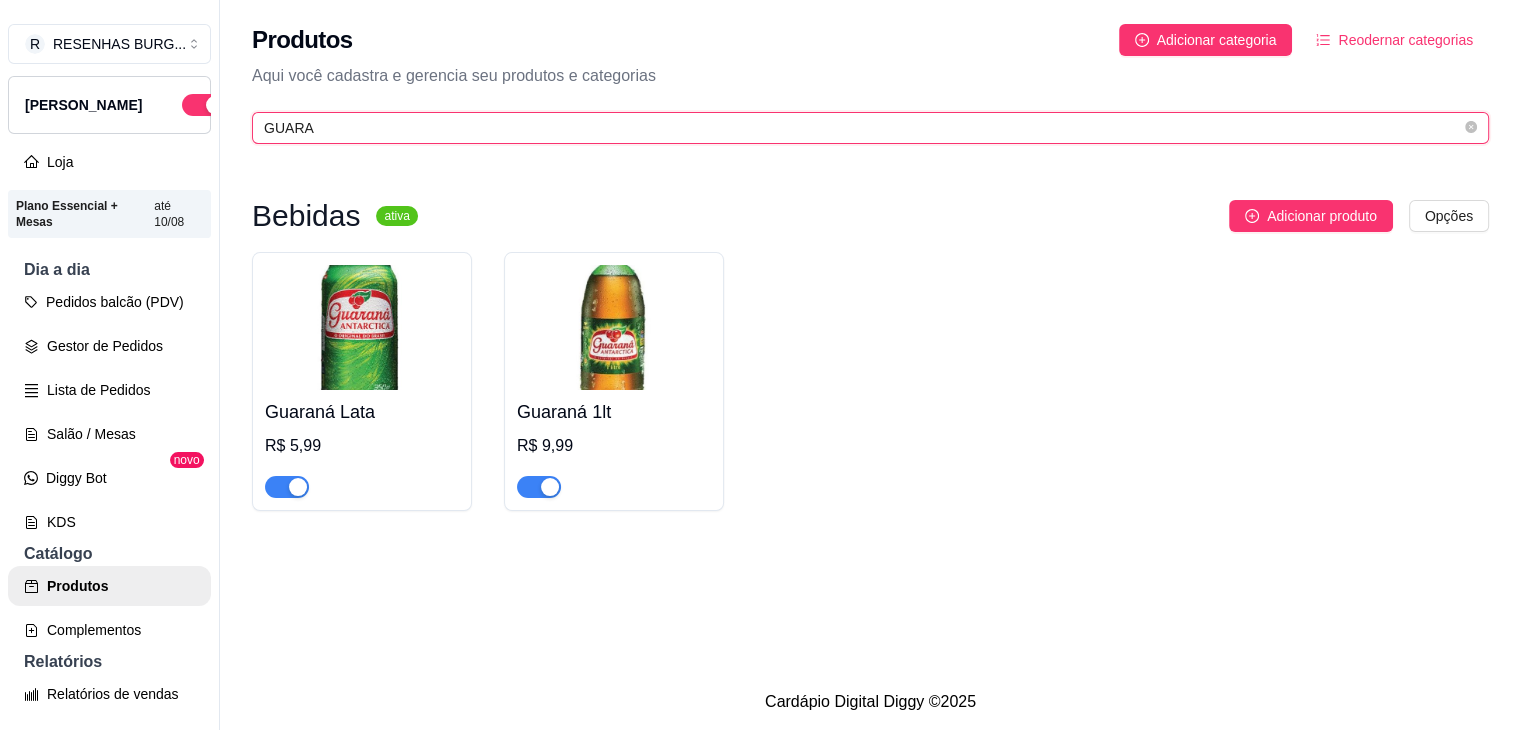 type on "GUARA" 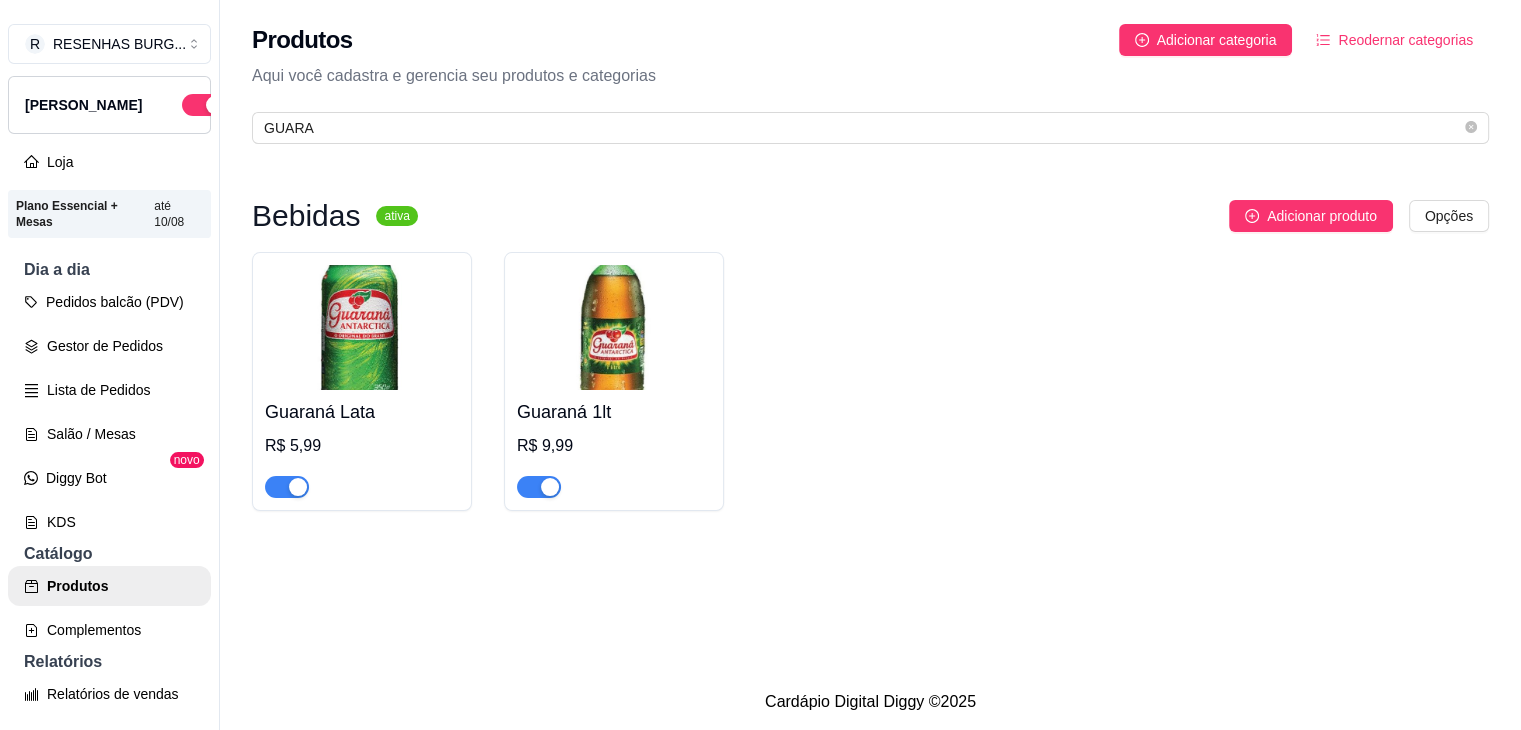 click at bounding box center [550, 487] 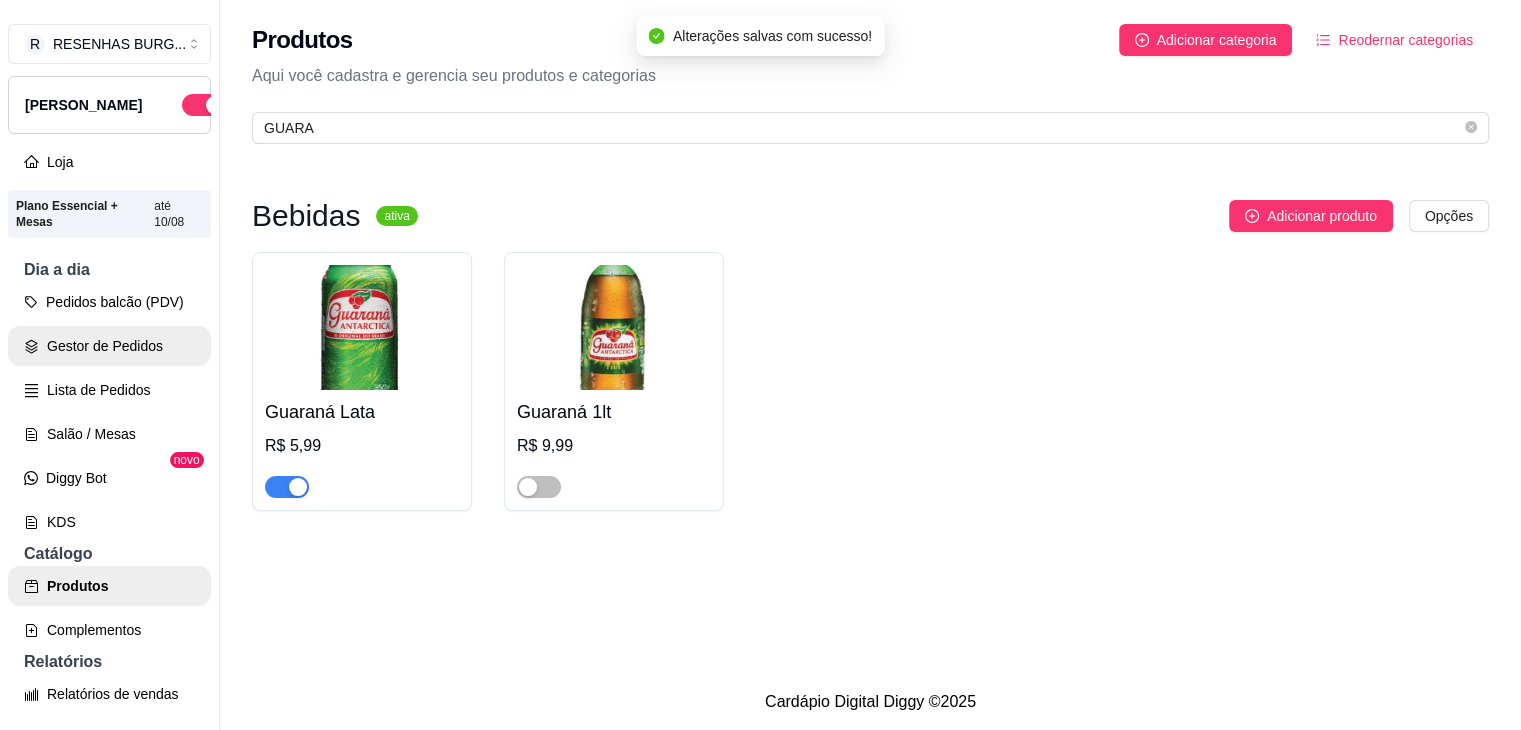 click on "Gestor de Pedidos" at bounding box center (109, 346) 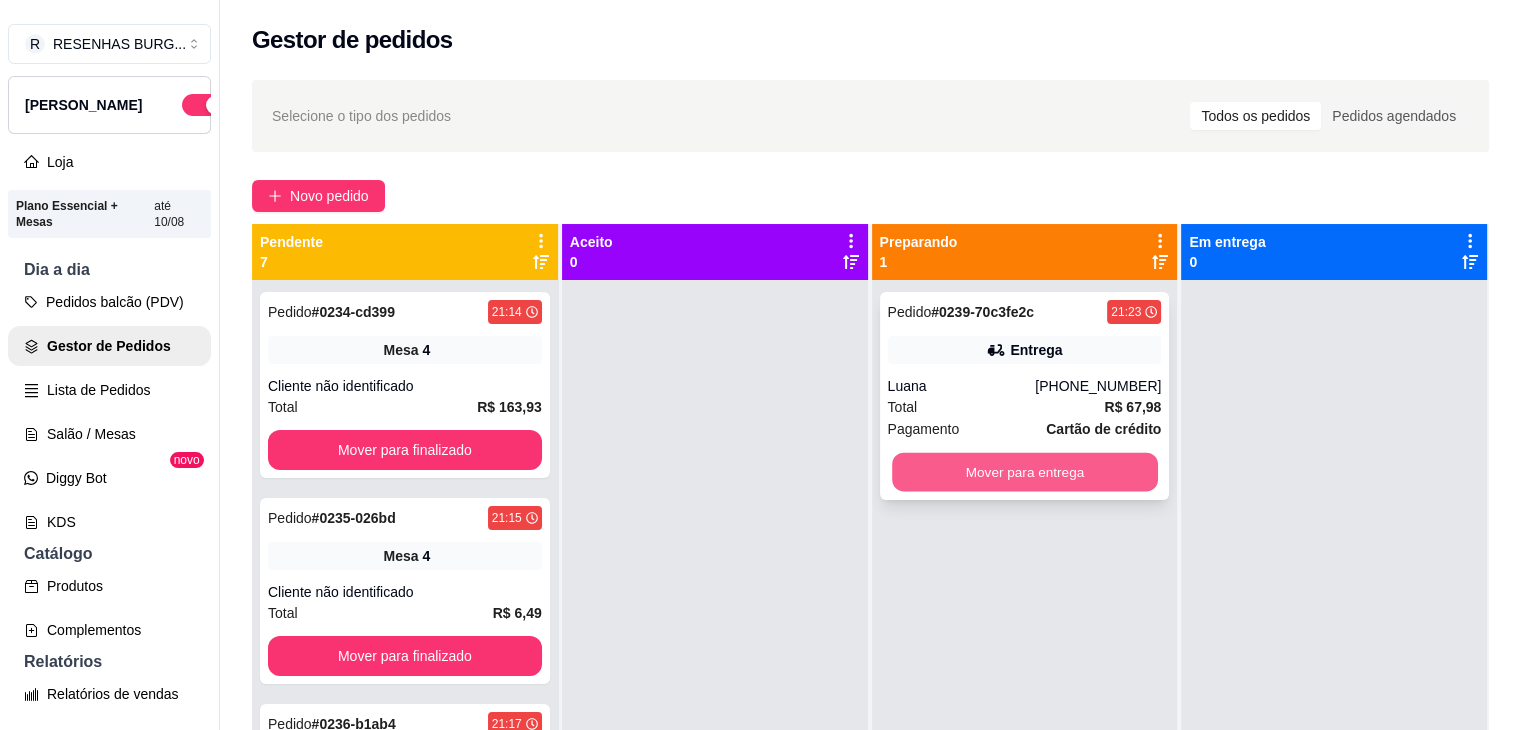 click on "Mover para entrega" at bounding box center [1025, 472] 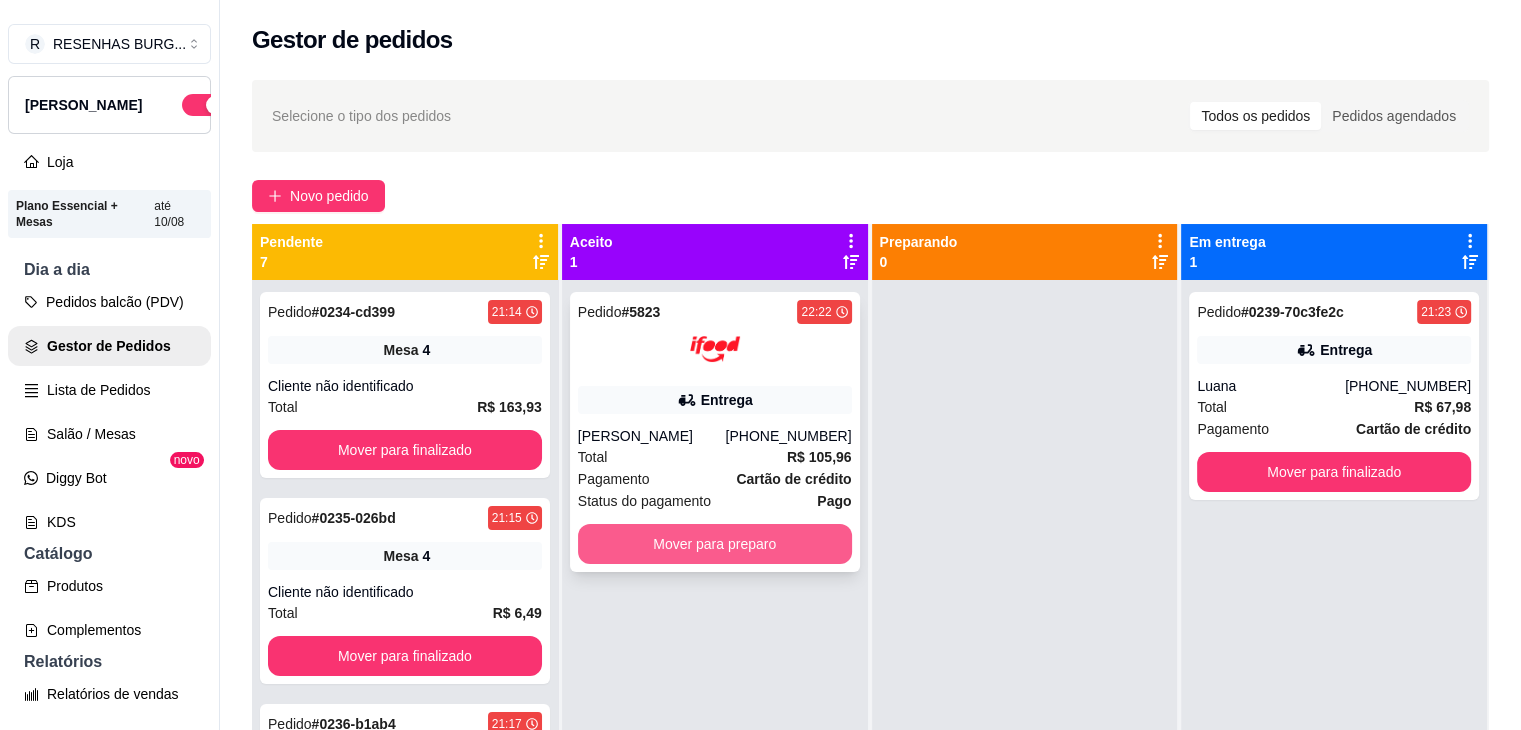 click on "Mover para preparo" at bounding box center [715, 544] 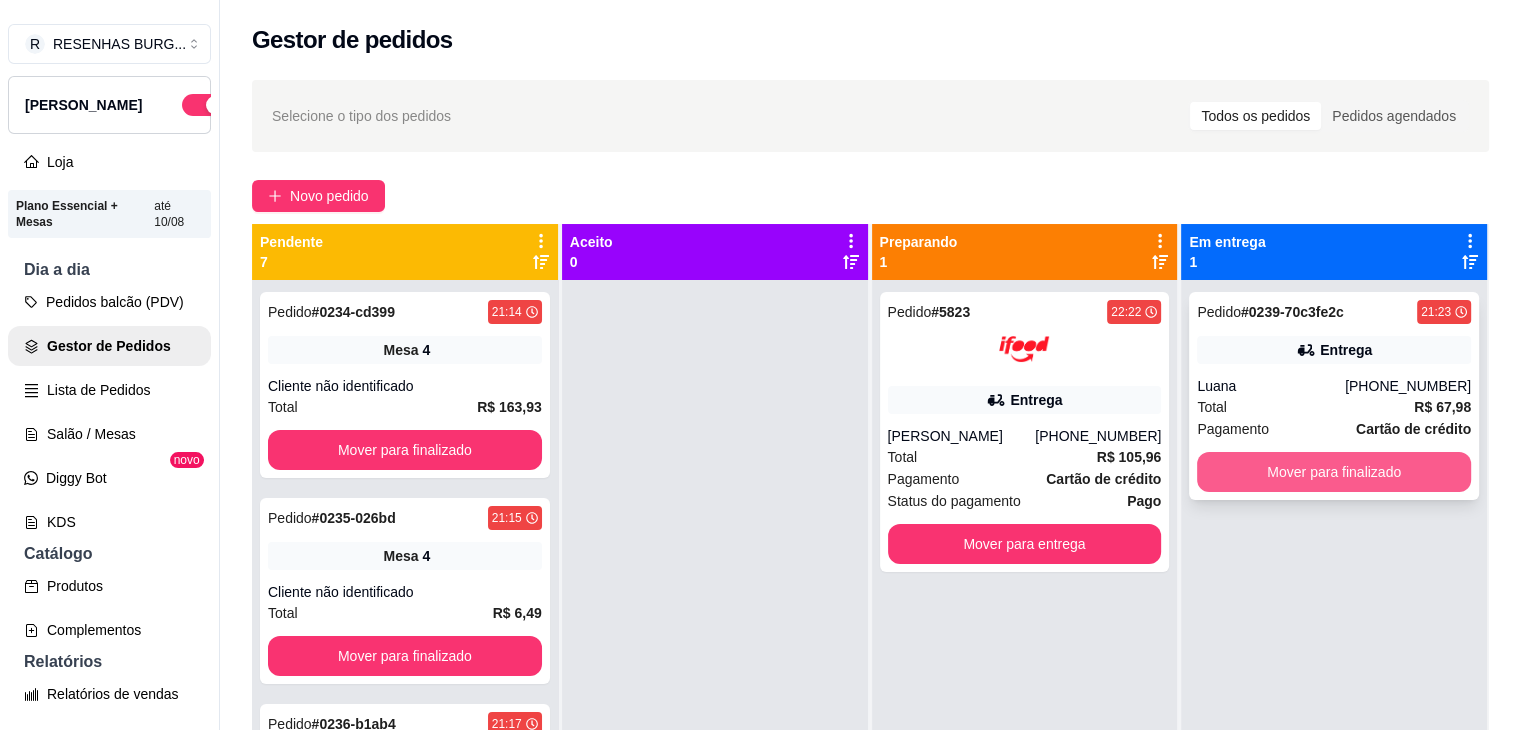 click on "Mover para finalizado" at bounding box center (1334, 472) 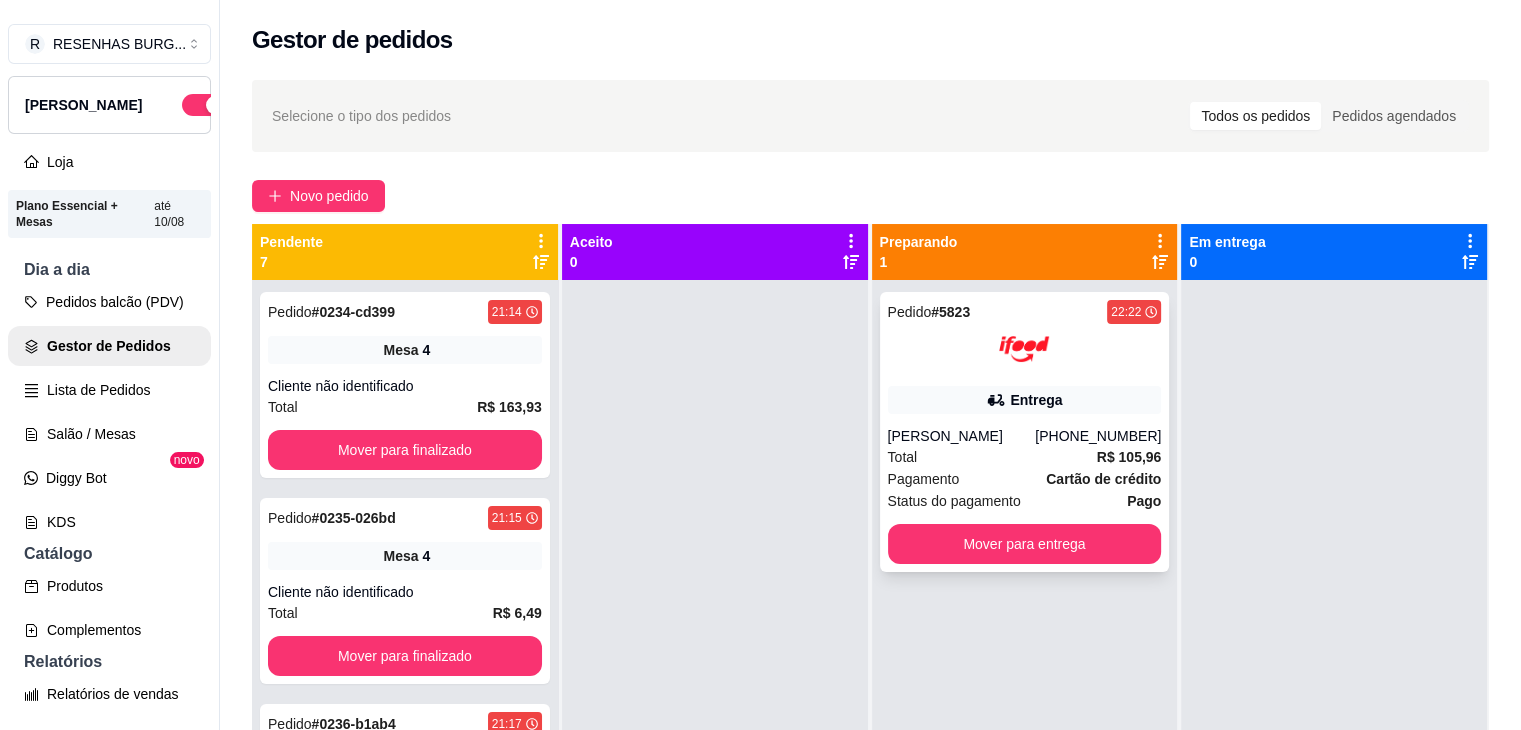 click on "Pedido  # 5823 22:22 Entrega [PERSON_NAME] [PHONE_NUMBER] Total R$ 105,96 Pagamento Cartão de crédito Status do pagamento Pago Mover para entrega" at bounding box center [1025, 432] 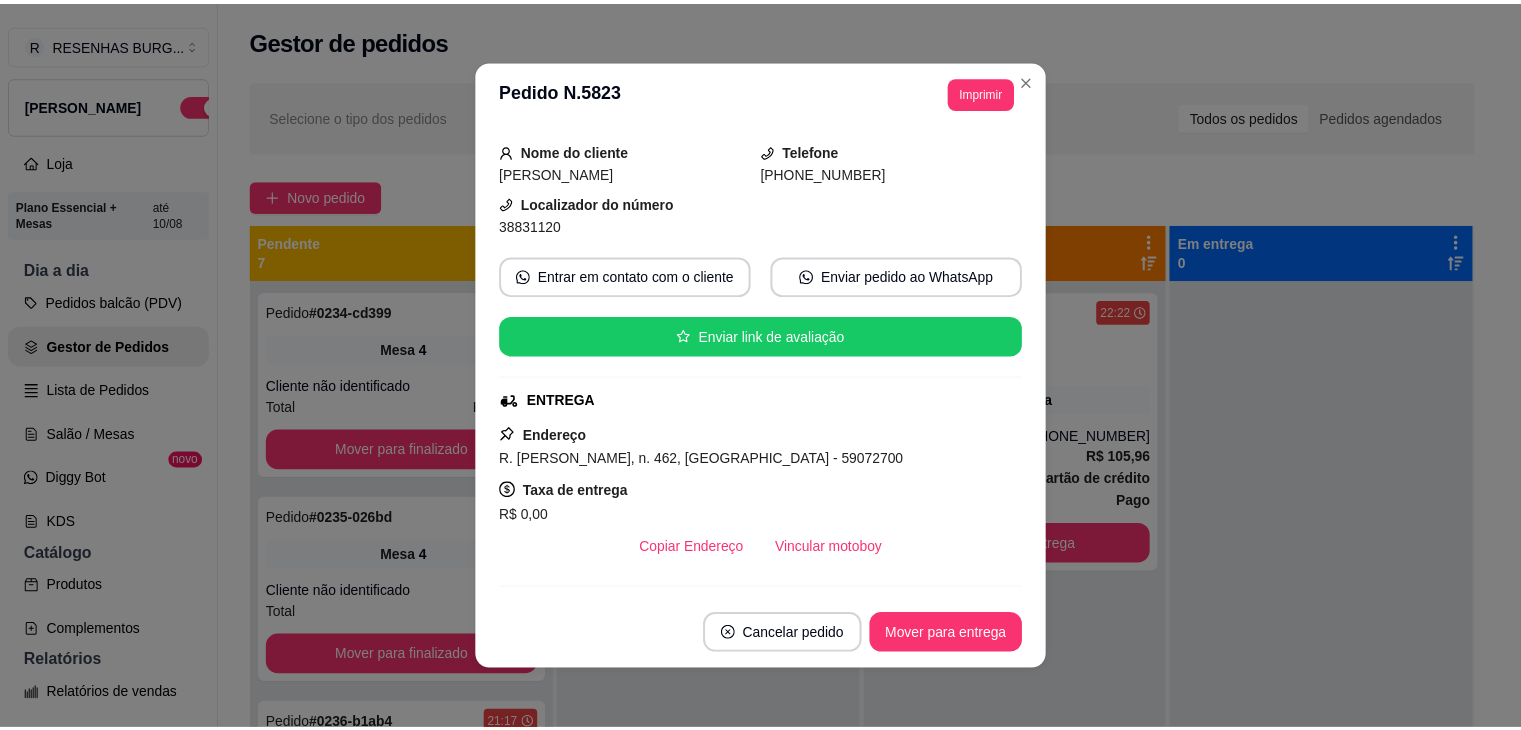 scroll, scrollTop: 200, scrollLeft: 0, axis: vertical 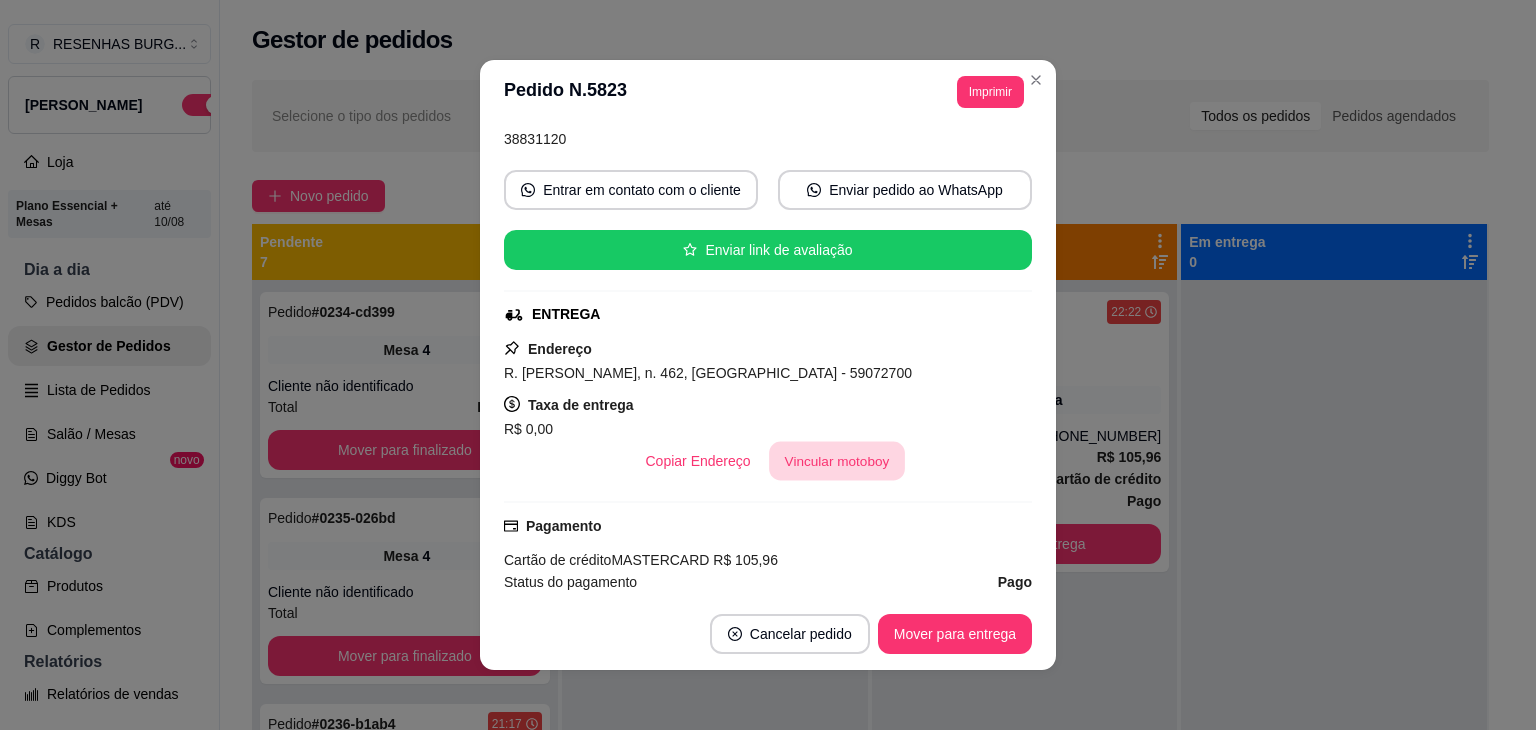 click on "Vincular motoboy" at bounding box center (837, 461) 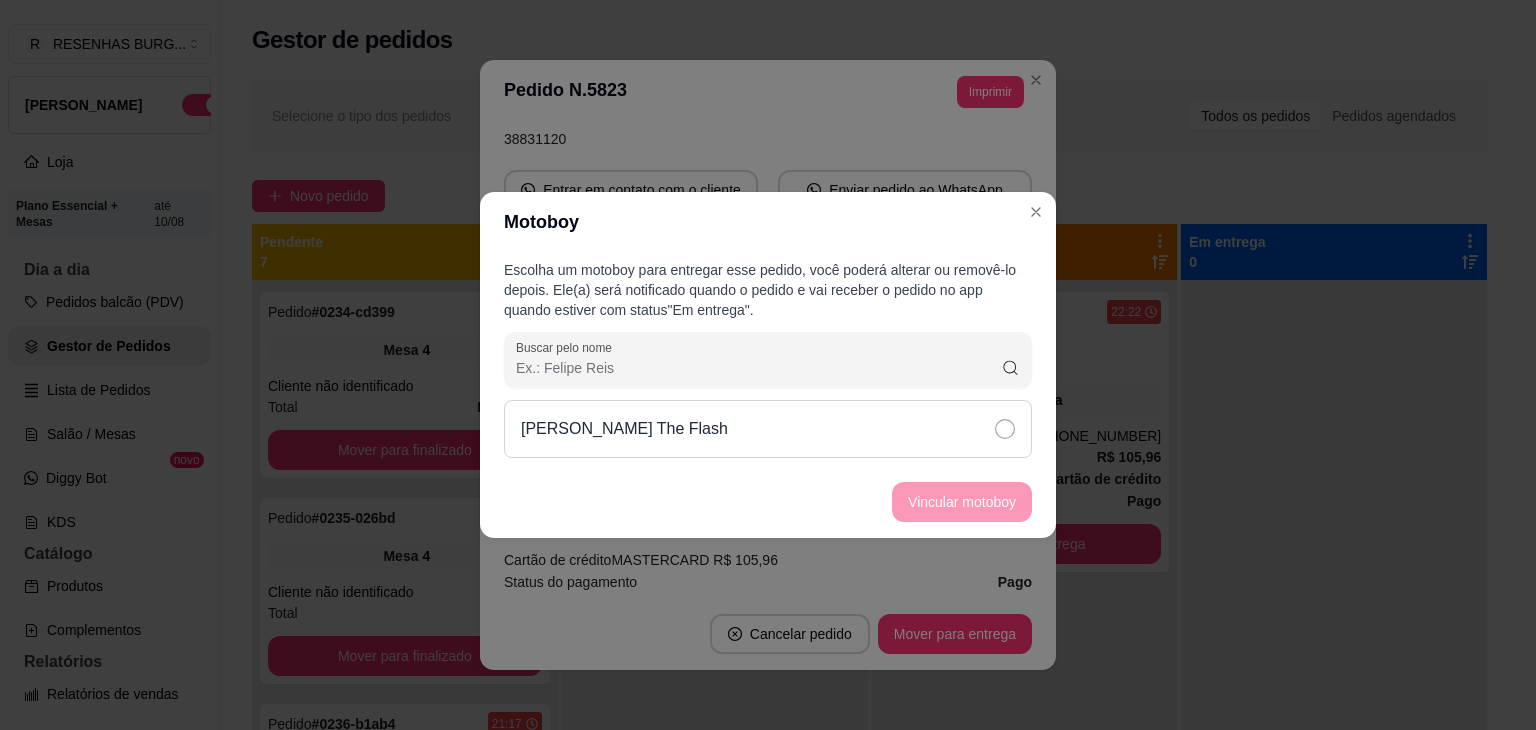 click on "[PERSON_NAME] The Flash" at bounding box center (768, 429) 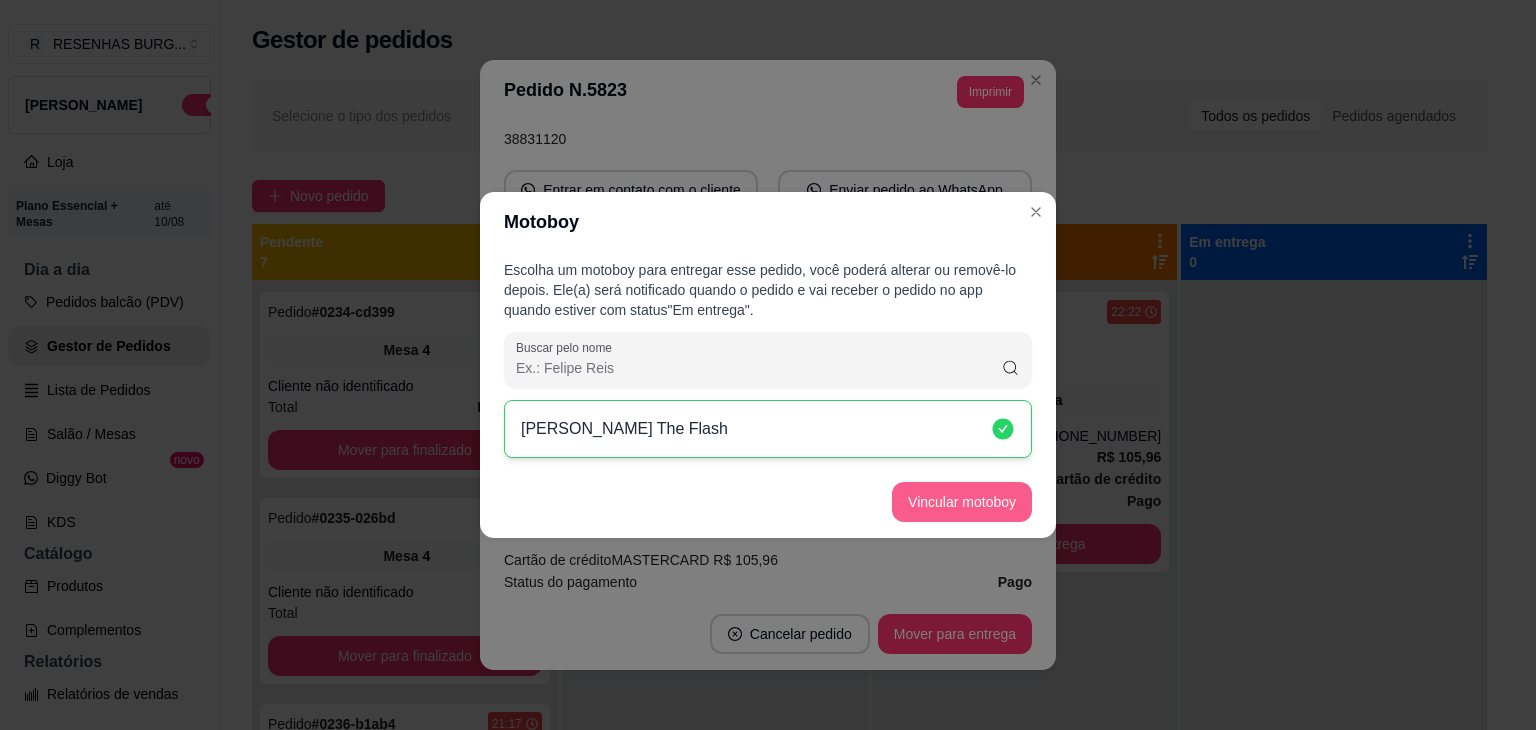 click on "Vincular motoboy" at bounding box center [962, 502] 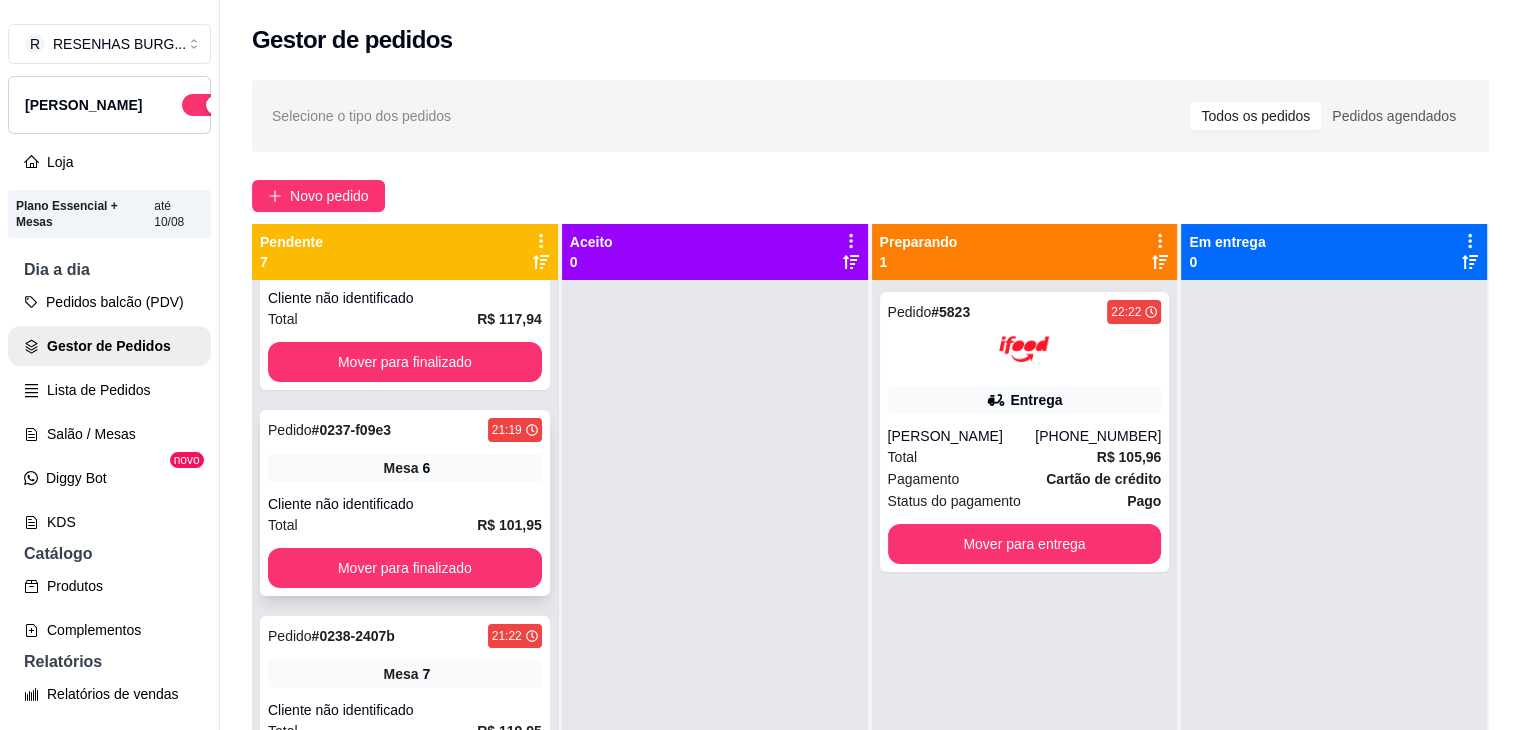 scroll, scrollTop: 732, scrollLeft: 0, axis: vertical 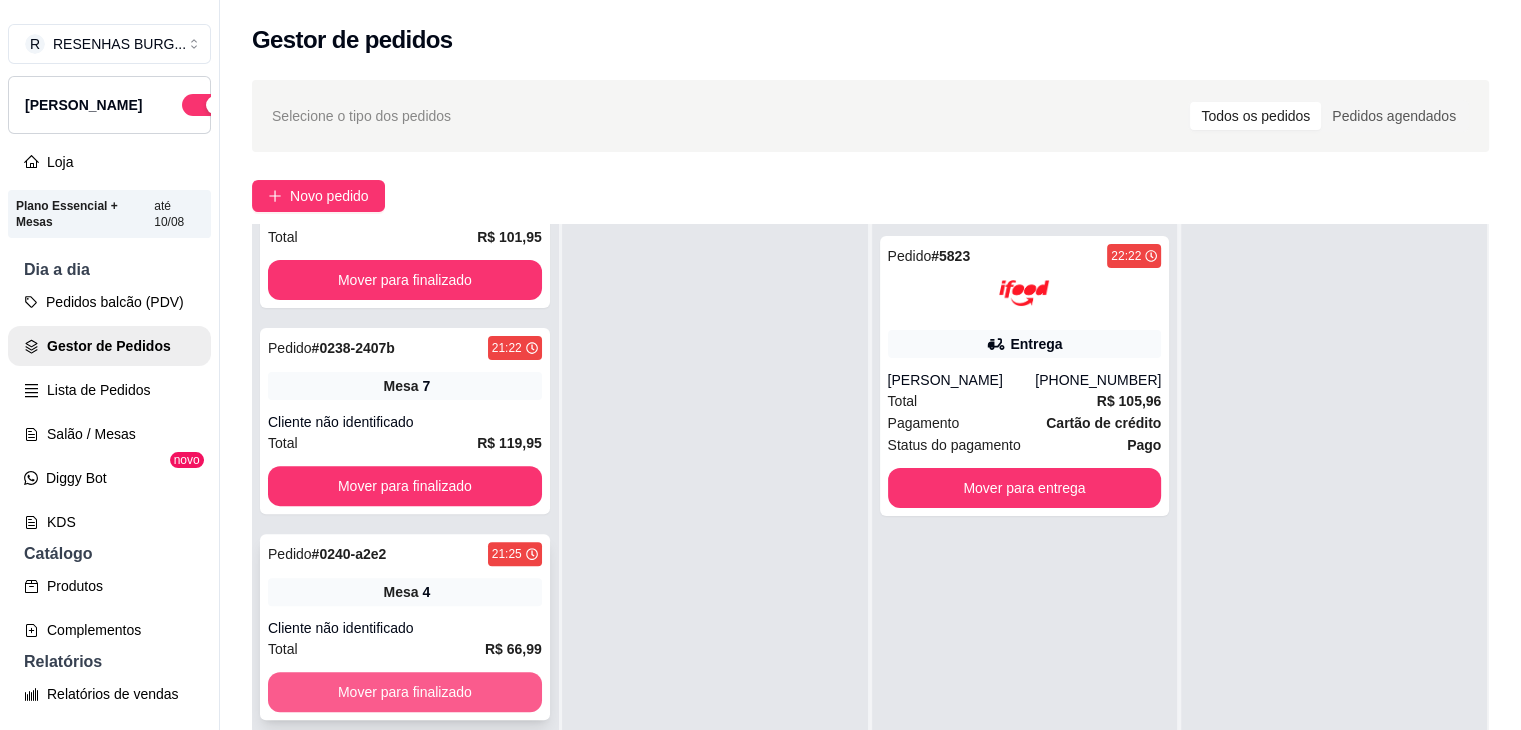 click on "Mover para finalizado" at bounding box center [405, 692] 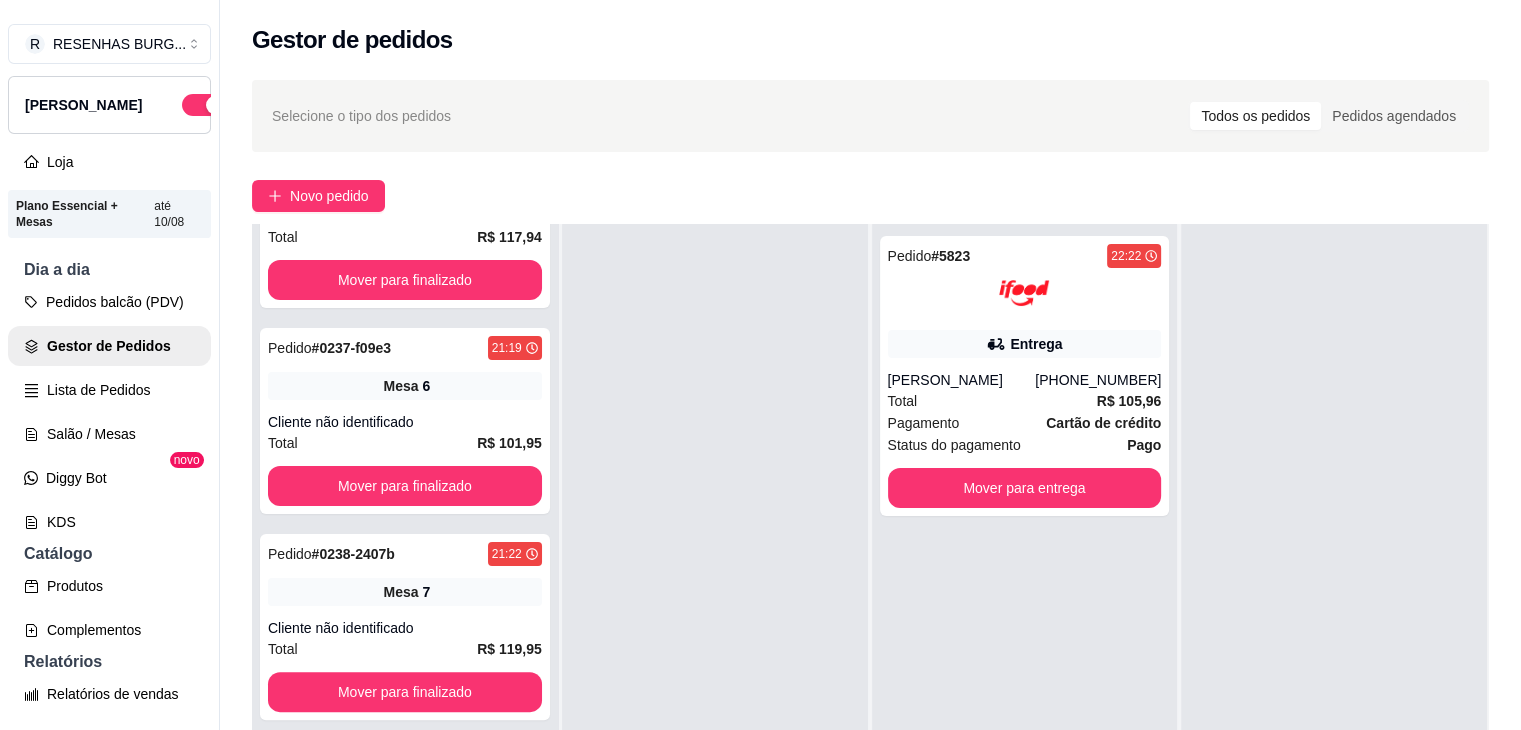 scroll, scrollTop: 526, scrollLeft: 0, axis: vertical 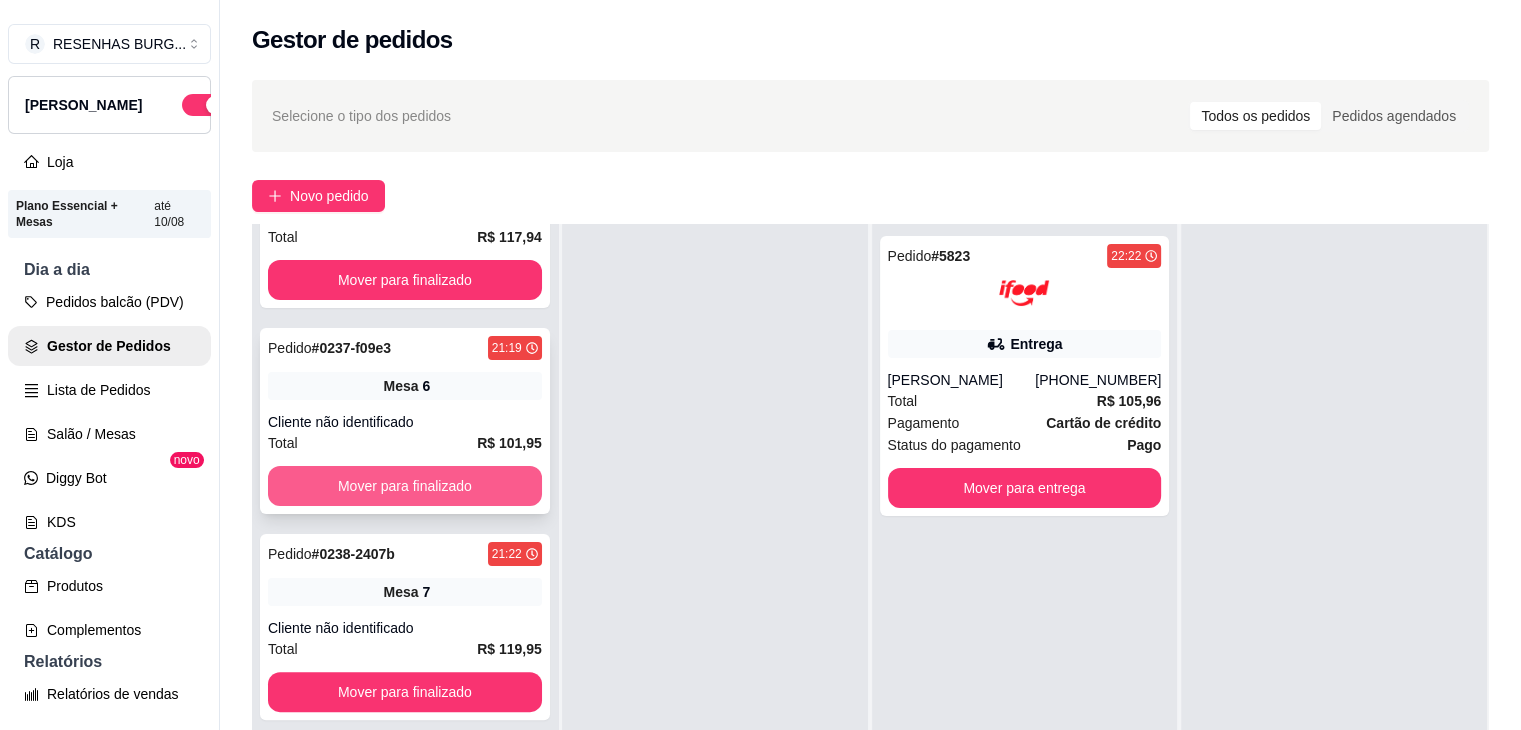 click on "Mover para finalizado" at bounding box center [405, 486] 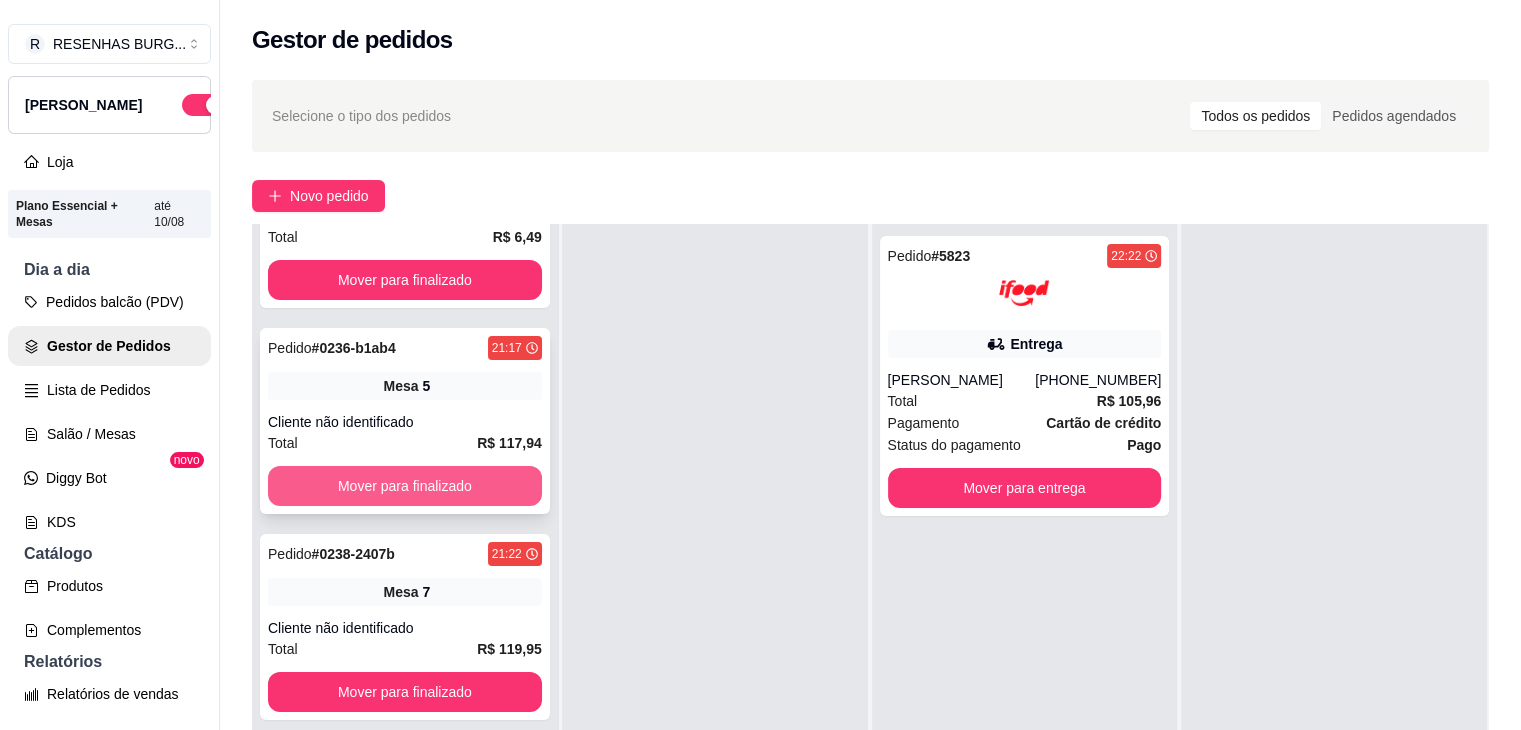 click on "Mover para finalizado" at bounding box center [405, 486] 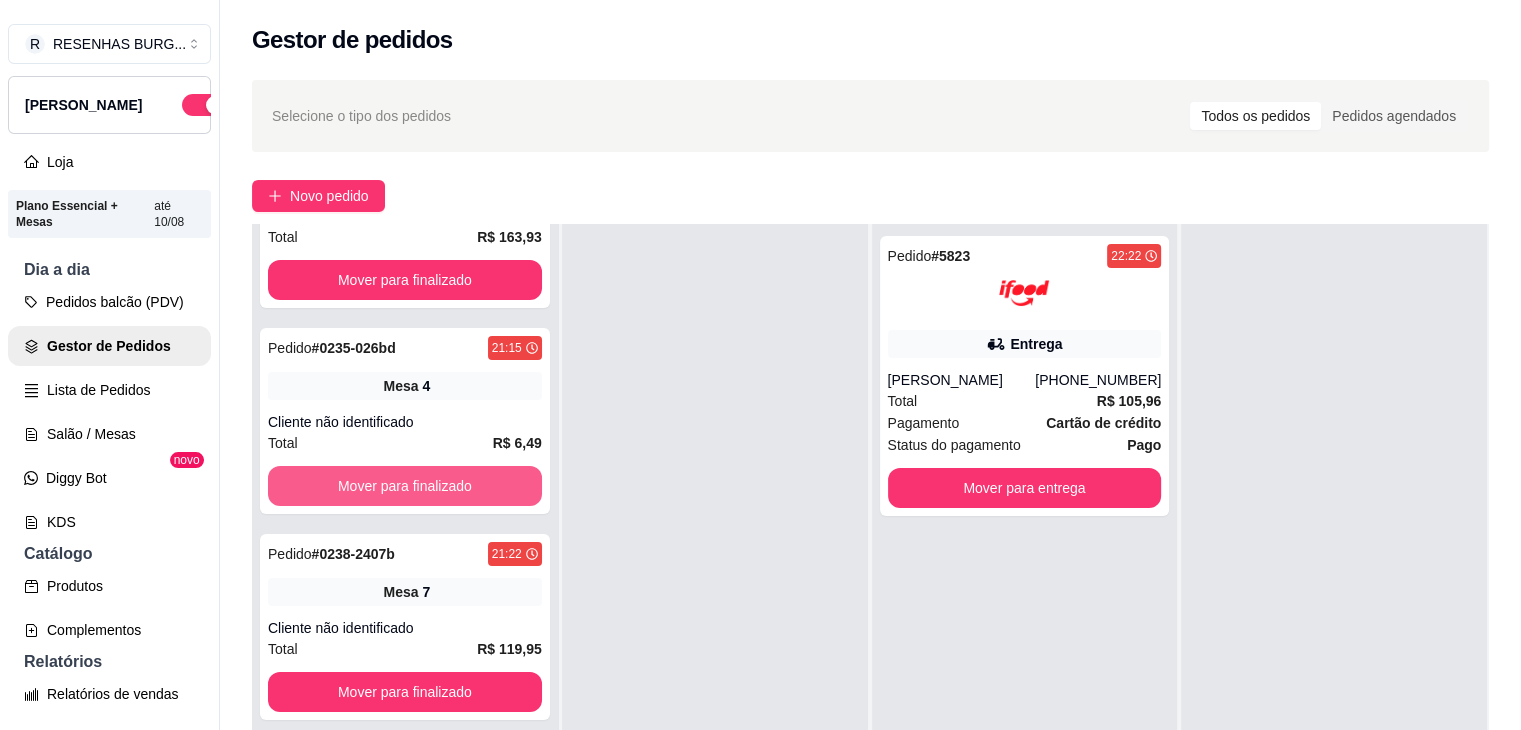 scroll, scrollTop: 114, scrollLeft: 0, axis: vertical 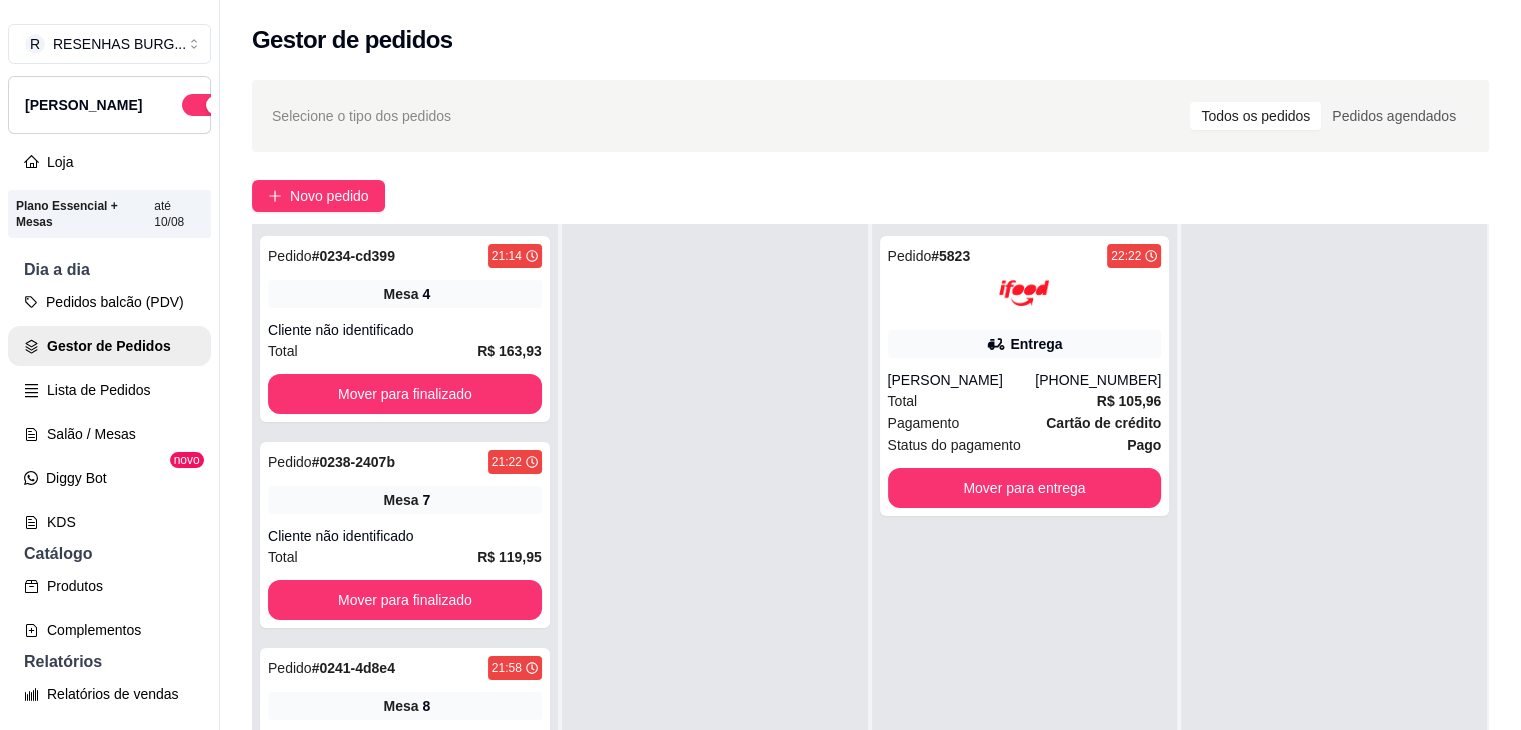 click on "Mesa 7" at bounding box center (405, 500) 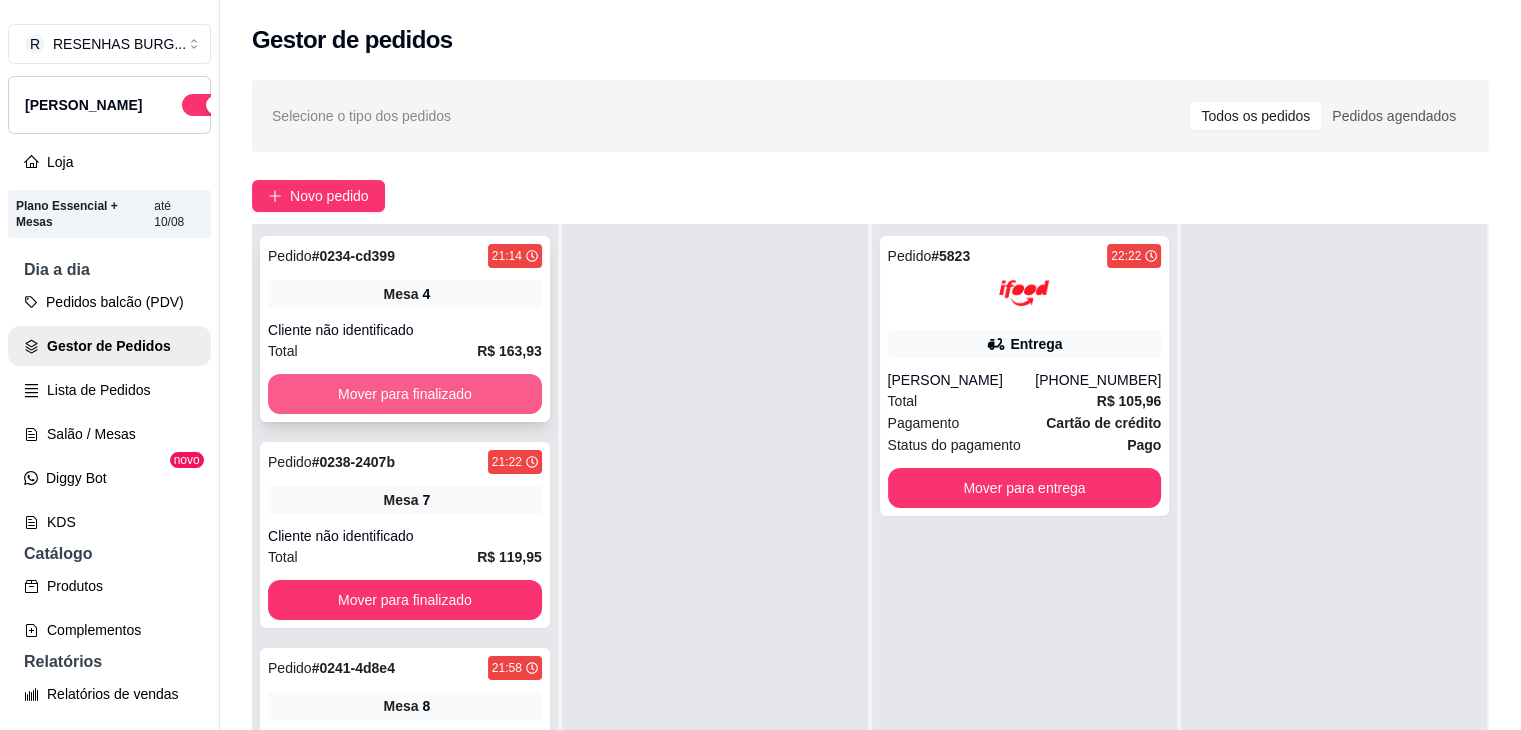 click on "Mover para finalizado" at bounding box center [405, 394] 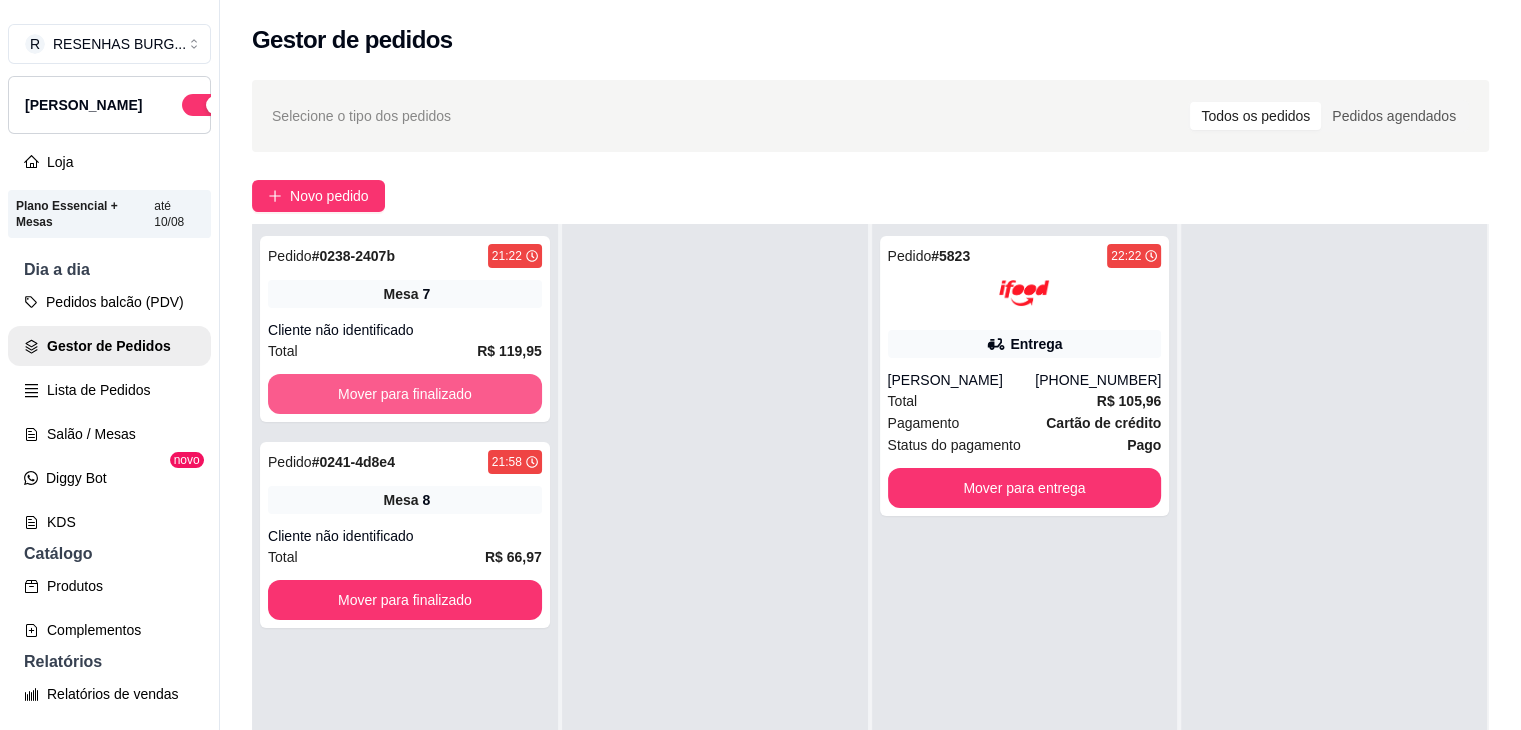 click on "Mover para finalizado" at bounding box center (405, 394) 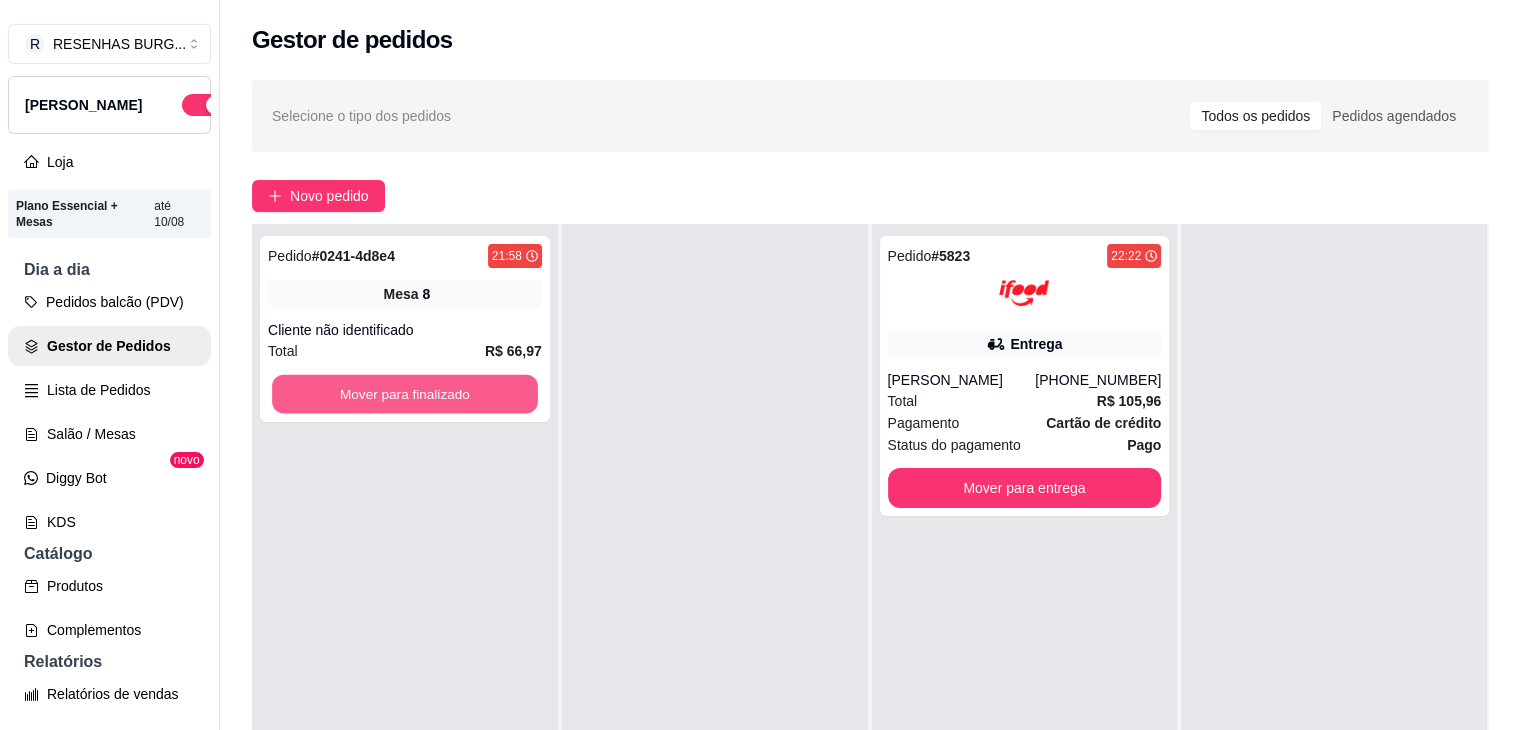 click on "Mover para finalizado" at bounding box center (405, 394) 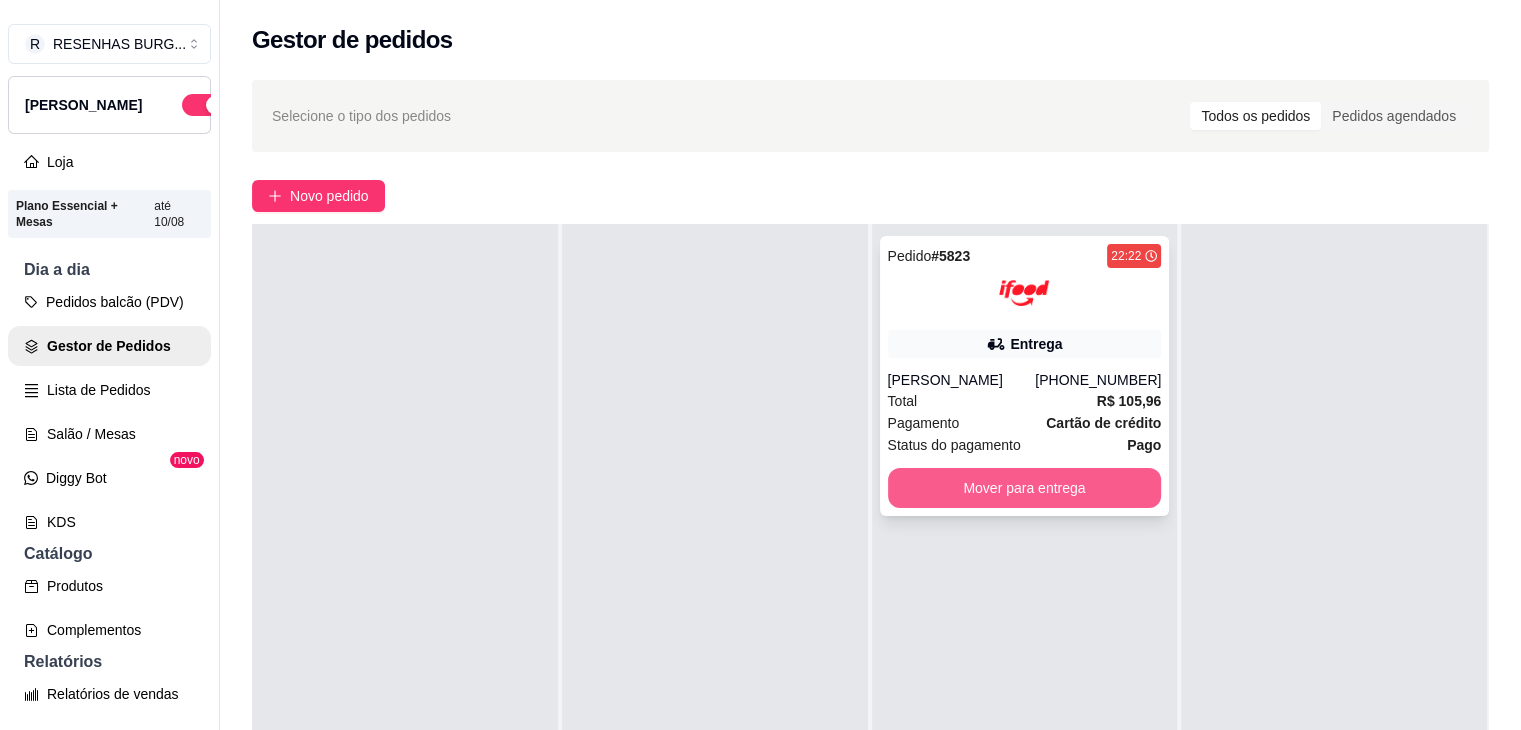 click on "Mover para entrega" at bounding box center (1025, 488) 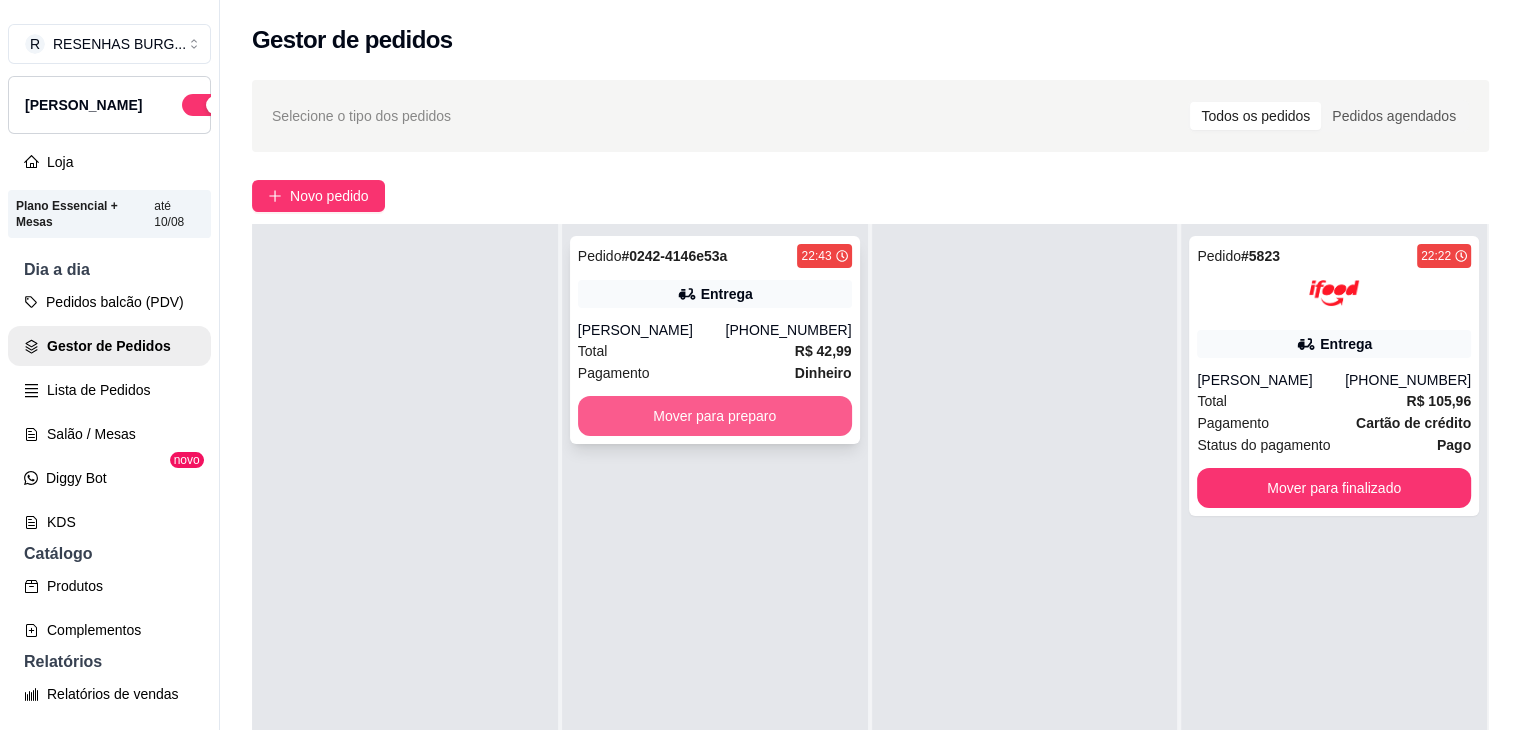 click on "Mover para preparo" at bounding box center [715, 416] 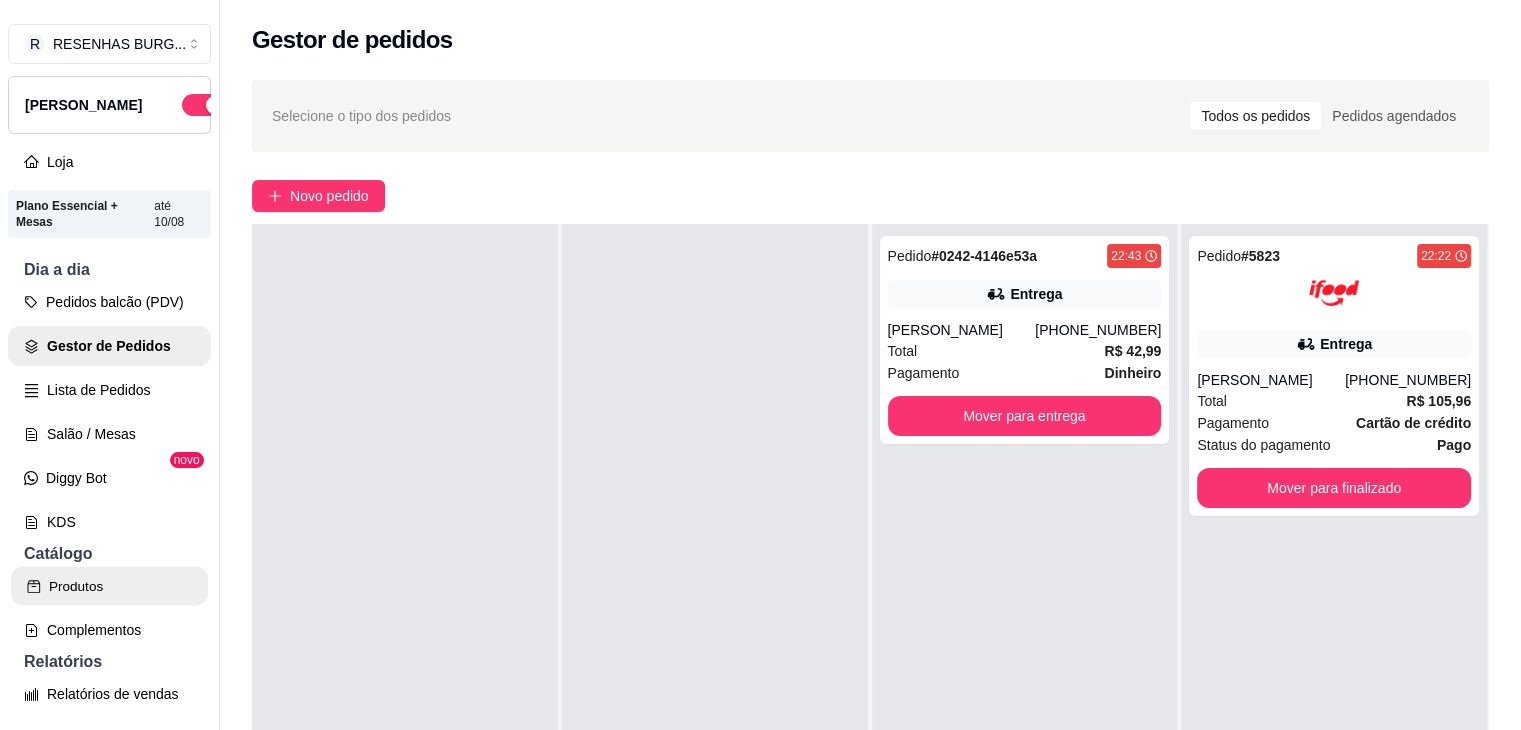 click on "Produtos" at bounding box center (109, 586) 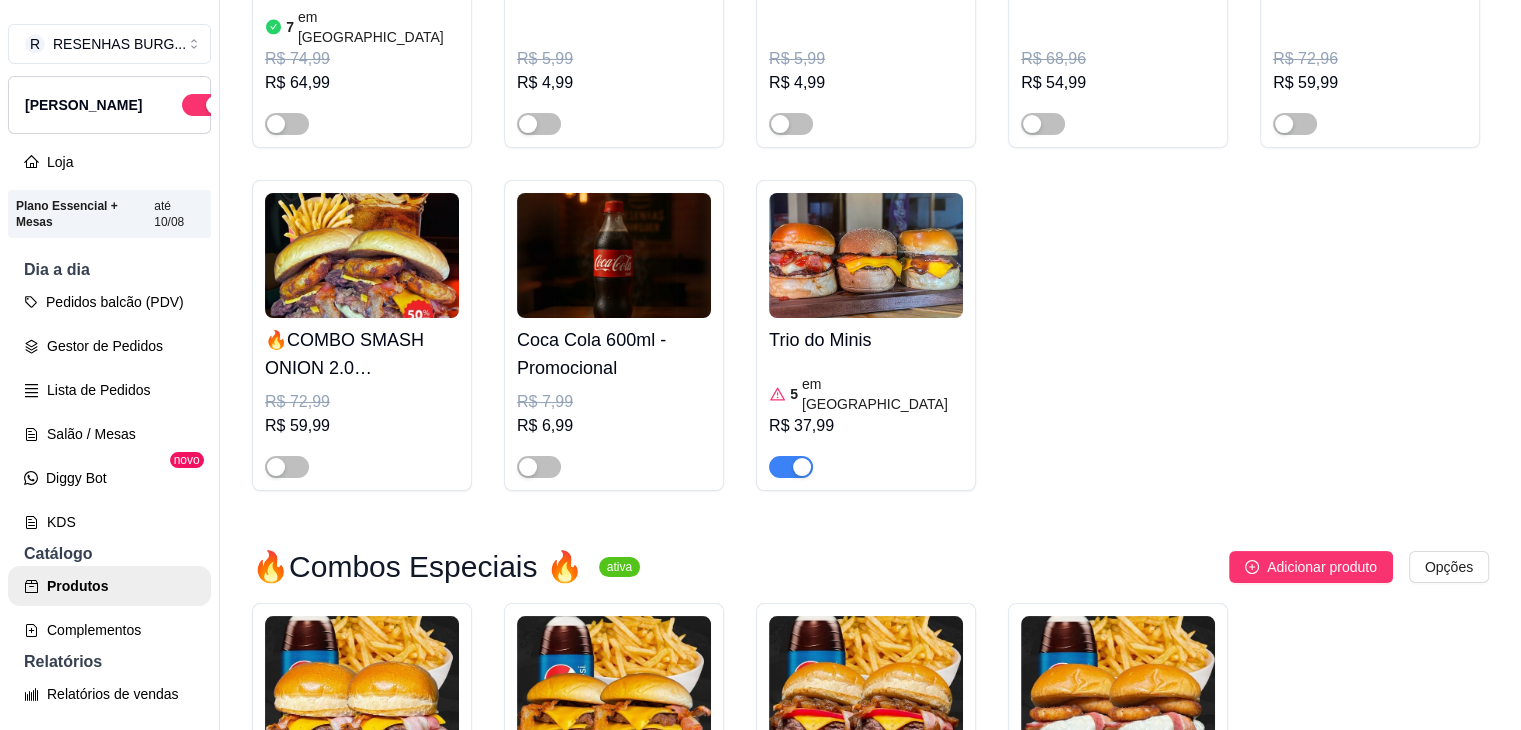 scroll, scrollTop: 1200, scrollLeft: 0, axis: vertical 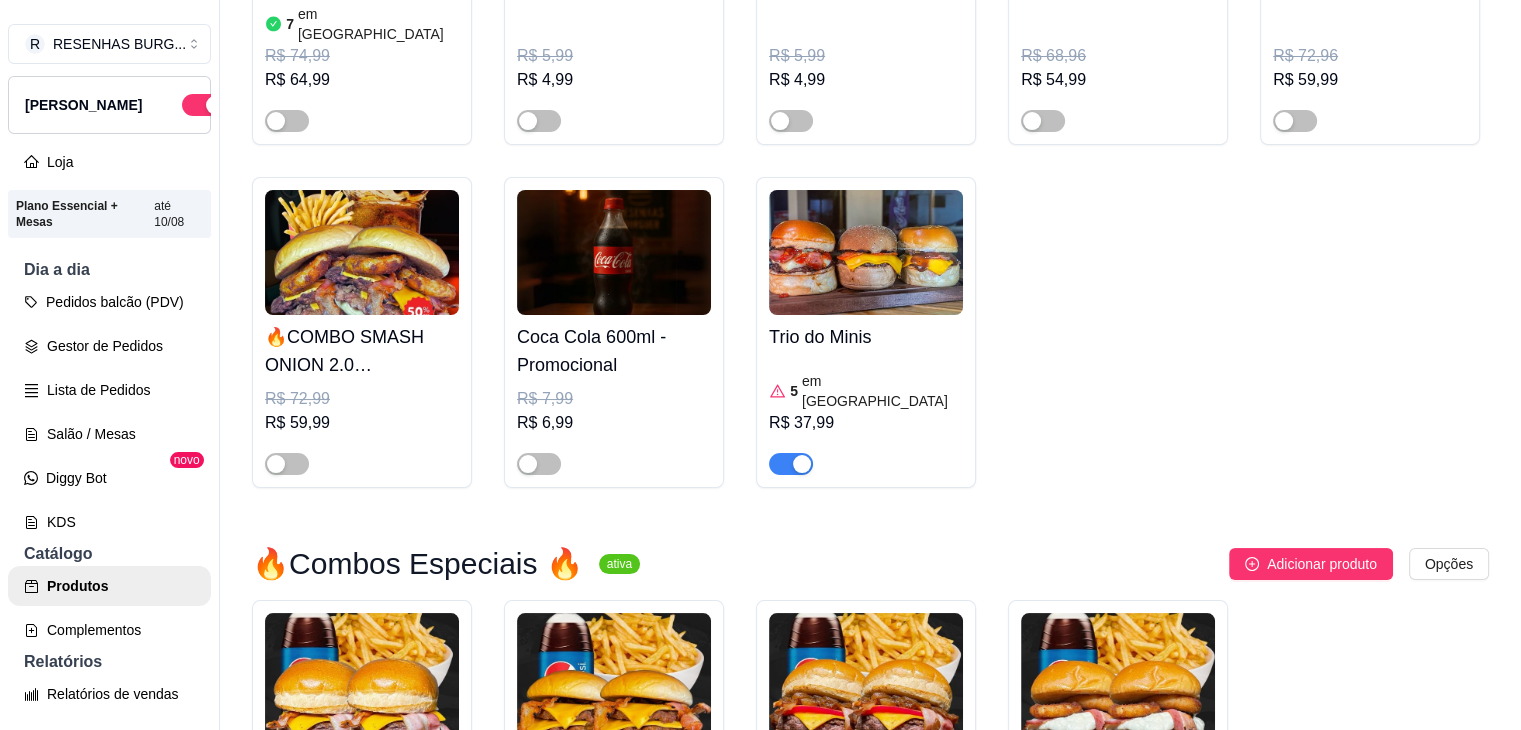 click at bounding box center (802, 464) 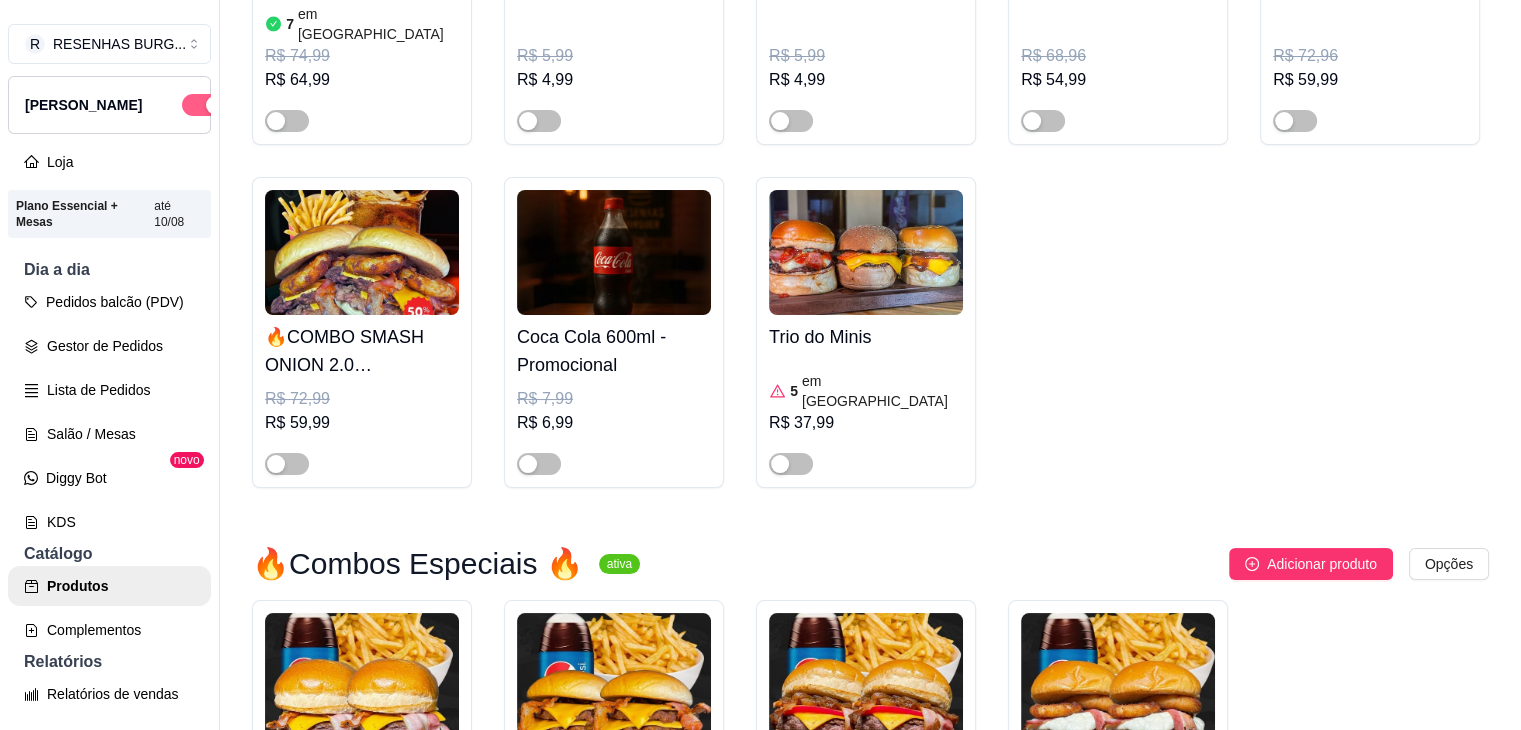 click at bounding box center (204, 105) 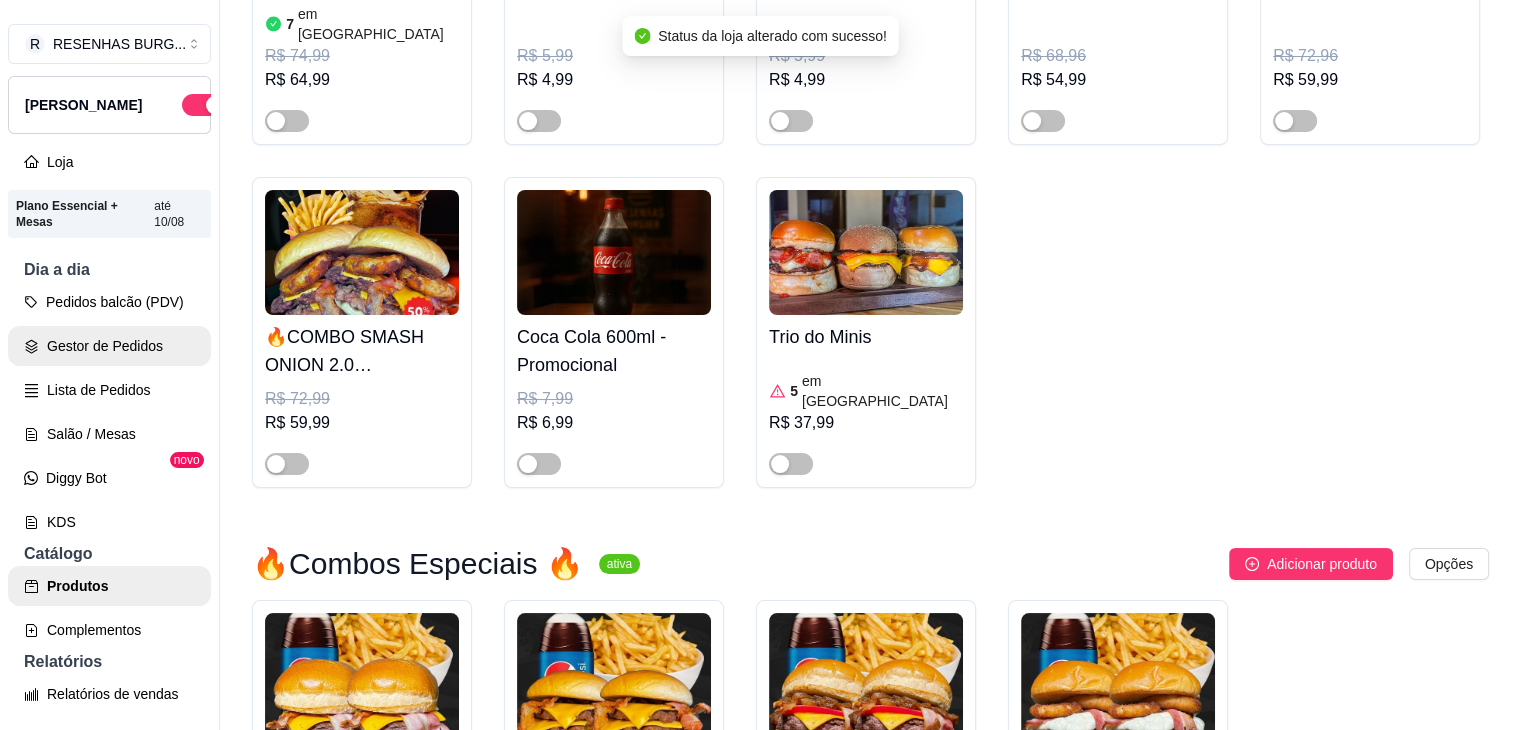 click on "Gestor de Pedidos" at bounding box center [109, 346] 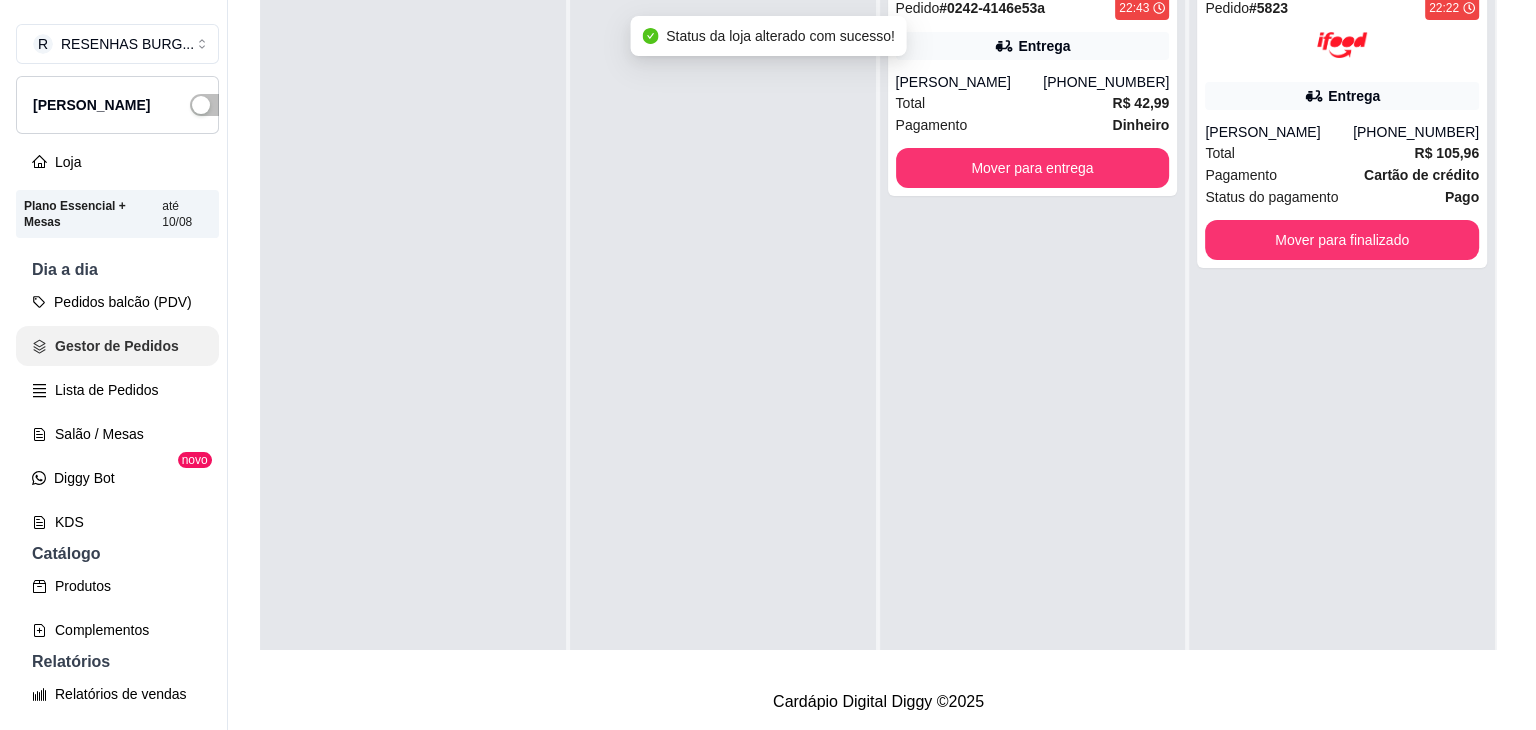 scroll, scrollTop: 0, scrollLeft: 0, axis: both 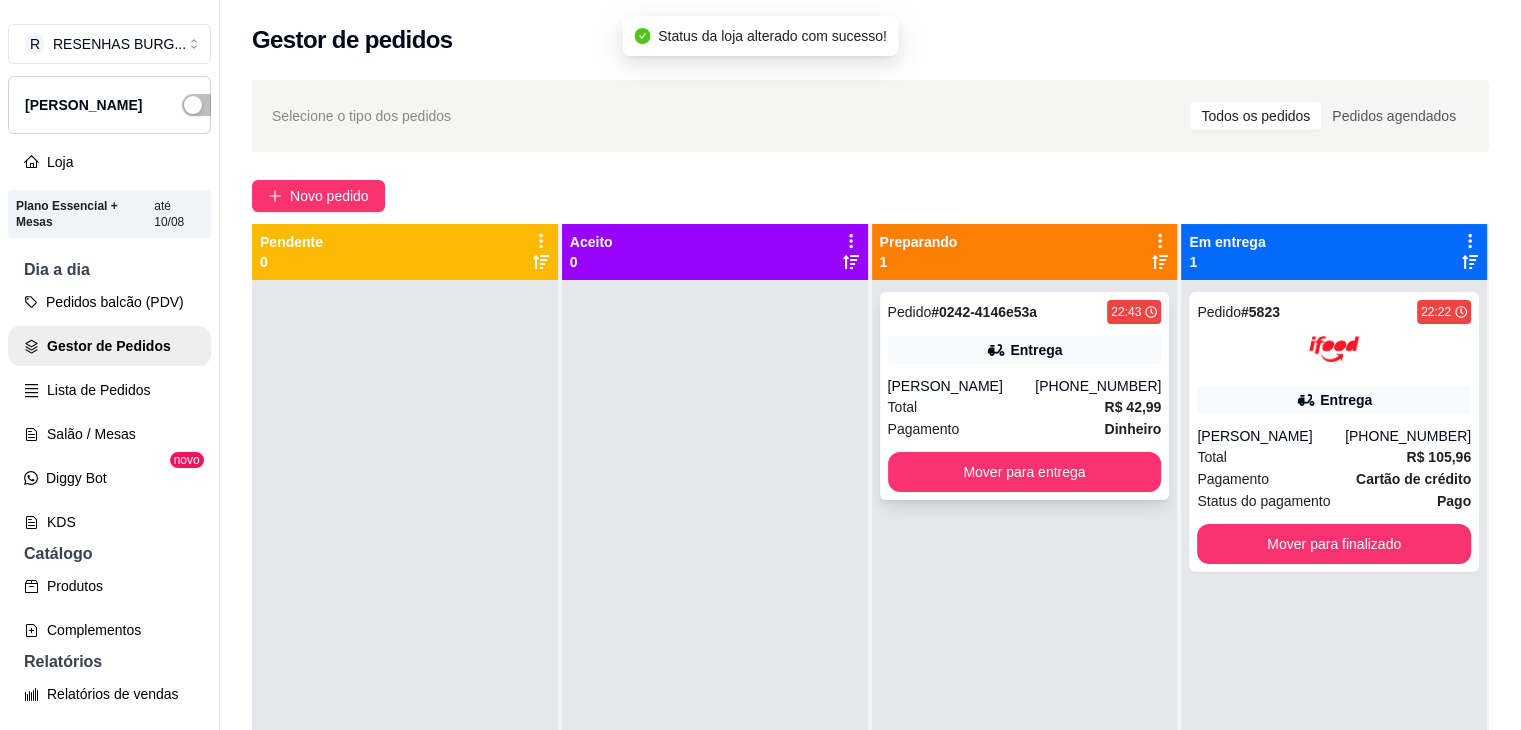 click on "Total R$ 42,99" at bounding box center (1025, 407) 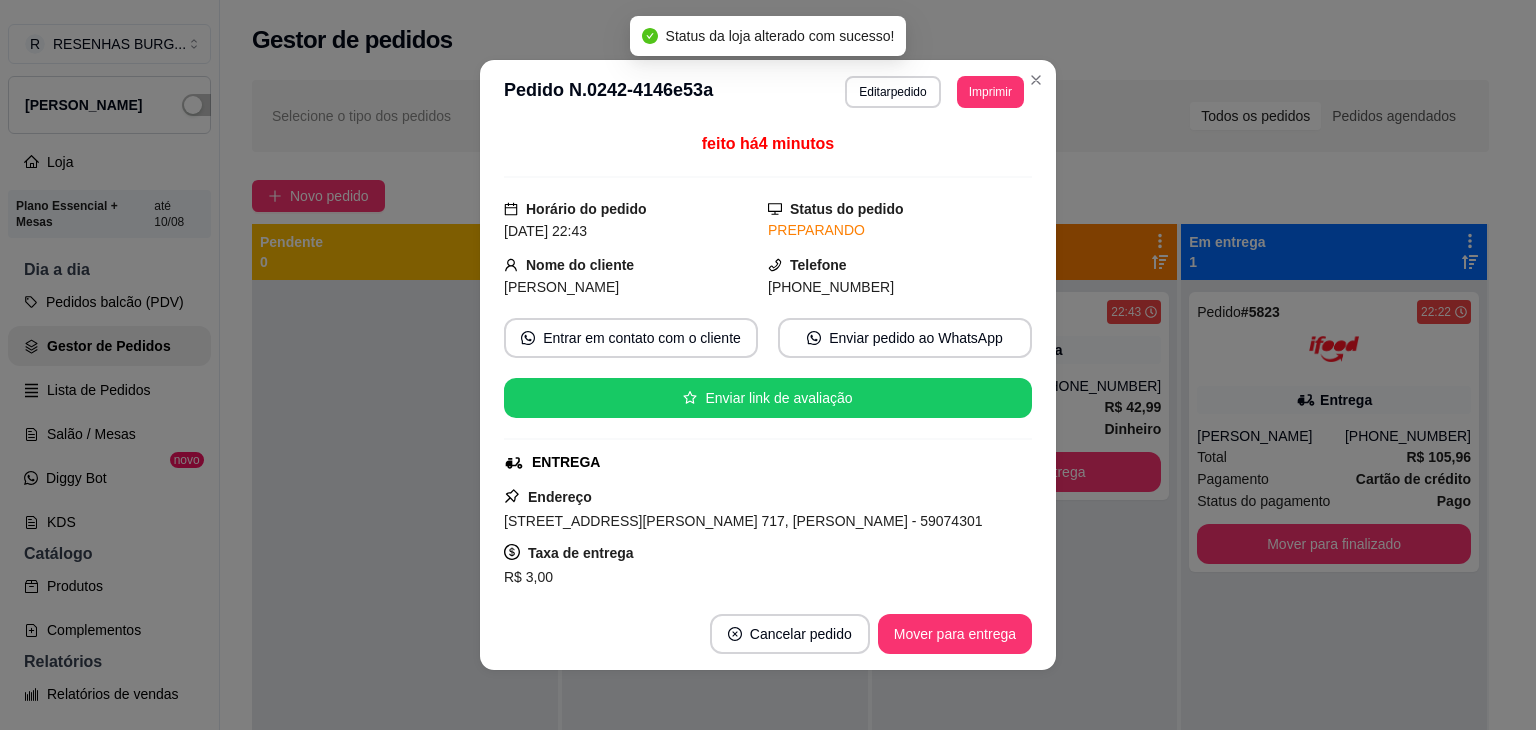 scroll, scrollTop: 200, scrollLeft: 0, axis: vertical 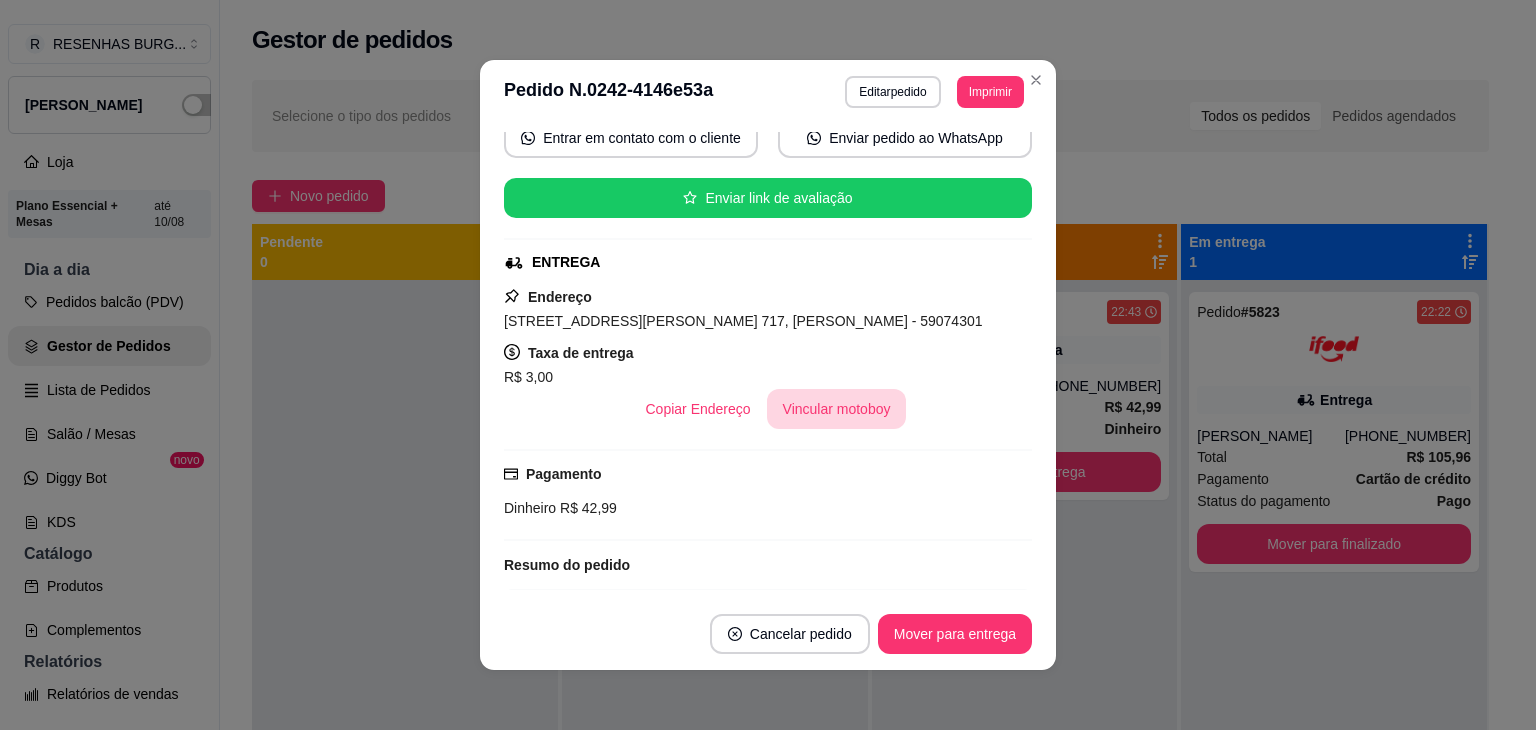 click on "Vincular motoboy" at bounding box center (837, 409) 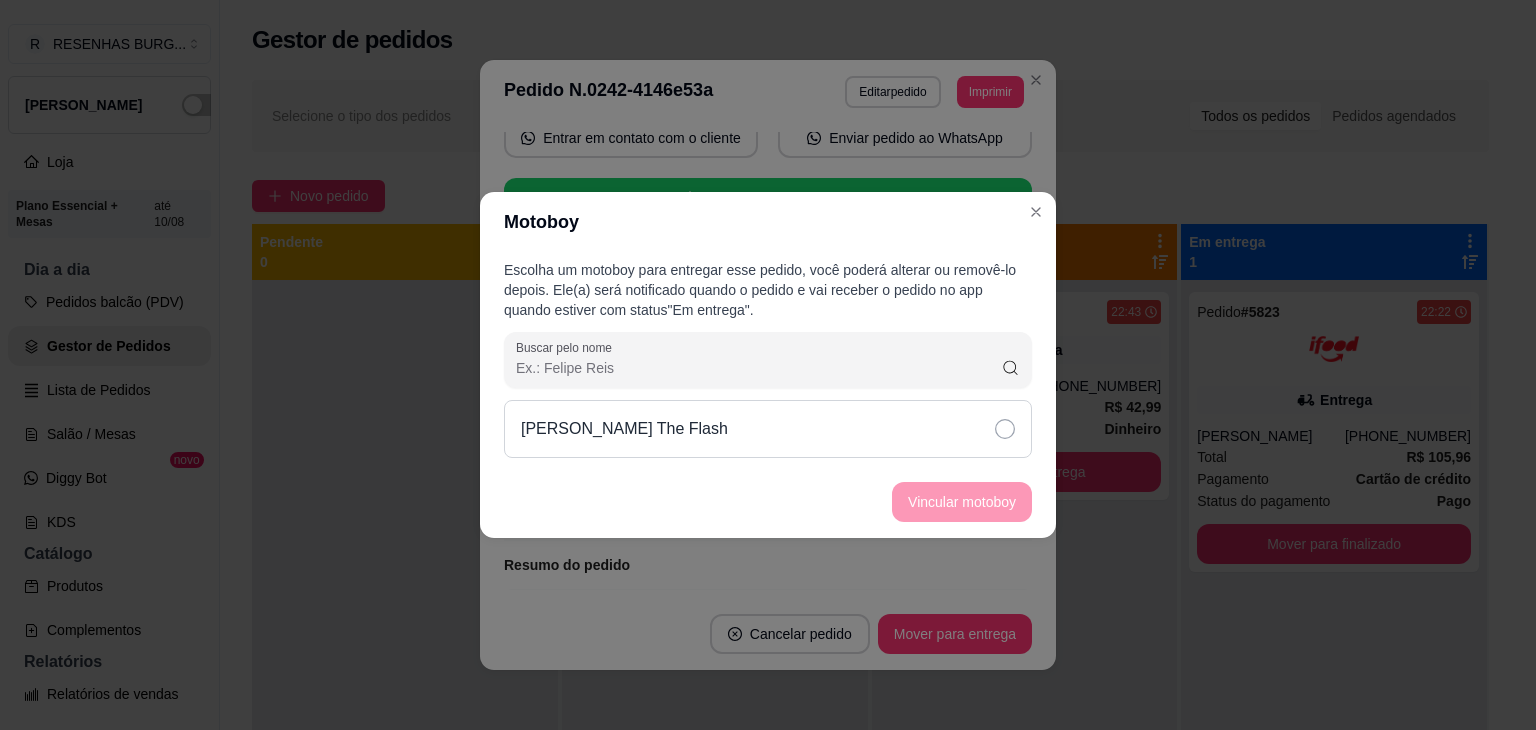click on "[PERSON_NAME] The Flash" at bounding box center [768, 429] 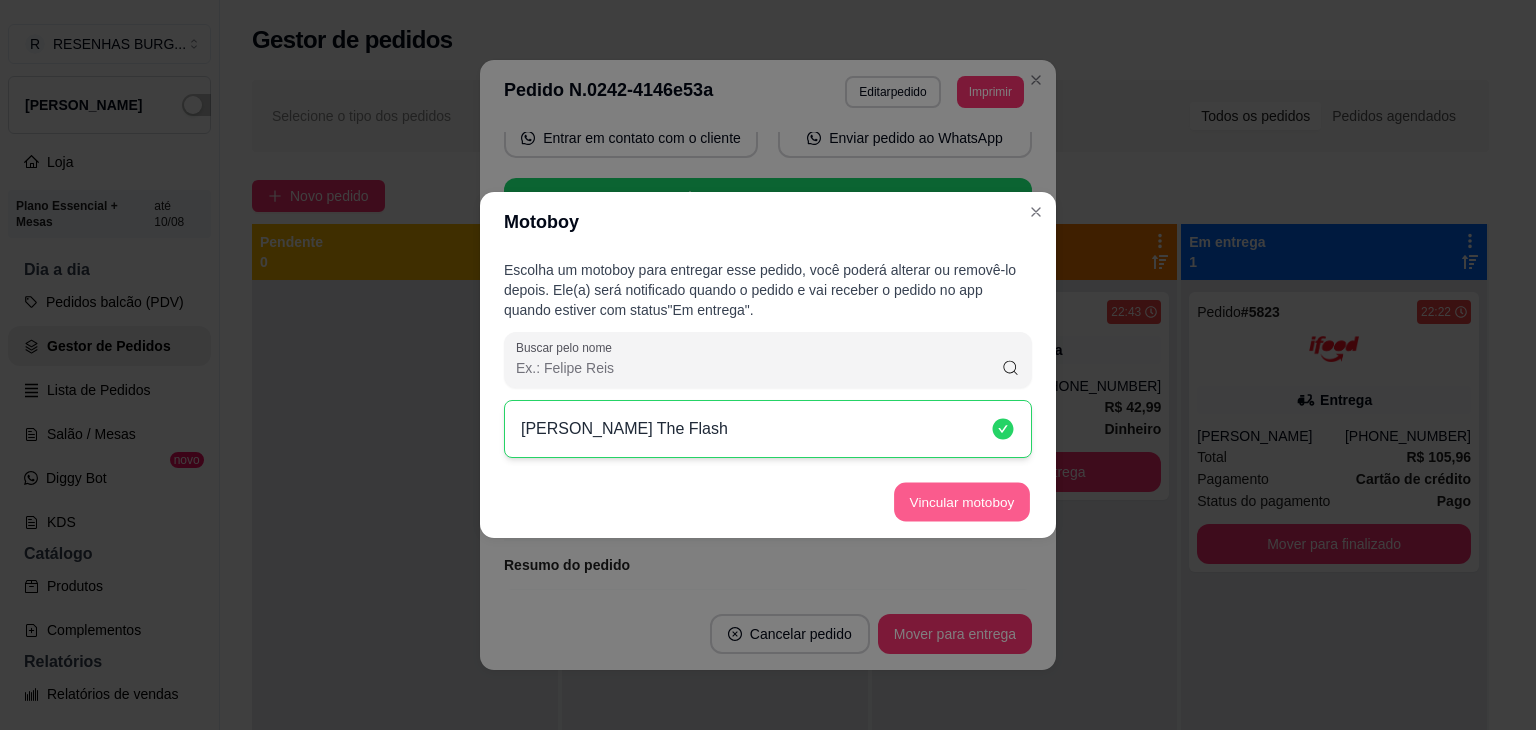 click on "Vincular motoboy" at bounding box center (962, 502) 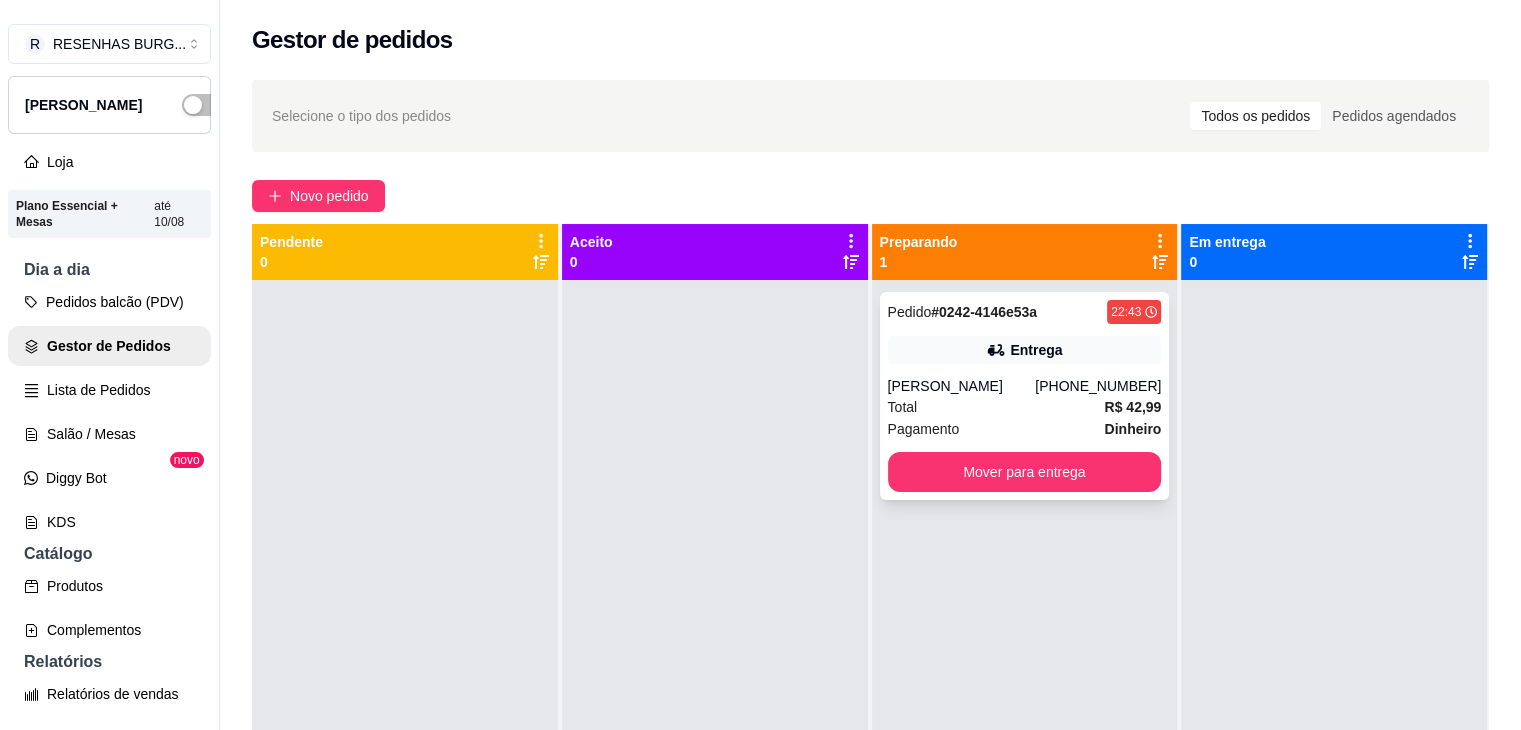 click on "Pedido  # 0242-4146e53a 22:43 Entrega Allan [PHONE_NUMBER] Total R$ 42,99 Pagamento Dinheiro Mover para entrega" at bounding box center [1025, 396] 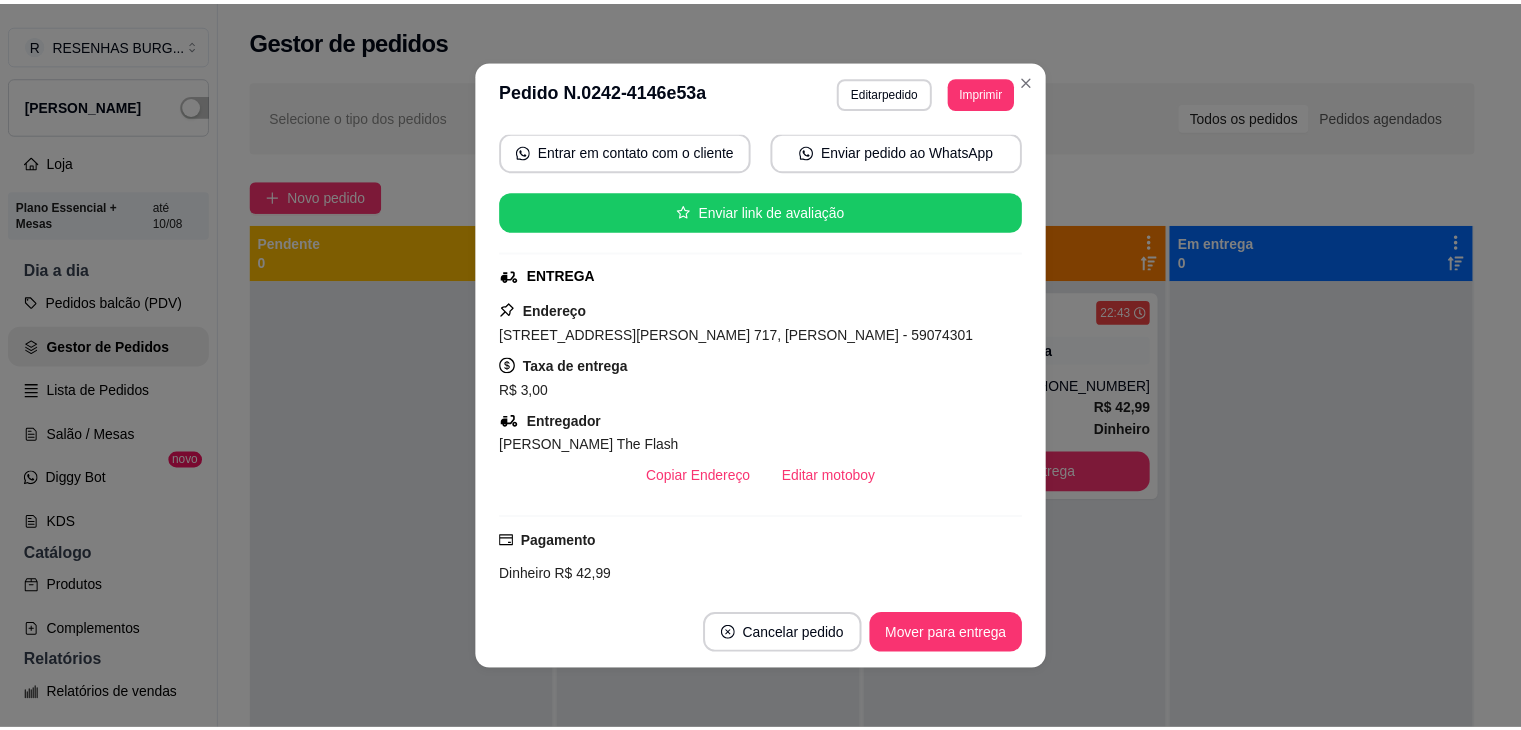 scroll, scrollTop: 200, scrollLeft: 0, axis: vertical 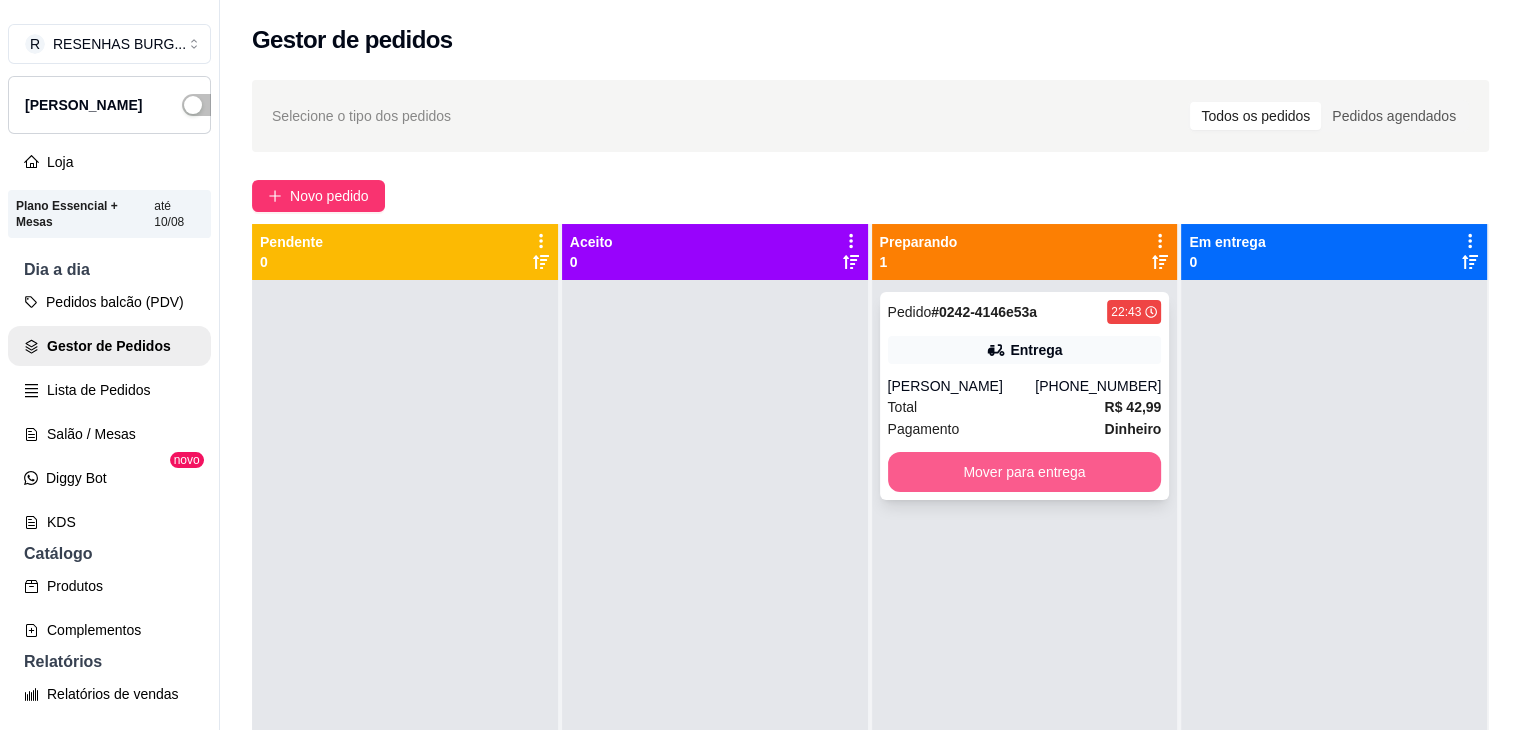 click on "Mover para entrega" at bounding box center (1025, 472) 